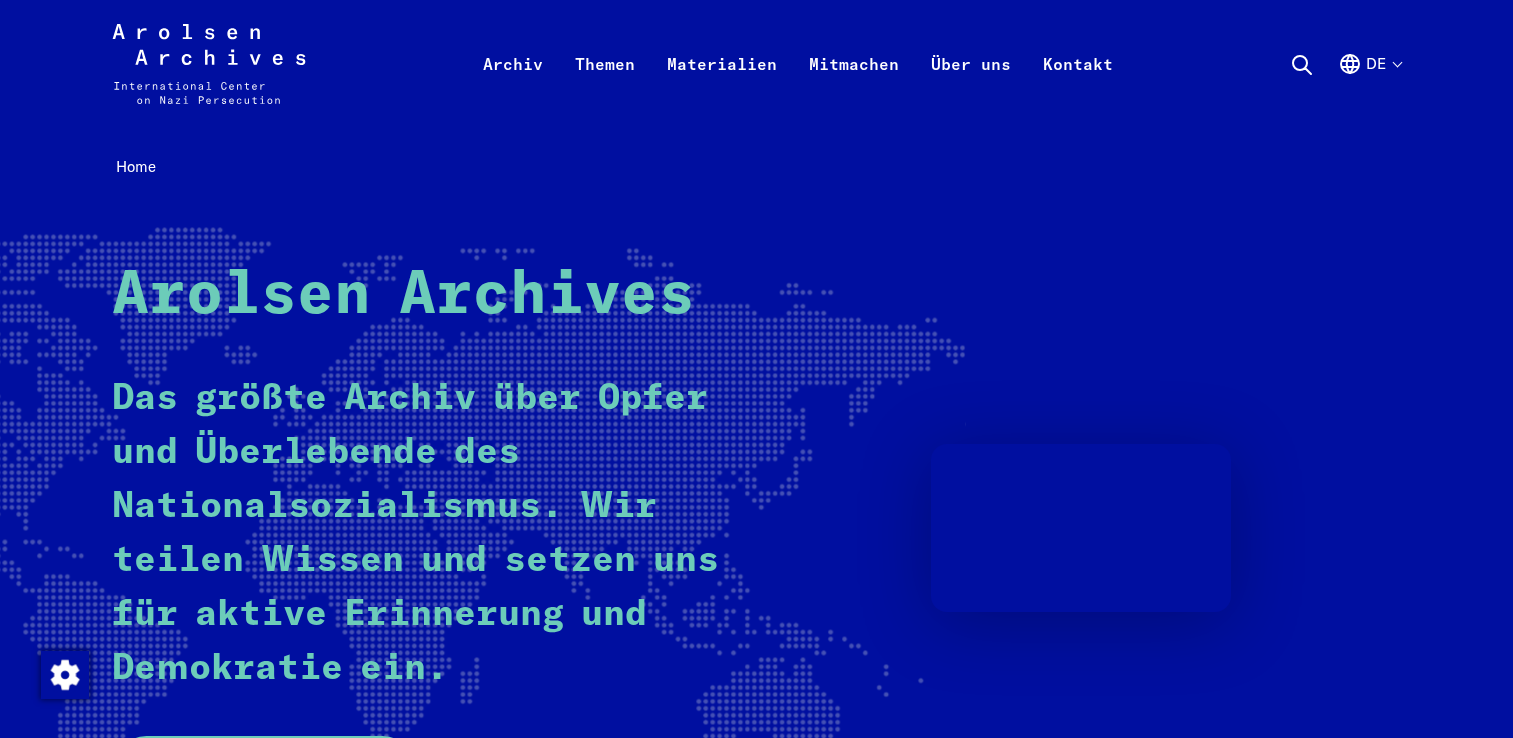 scroll, scrollTop: 0, scrollLeft: 0, axis: both 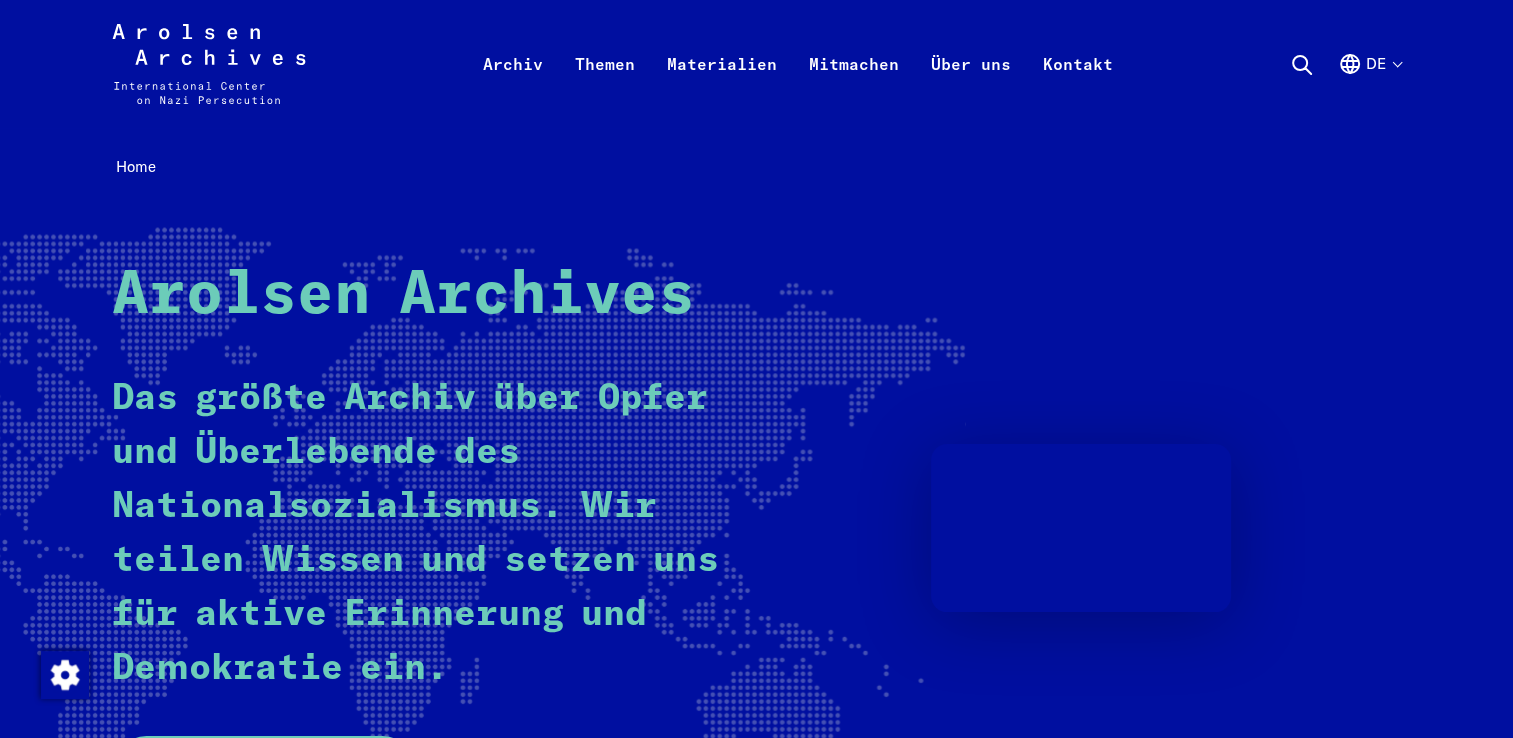 click on "de" at bounding box center (1369, 88) 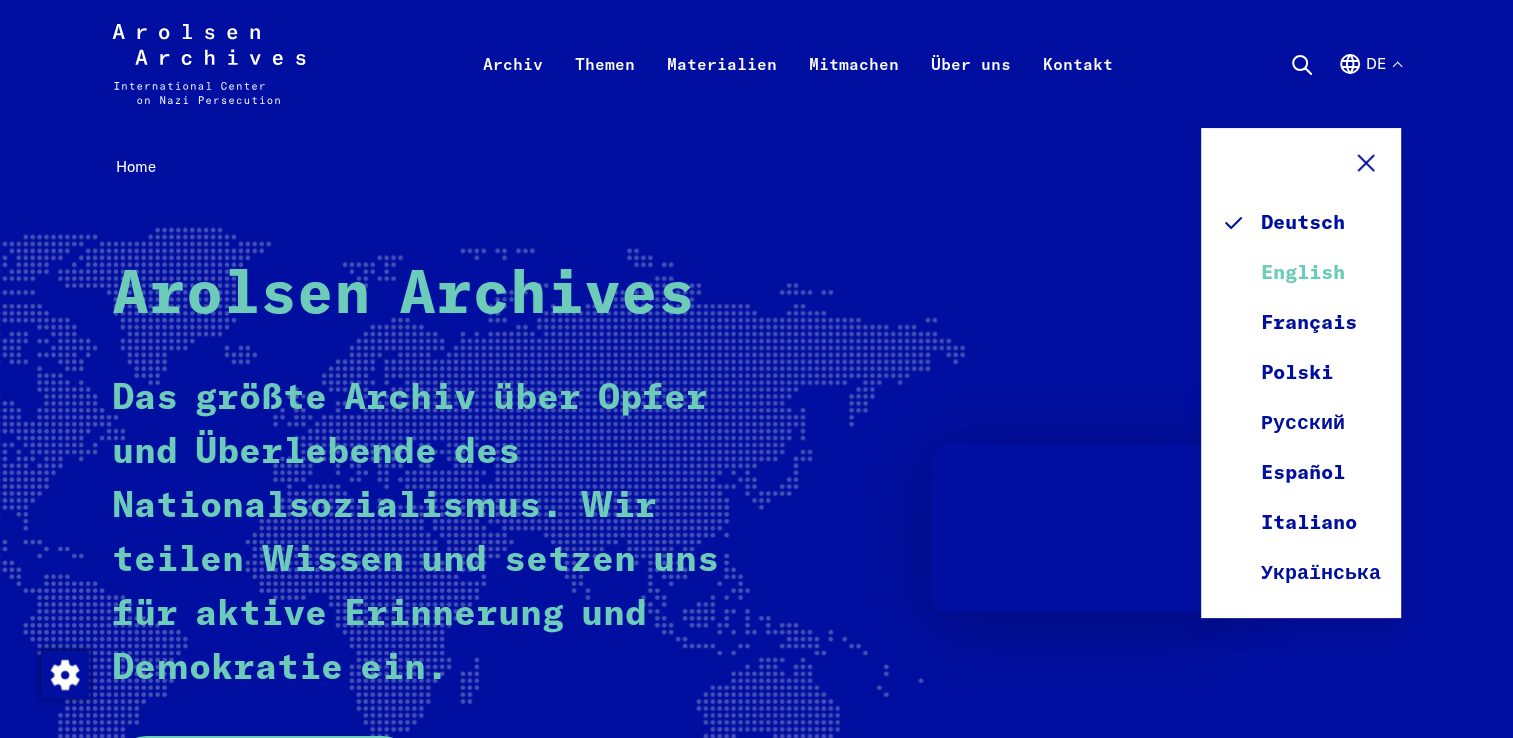 click on "English" at bounding box center [1301, 273] 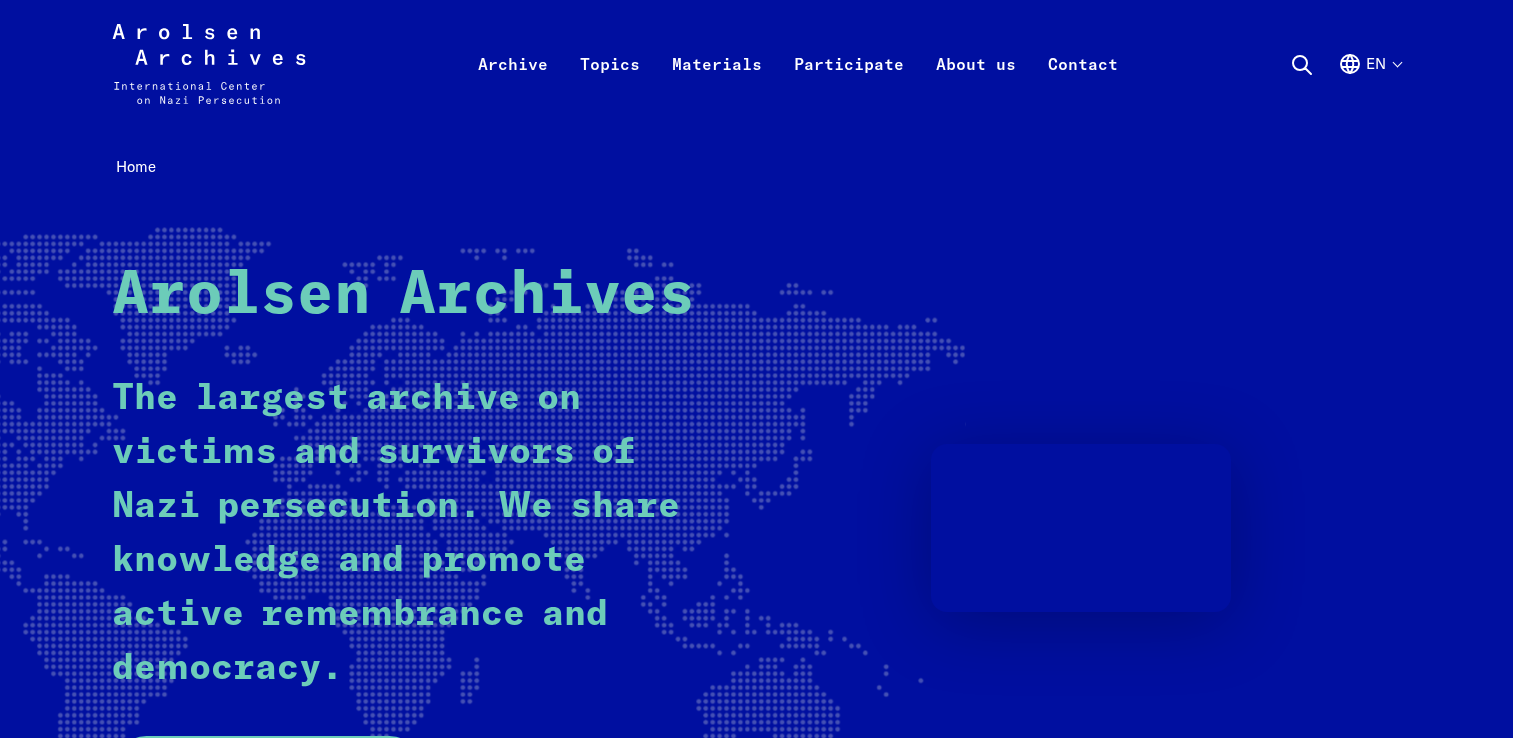 scroll, scrollTop: 0, scrollLeft: 0, axis: both 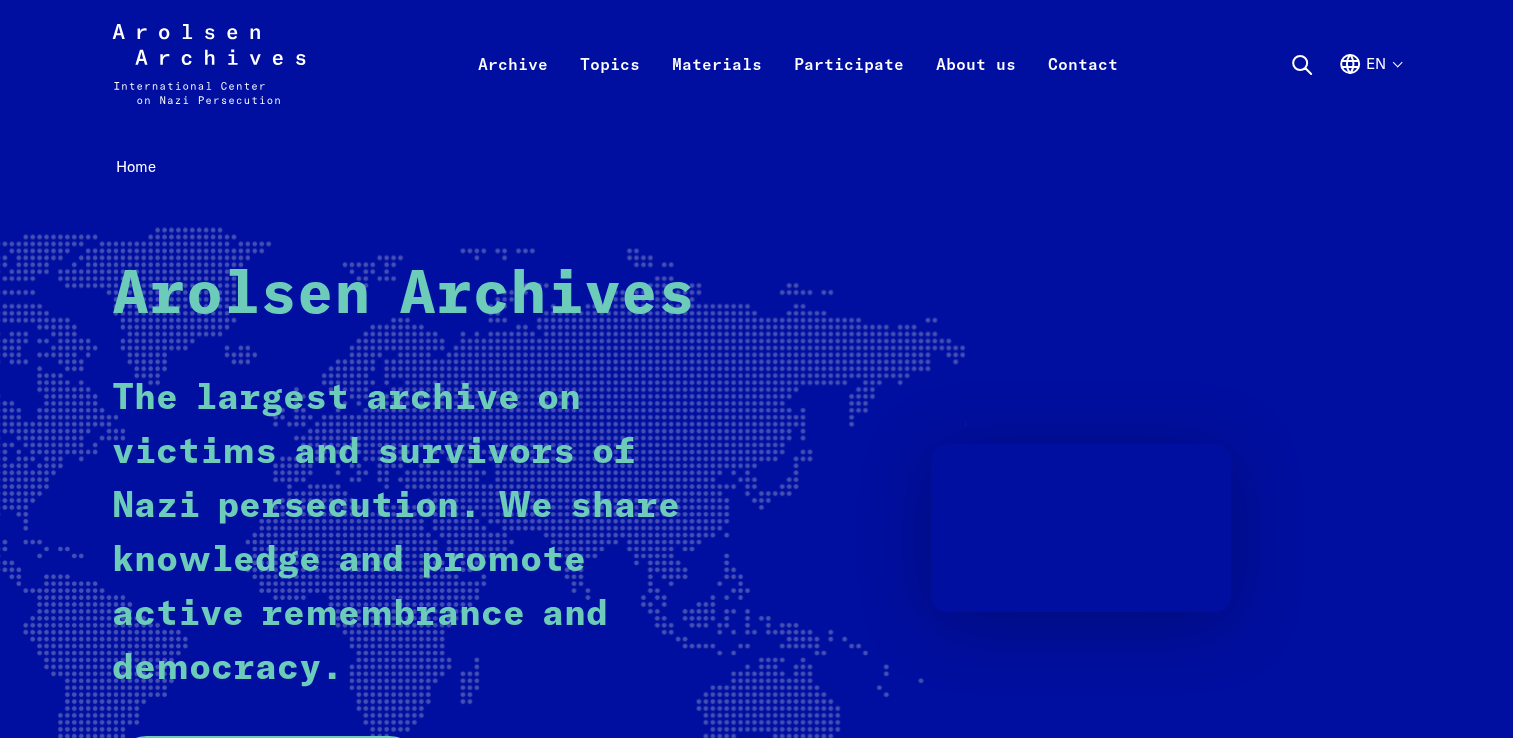 click on "en" at bounding box center (1369, 88) 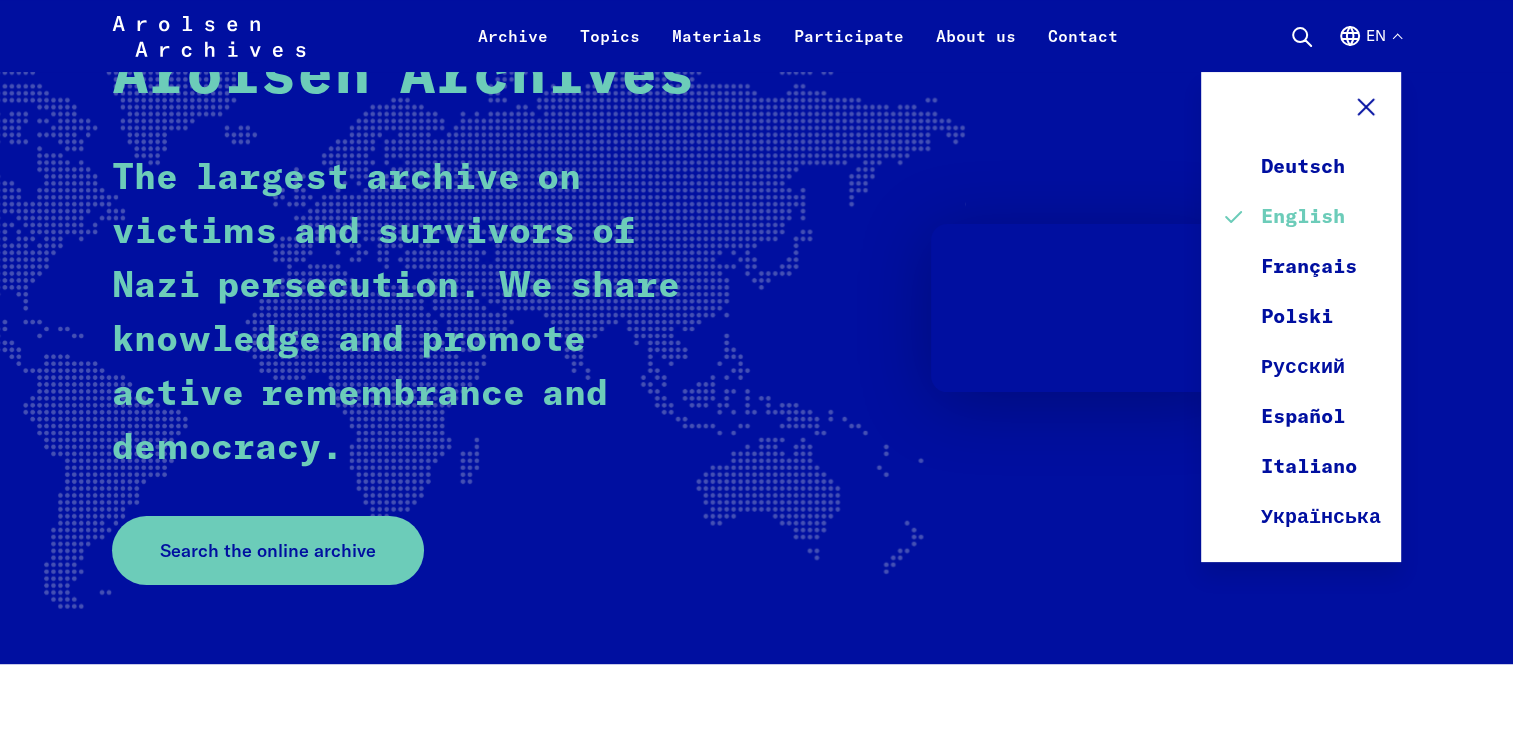 scroll, scrollTop: 235, scrollLeft: 0, axis: vertical 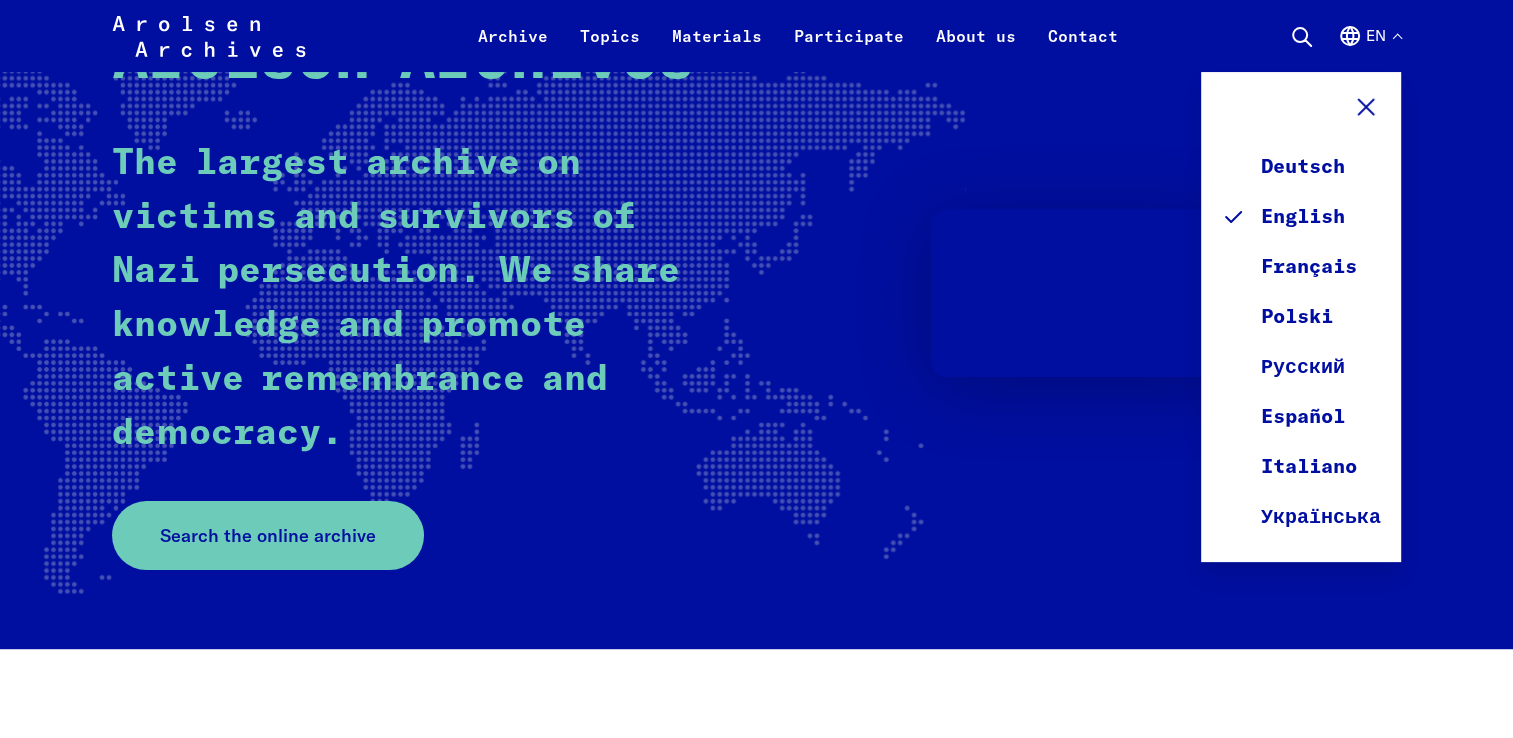 click at bounding box center (1081, 293) 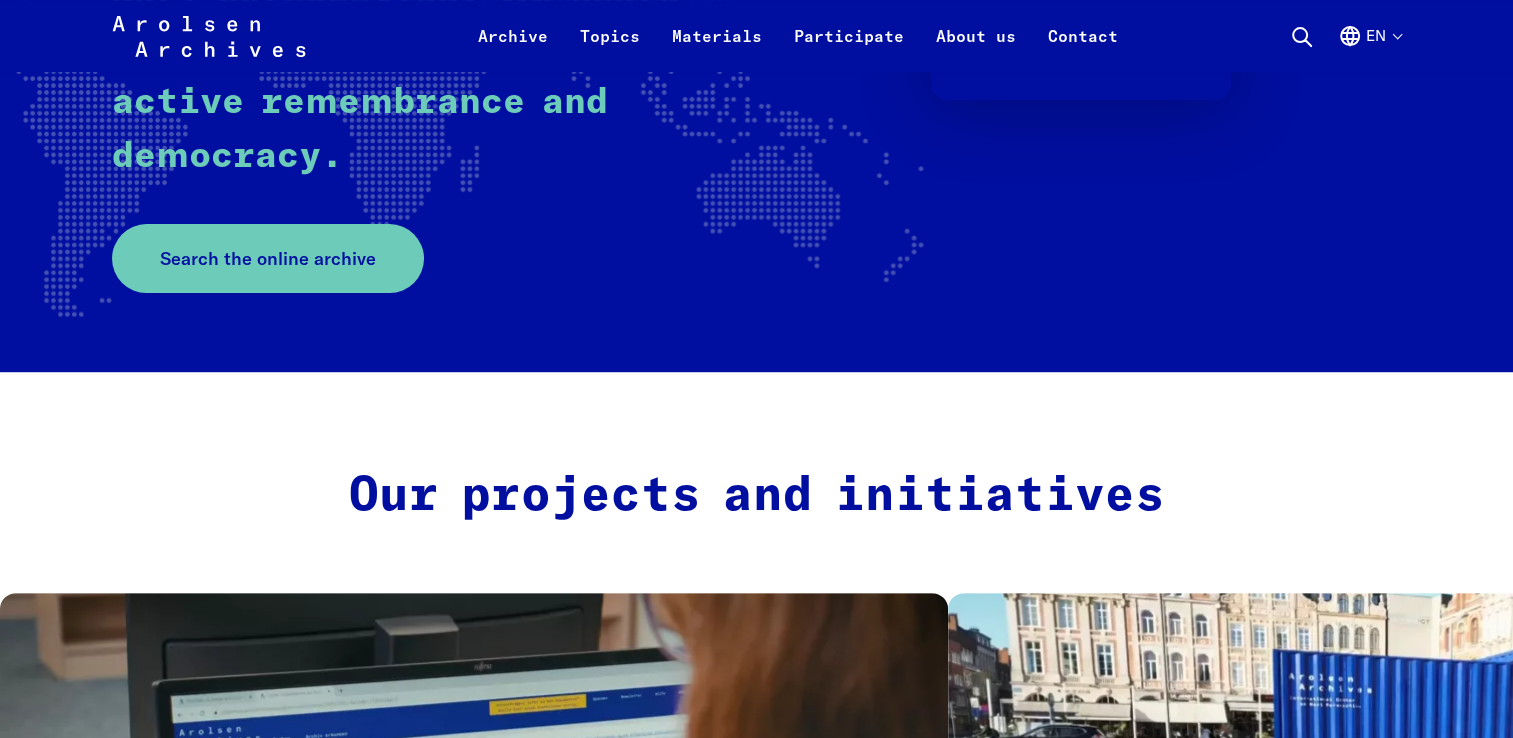 scroll, scrollTop: 516, scrollLeft: 0, axis: vertical 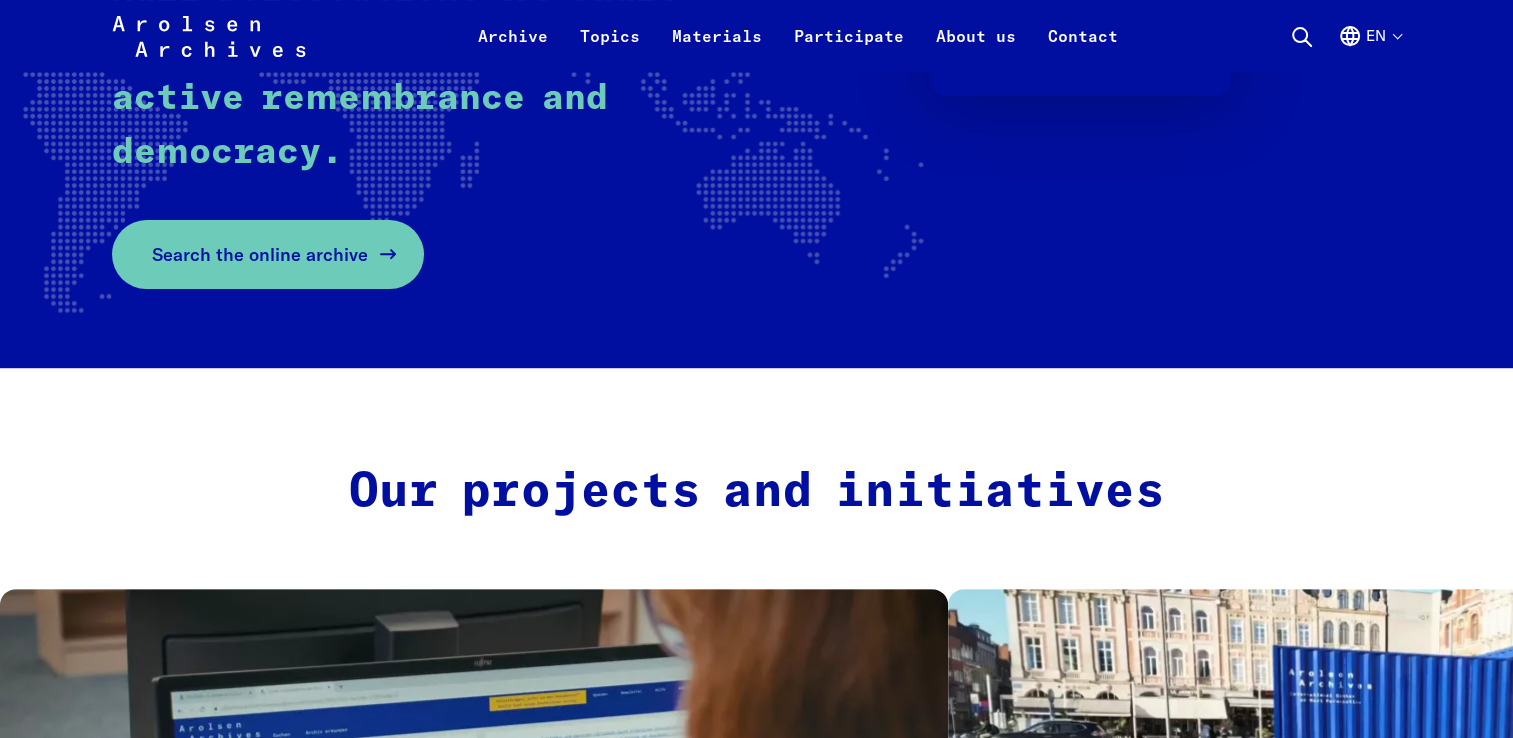 click on "Search the online archive" at bounding box center [260, 254] 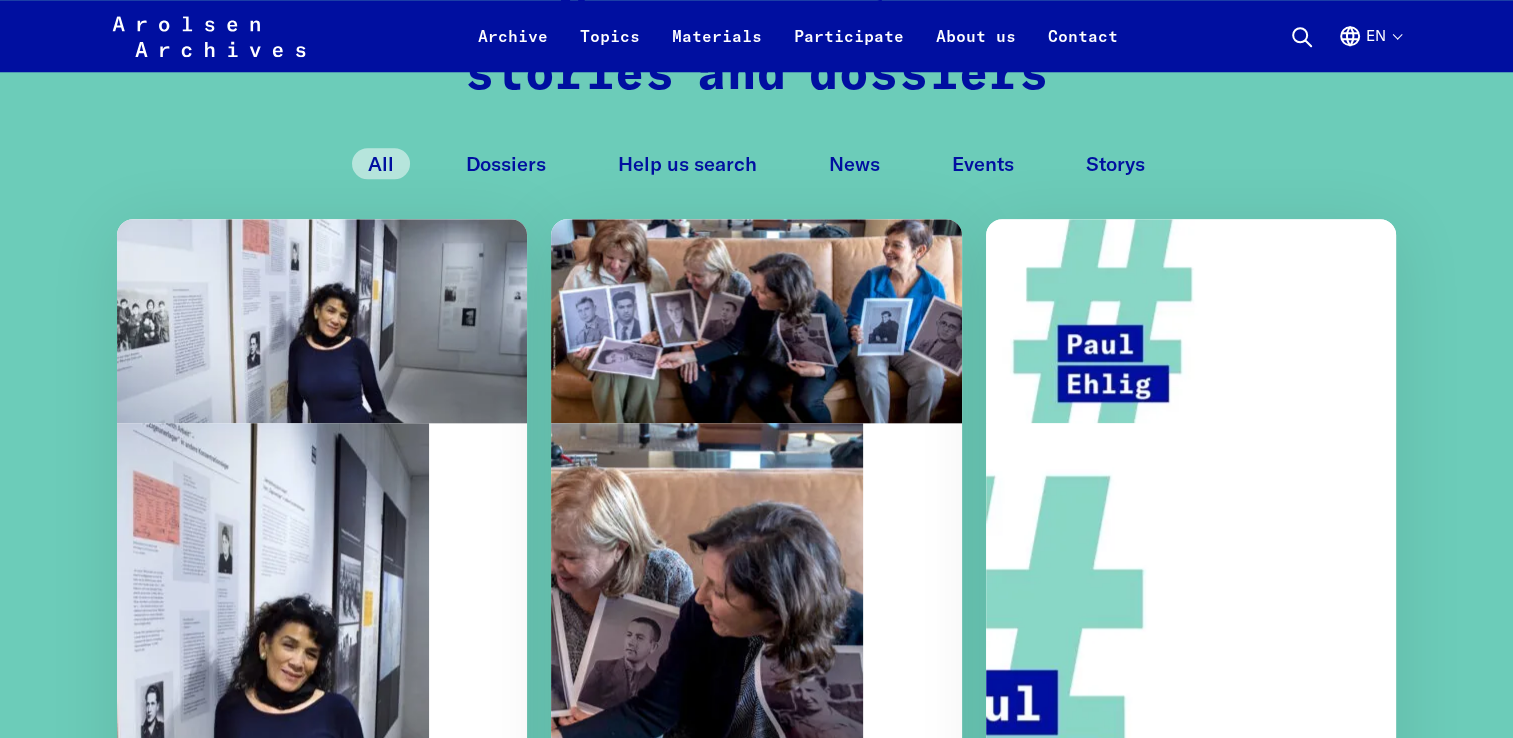 scroll, scrollTop: 1907, scrollLeft: 0, axis: vertical 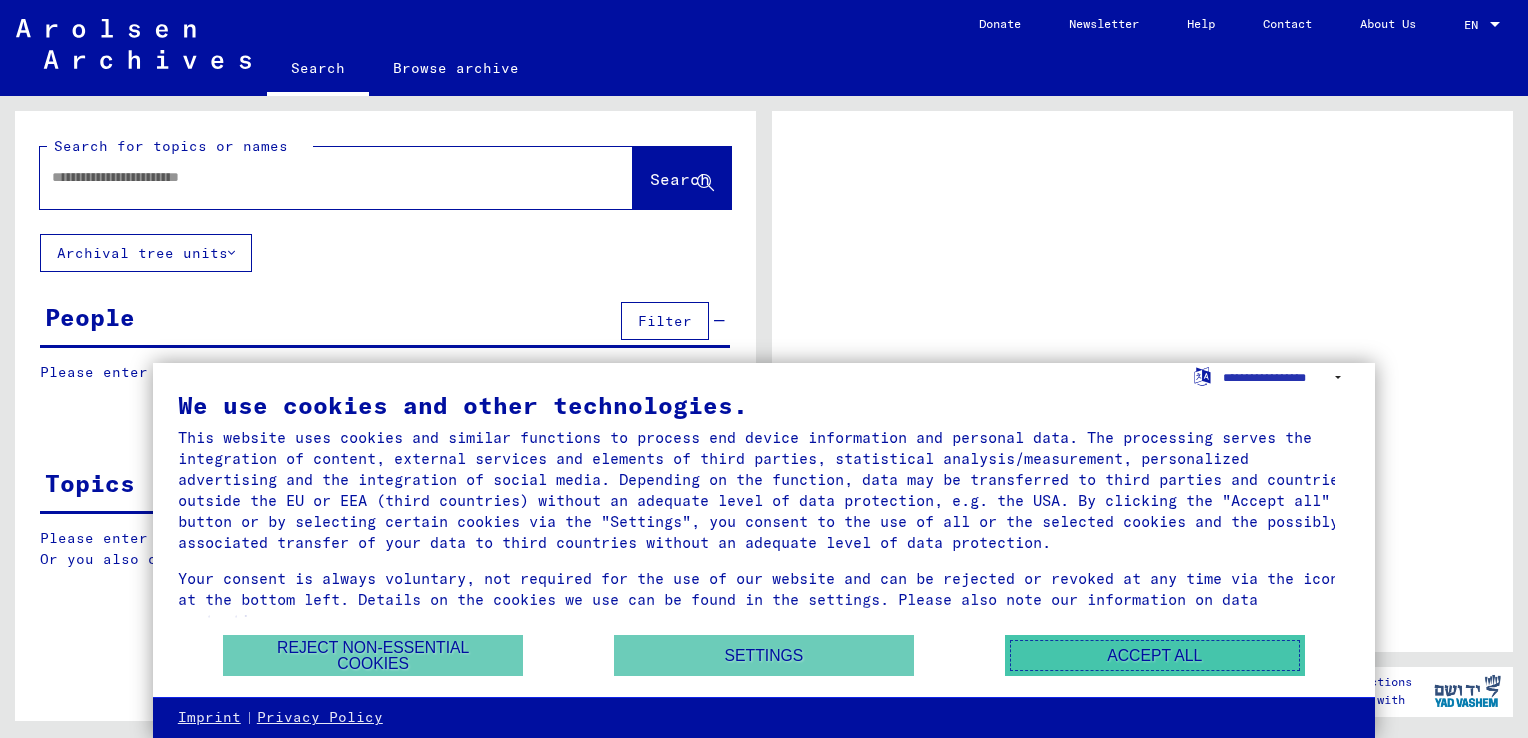 click on "Accept all" at bounding box center [1155, 655] 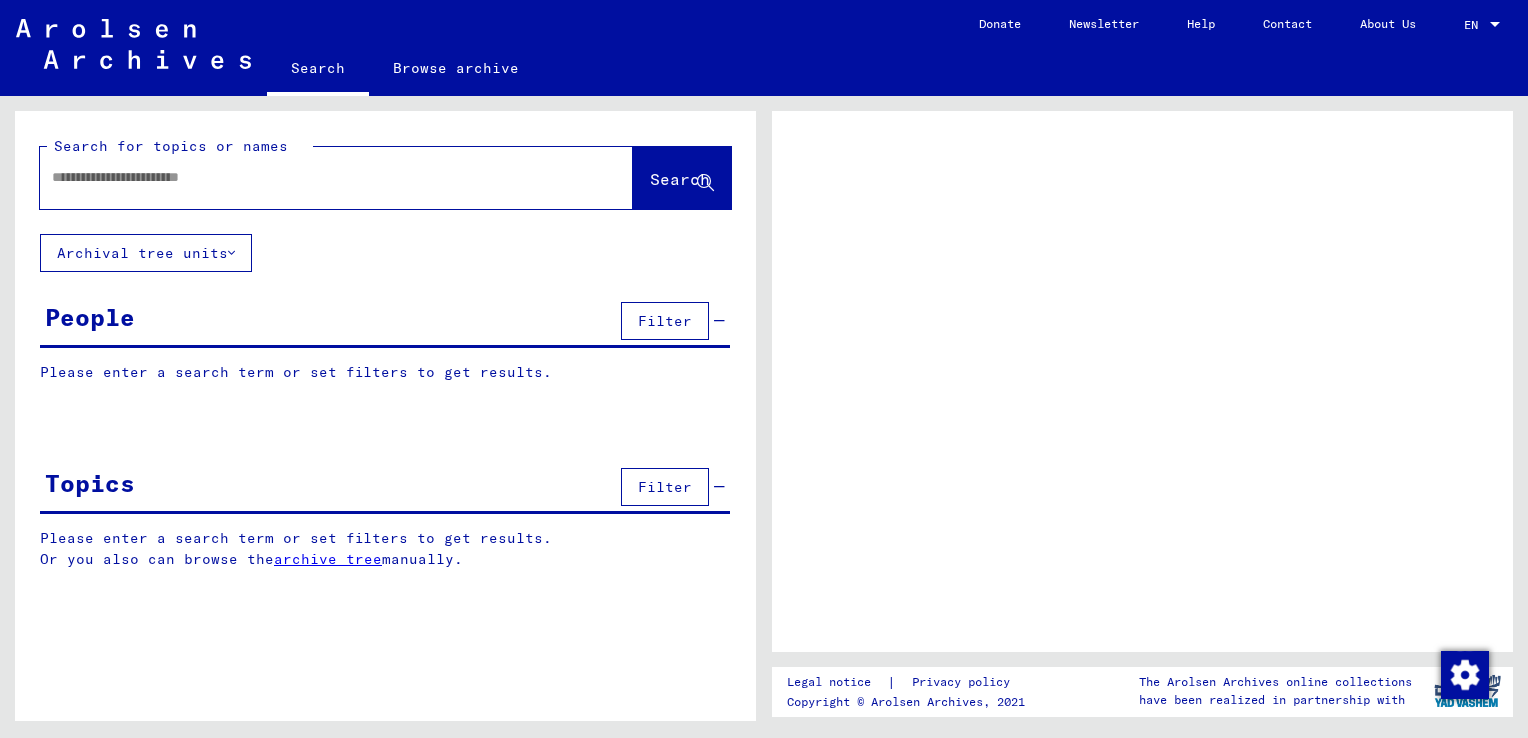 click at bounding box center [318, 177] 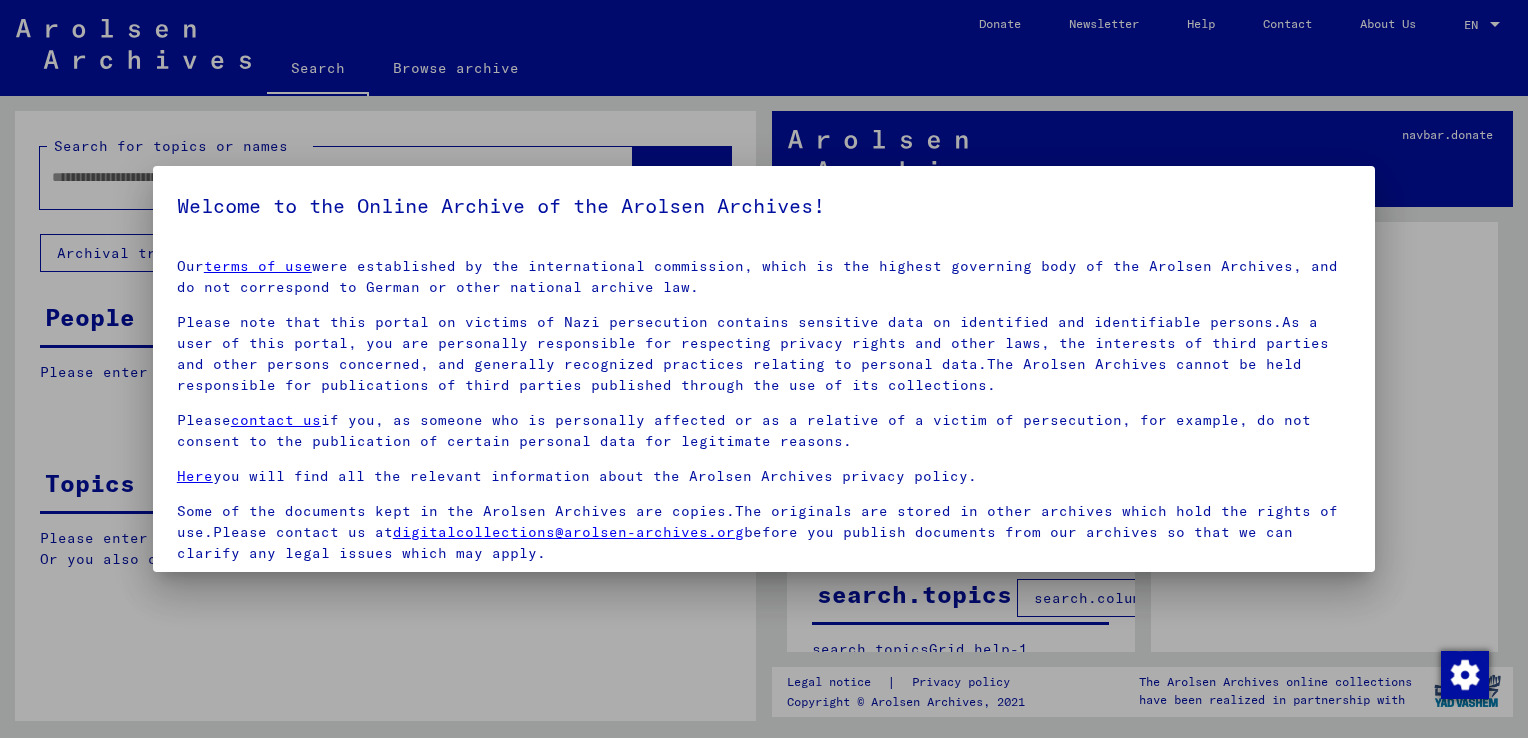 scroll, scrollTop: 149, scrollLeft: 0, axis: vertical 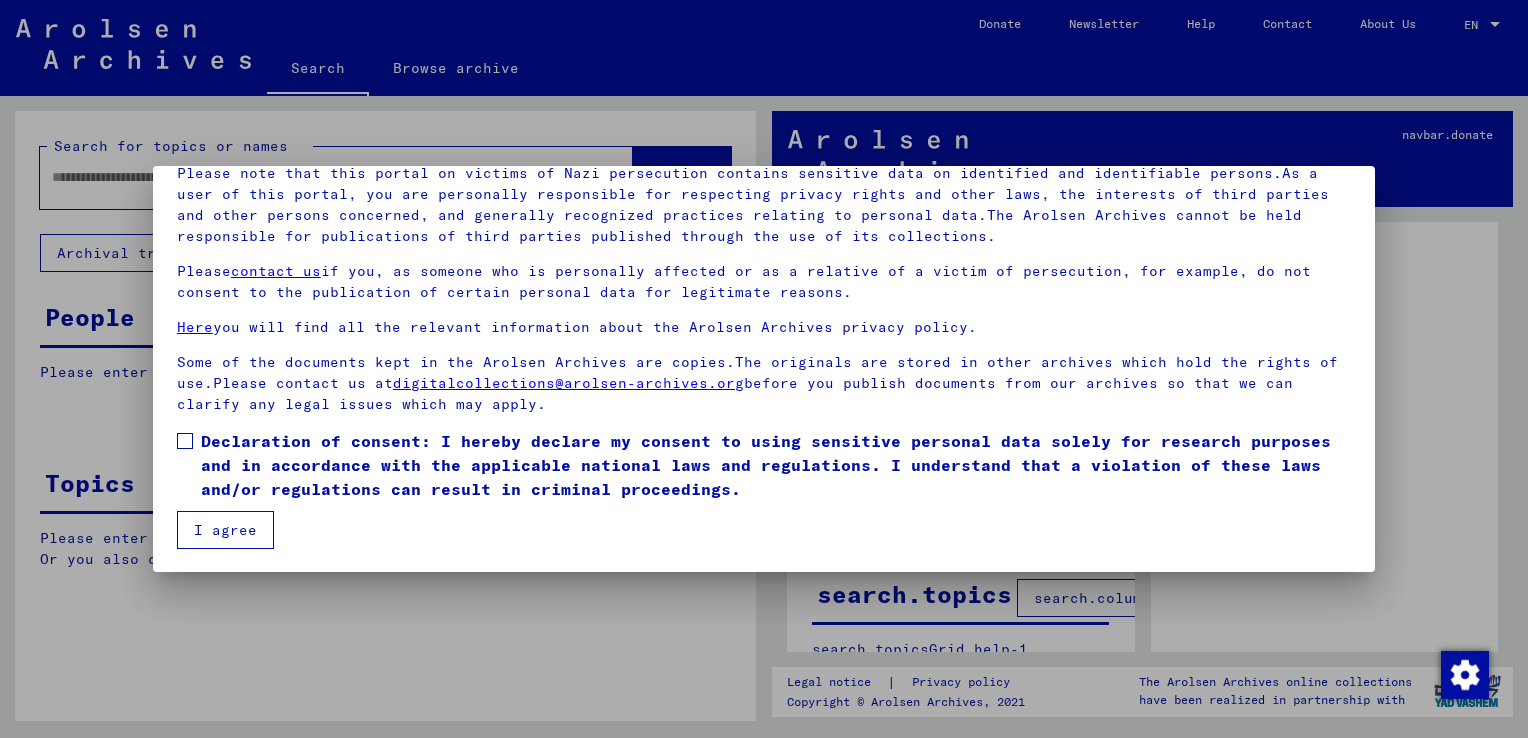 click at bounding box center (185, 441) 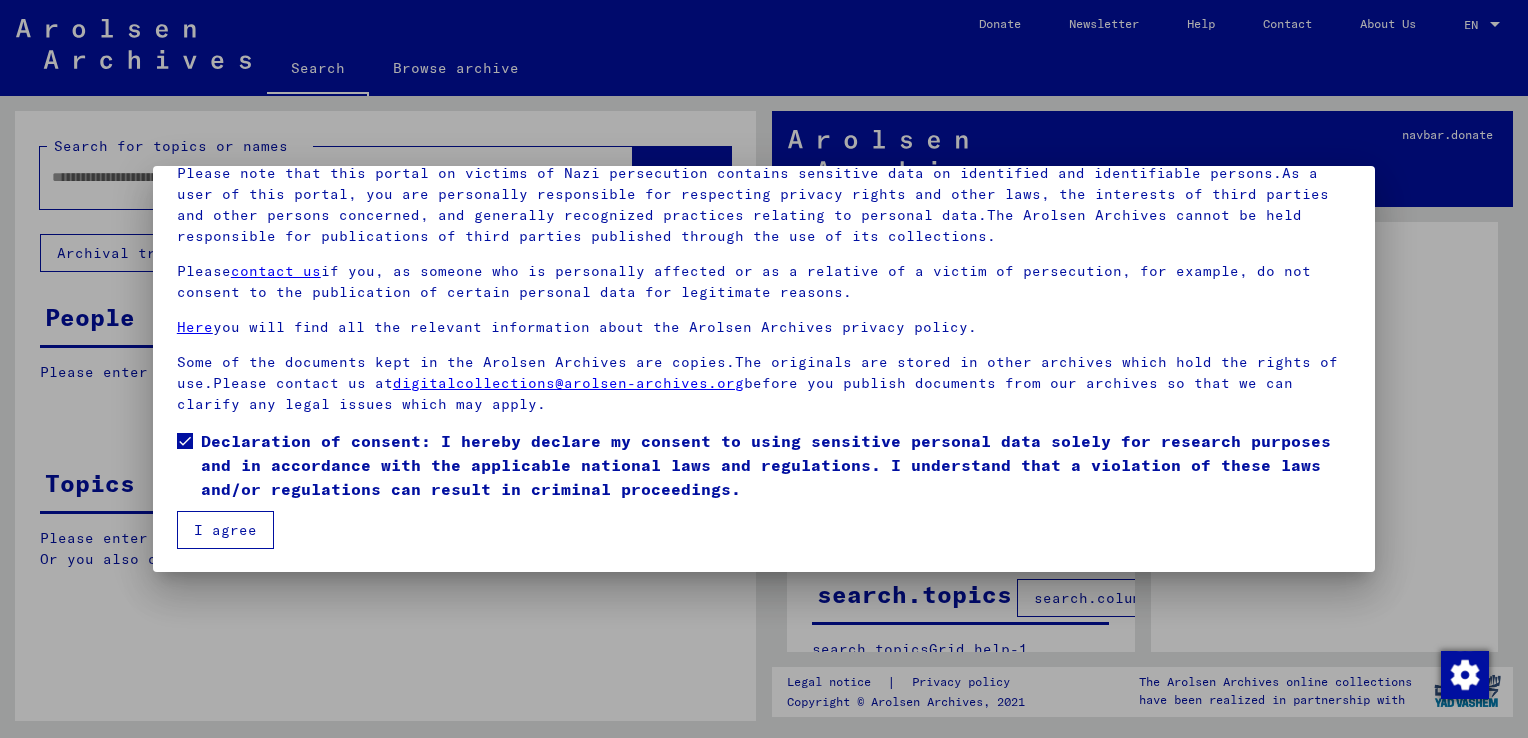 click on "I agree" at bounding box center (225, 530) 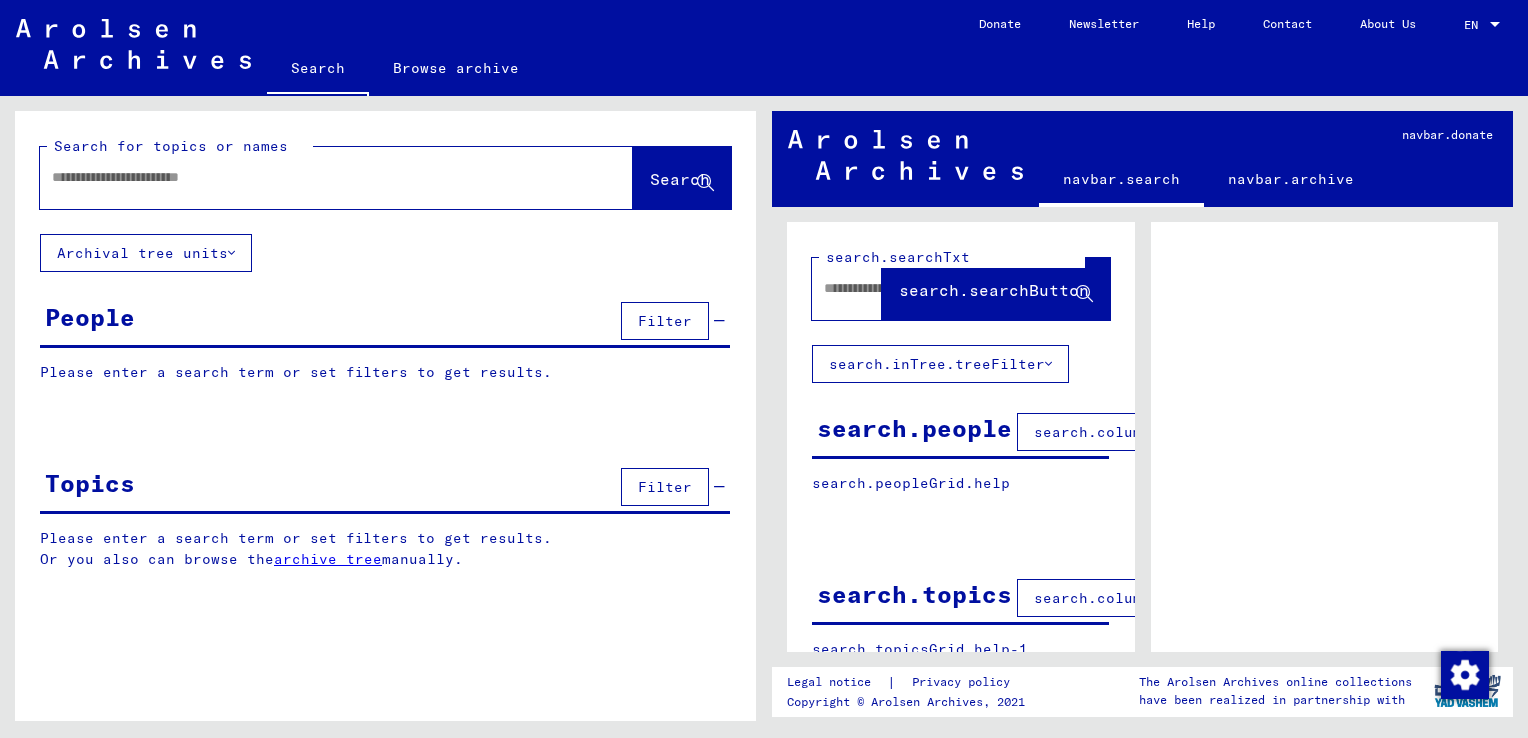 click at bounding box center (318, 177) 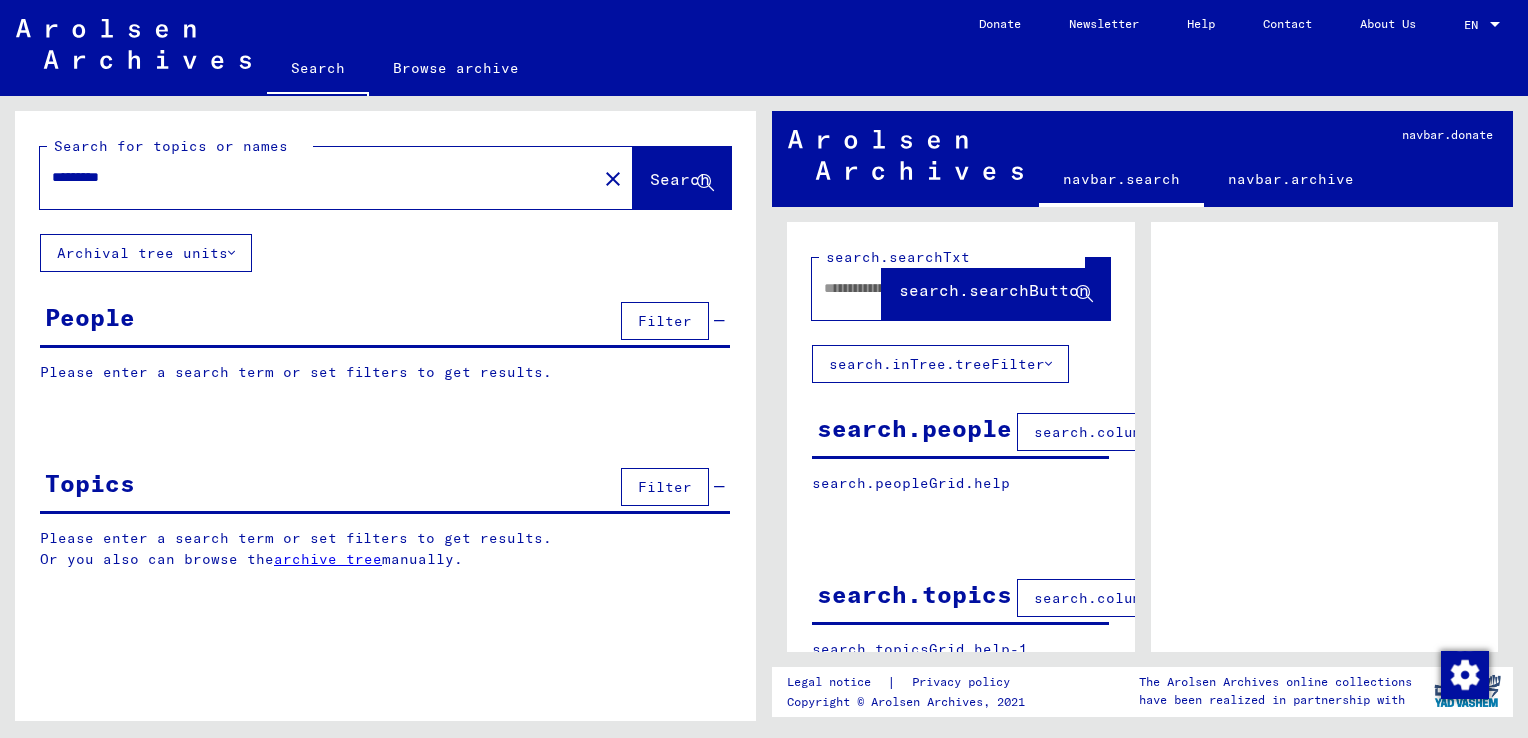 type on "*********" 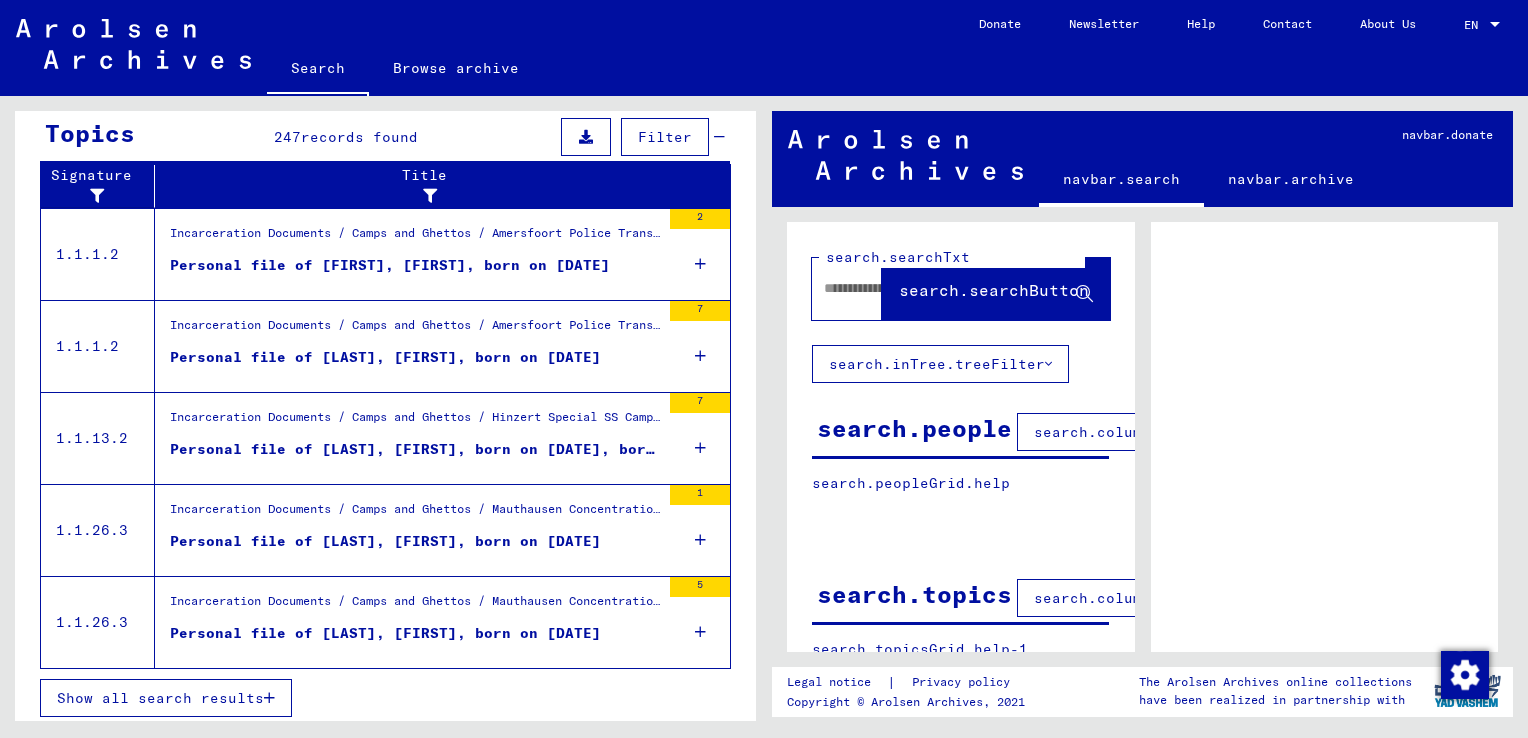 scroll, scrollTop: 364, scrollLeft: 0, axis: vertical 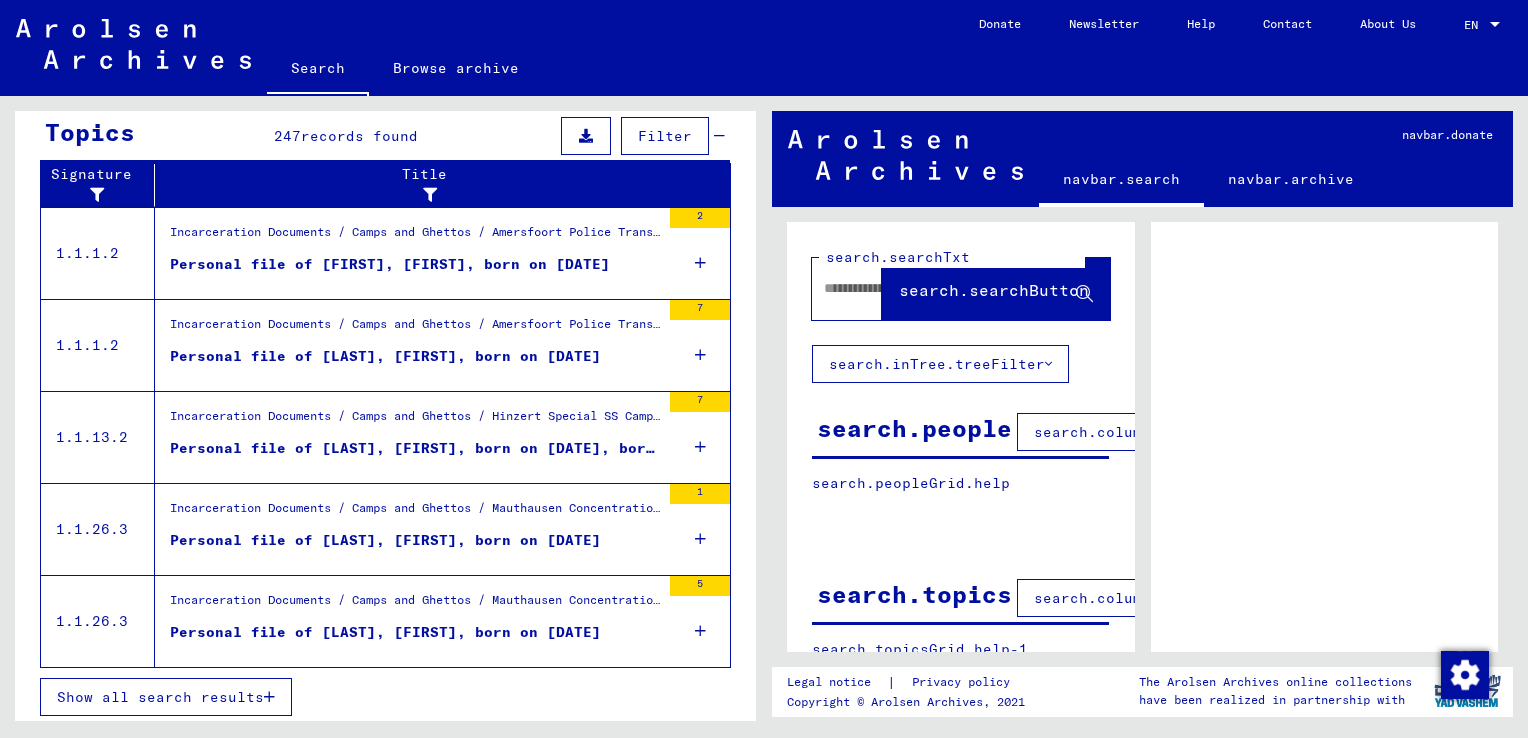 click on "Personal file of [FIRST], [FIRST], born on [DATE]" at bounding box center [390, 264] 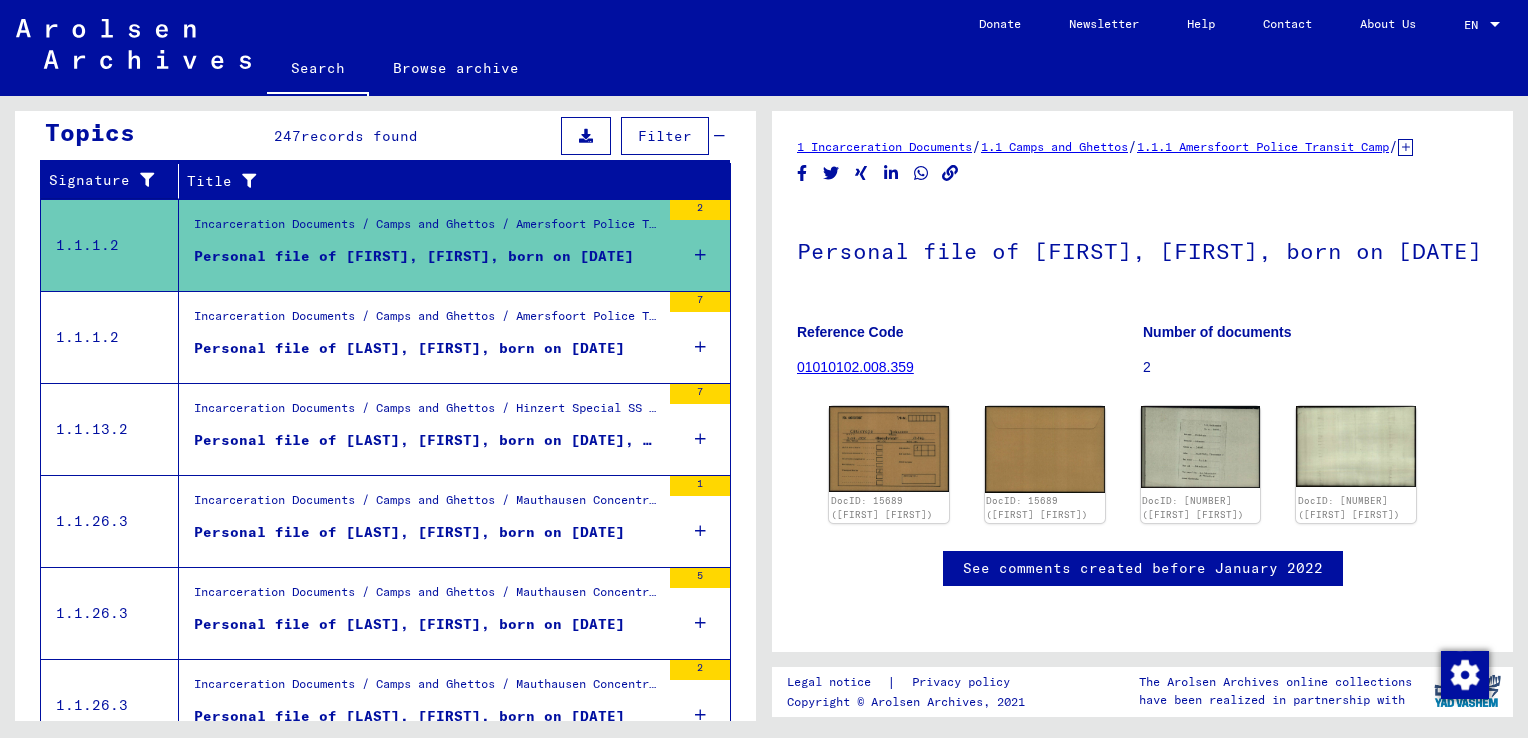 scroll, scrollTop: 324, scrollLeft: 0, axis: vertical 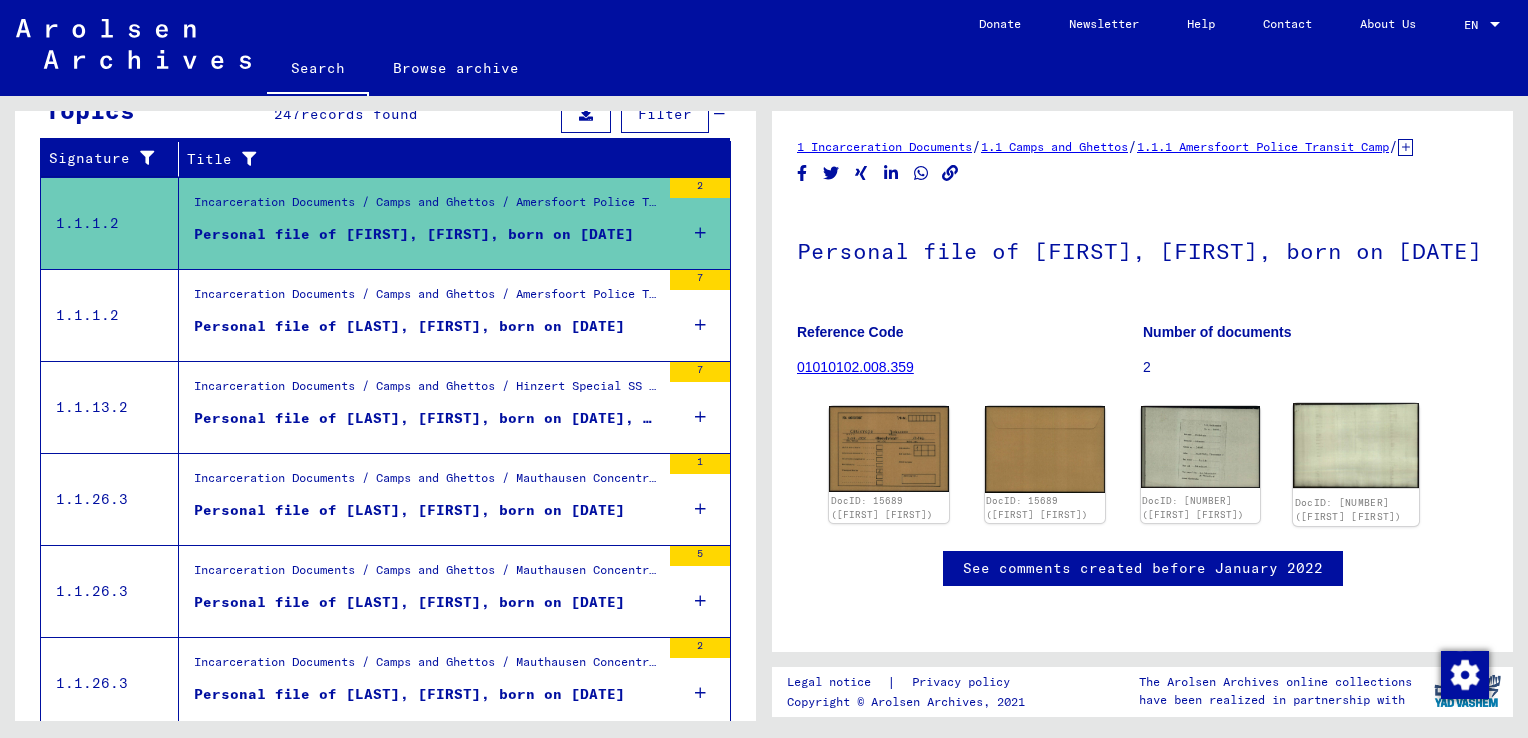 click 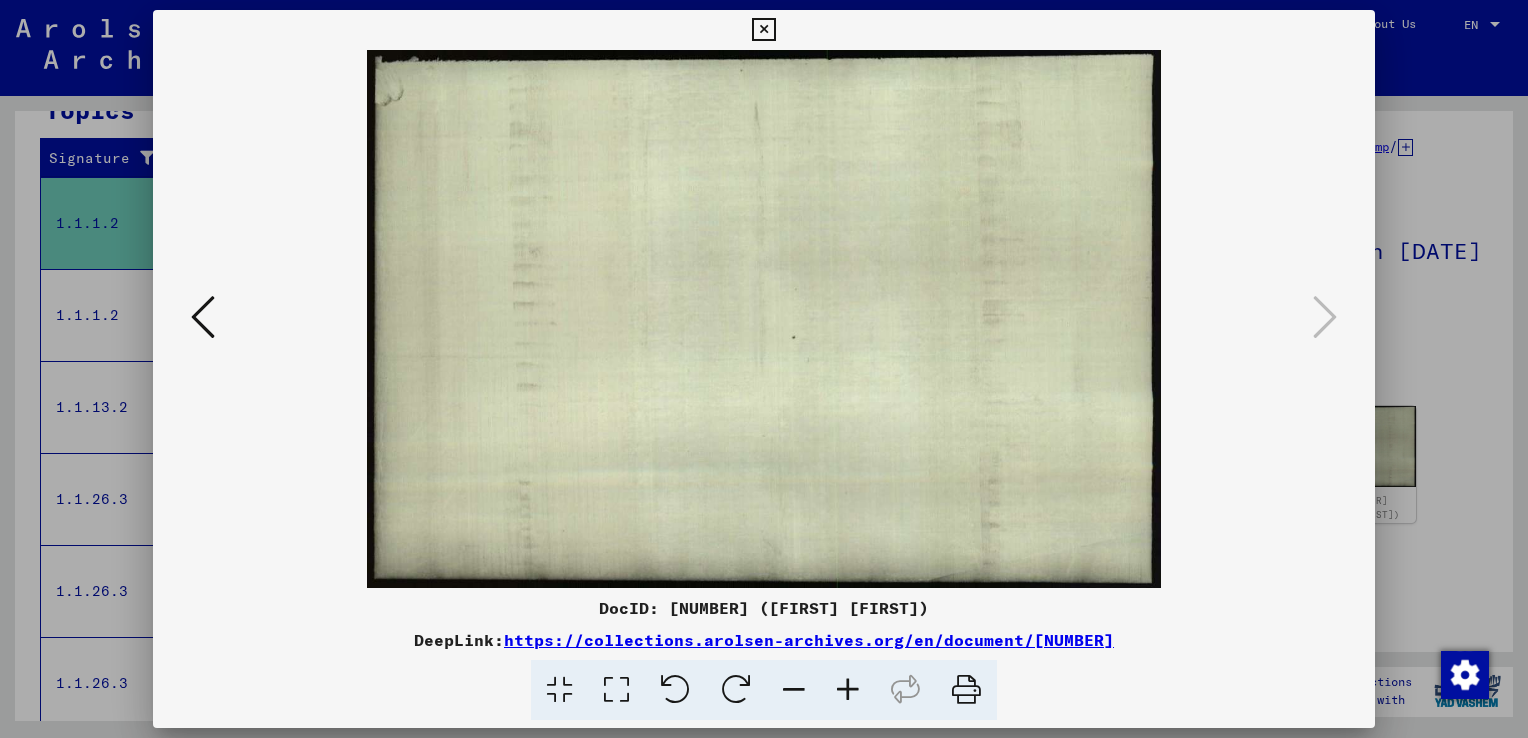 click at bounding box center (203, 317) 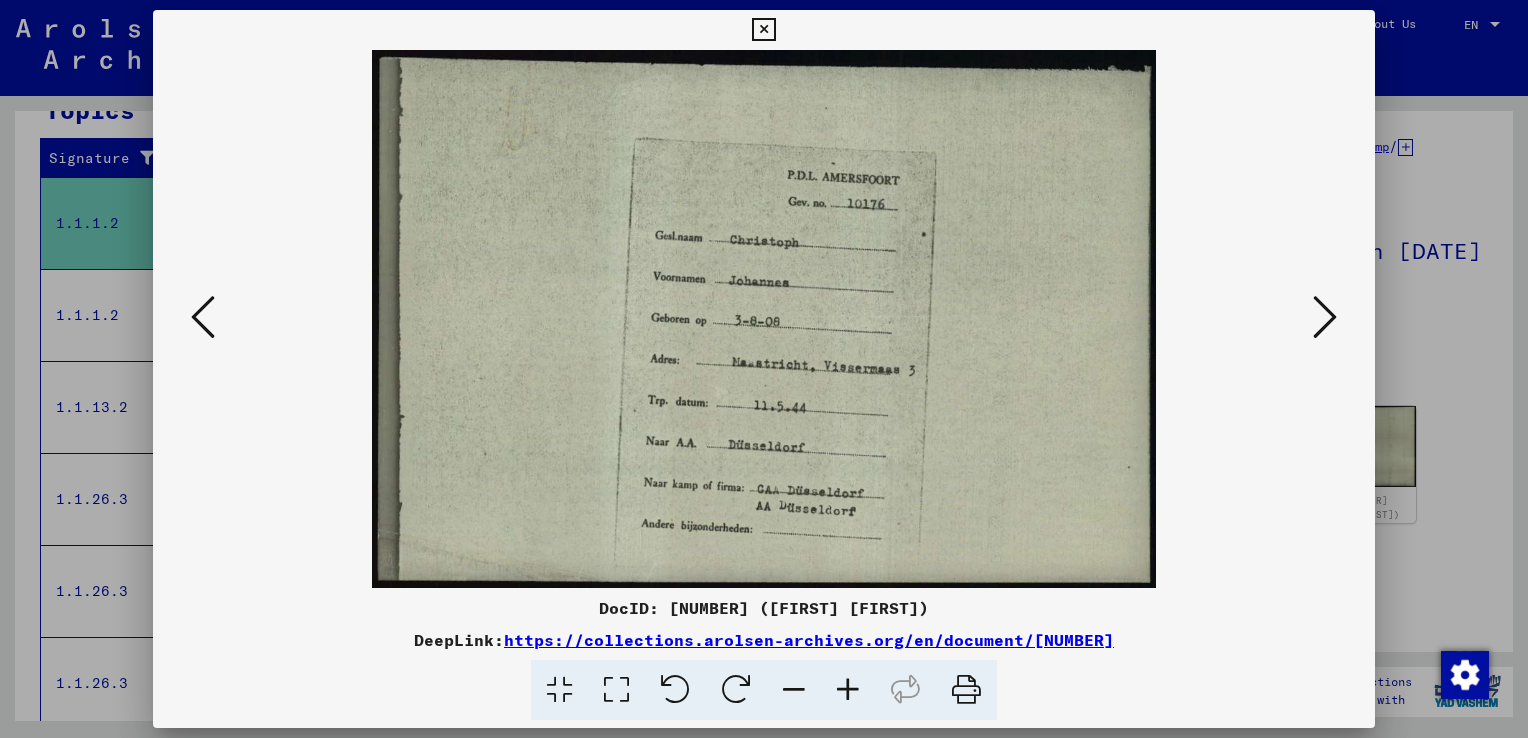 click at bounding box center [203, 317] 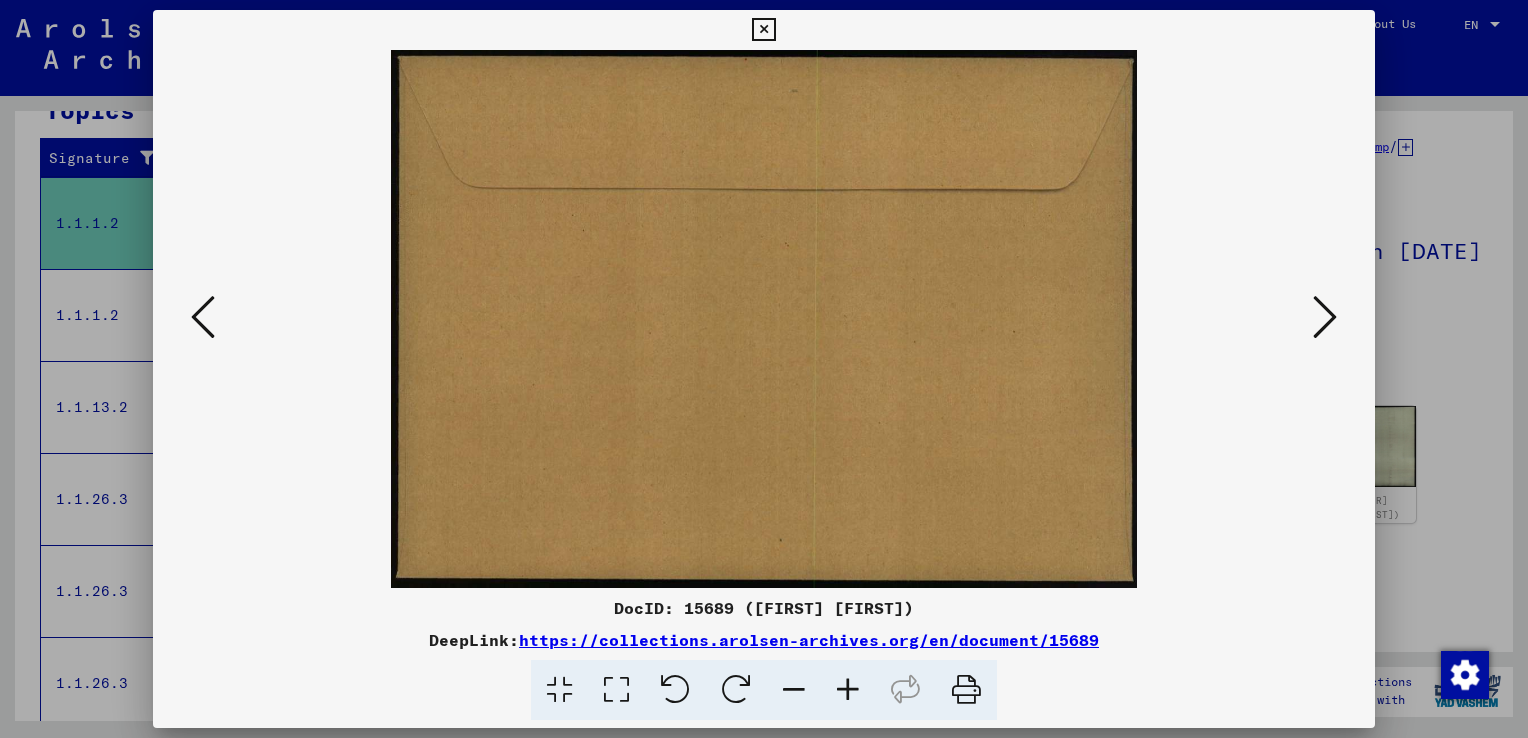 click at bounding box center (203, 317) 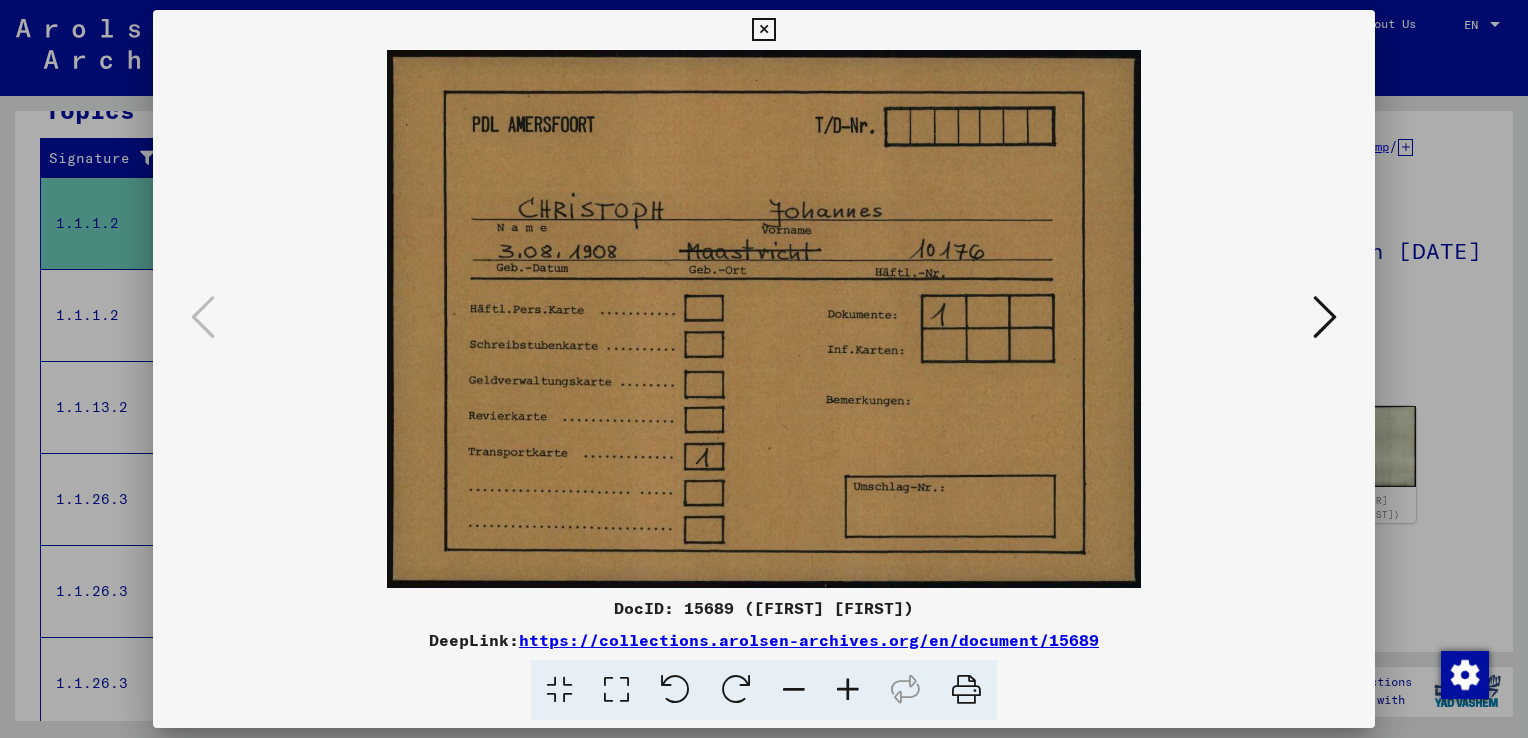 click at bounding box center (764, 369) 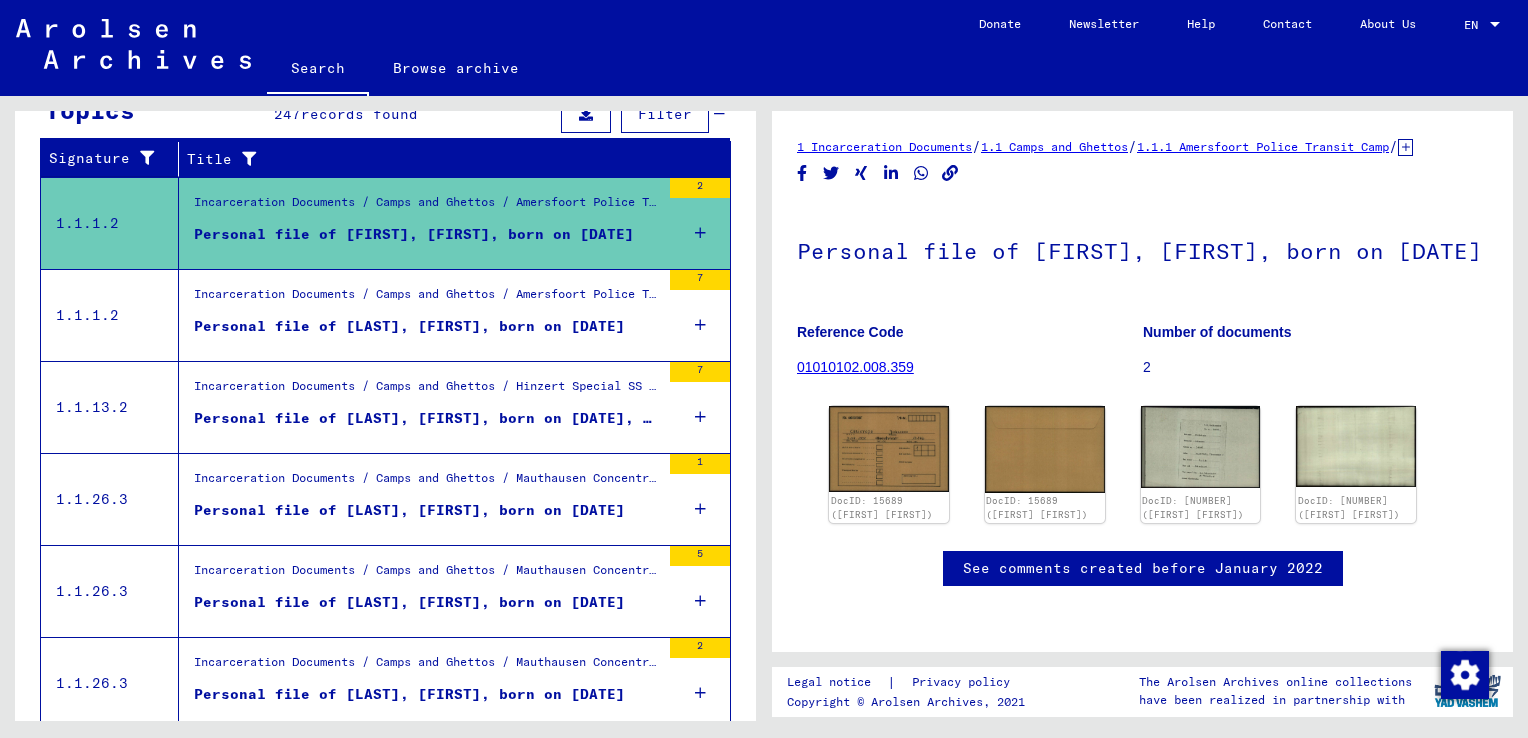 click on "Personal file of [LAST], [FIRST], born on [DATE]" at bounding box center (409, 326) 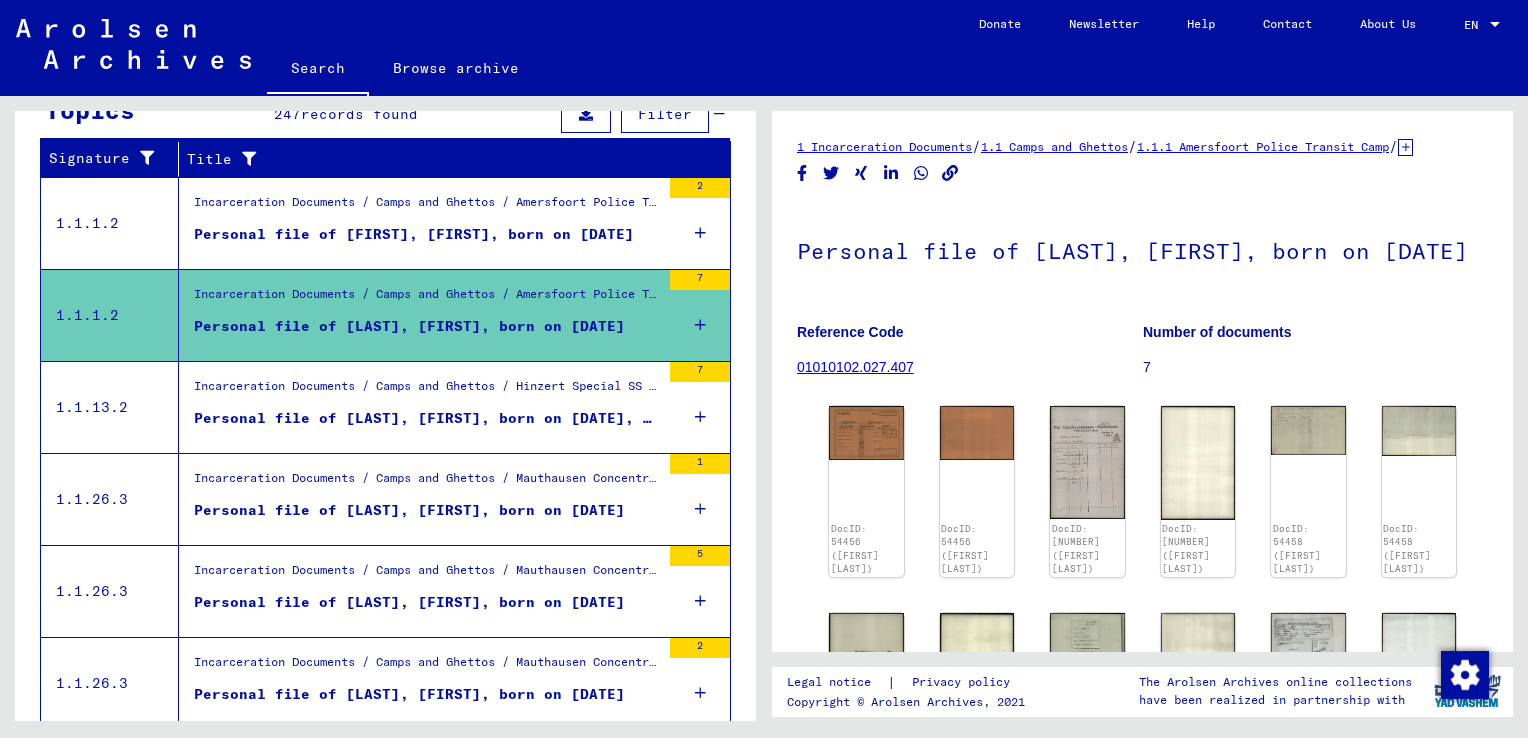 scroll, scrollTop: 0, scrollLeft: 0, axis: both 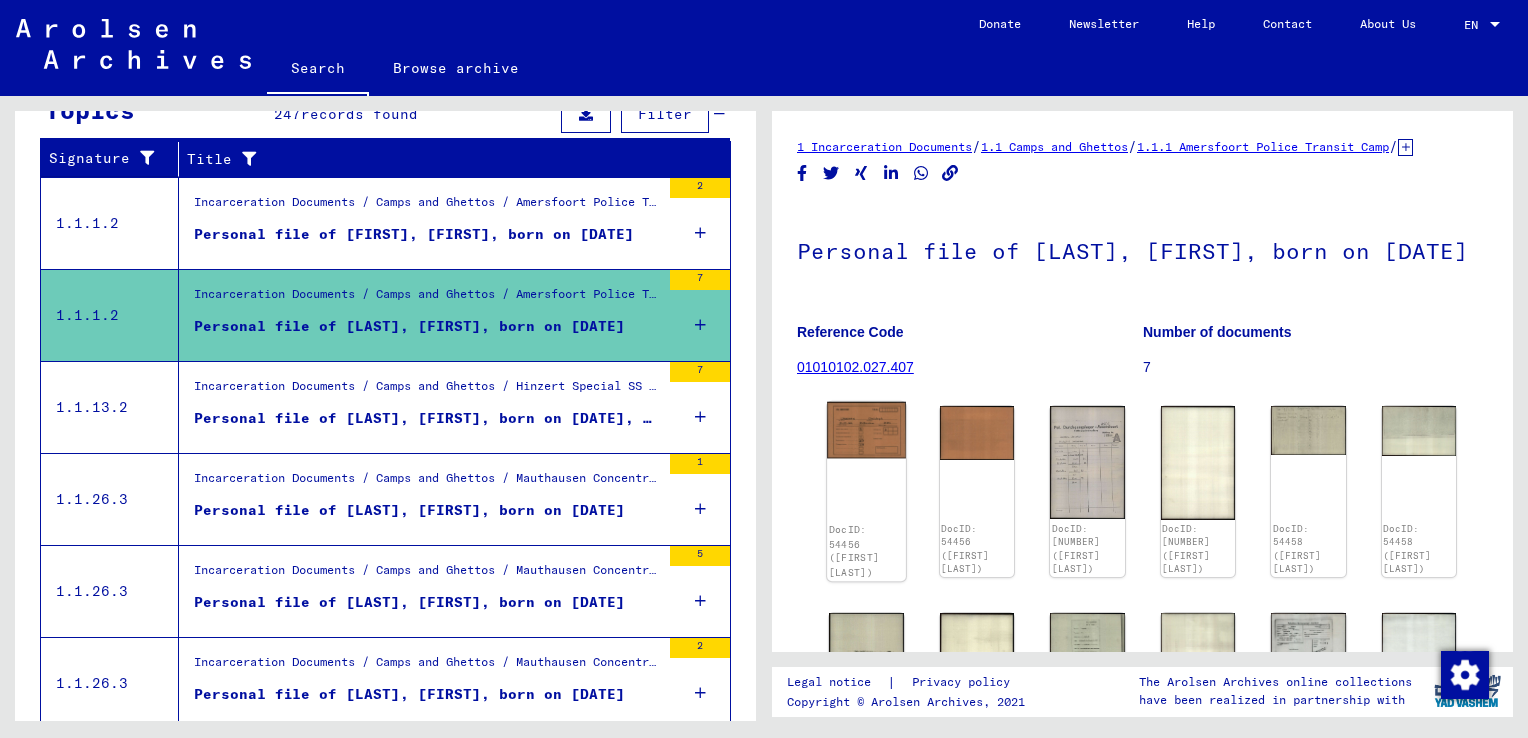 click 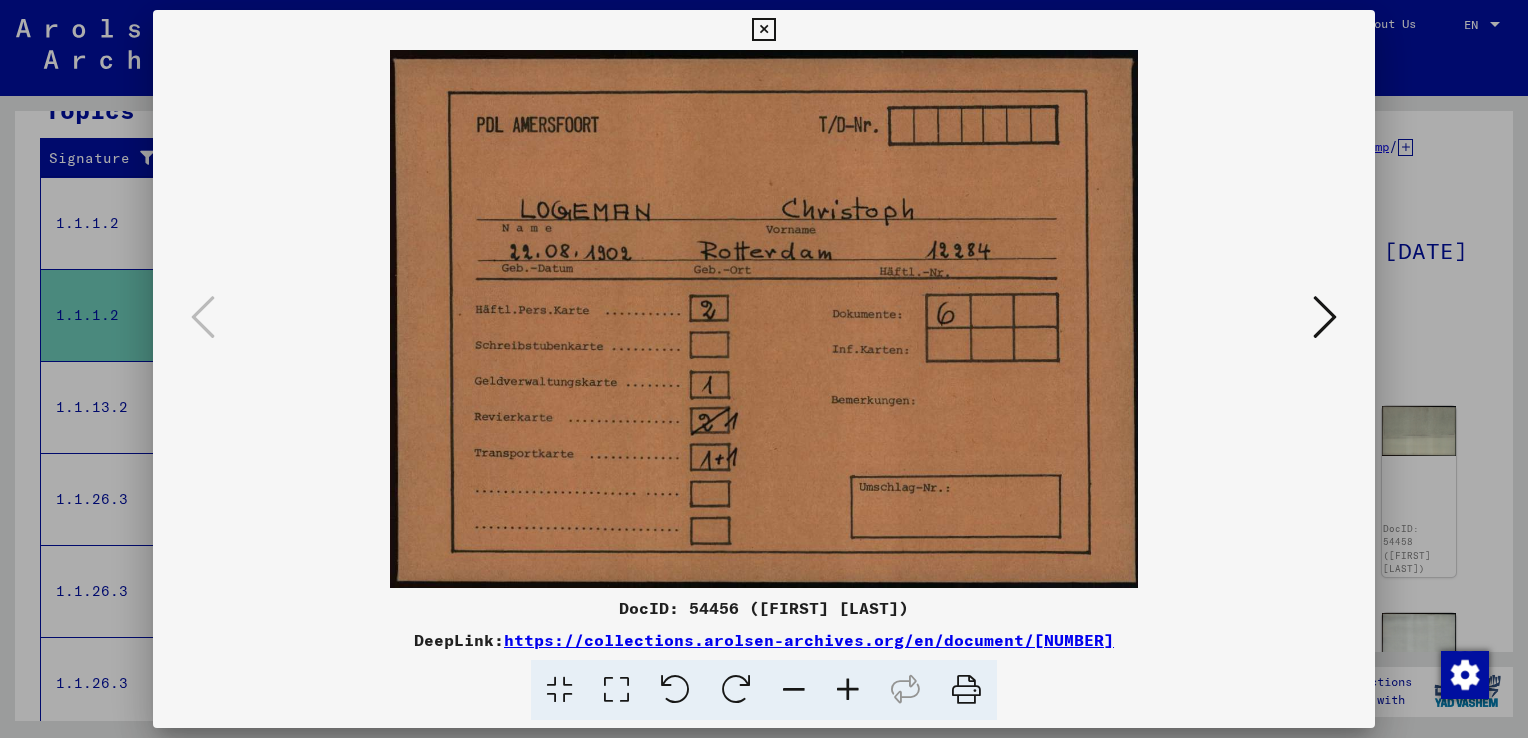 click at bounding box center [1325, 317] 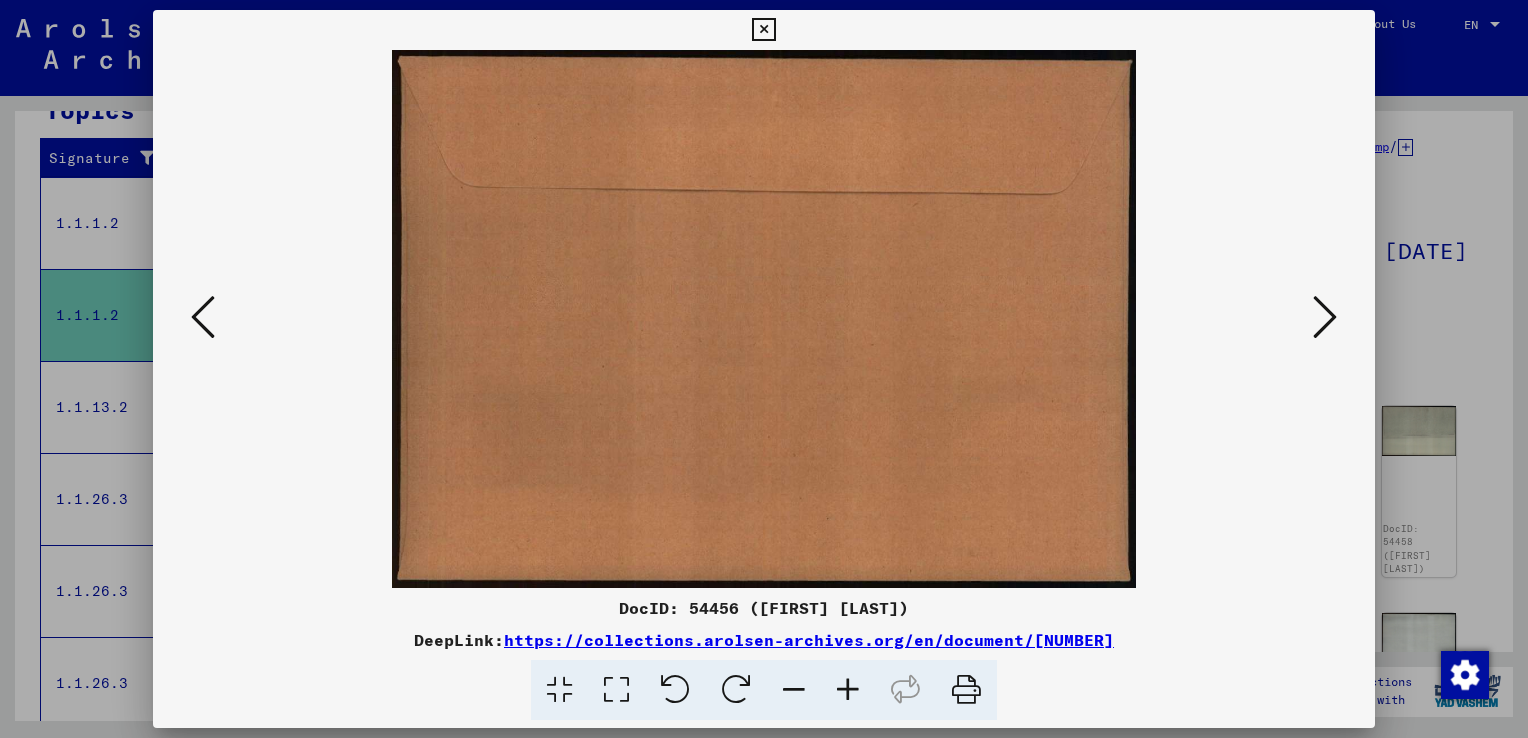 click at bounding box center [1325, 317] 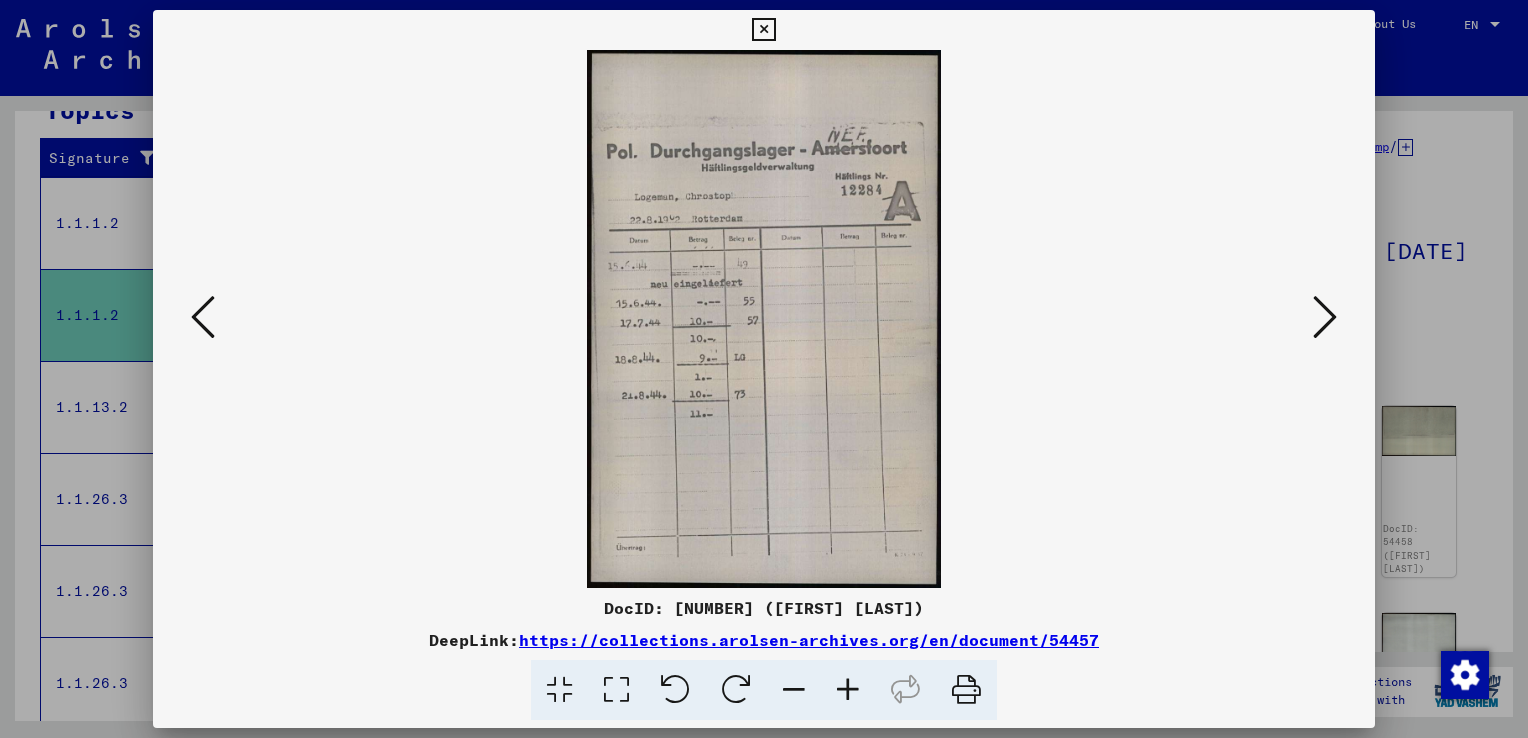 click at bounding box center (1325, 317) 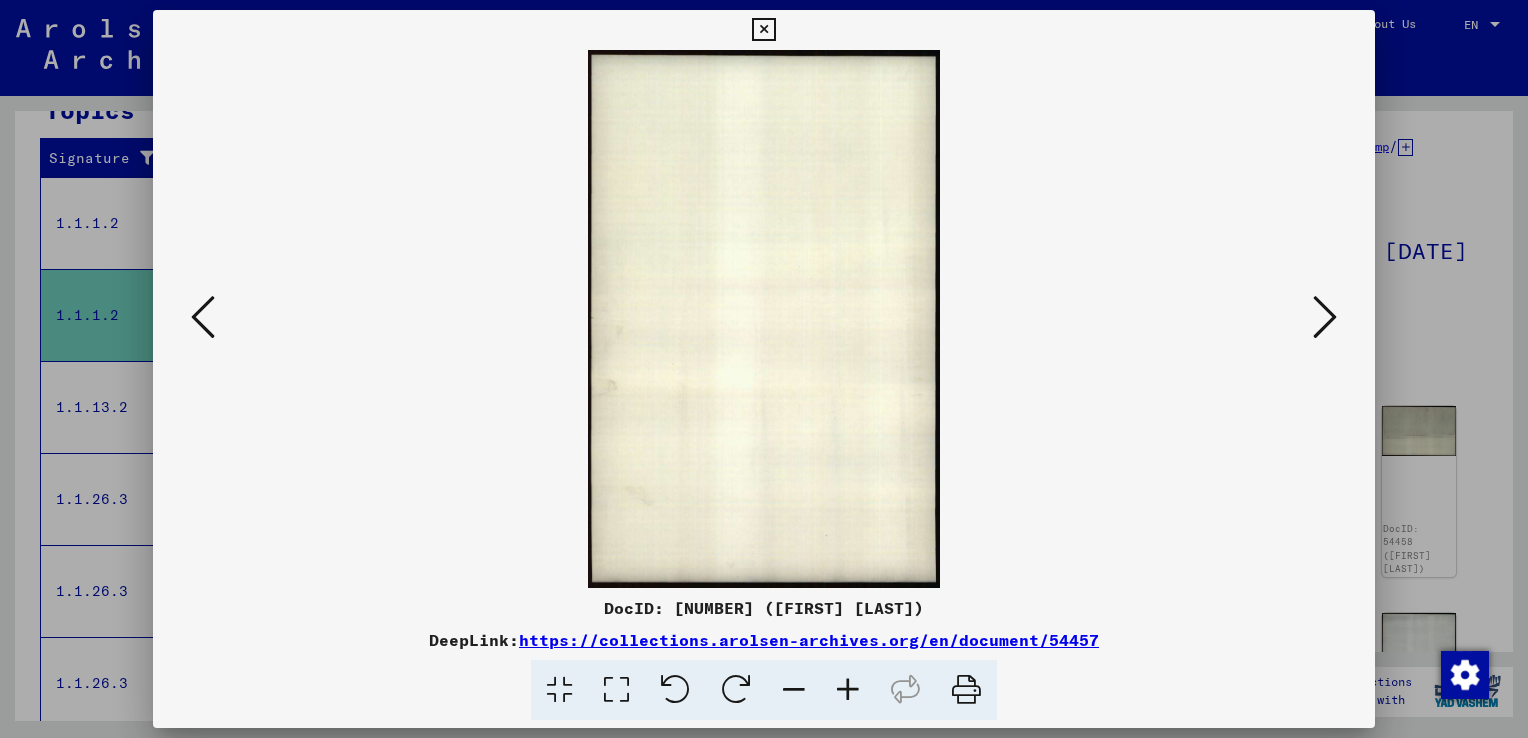 click at bounding box center (1325, 317) 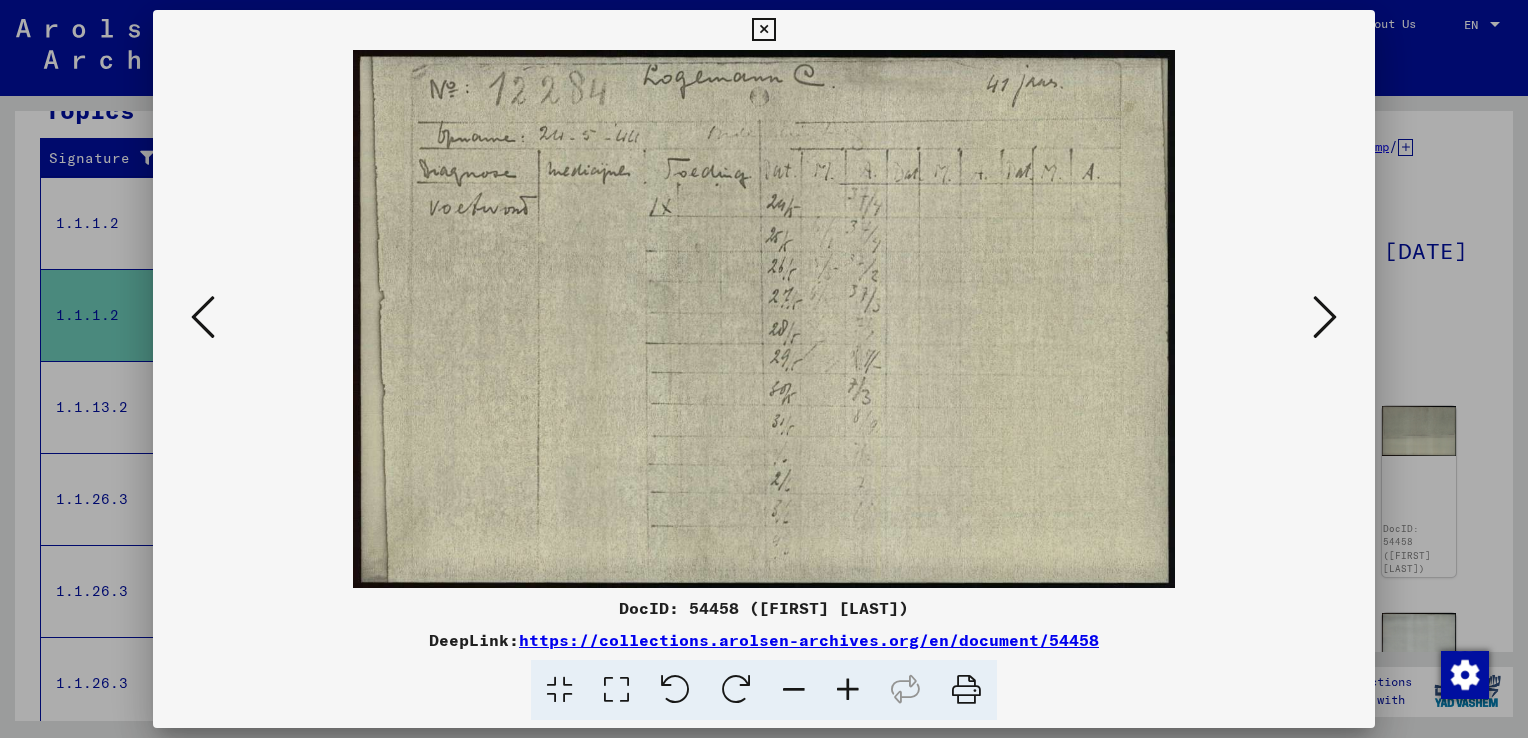 click at bounding box center (1325, 317) 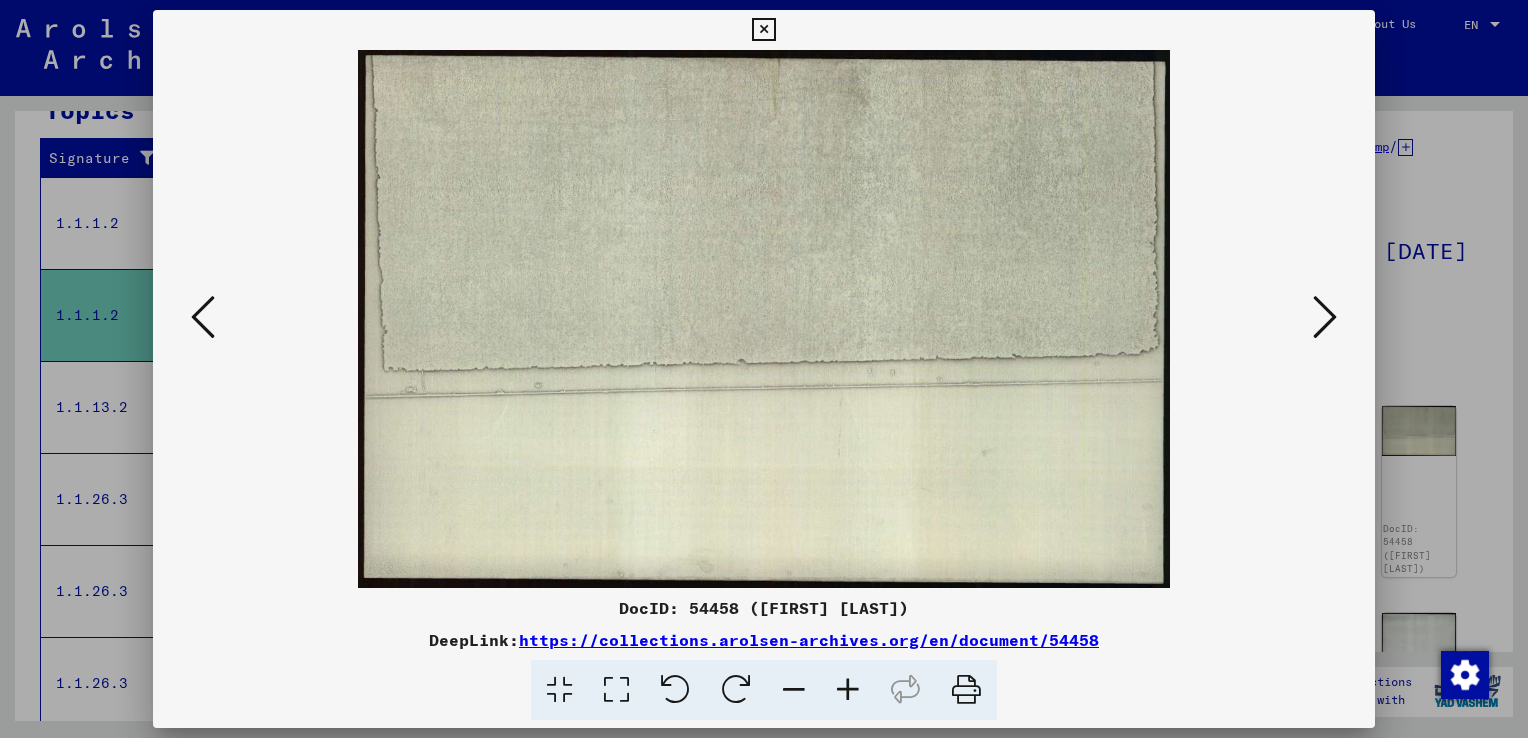 click at bounding box center (1325, 317) 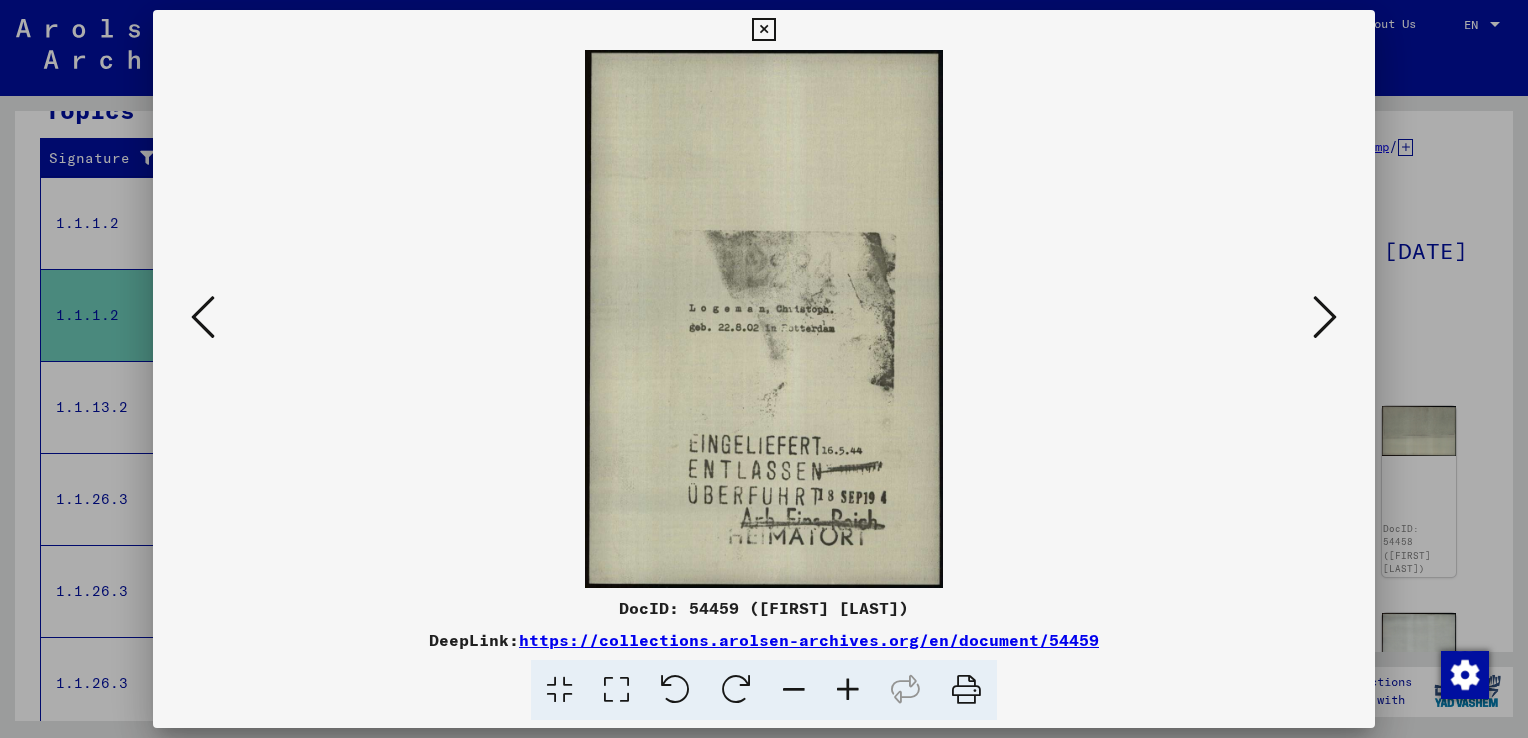 click at bounding box center (1325, 317) 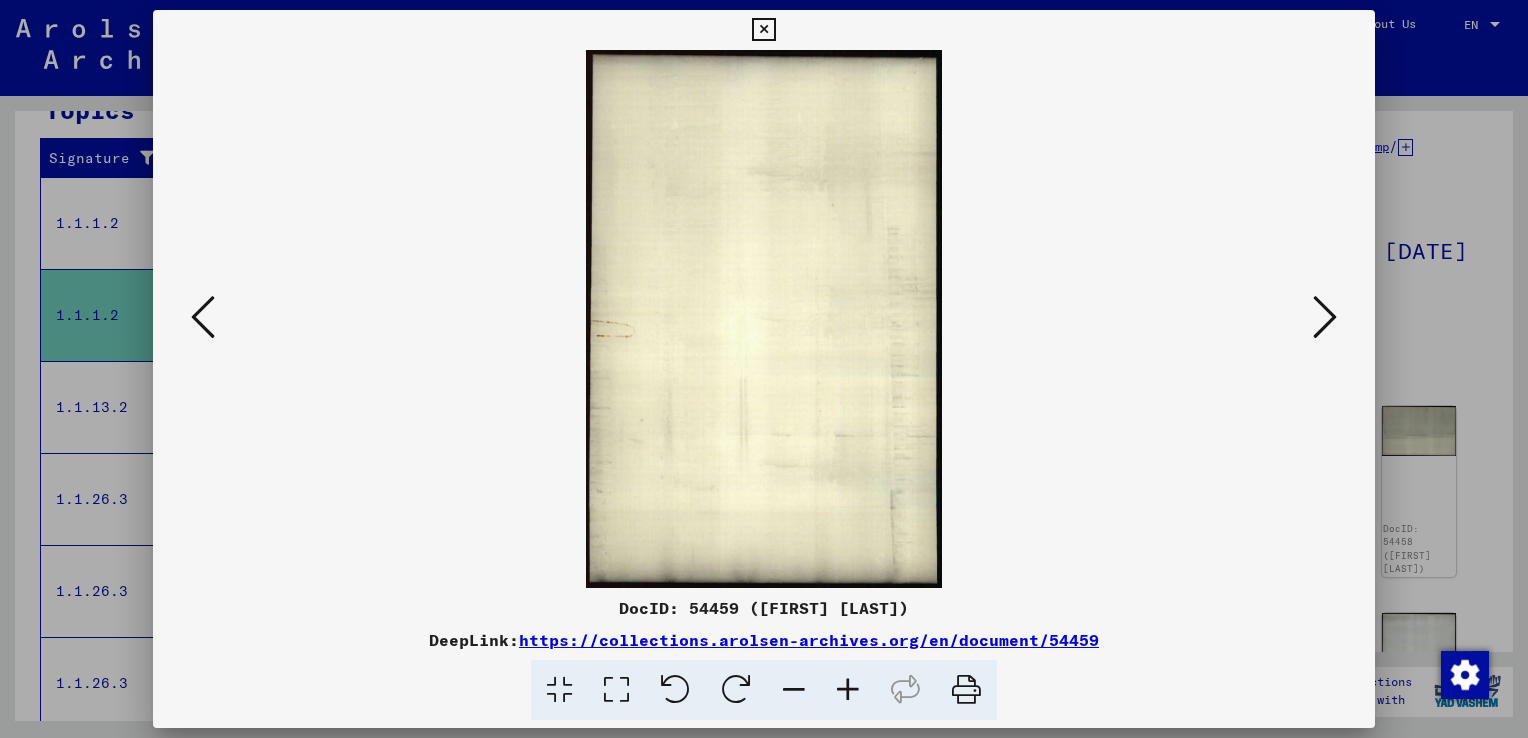 click at bounding box center (764, 369) 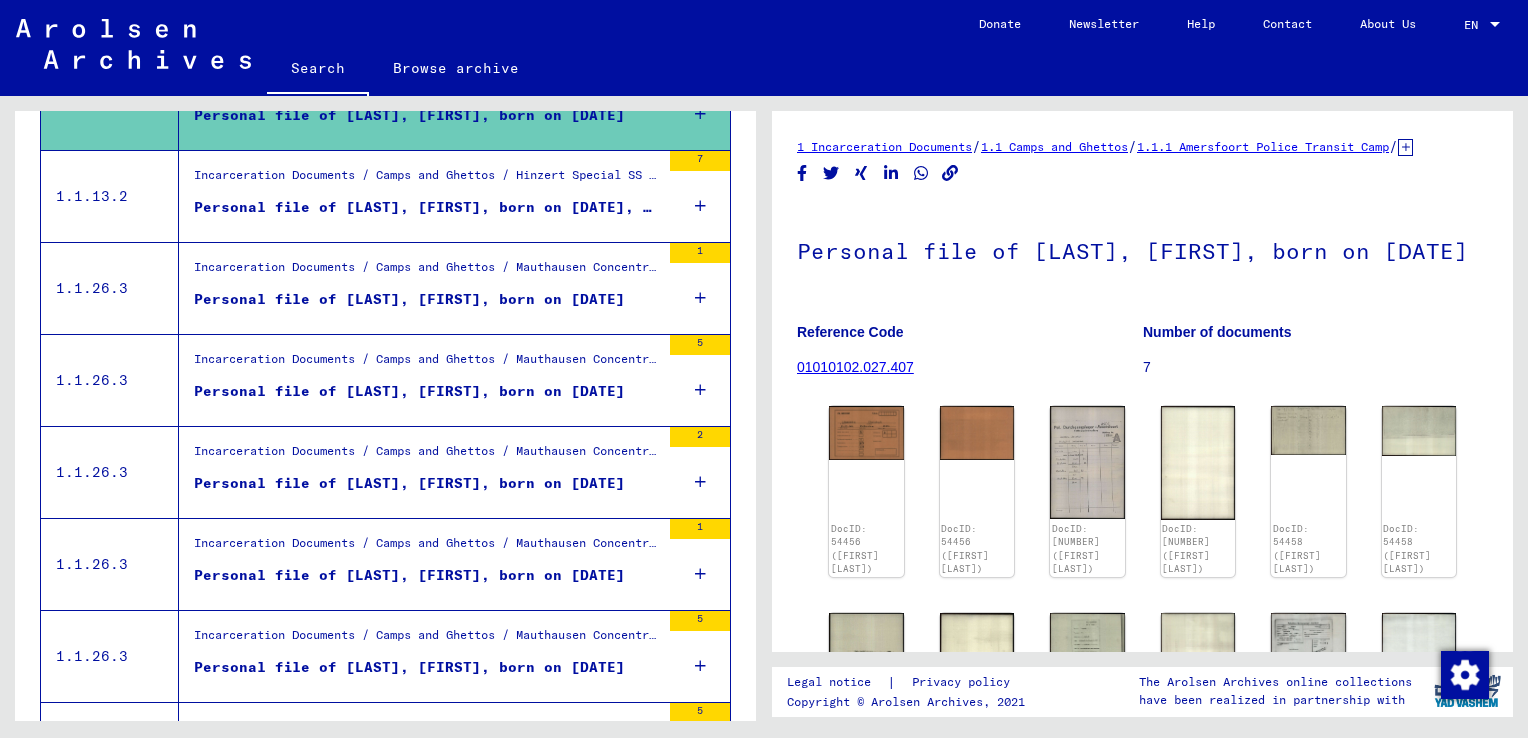 scroll, scrollTop: 536, scrollLeft: 0, axis: vertical 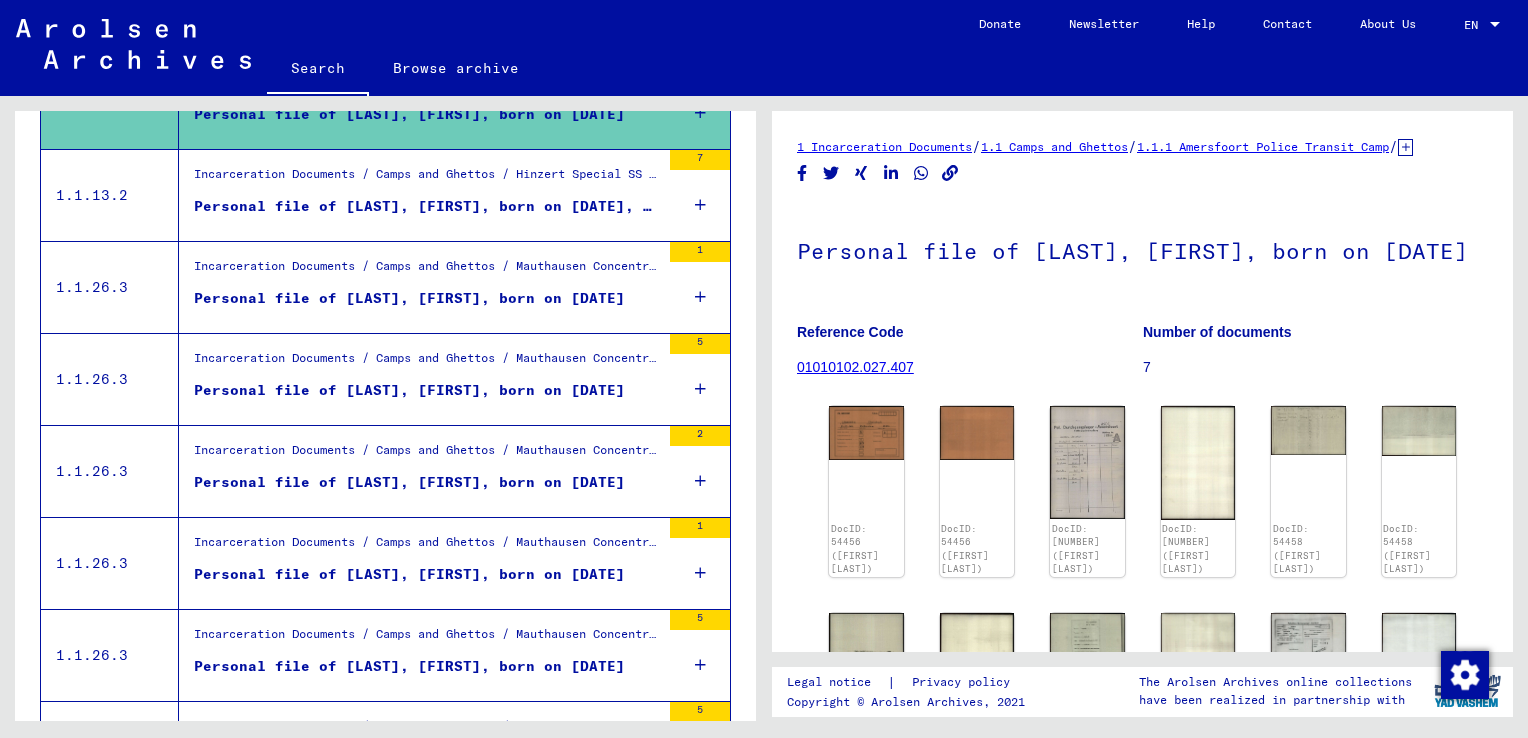 click on "Personal file of [LAST], [FIRST], born on [DATE]" at bounding box center [409, 390] 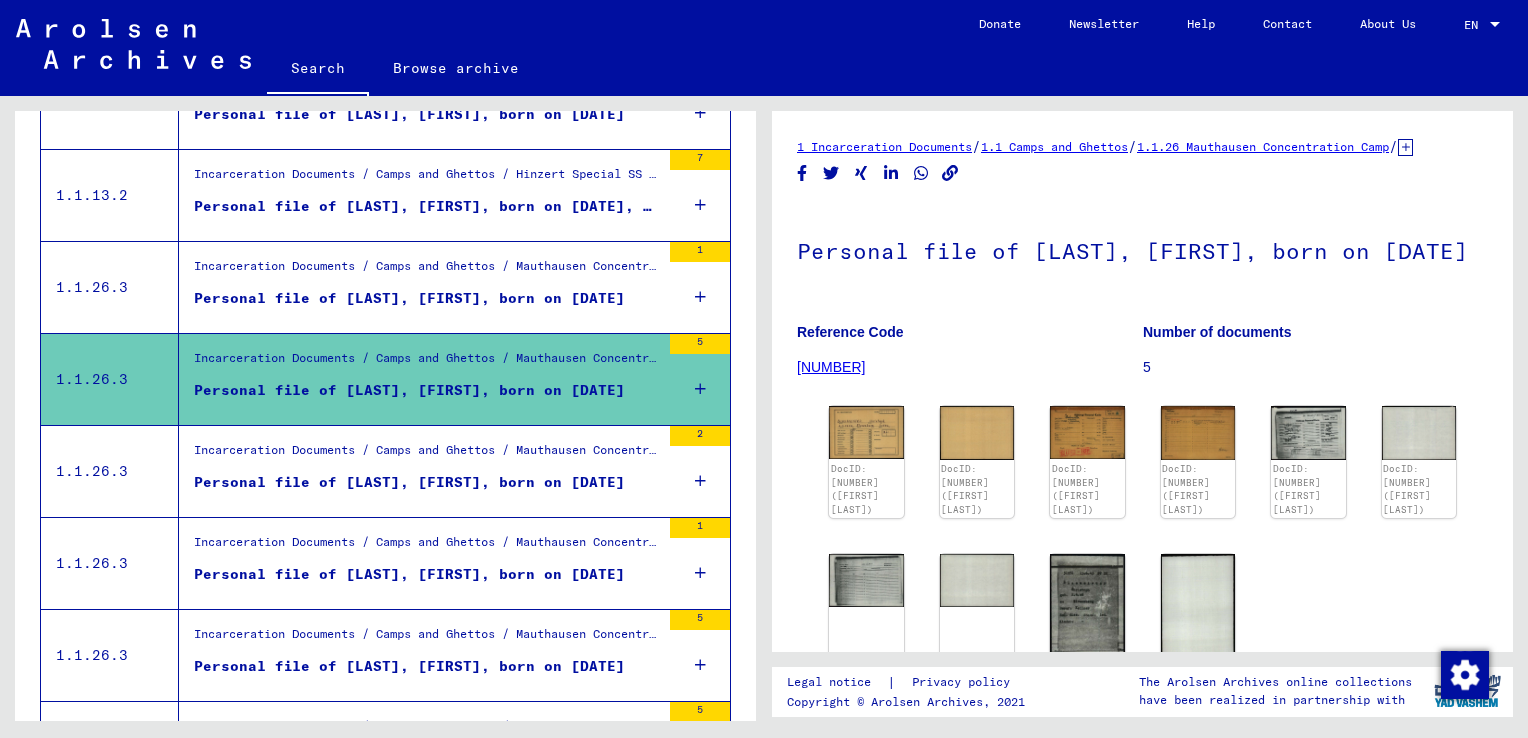 scroll, scrollTop: 0, scrollLeft: 0, axis: both 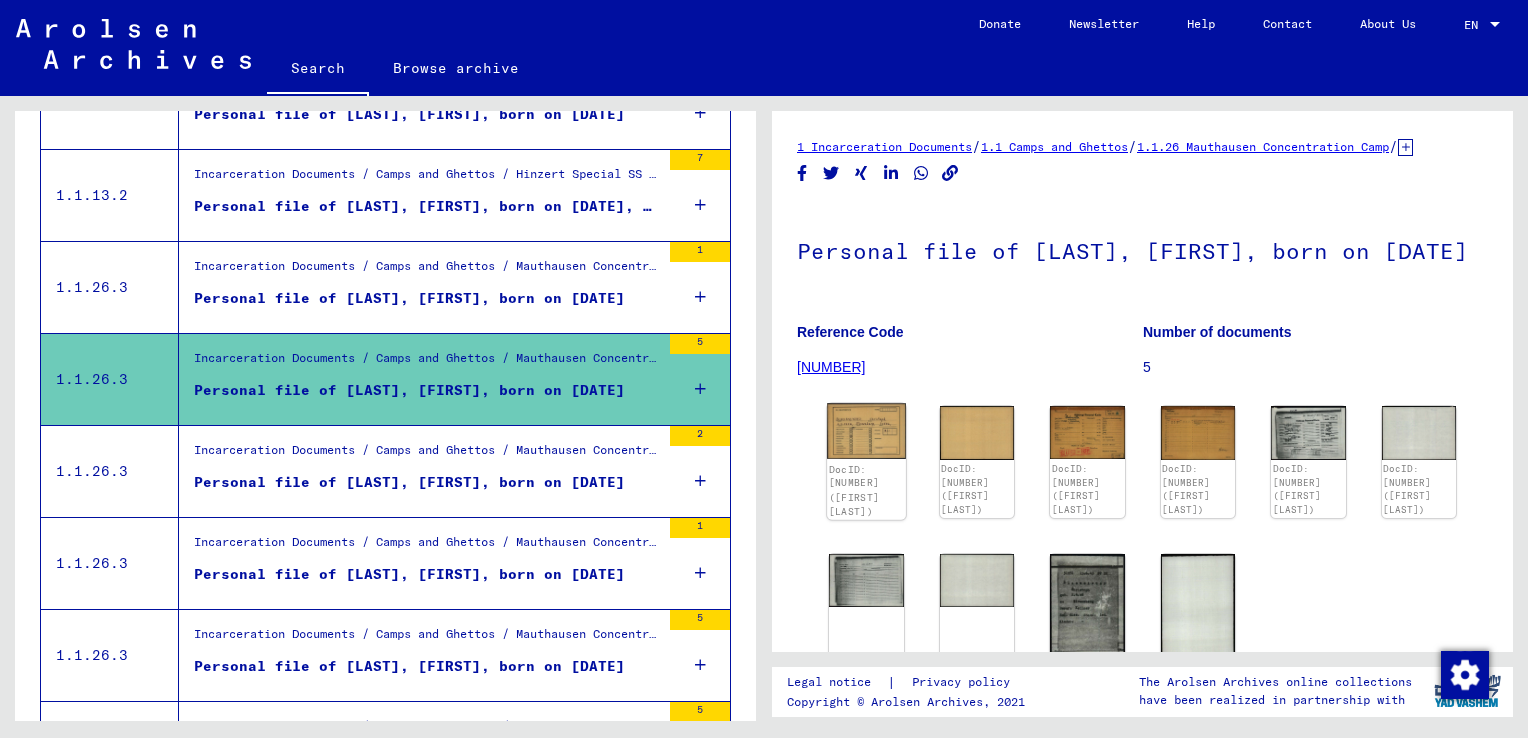click 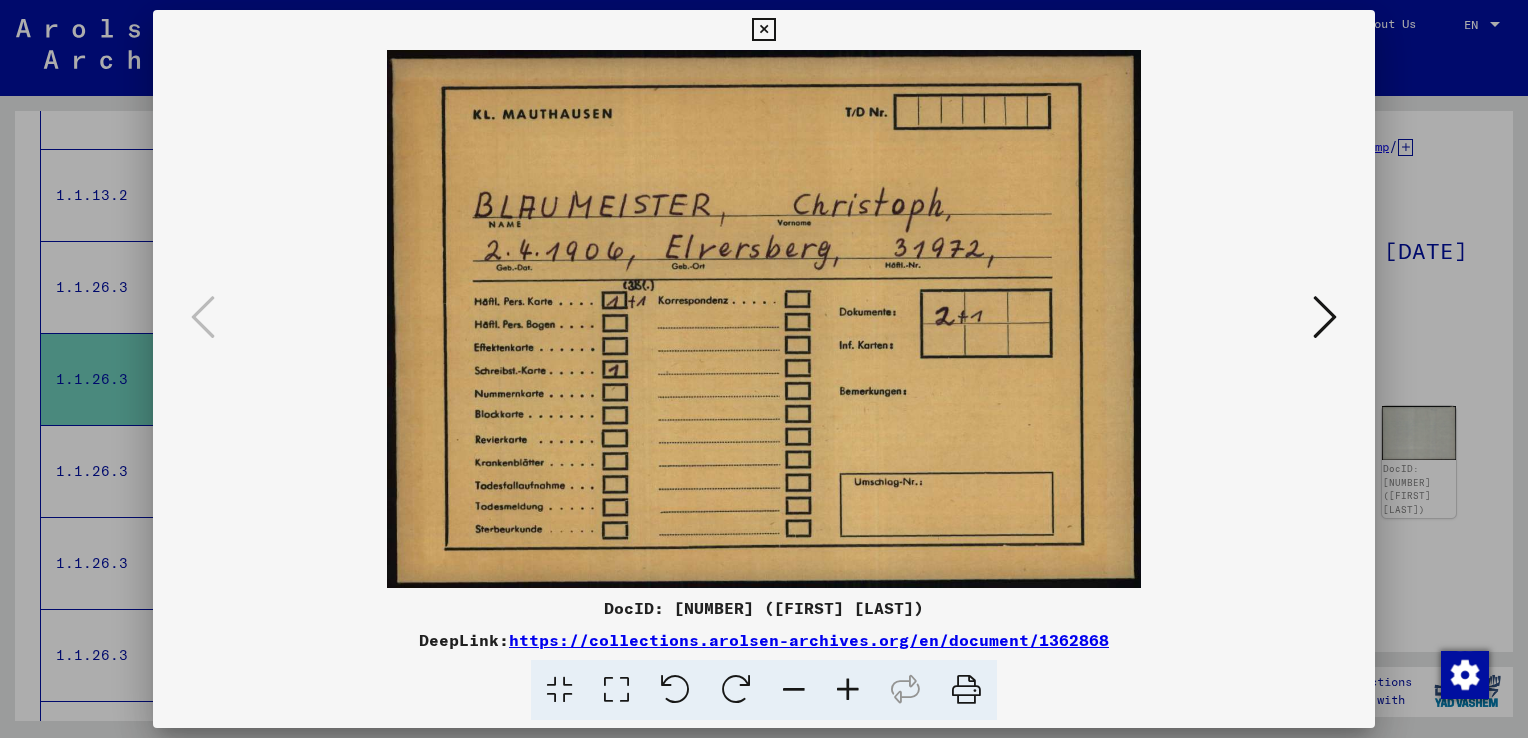 click at bounding box center [1325, 317] 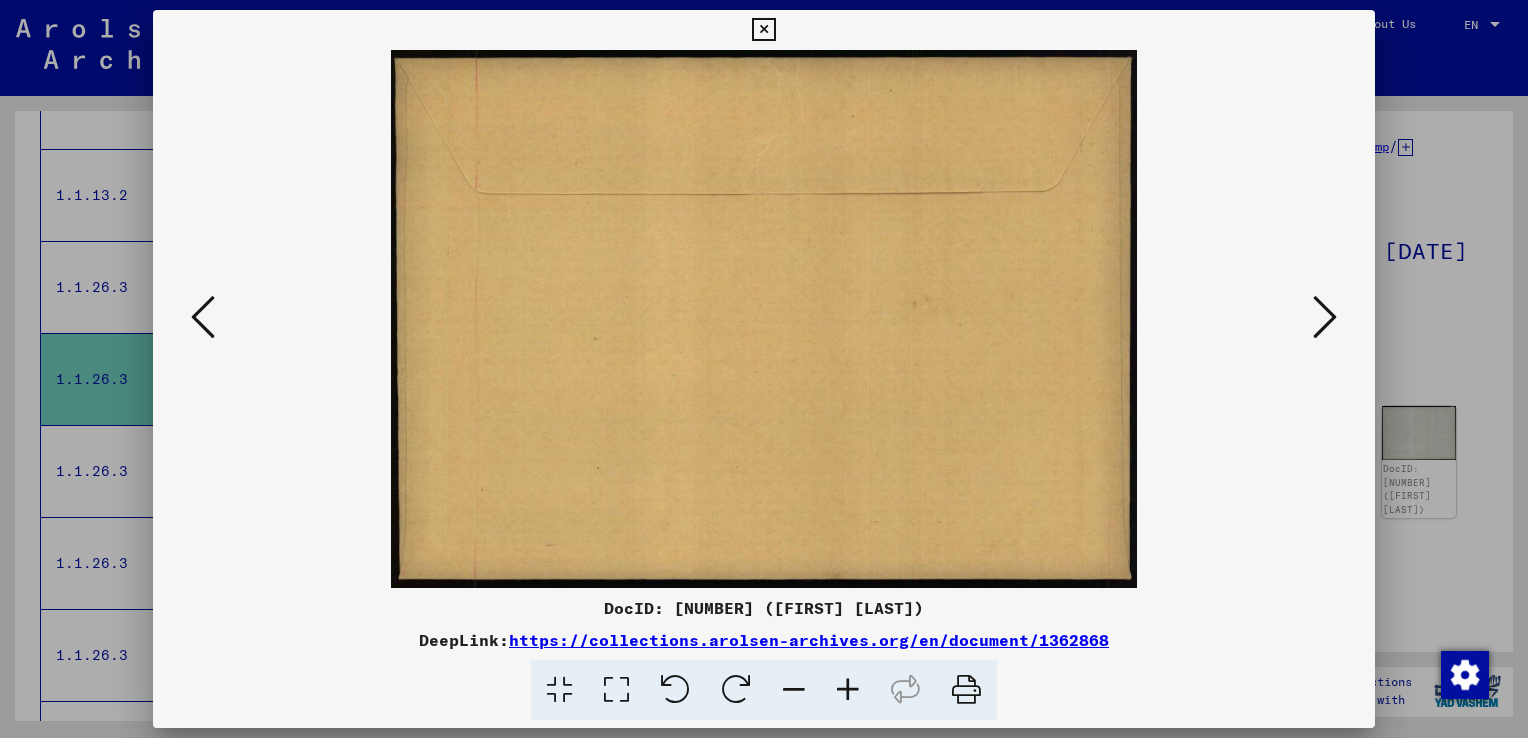 drag, startPoint x: 1332, startPoint y: 296, endPoint x: 1323, endPoint y: 266, distance: 31.320919 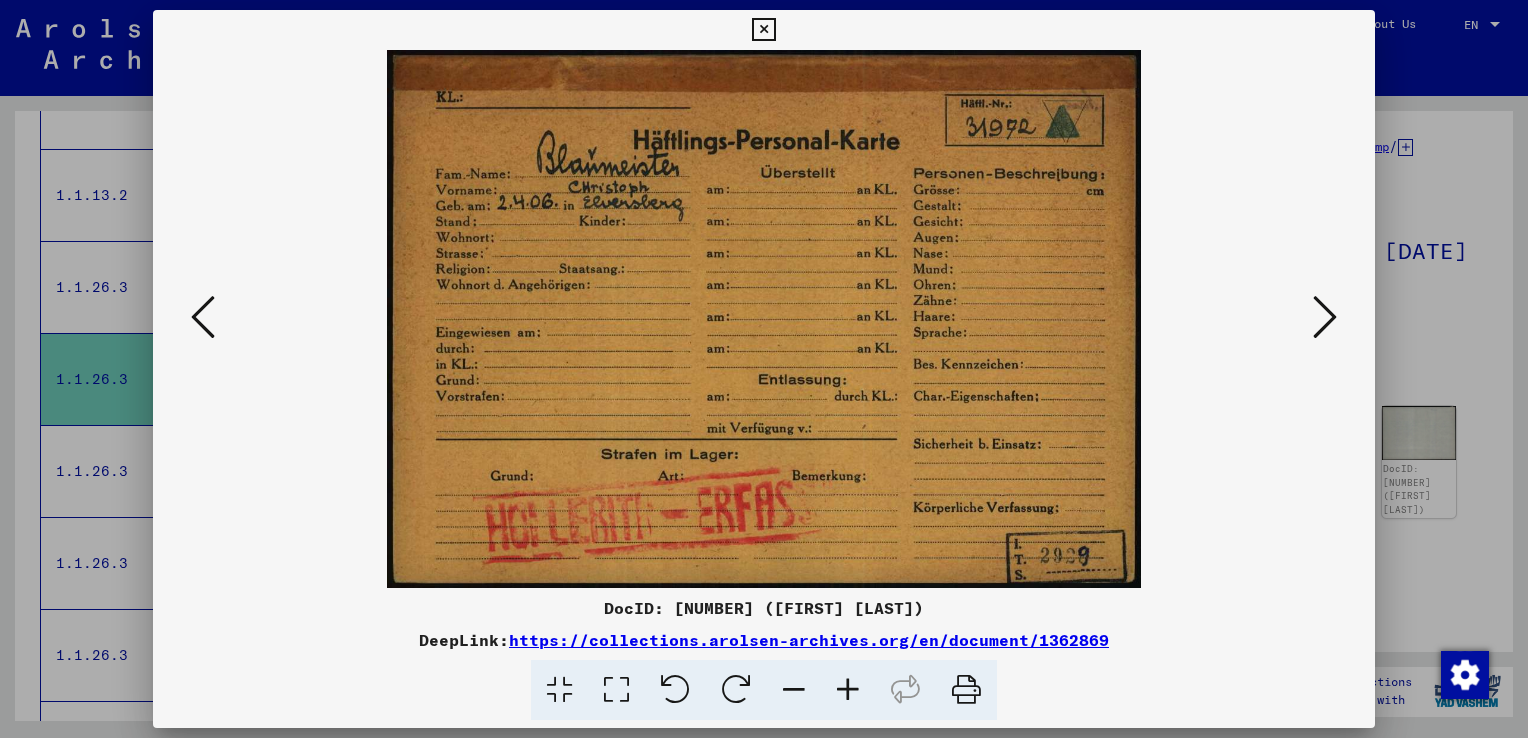 click at bounding box center [1325, 317] 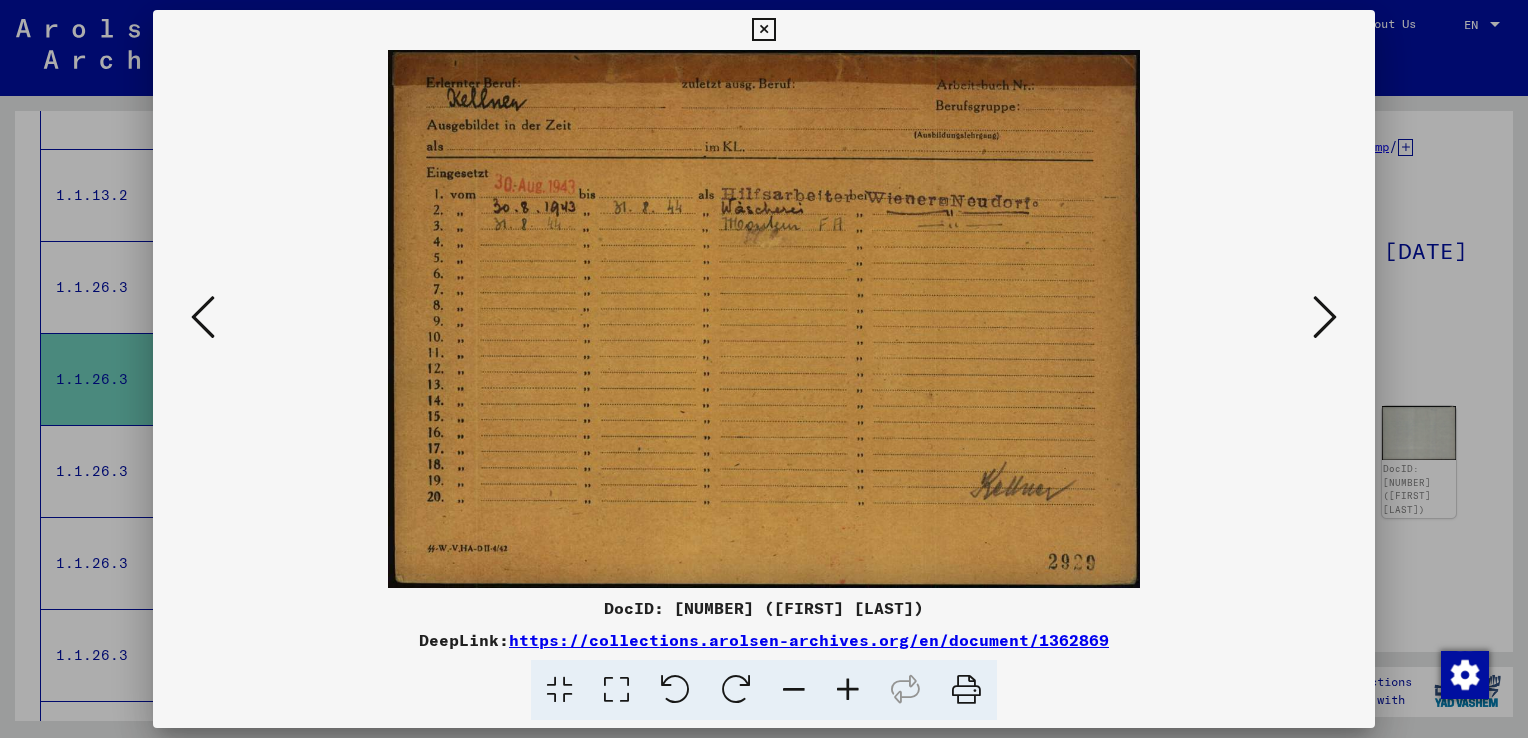 click at bounding box center [1325, 317] 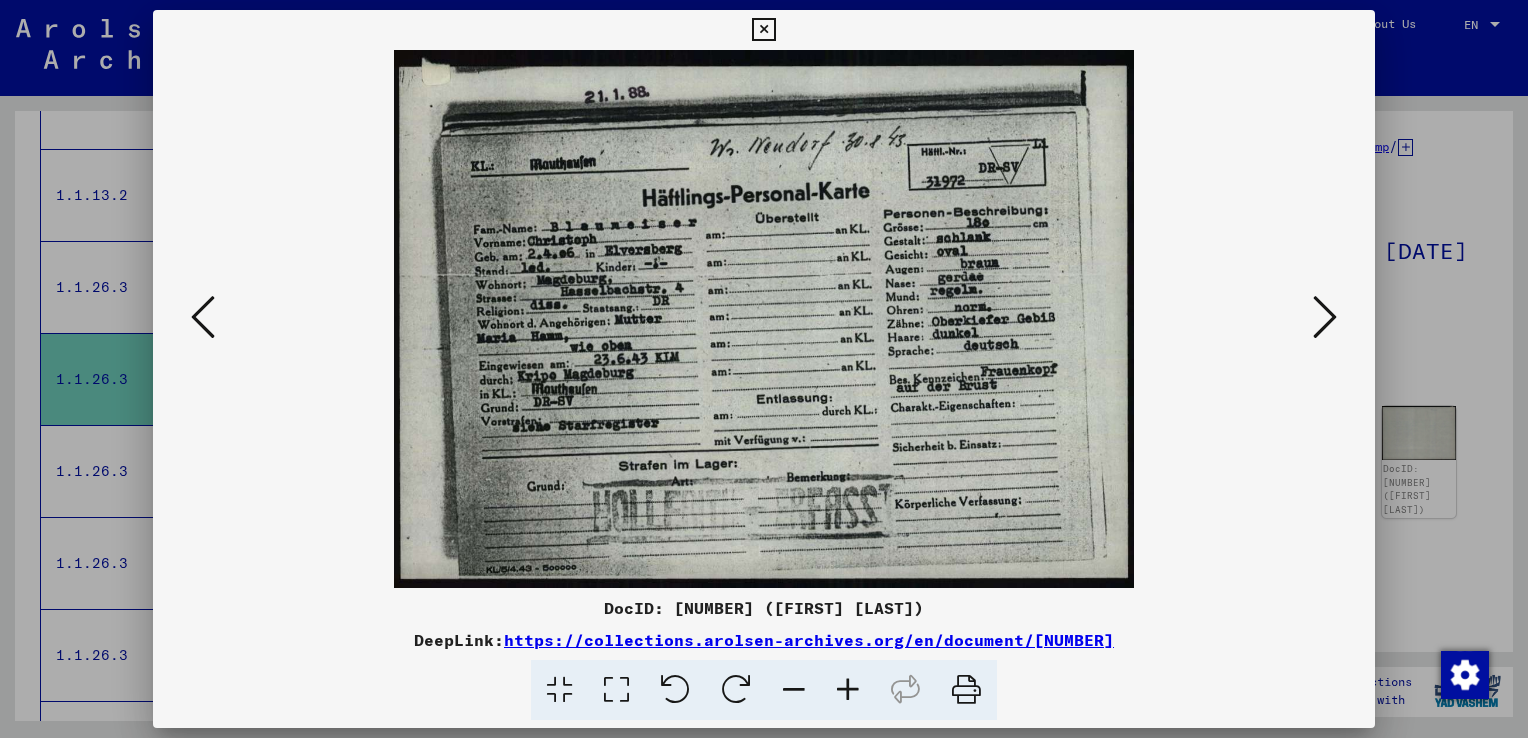 click at bounding box center [1325, 317] 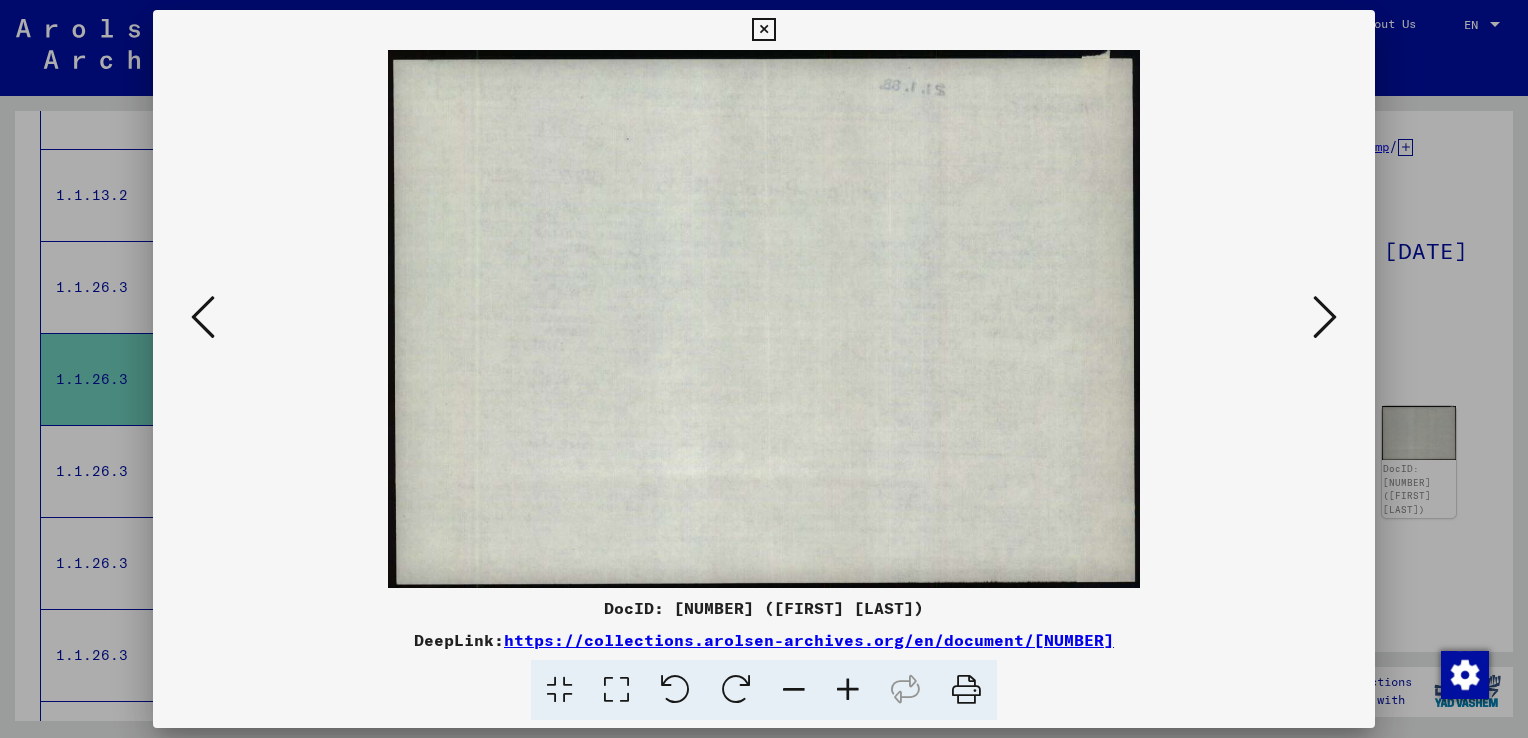 click at bounding box center (1325, 317) 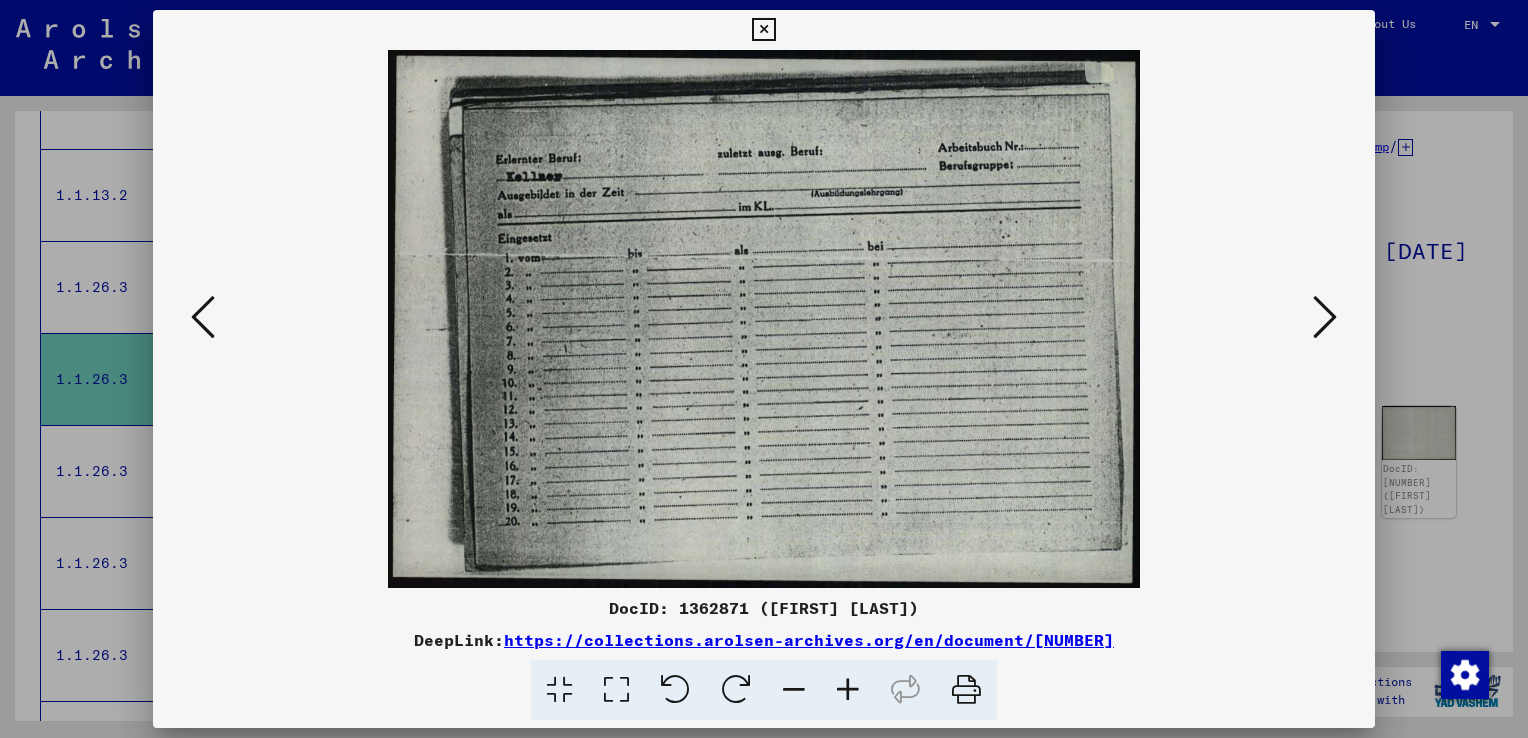 click at bounding box center (1325, 317) 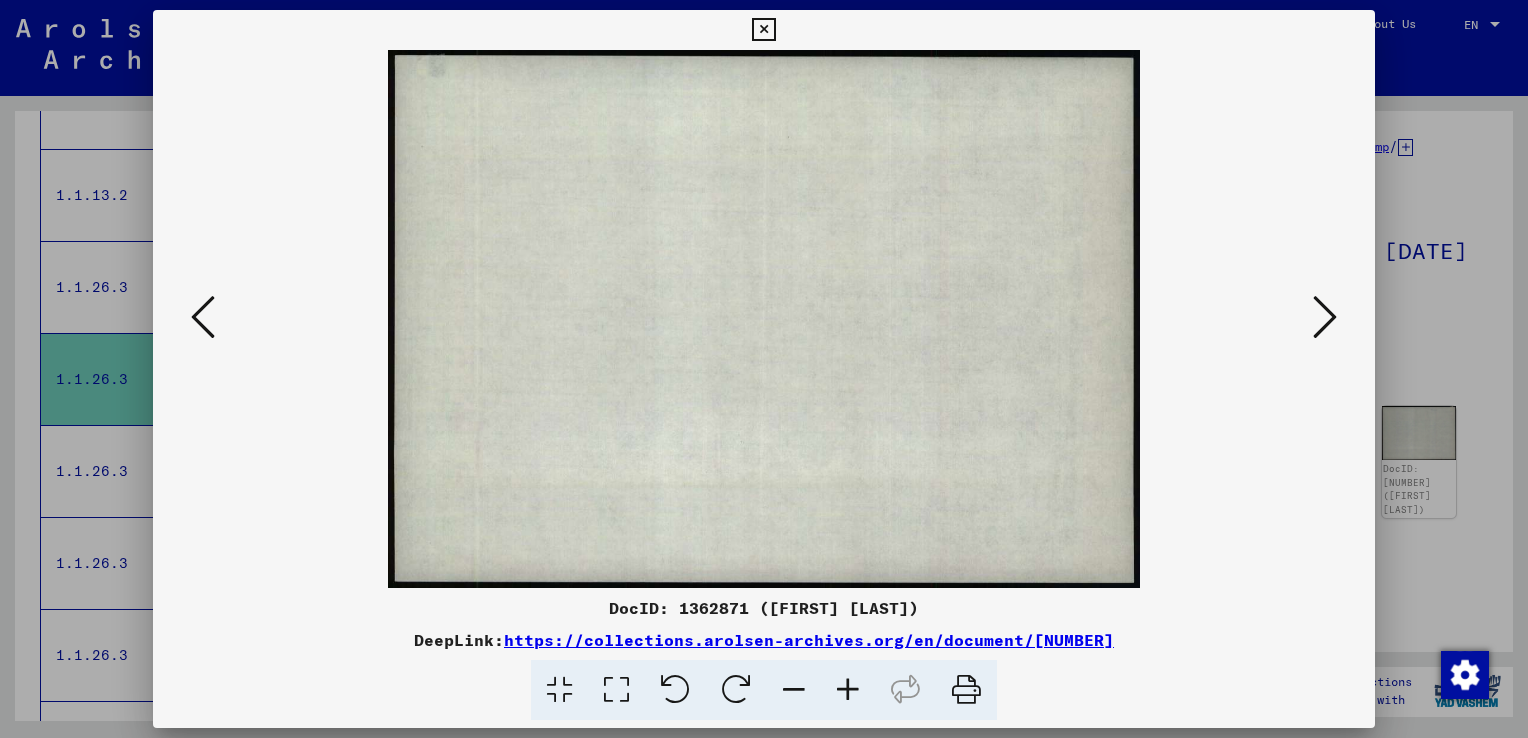 click at bounding box center (1325, 317) 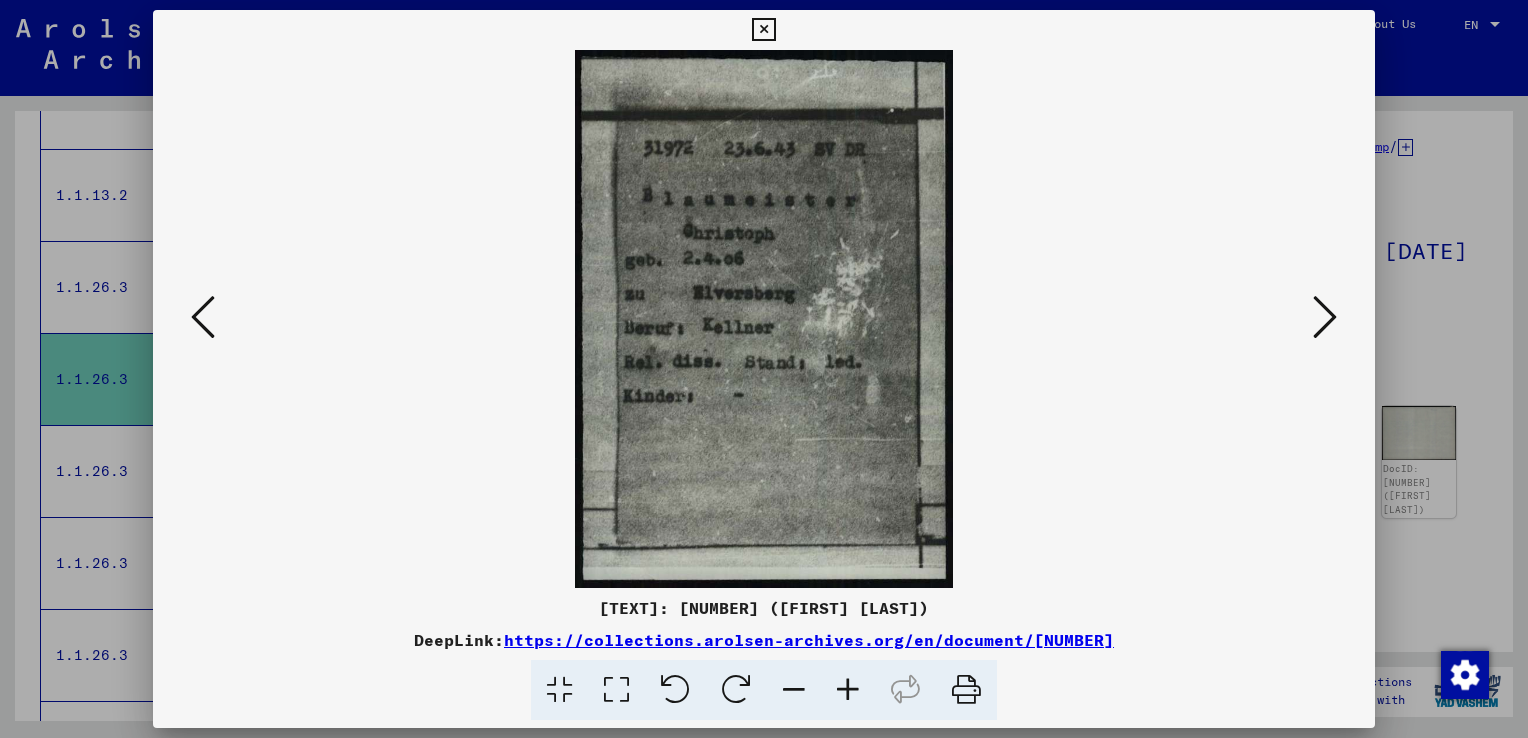 click at bounding box center [1325, 317] 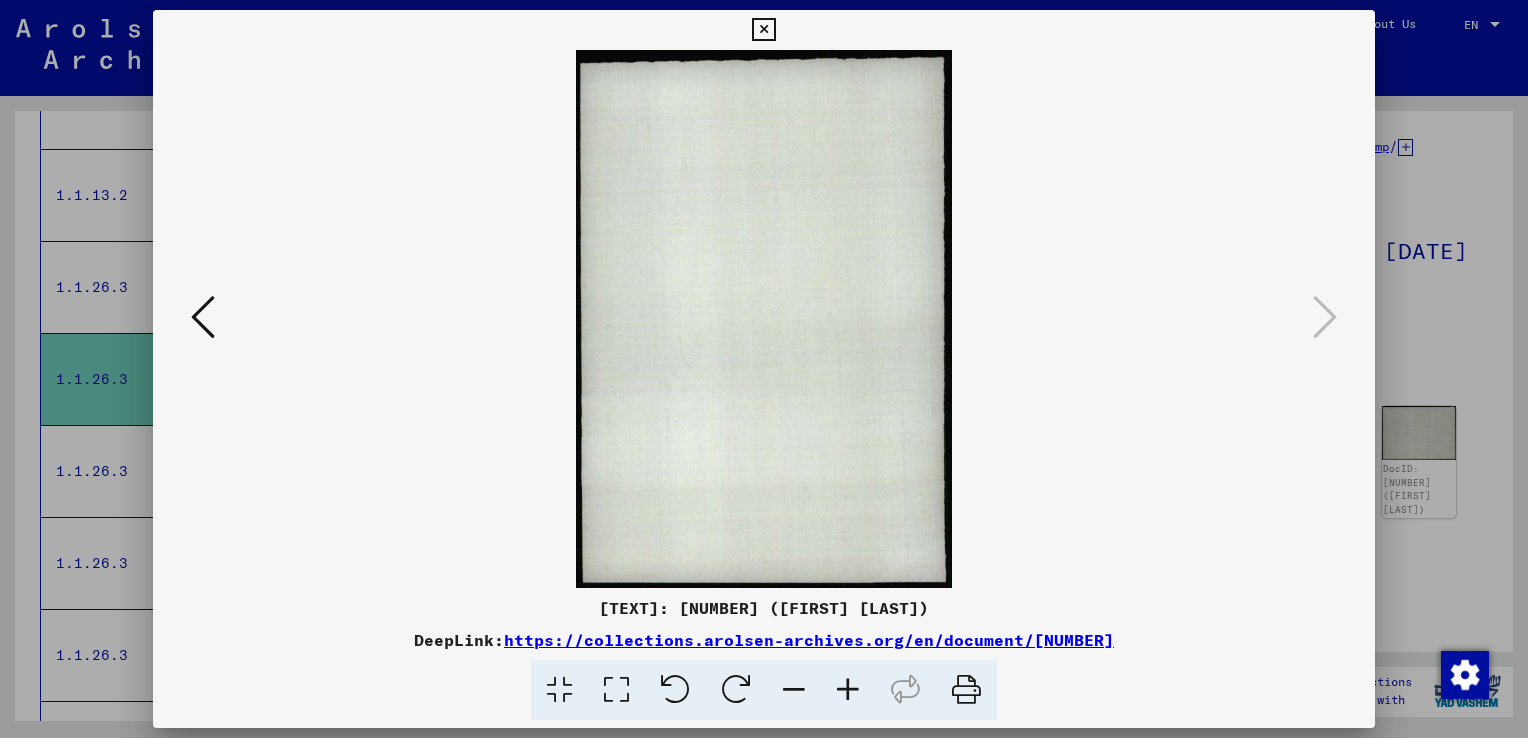 click at bounding box center [764, 369] 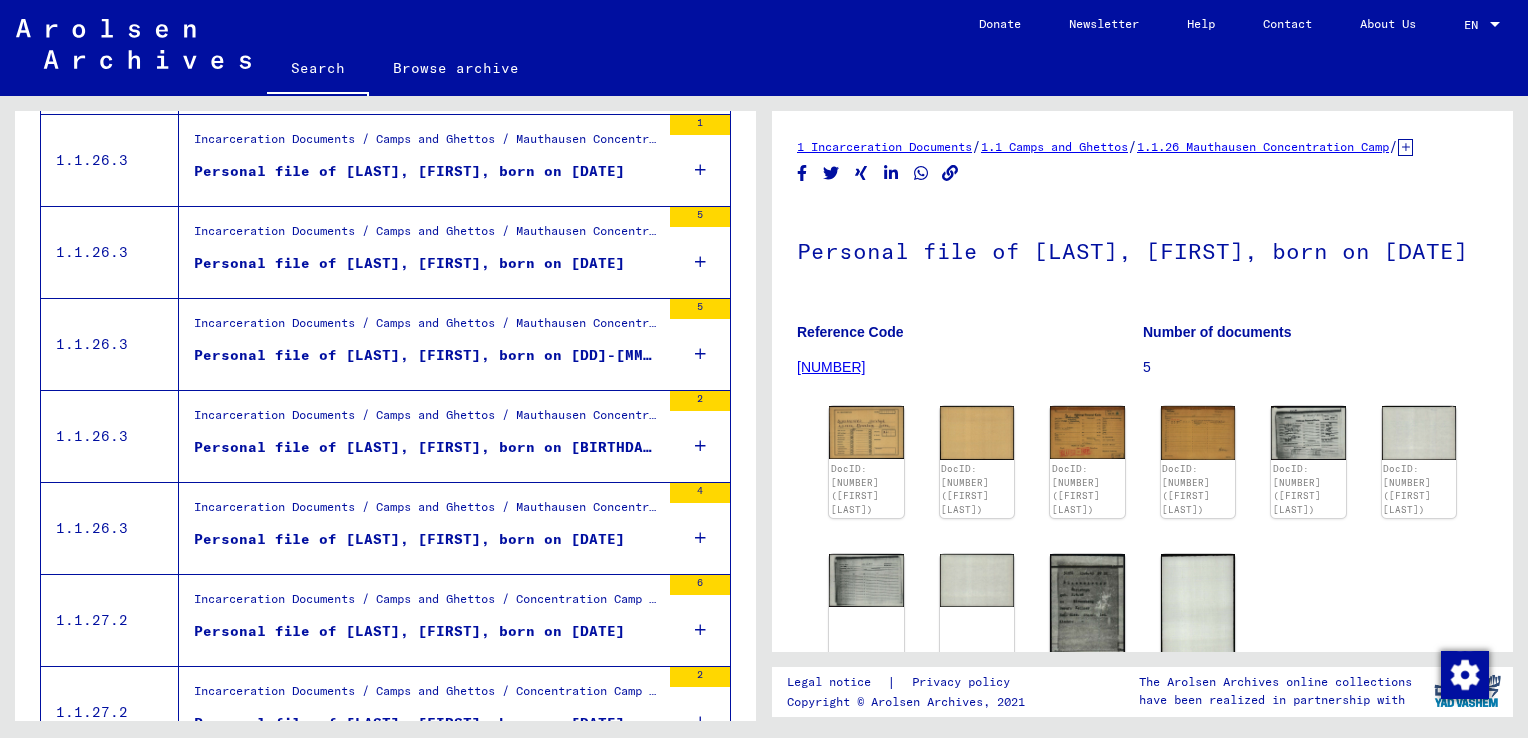 scroll, scrollTop: 1019, scrollLeft: 0, axis: vertical 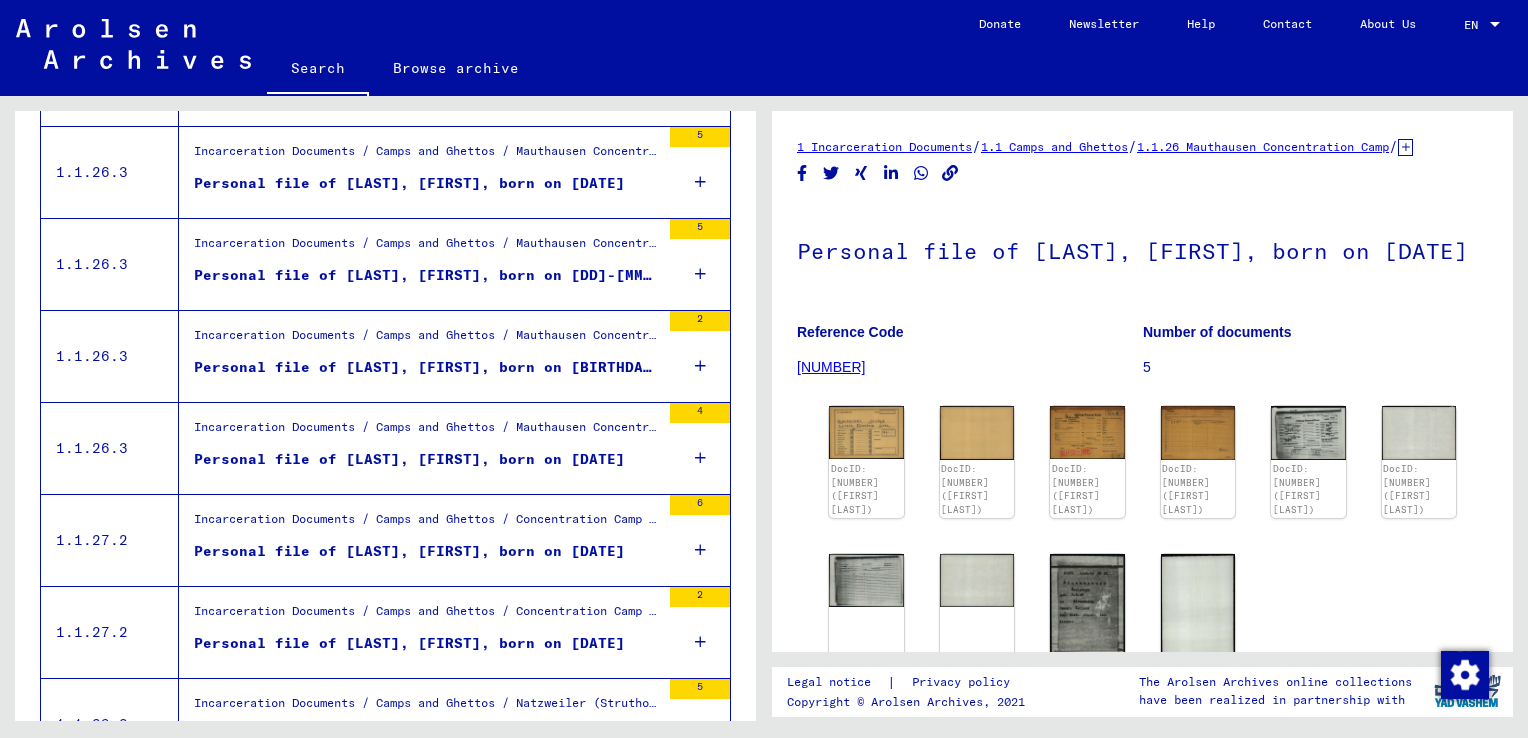 click on "Personal file of [LAST], [FIRST], born on [BIRTHDATE]" at bounding box center (427, 367) 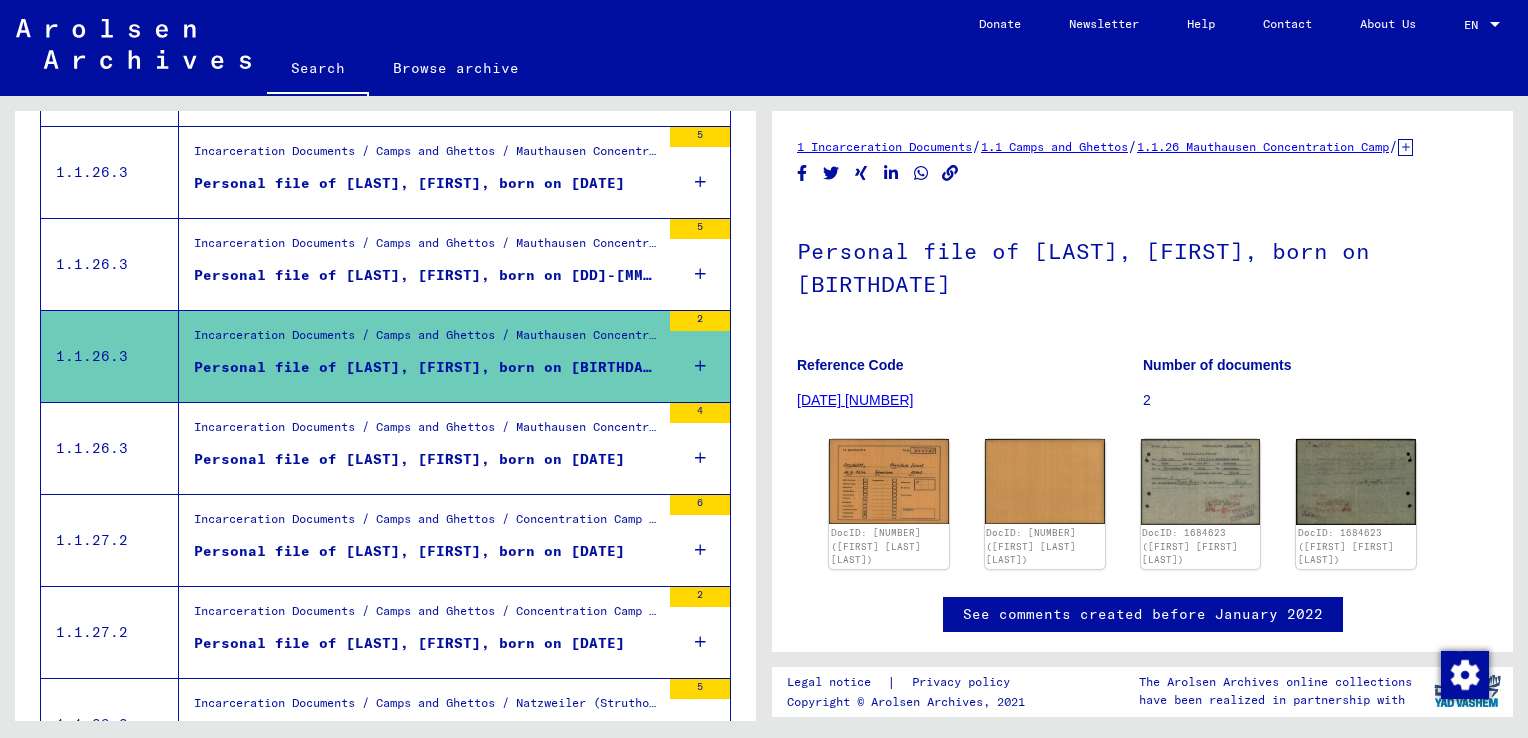 scroll, scrollTop: 0, scrollLeft: 0, axis: both 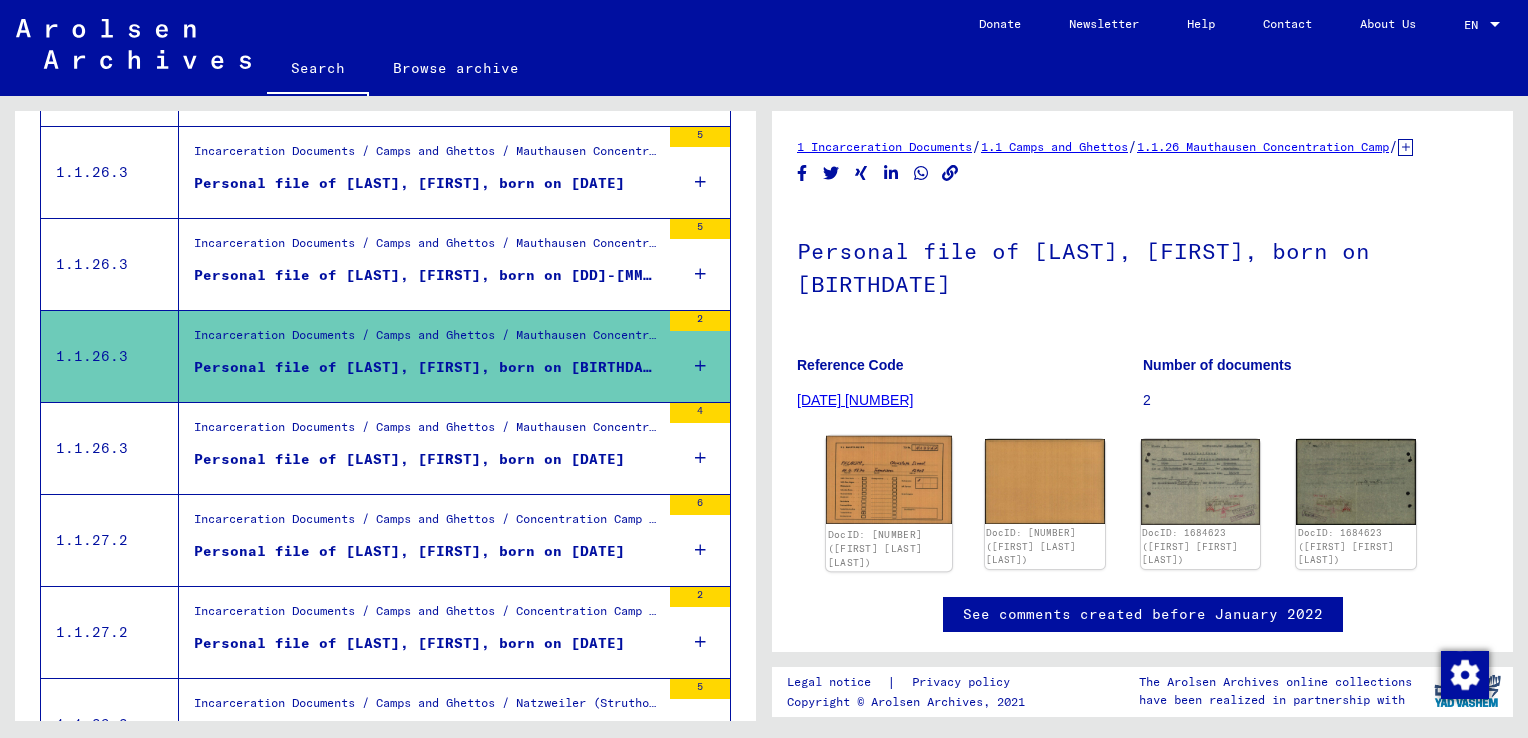click 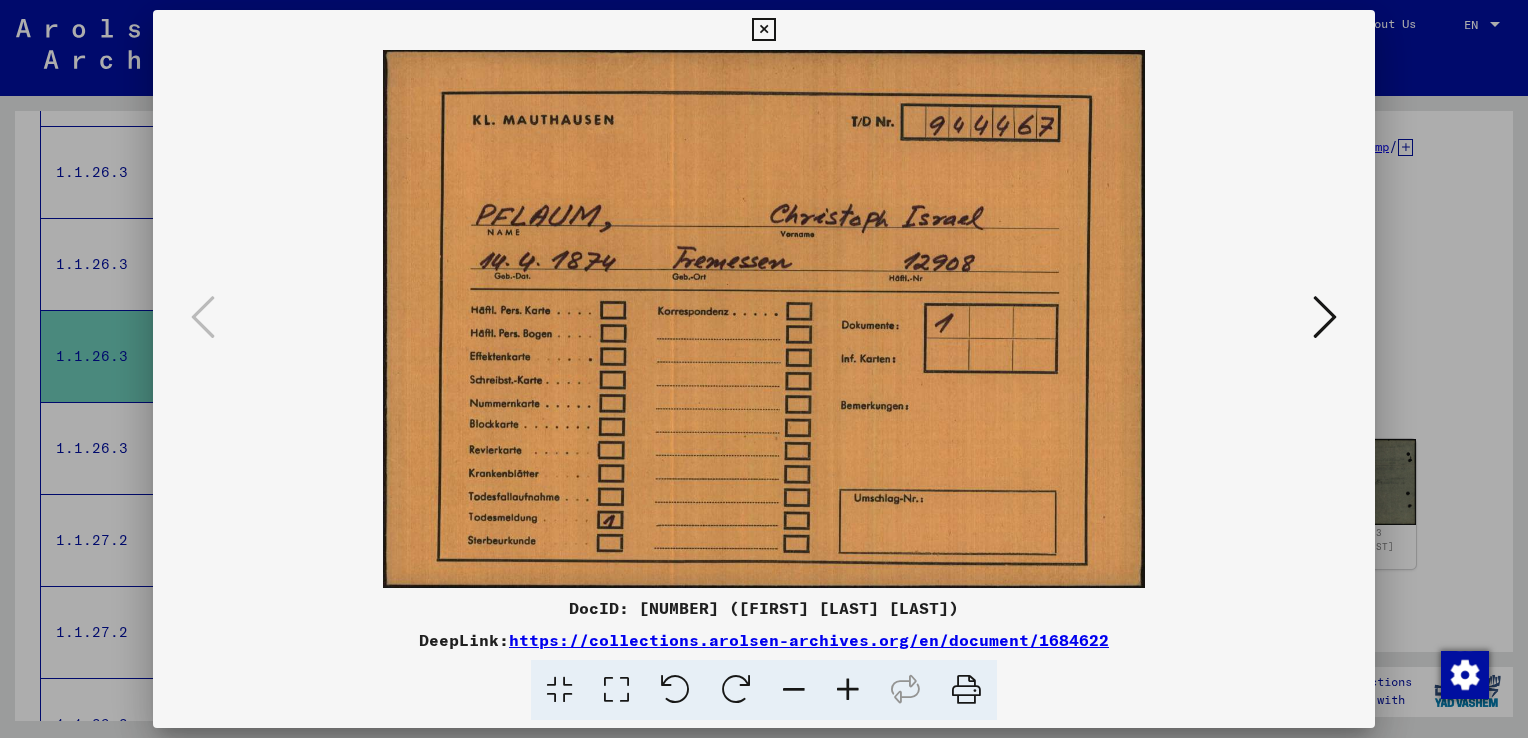 click at bounding box center (1325, 317) 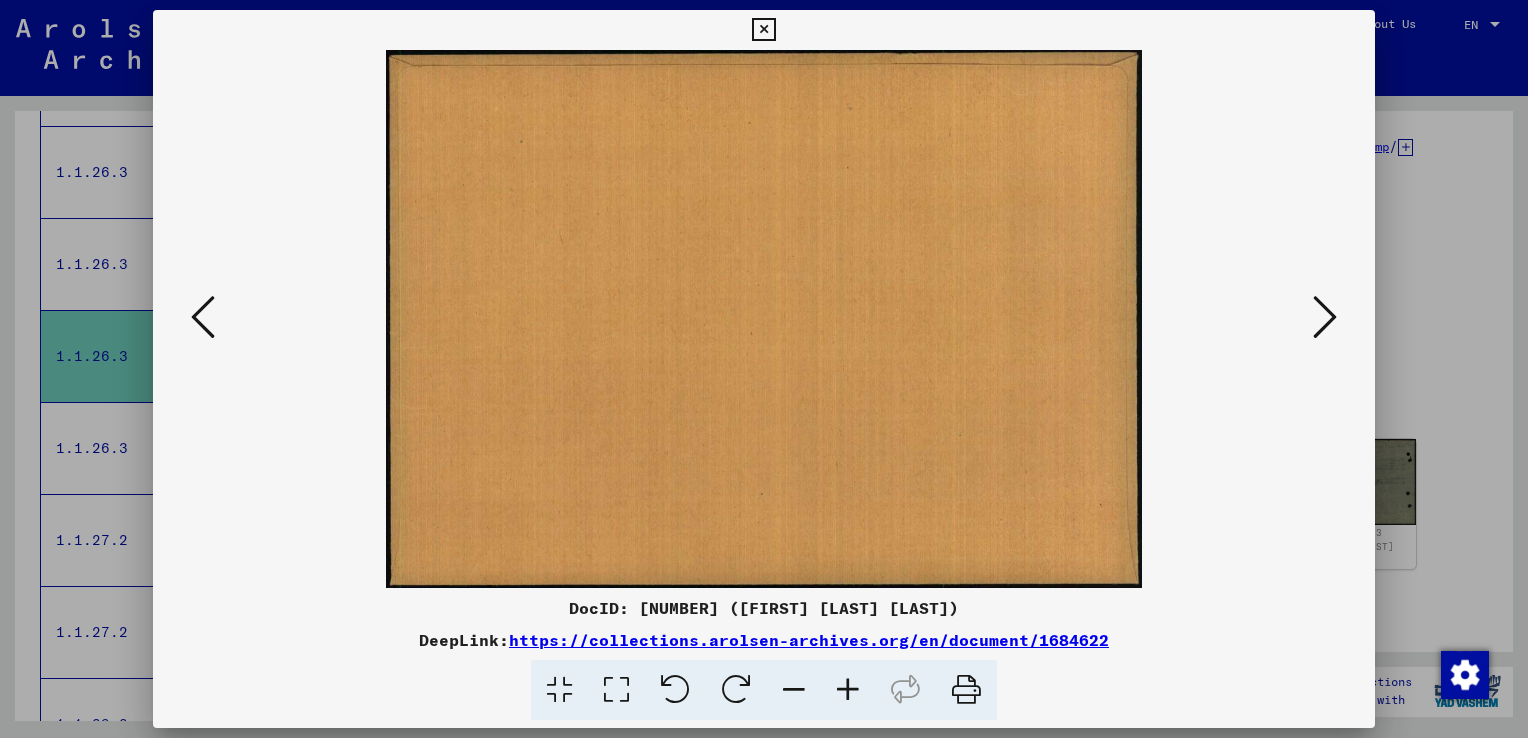 drag, startPoint x: 1332, startPoint y: 307, endPoint x: 1307, endPoint y: 237, distance: 74.330345 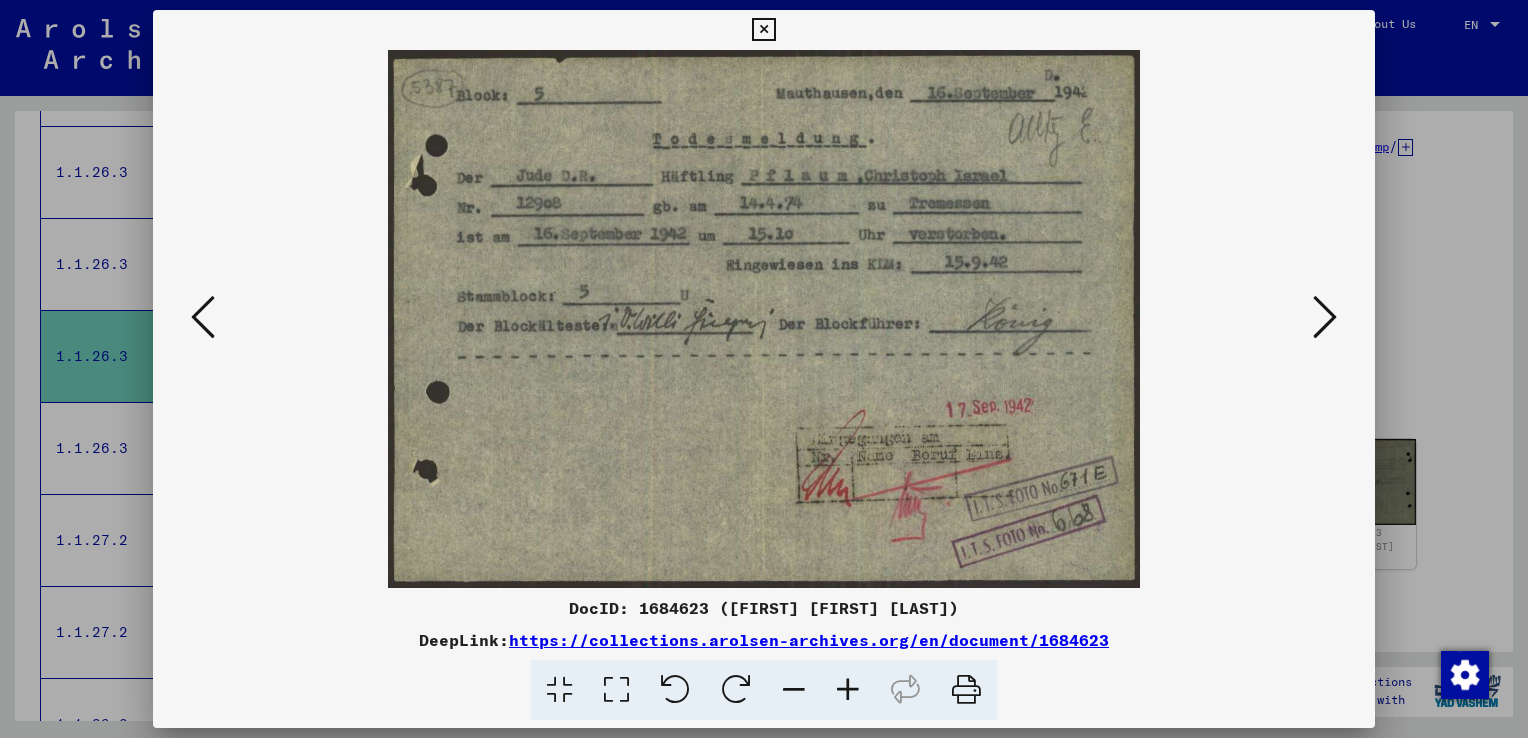 click at bounding box center [1325, 317] 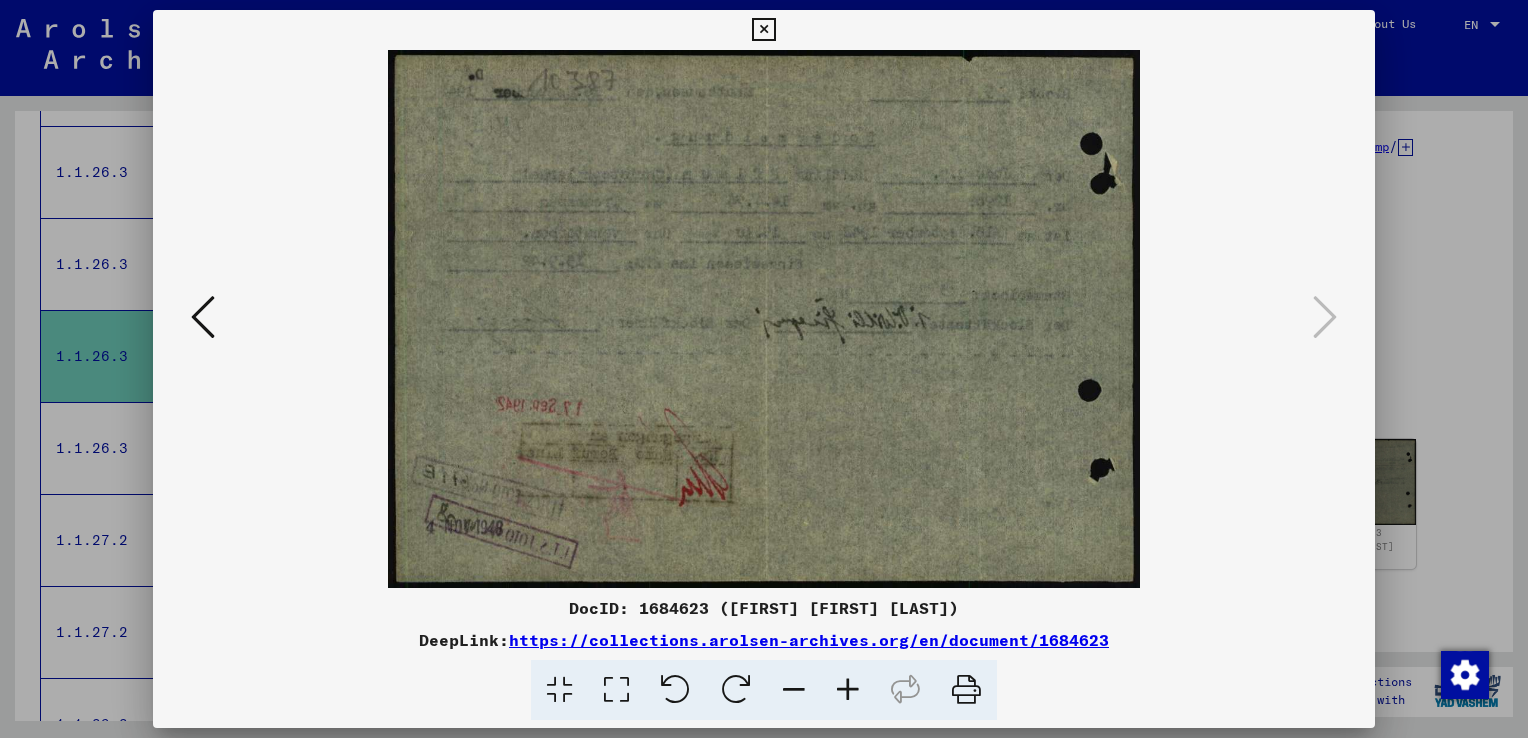 click at bounding box center [203, 317] 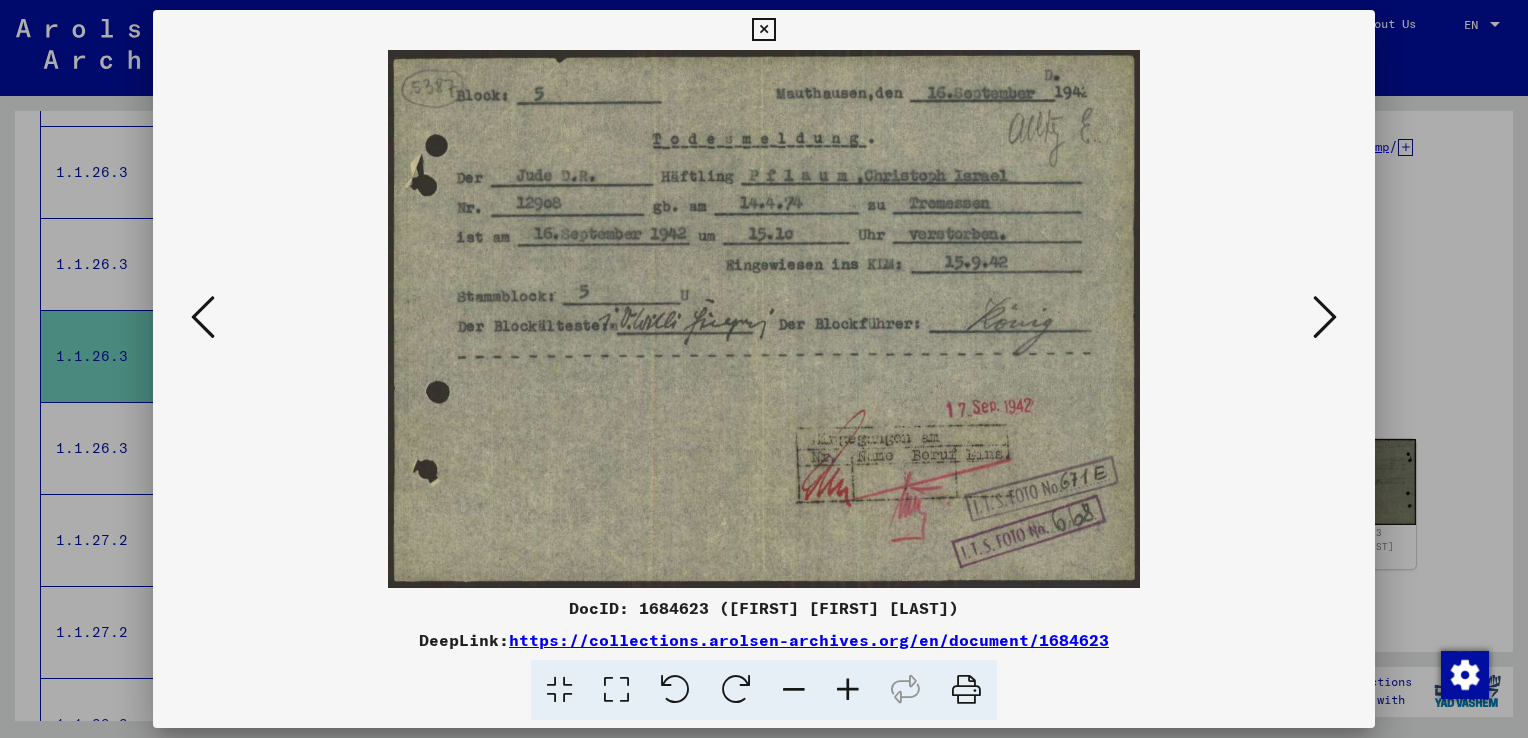 click at bounding box center [764, 369] 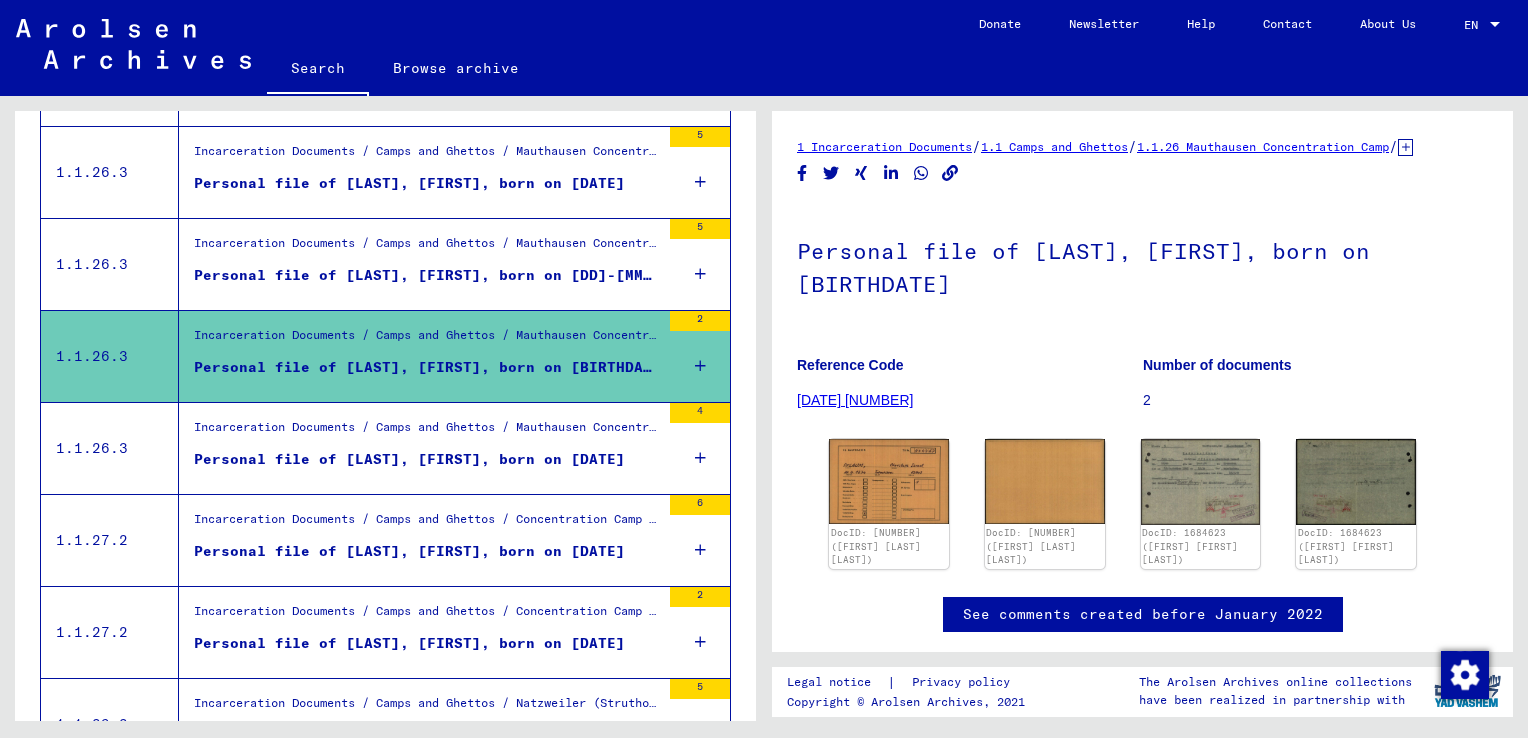 scroll, scrollTop: 1093, scrollLeft: 0, axis: vertical 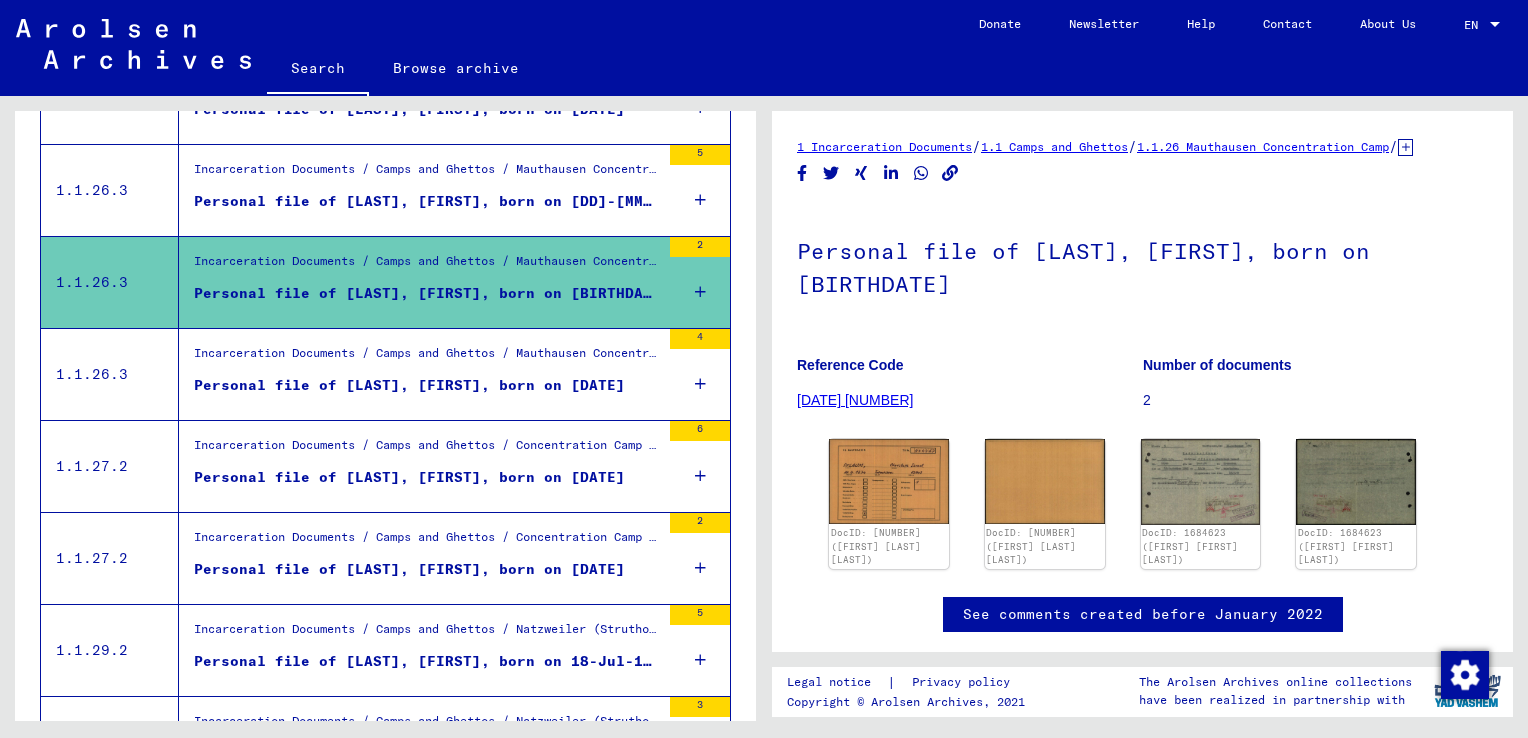 click on "Incarceration Documents / Camps and Ghettos / Mauthausen Concentration Camp / Individual Documents Regarding Male Detainees Mauthausen / Personal Files (male) - Concentration Camp Mauthausen / Files with names from [LAST]" at bounding box center [427, 359] 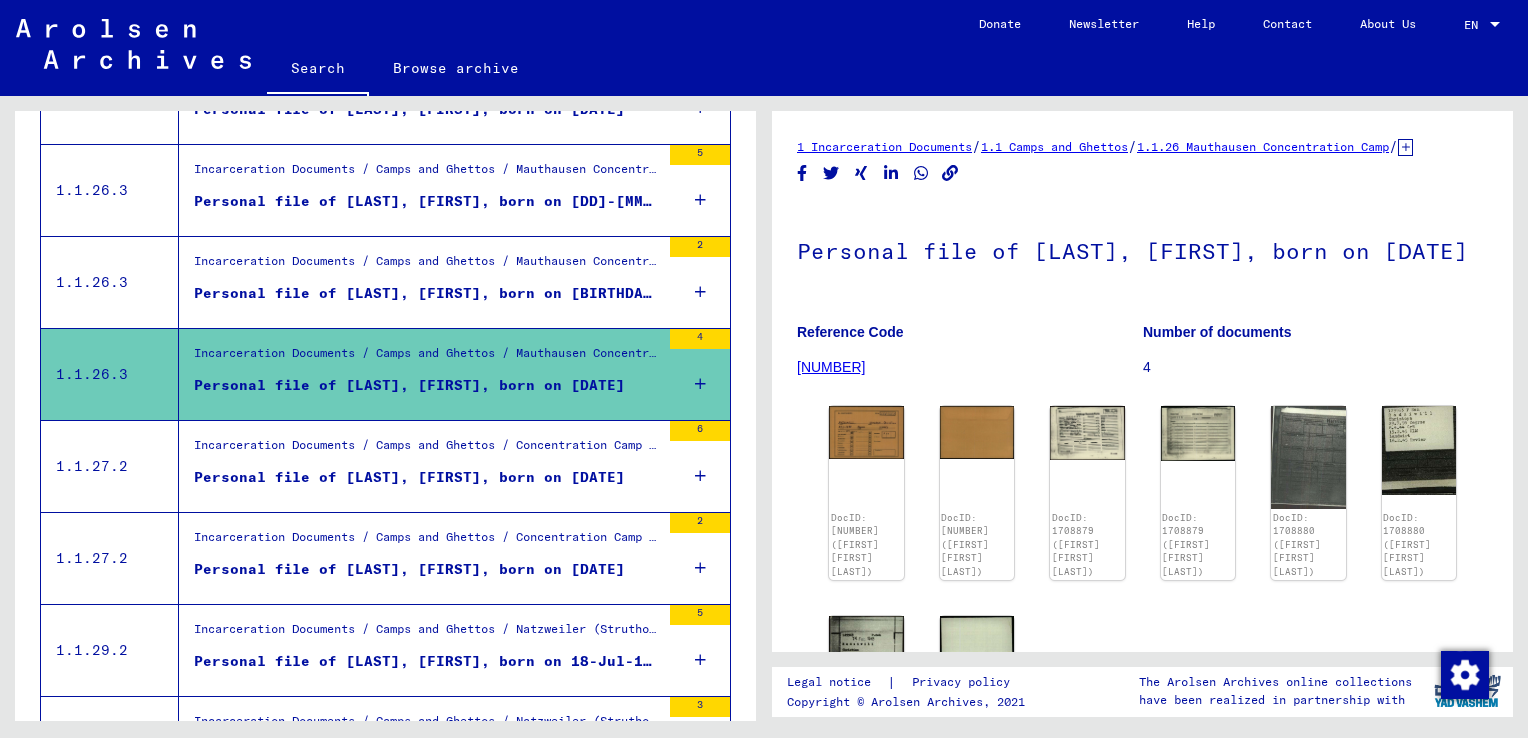scroll, scrollTop: 0, scrollLeft: 0, axis: both 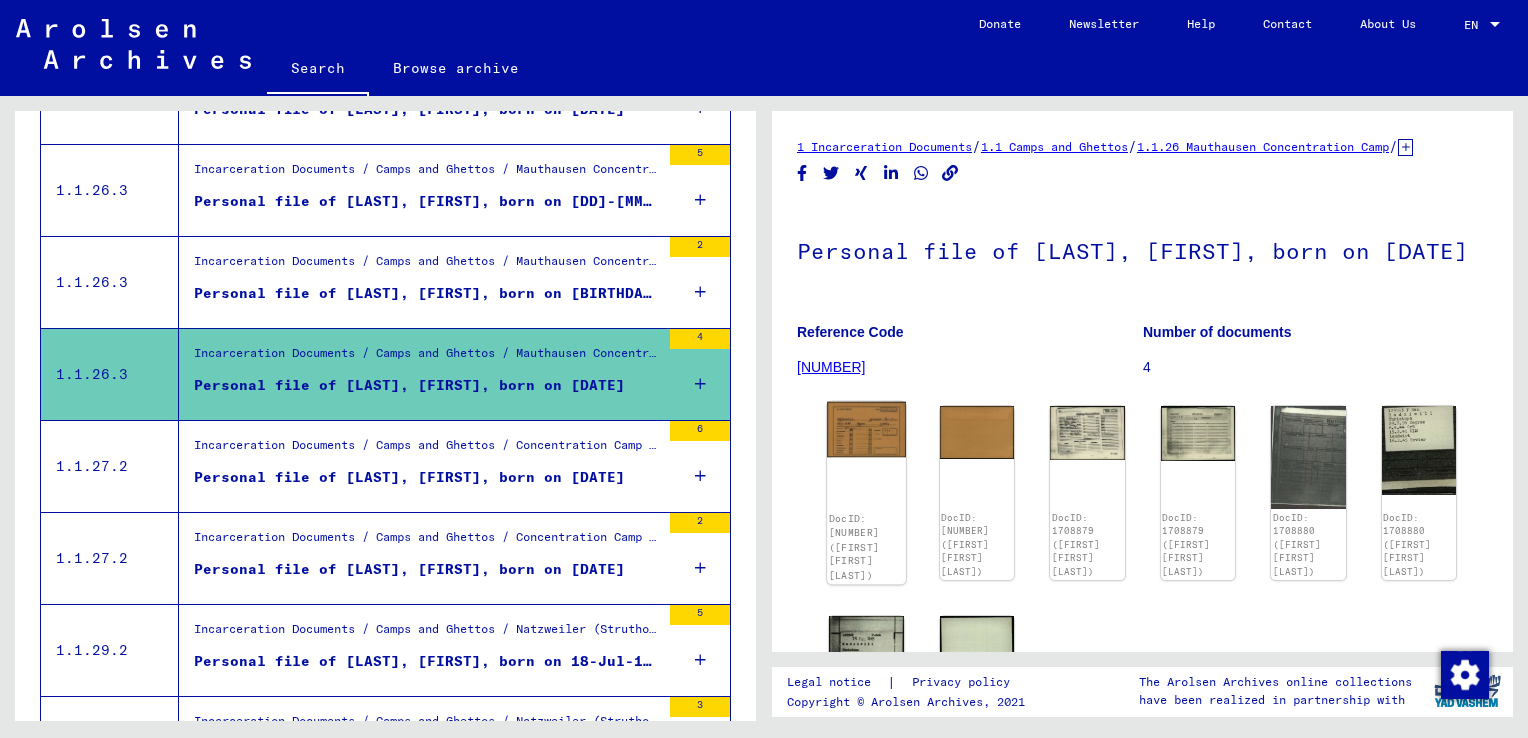 click 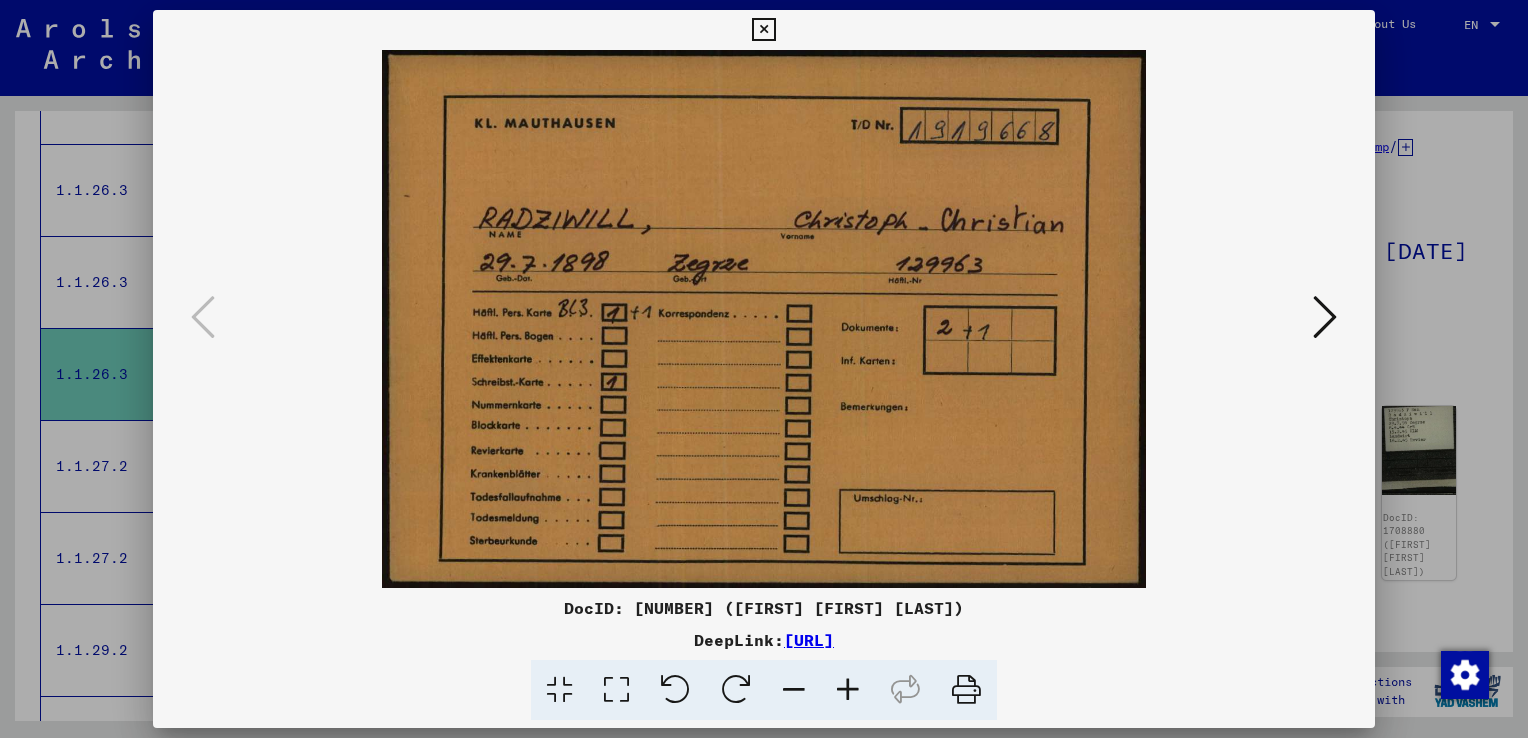 click at bounding box center (1325, 318) 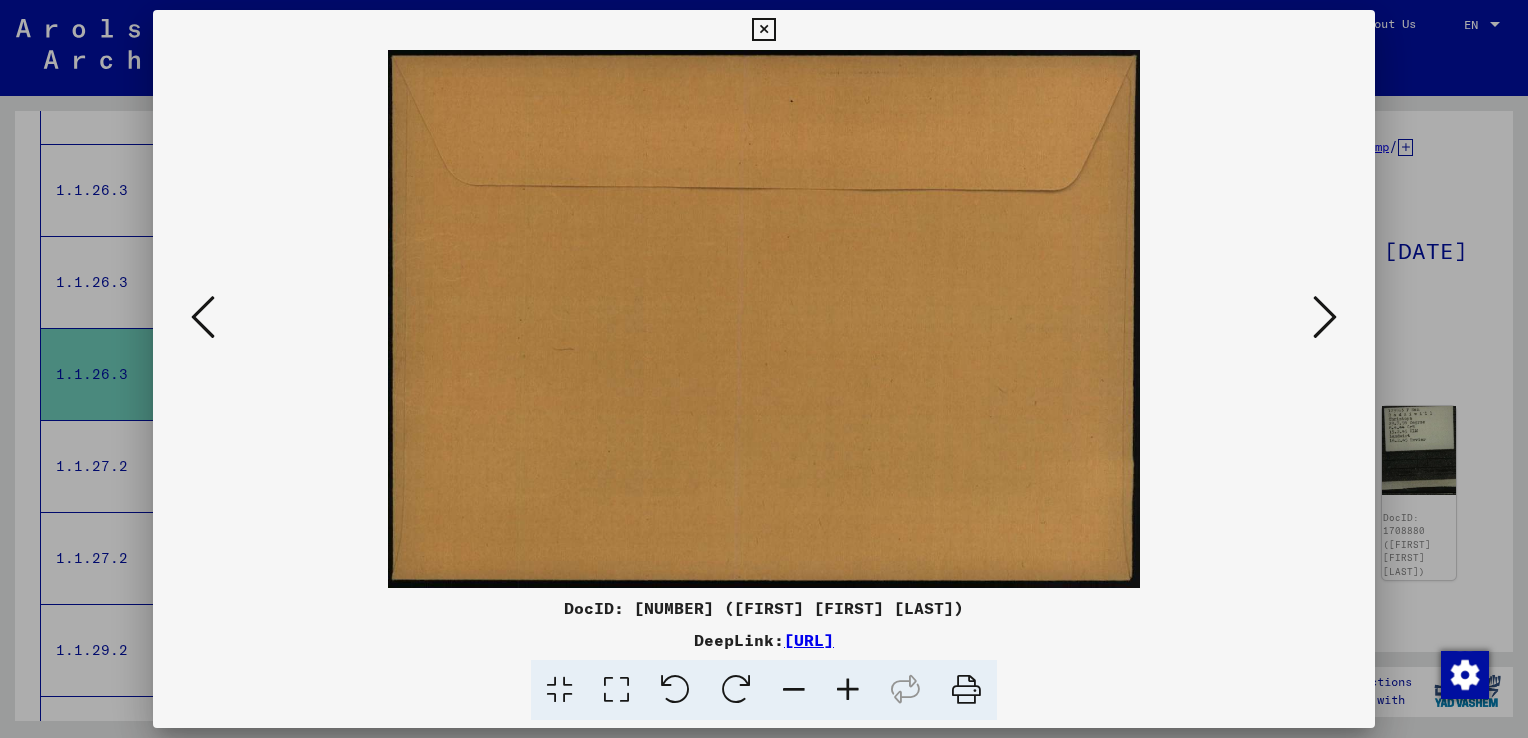 drag, startPoint x: 1329, startPoint y: 318, endPoint x: 1320, endPoint y: 259, distance: 59.682495 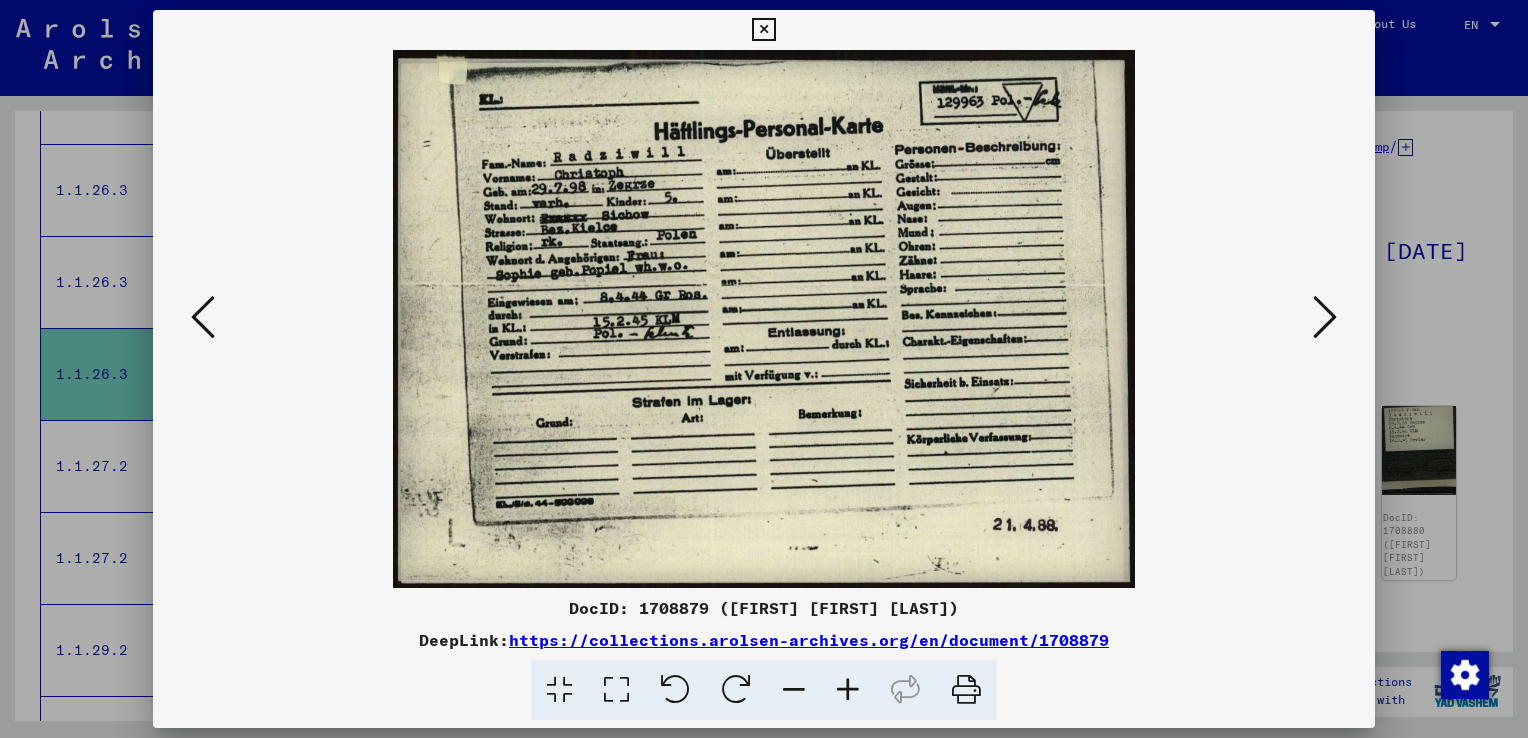 click at bounding box center (1325, 317) 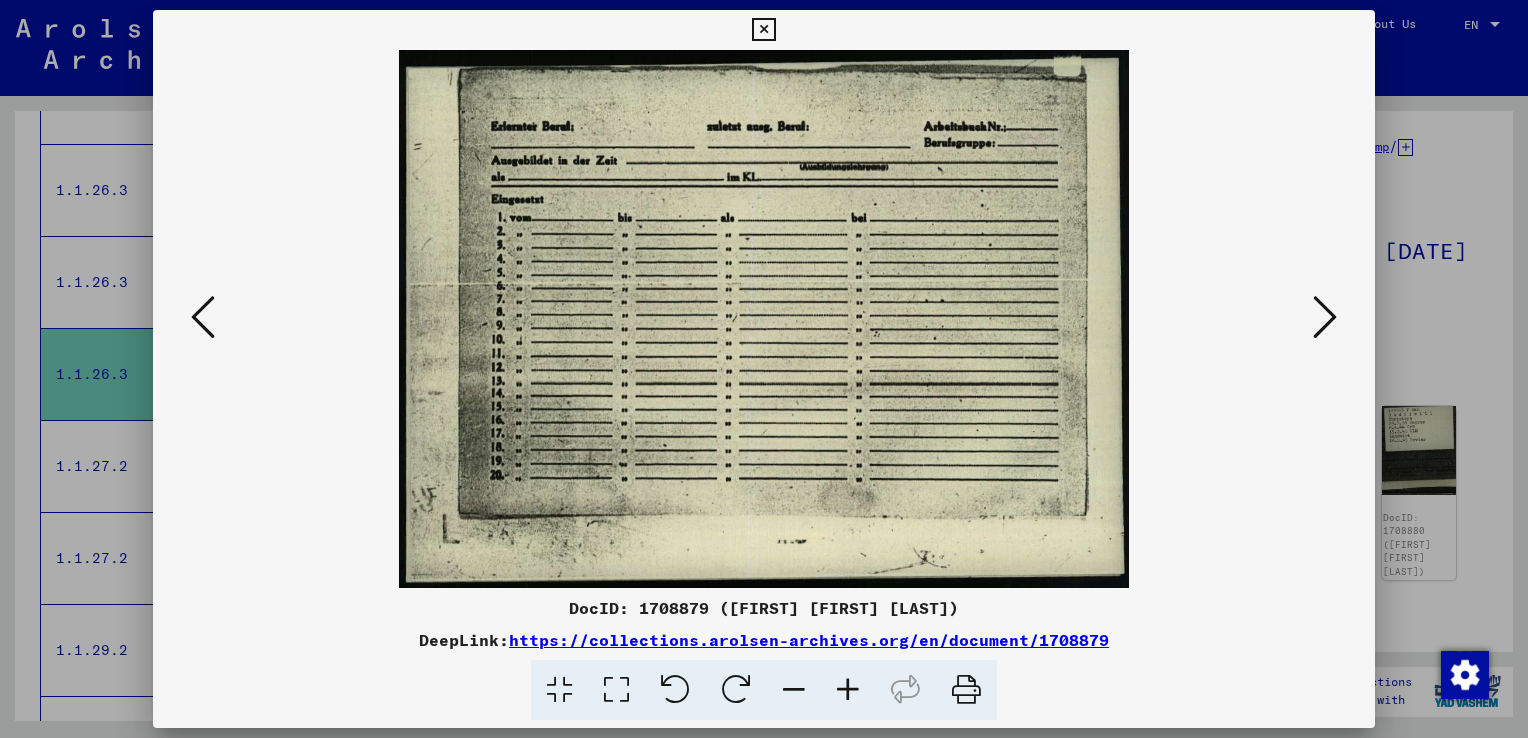 click at bounding box center [1325, 317] 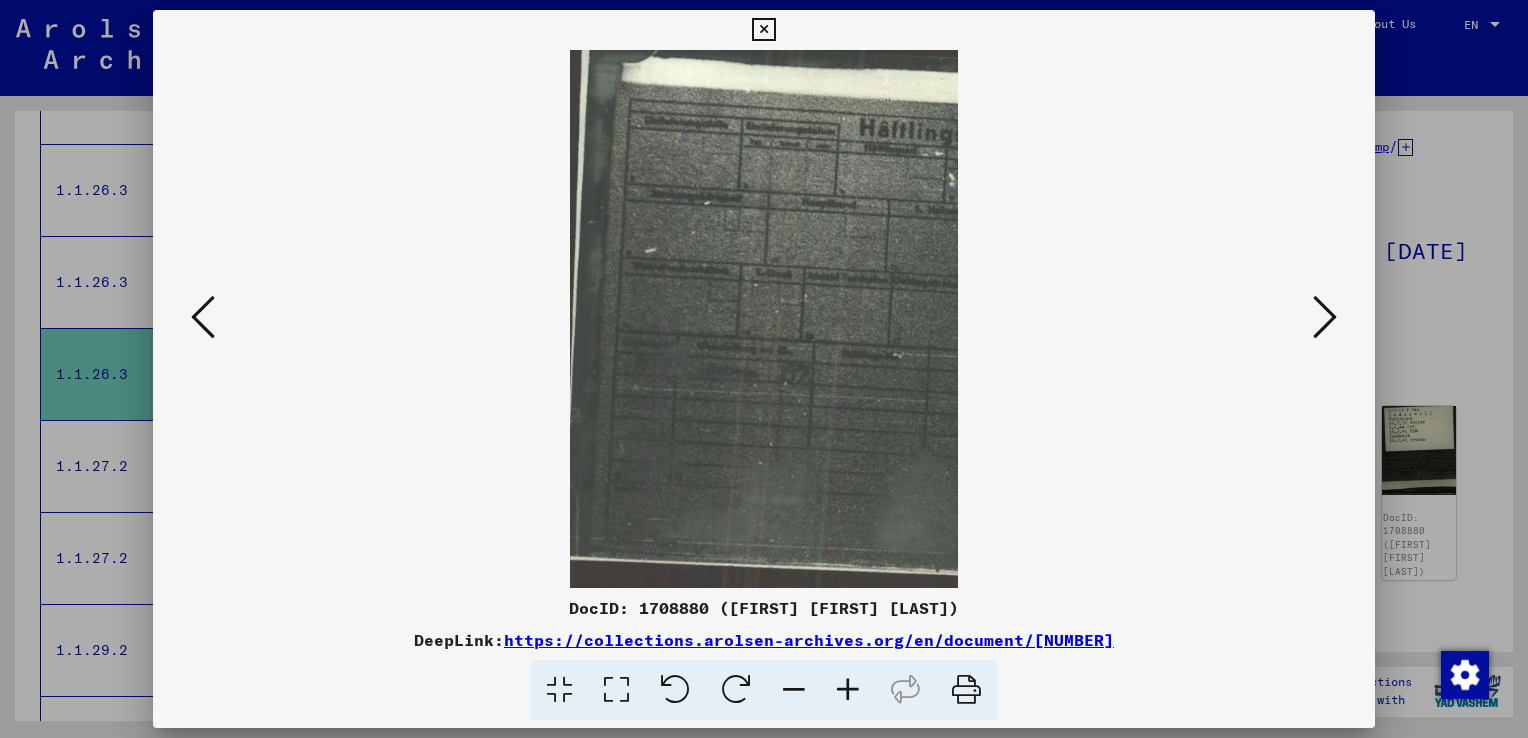 click at bounding box center (1325, 317) 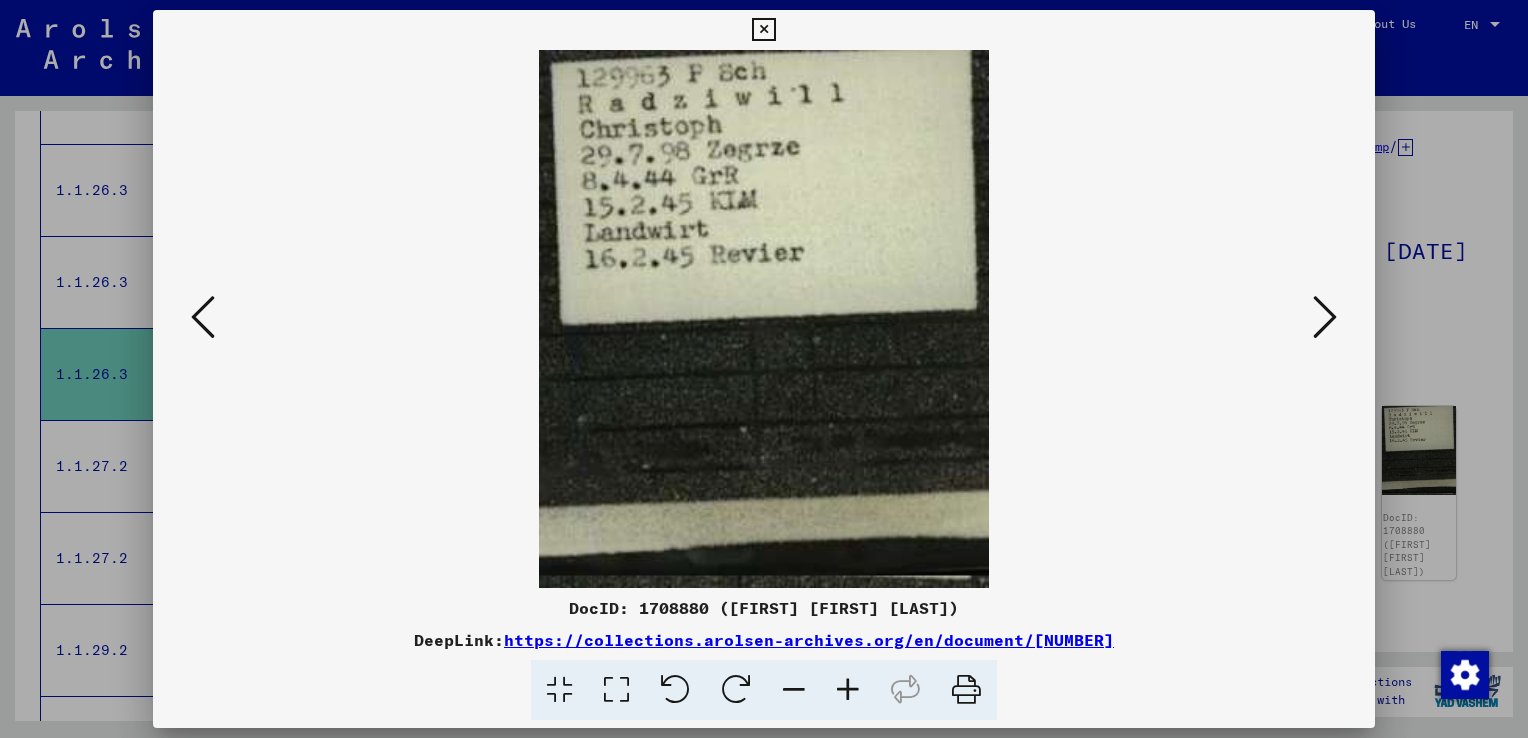 click at bounding box center [1325, 317] 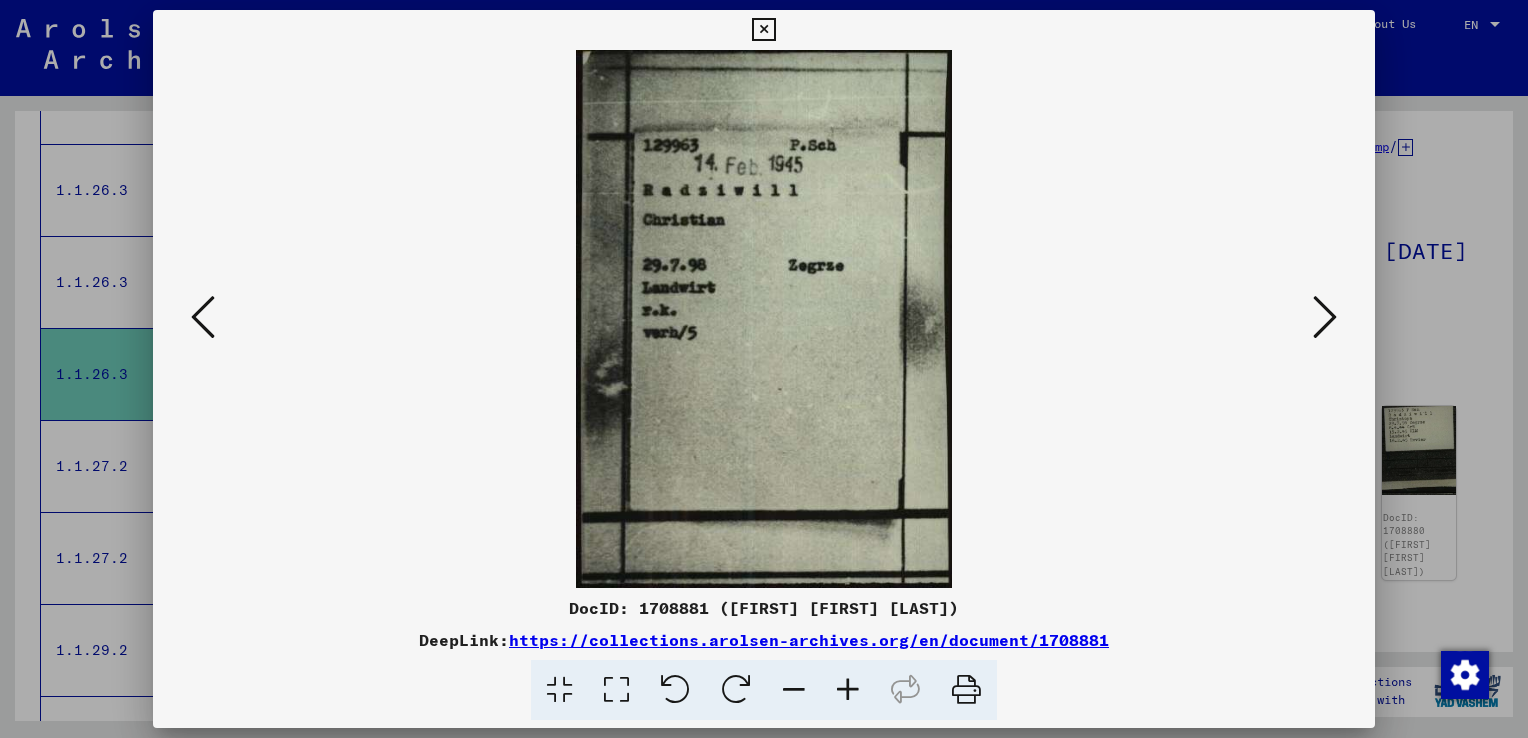 click at bounding box center [1325, 317] 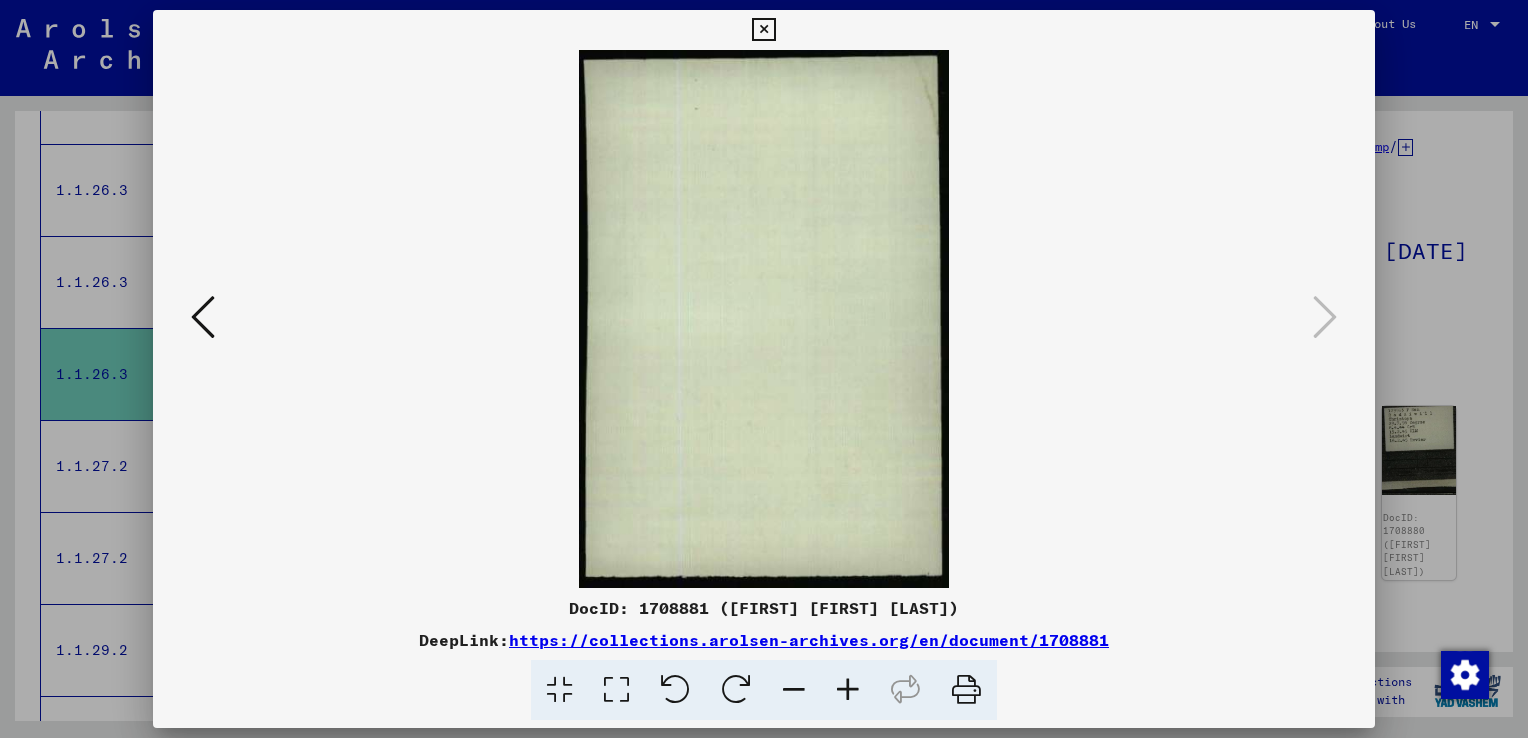 drag, startPoint x: 1419, startPoint y: 310, endPoint x: 1441, endPoint y: 317, distance: 23.086792 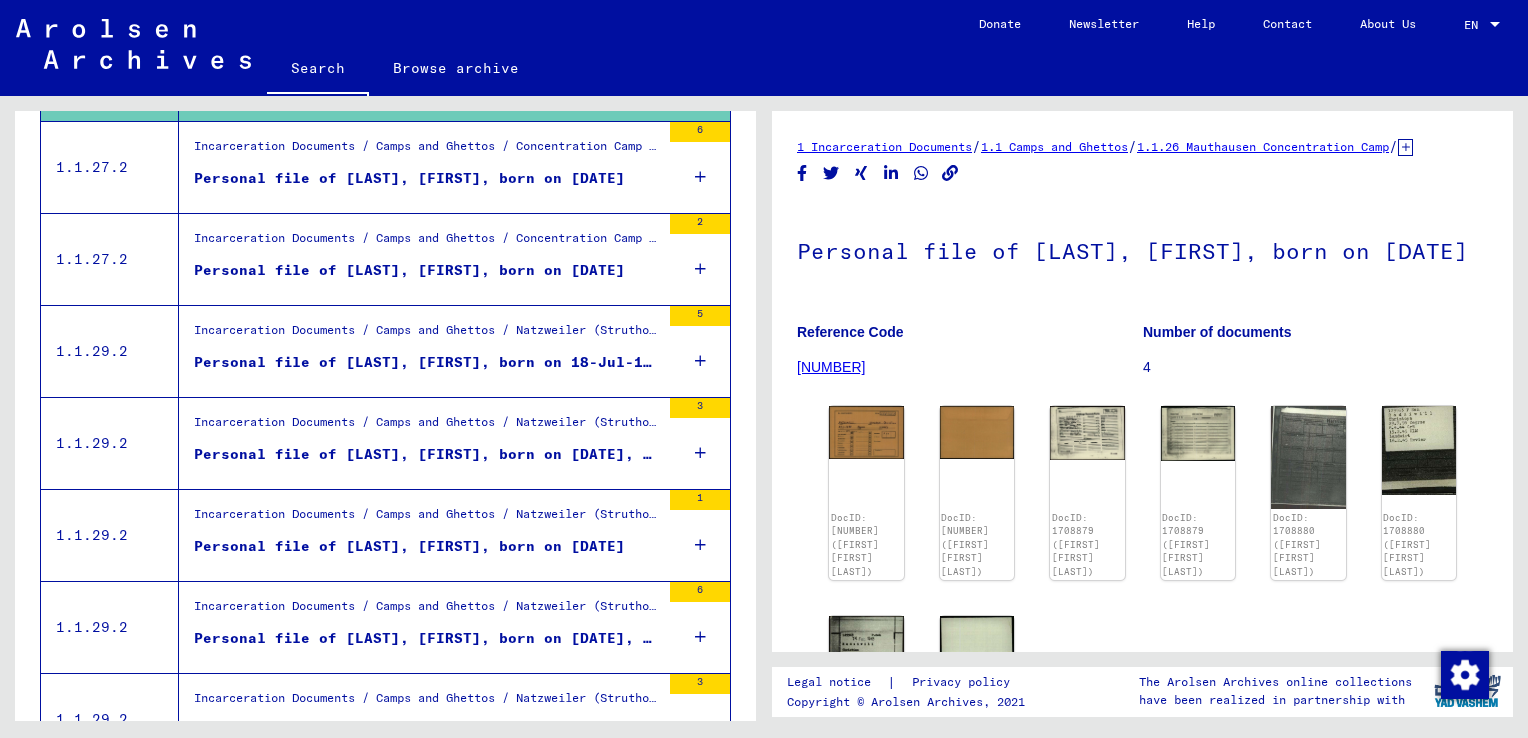 scroll, scrollTop: 1393, scrollLeft: 0, axis: vertical 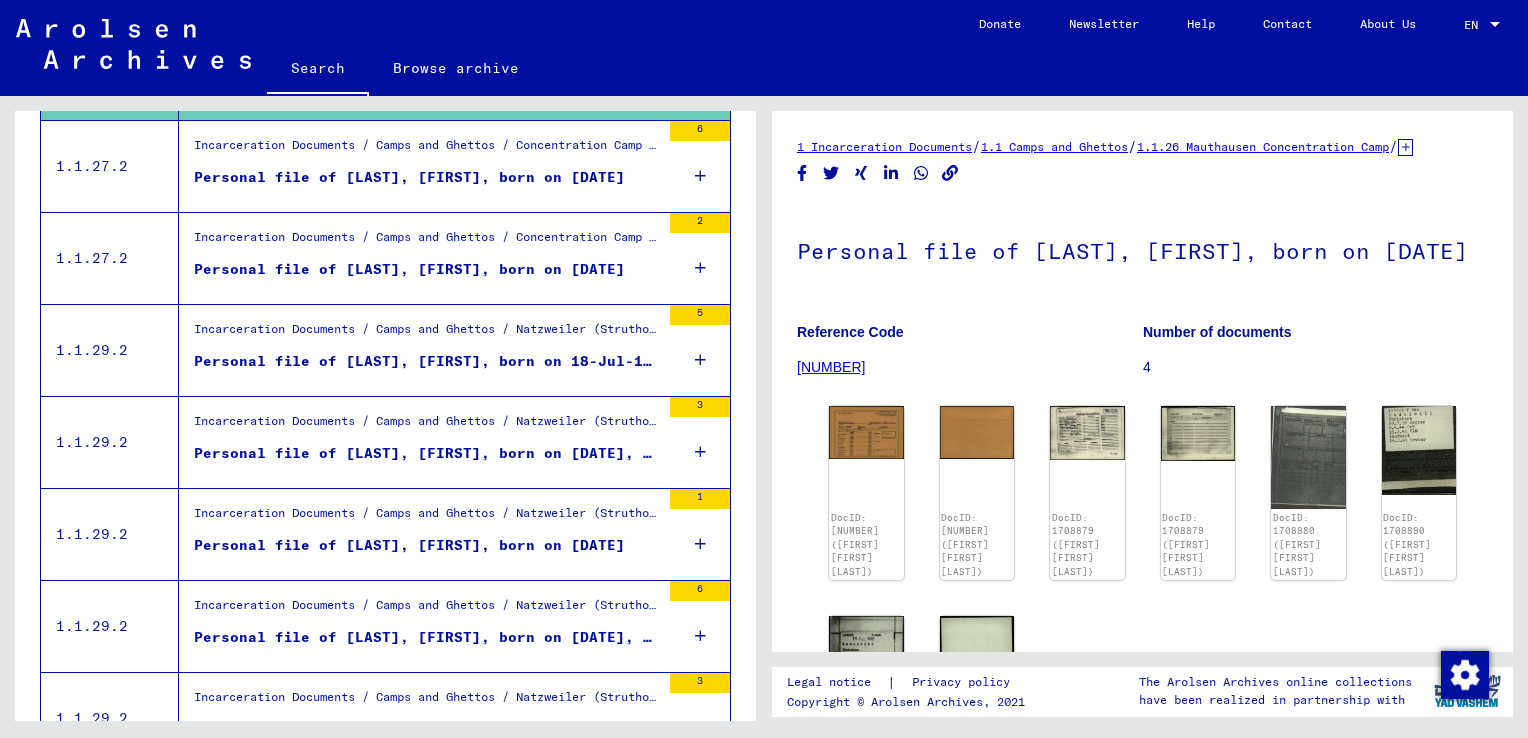 click on "Personal file of [LAST], [FIRST], born on 18-Jul-1915, born in [CITY]" at bounding box center (427, 361) 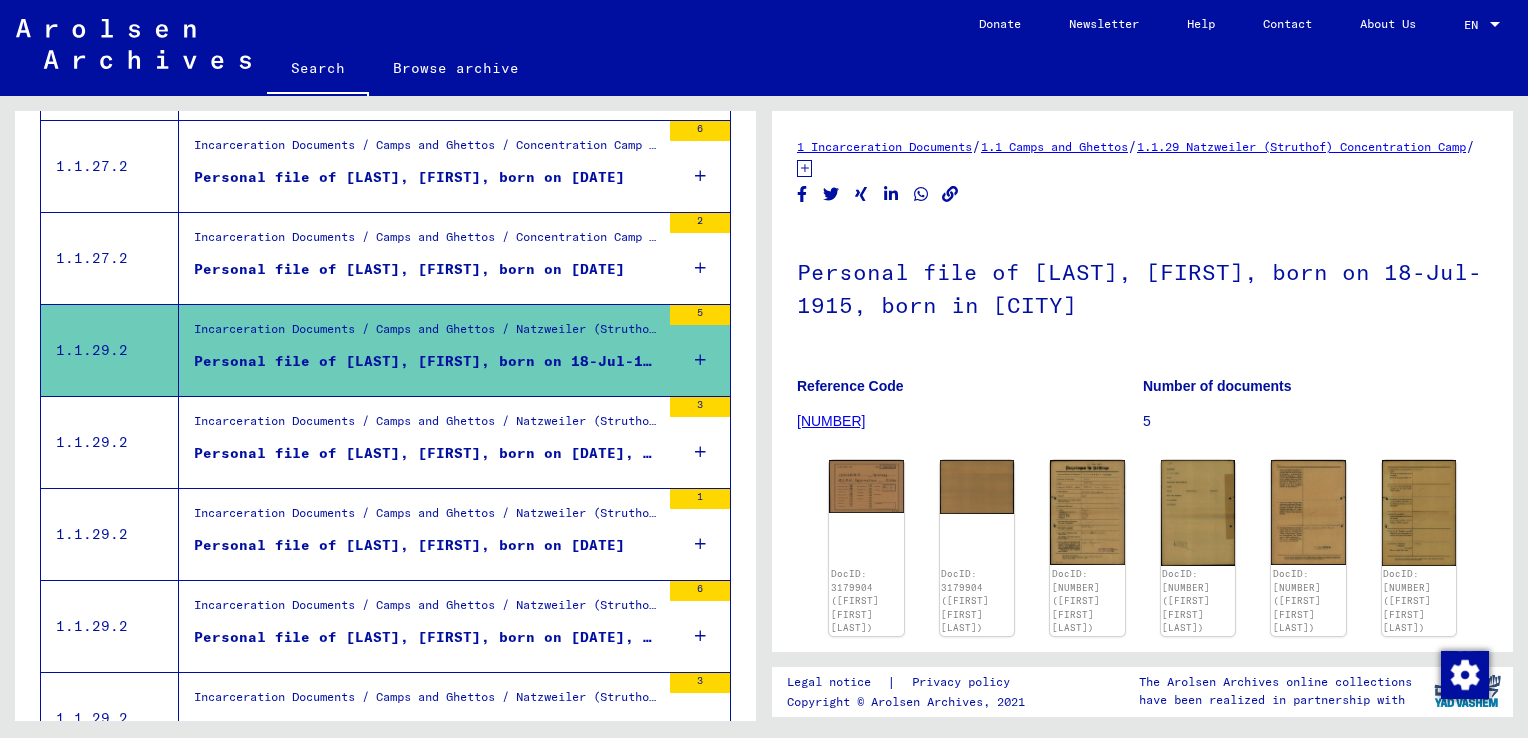 scroll, scrollTop: 0, scrollLeft: 0, axis: both 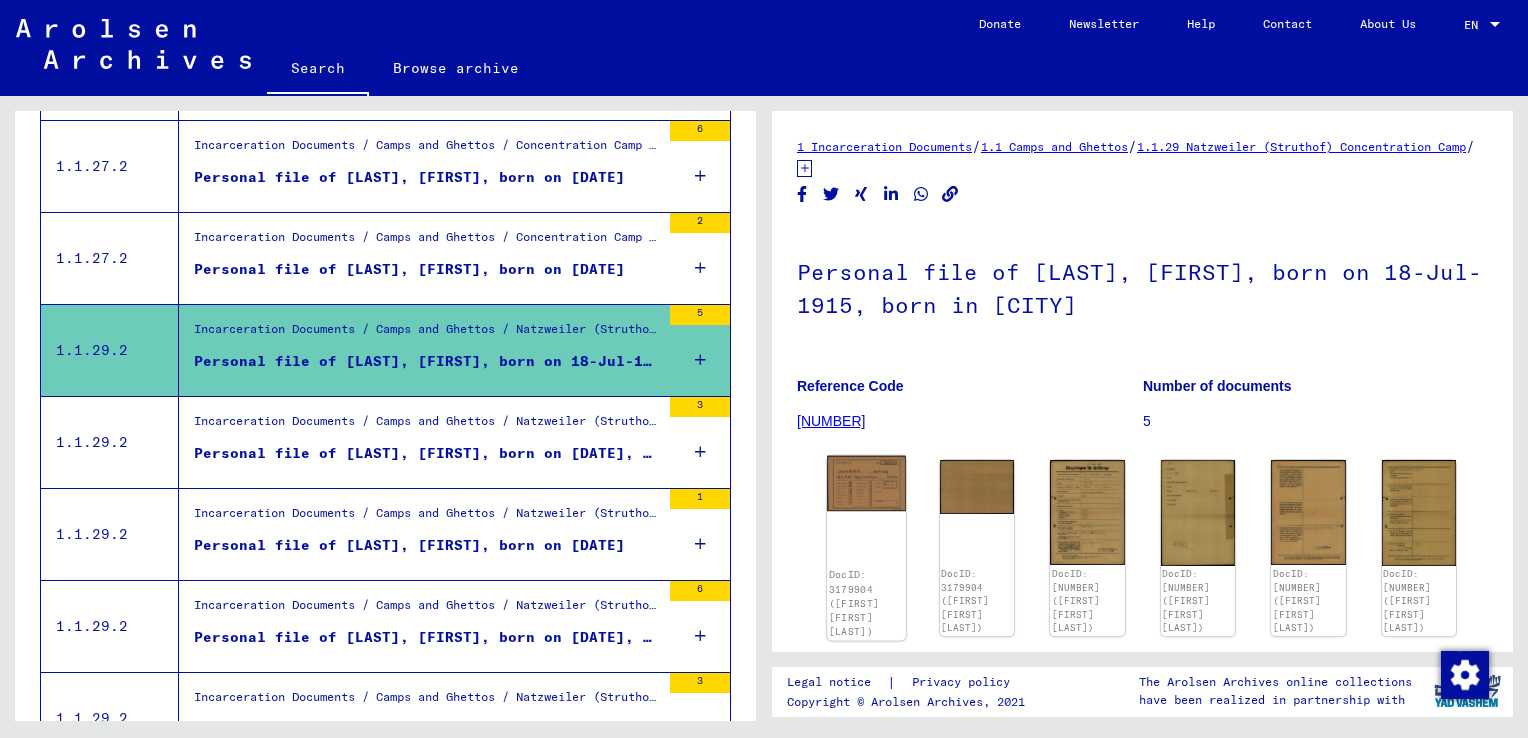 click on "DocID: 3179904 ([FIRST] [FIRST] [LAST])" 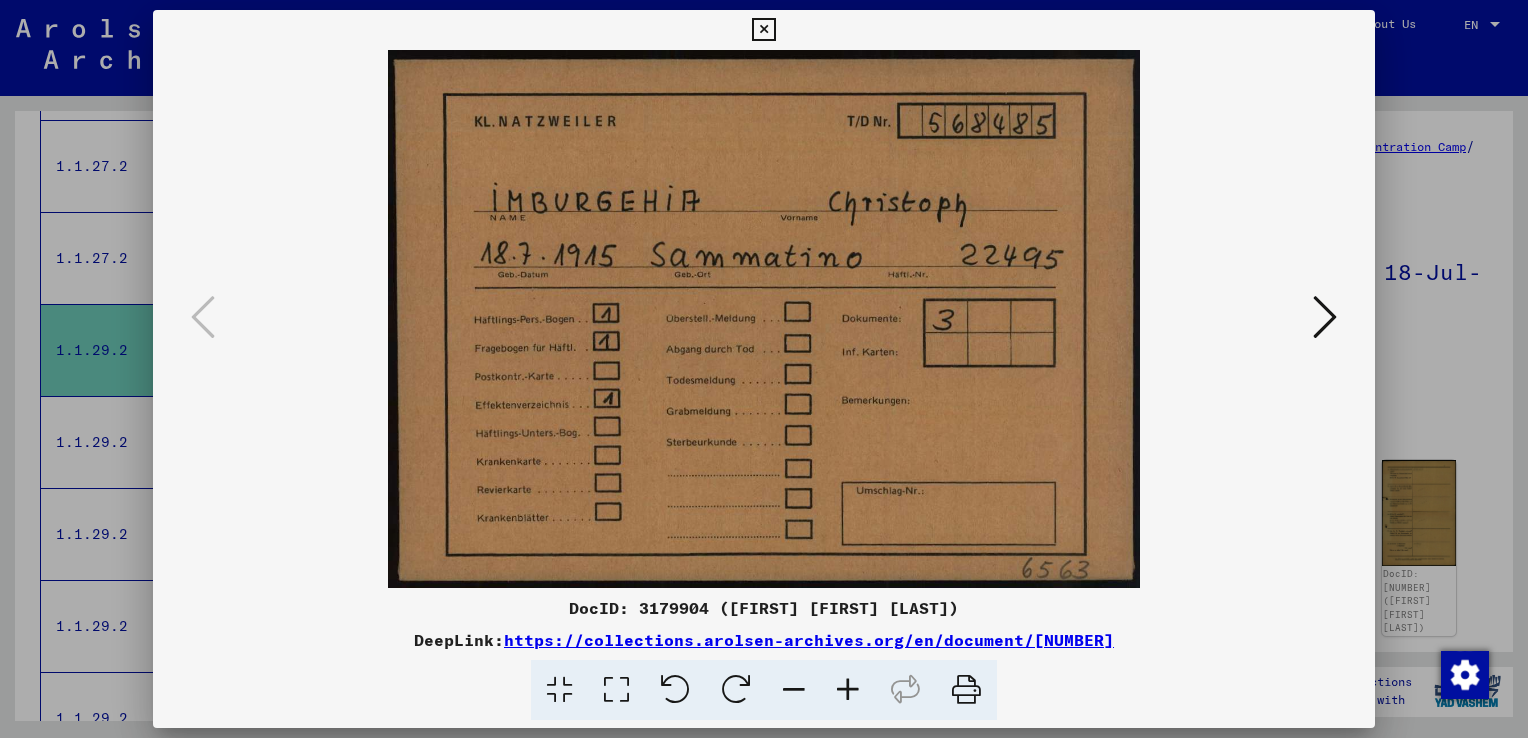 click at bounding box center [1325, 317] 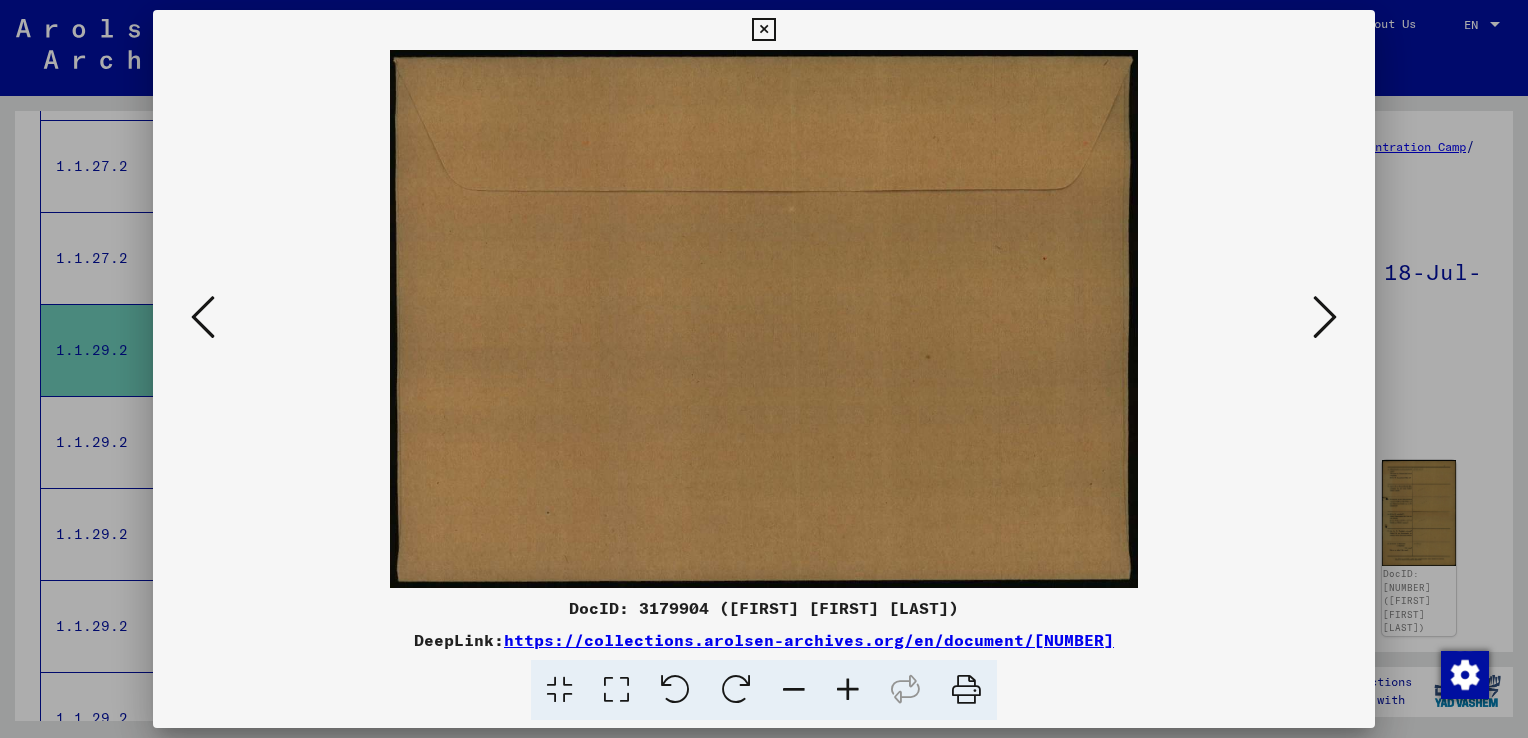 click at bounding box center (1325, 317) 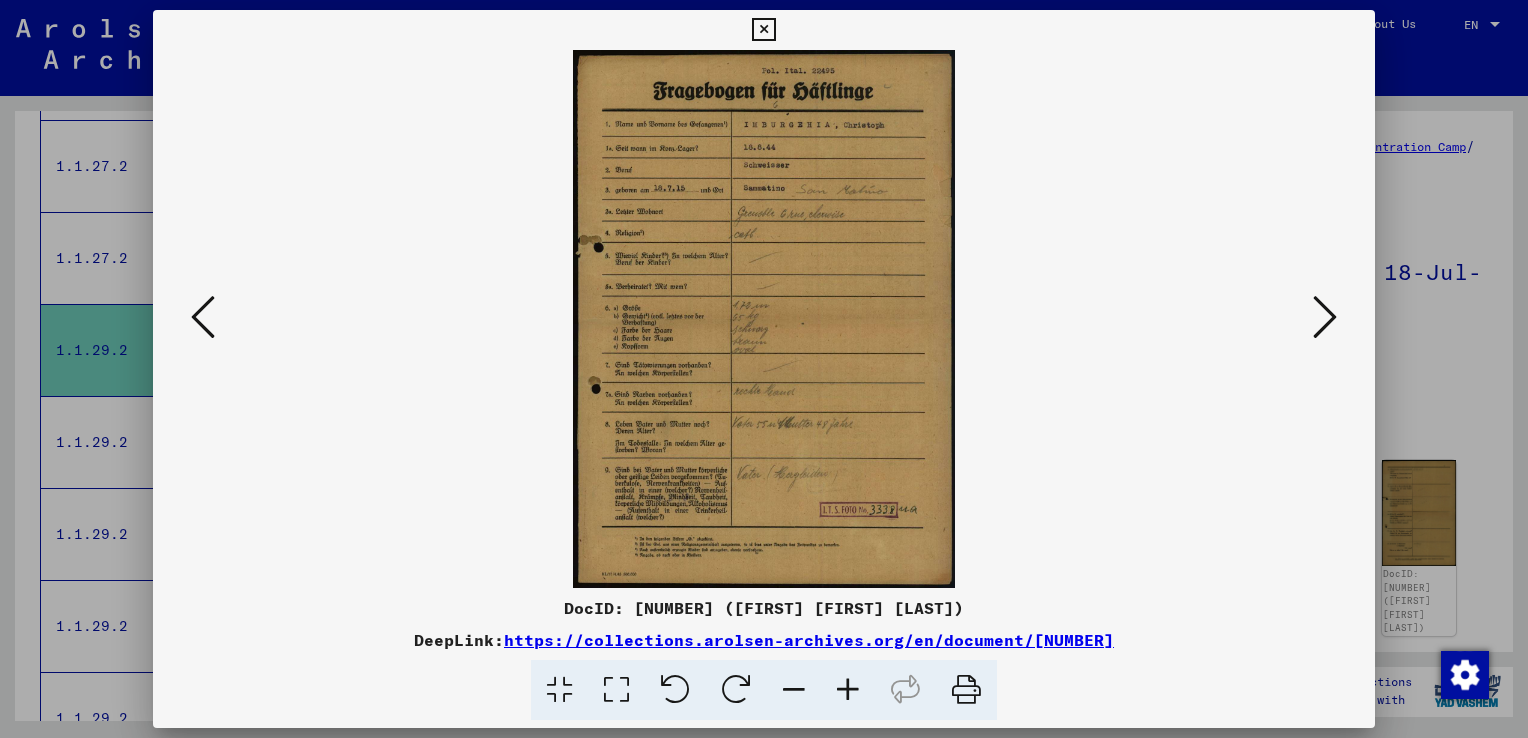 click at bounding box center (1325, 317) 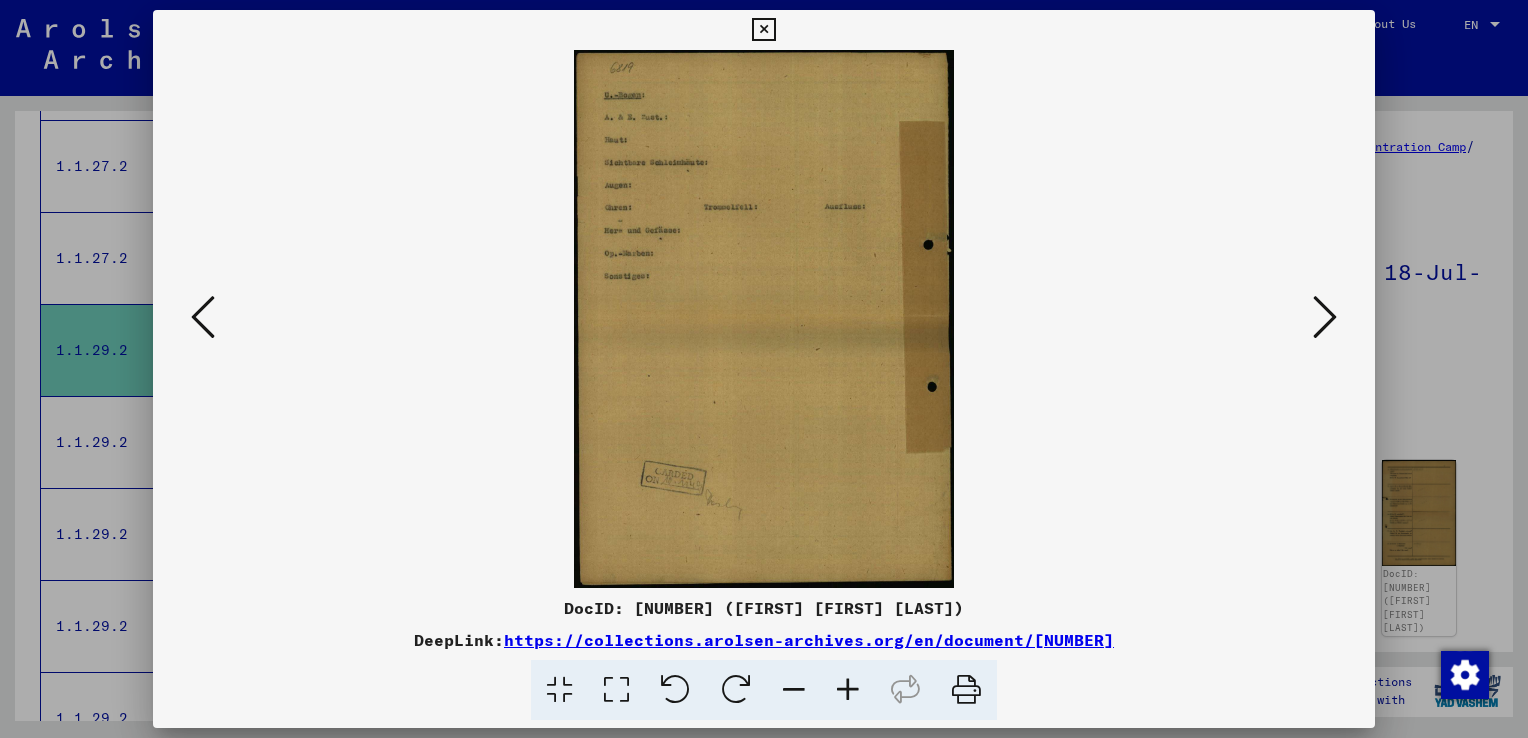 click at bounding box center [764, 319] 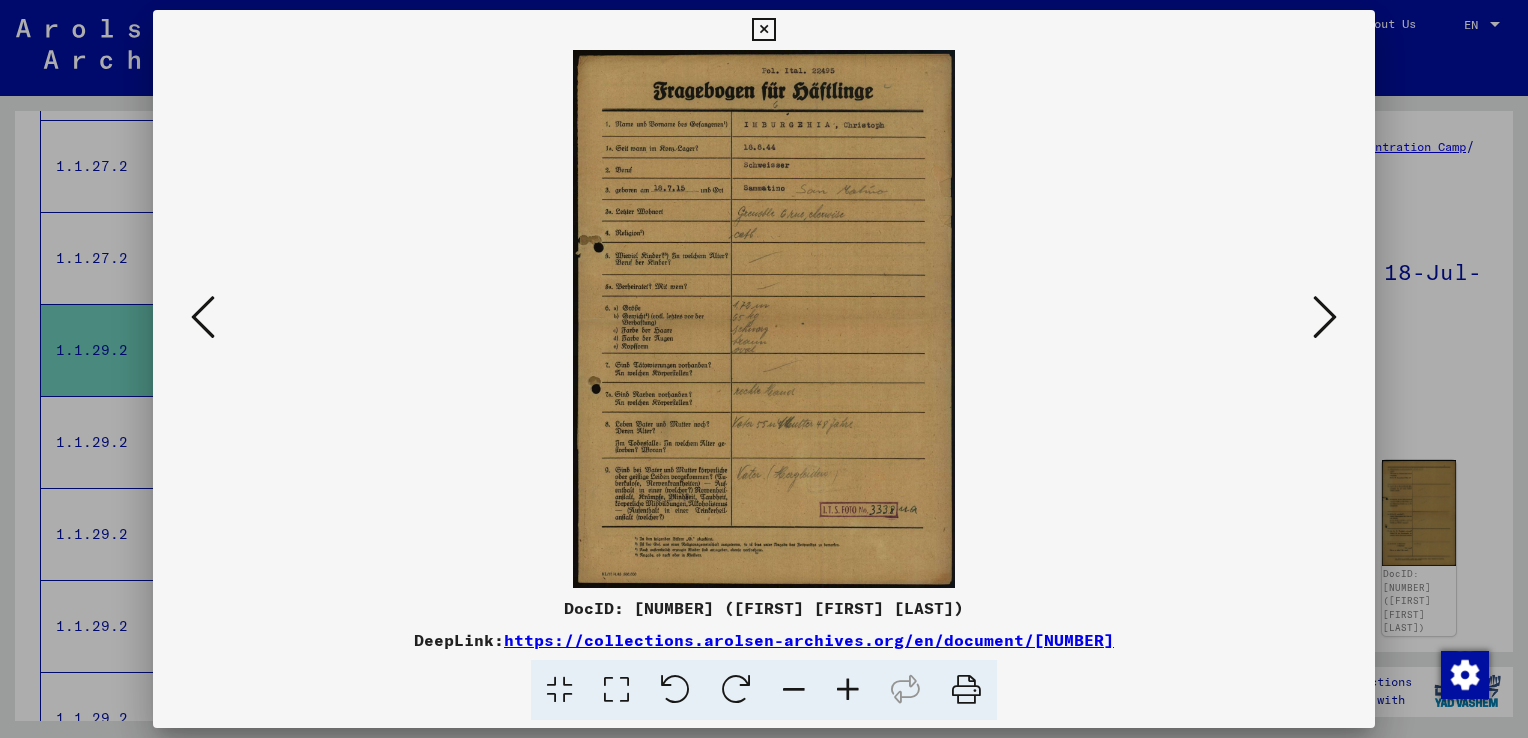 click at bounding box center [848, 690] 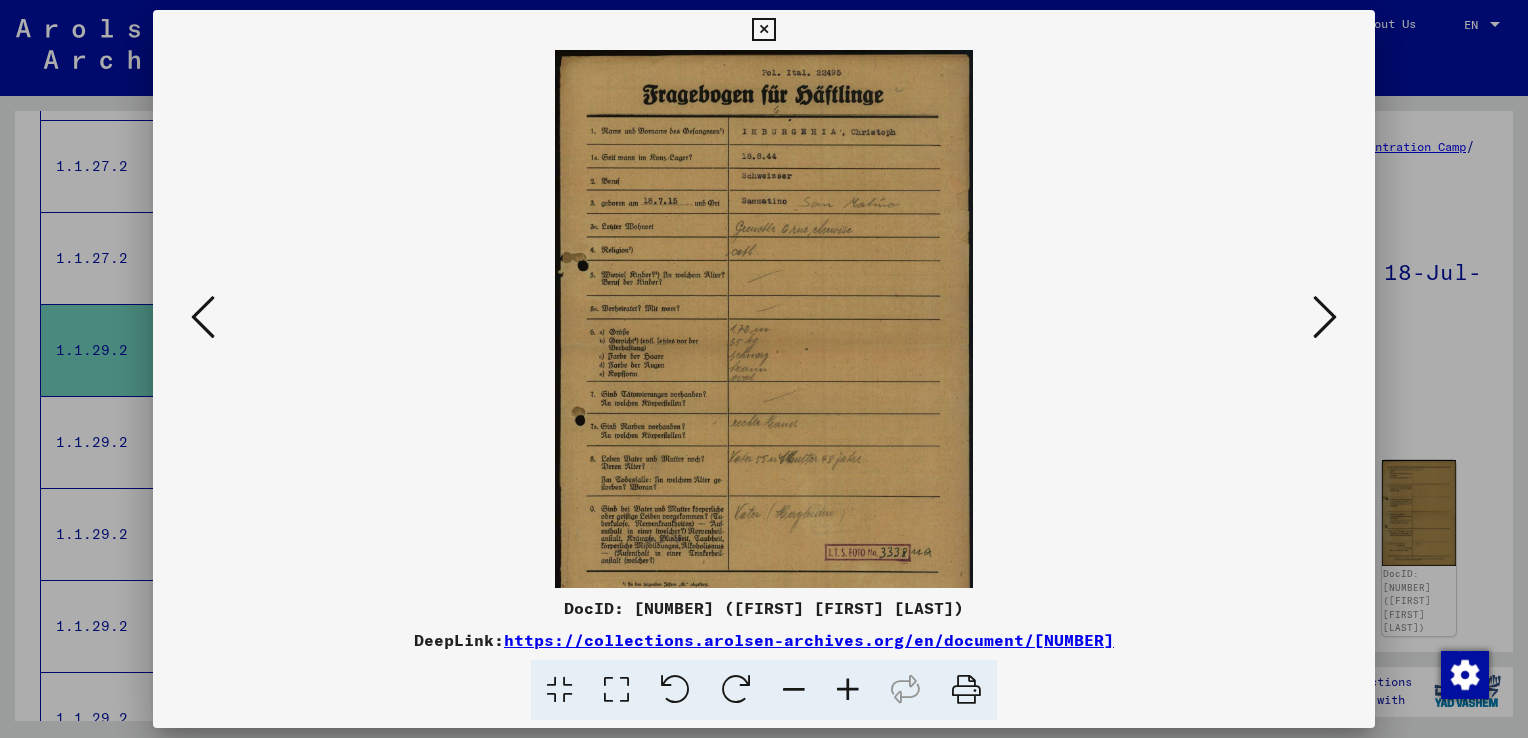 click at bounding box center [848, 690] 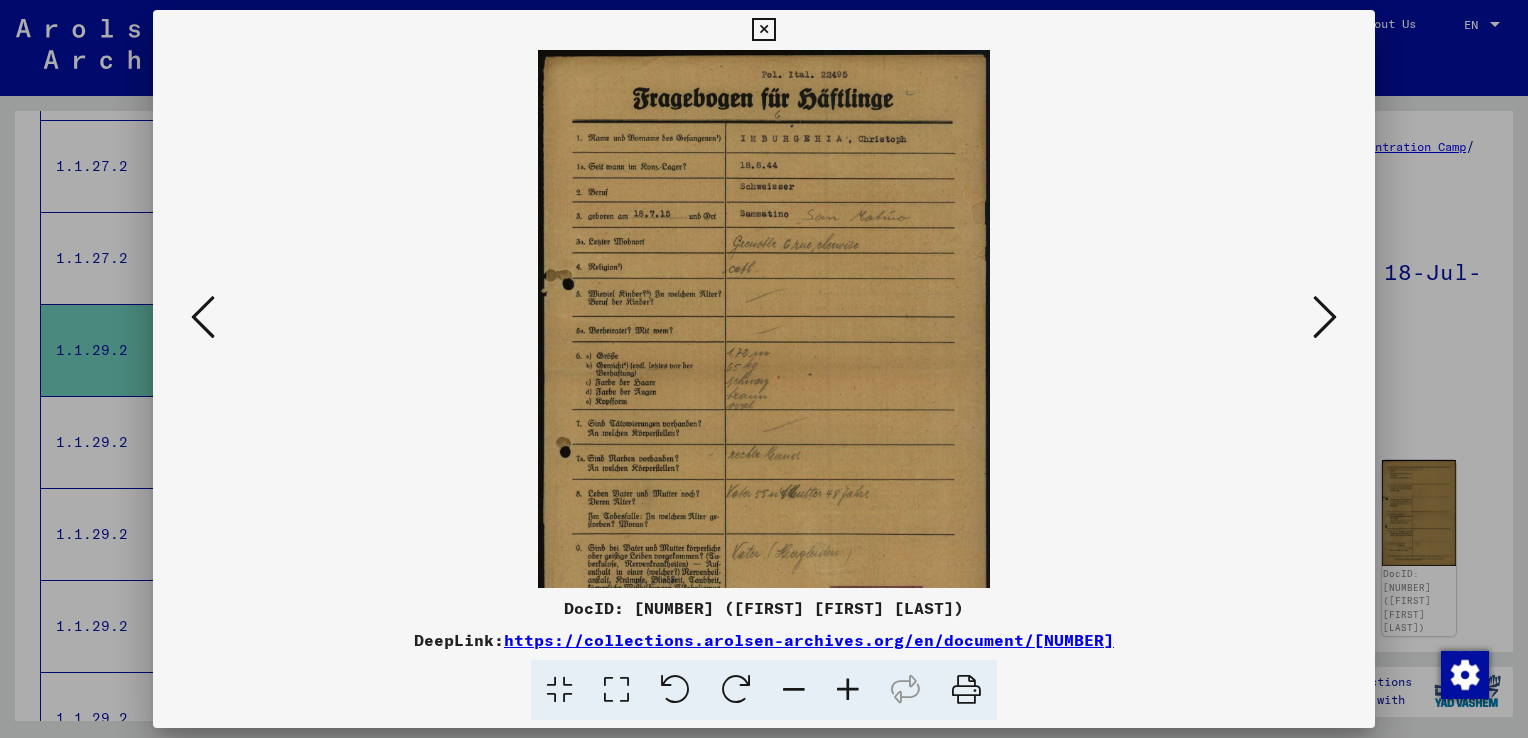 click at bounding box center [848, 690] 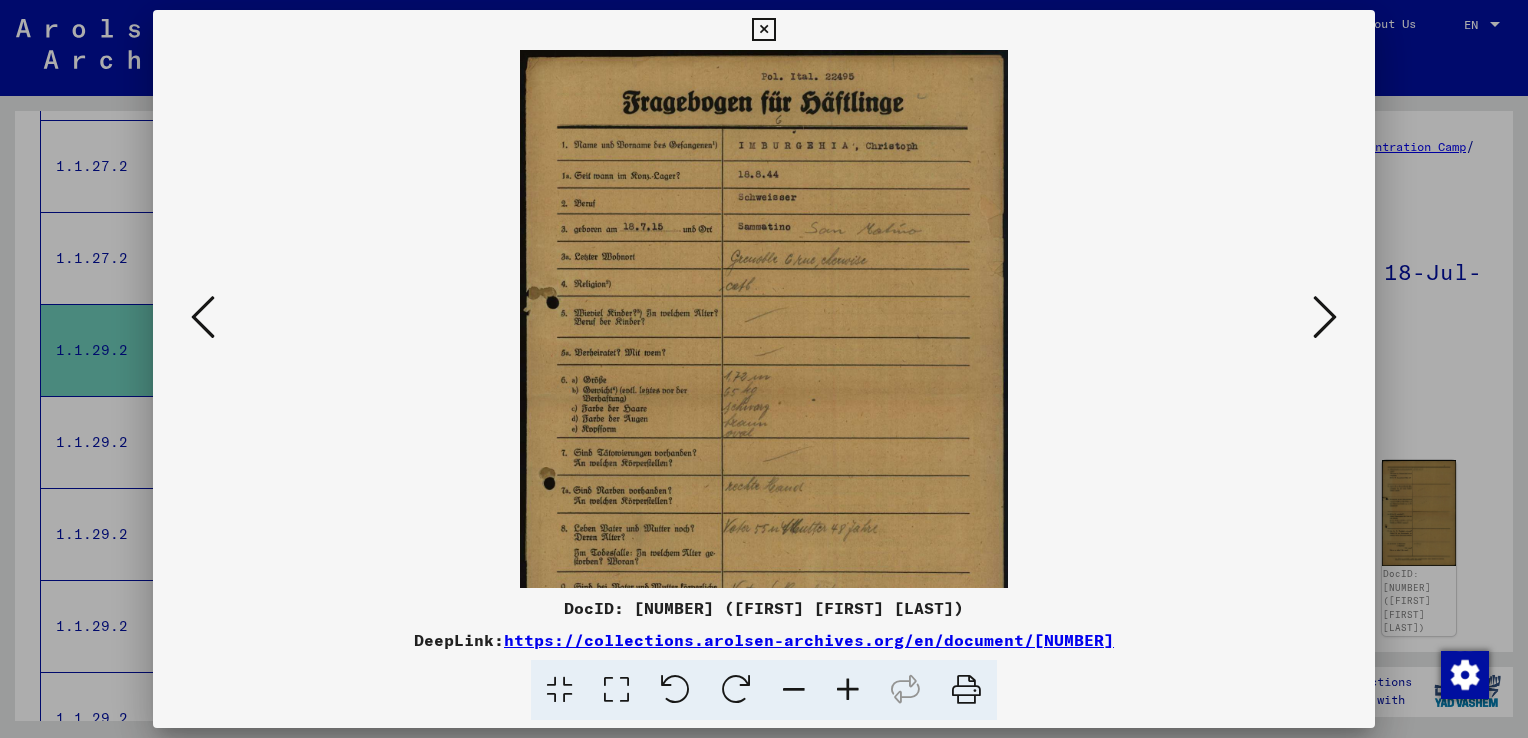 click at bounding box center (848, 690) 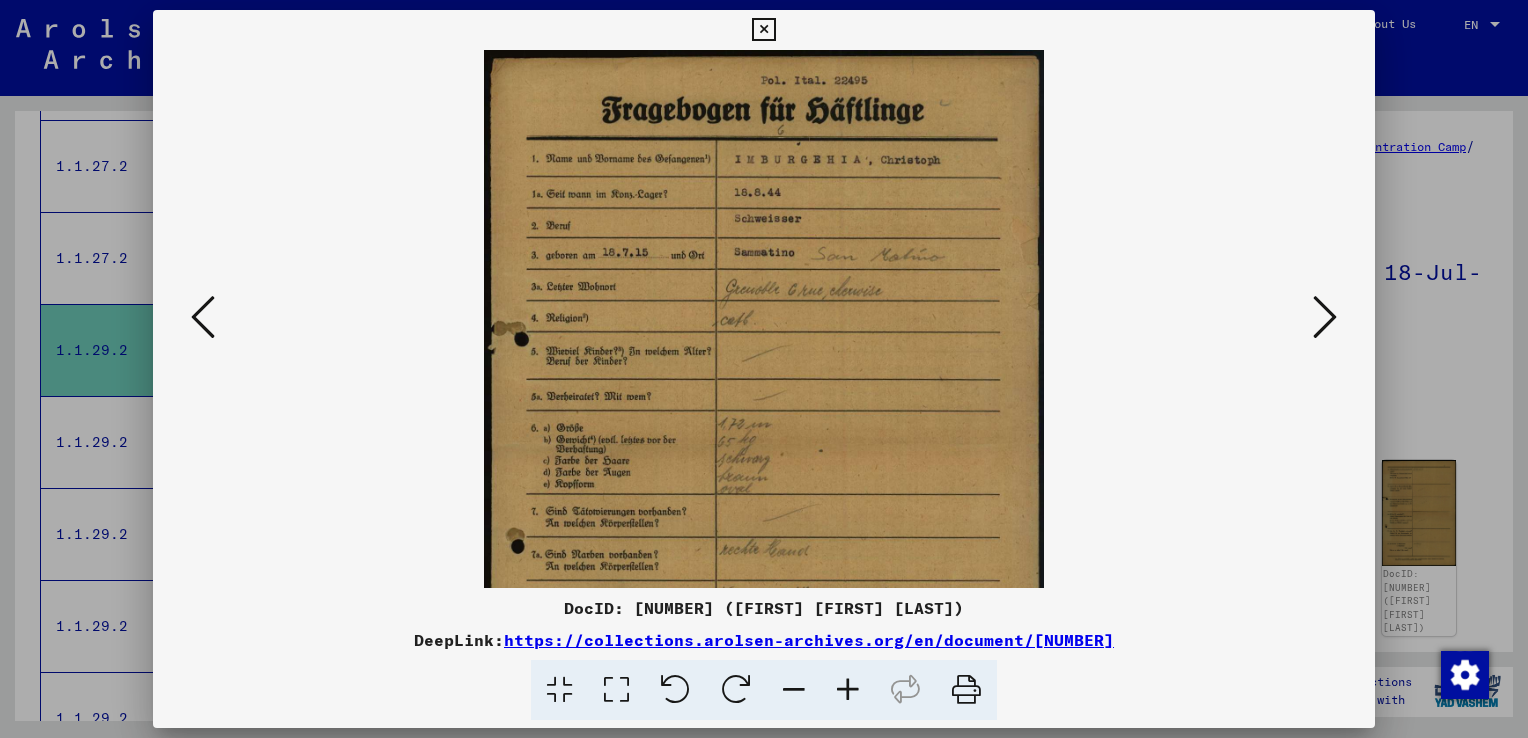 click at bounding box center (848, 690) 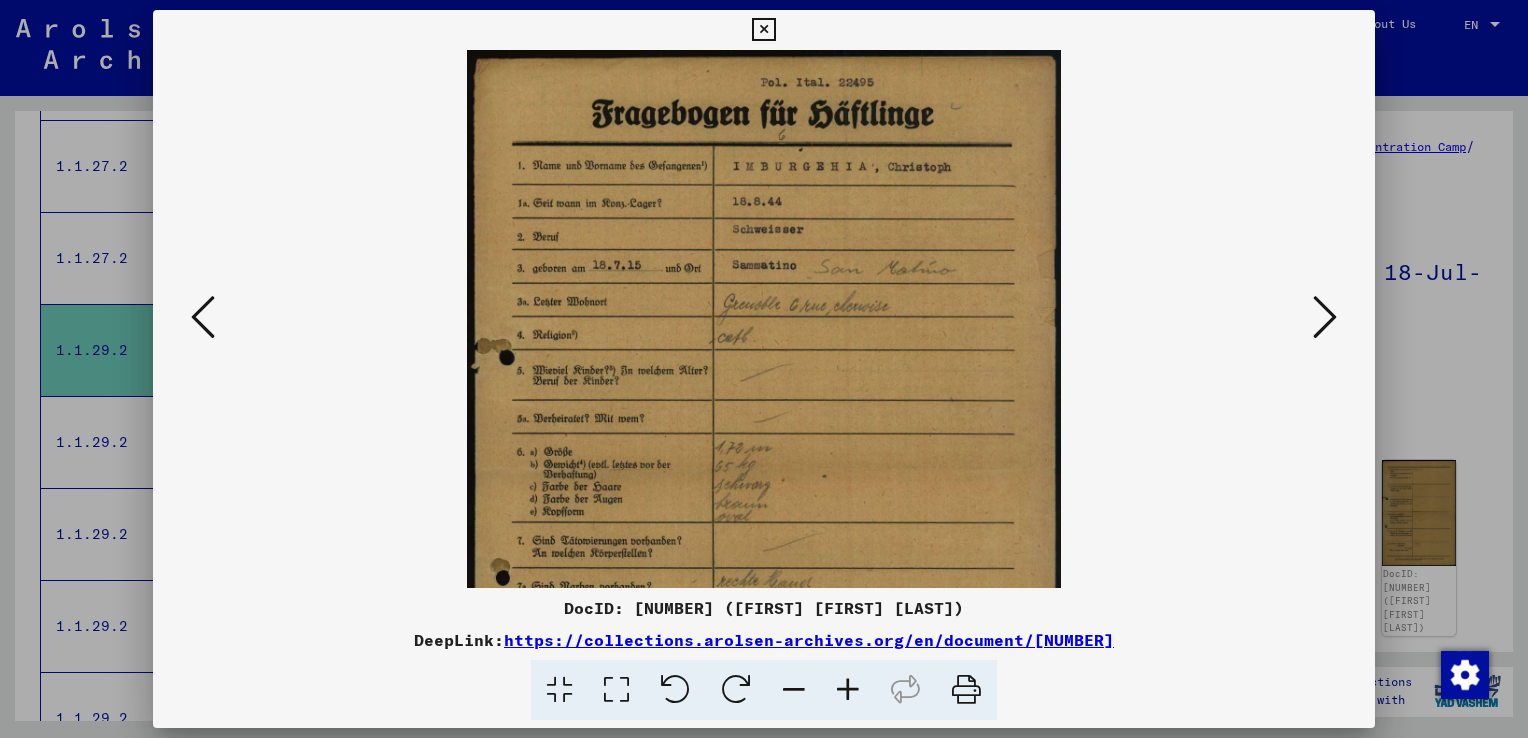 click at bounding box center (848, 690) 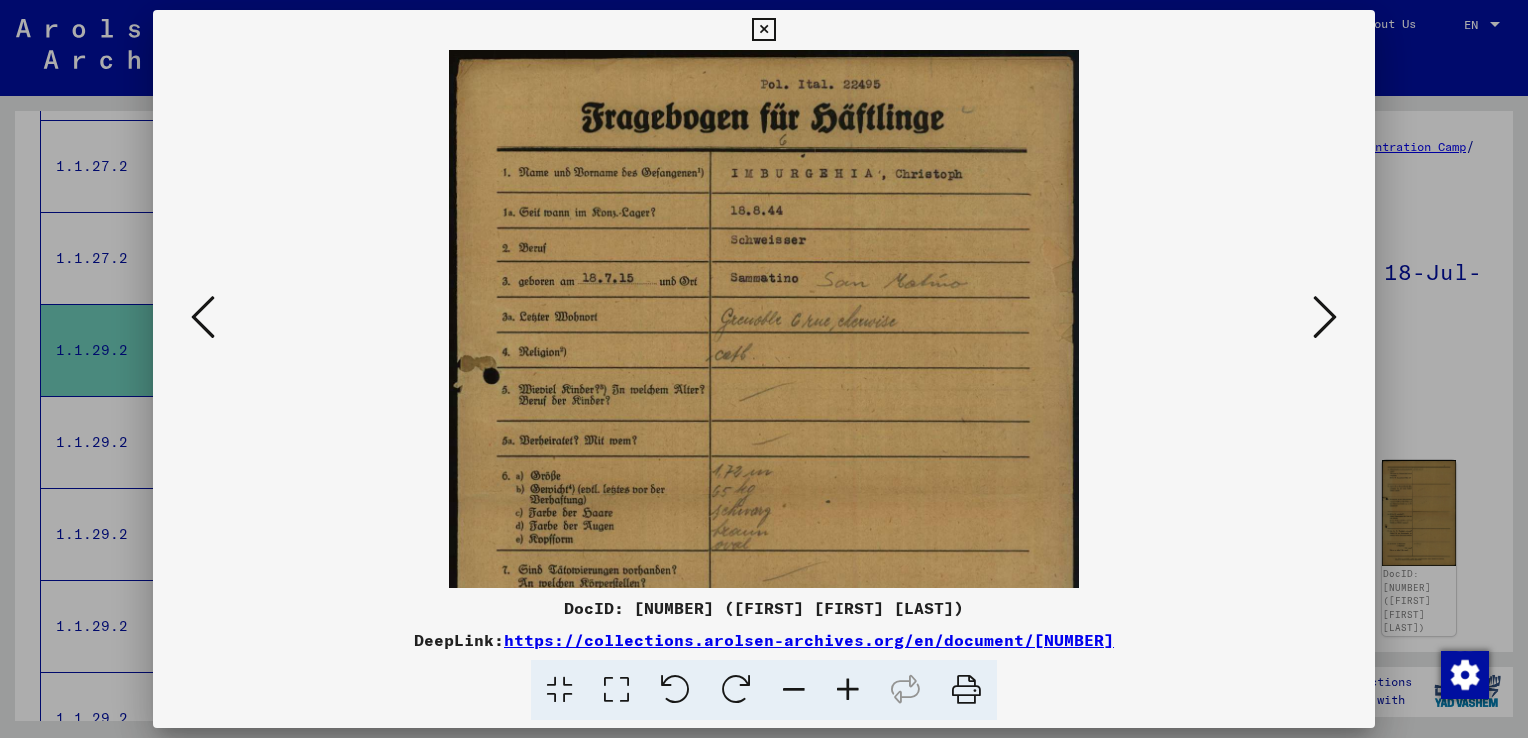 click at bounding box center (848, 690) 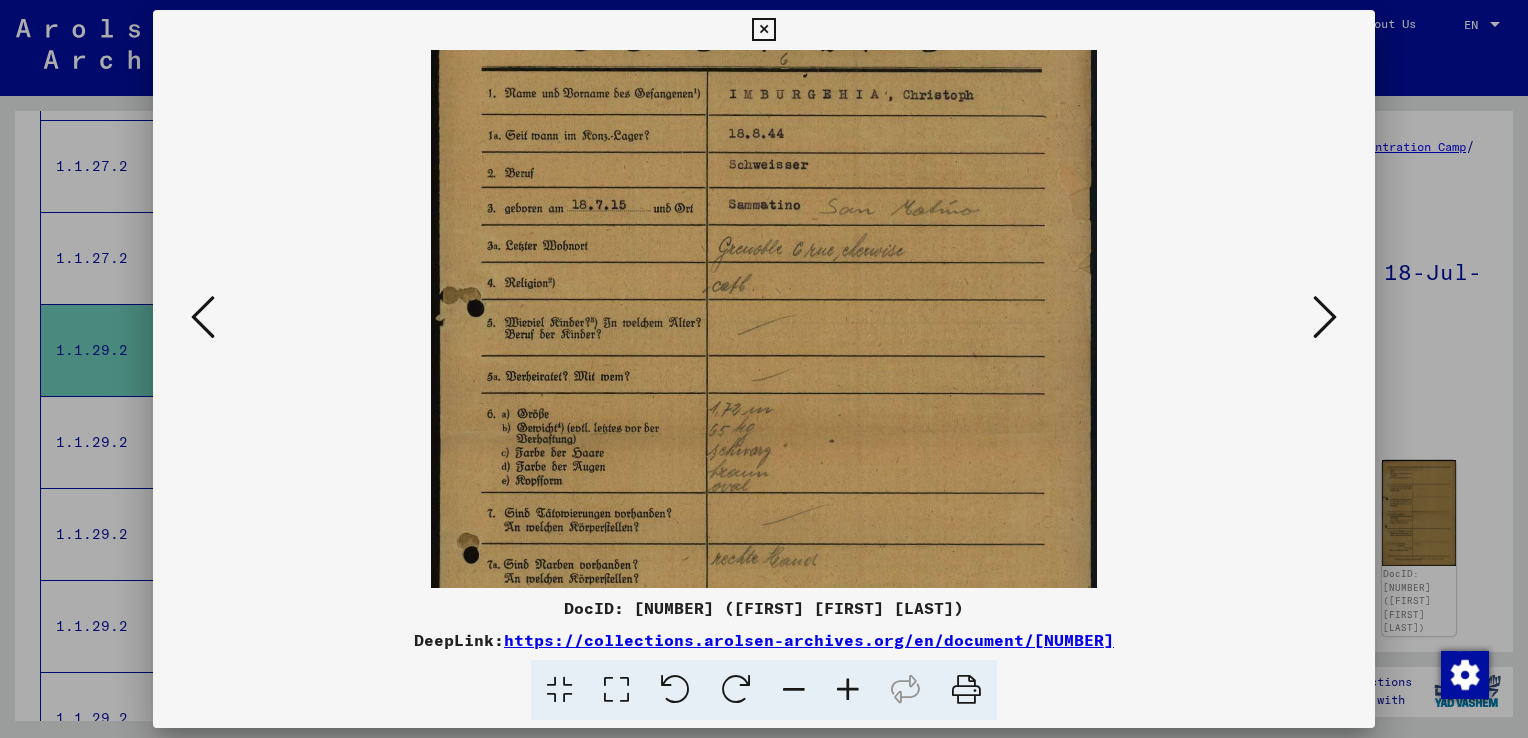 drag, startPoint x: 846, startPoint y: 480, endPoint x: 856, endPoint y: 390, distance: 90.55385 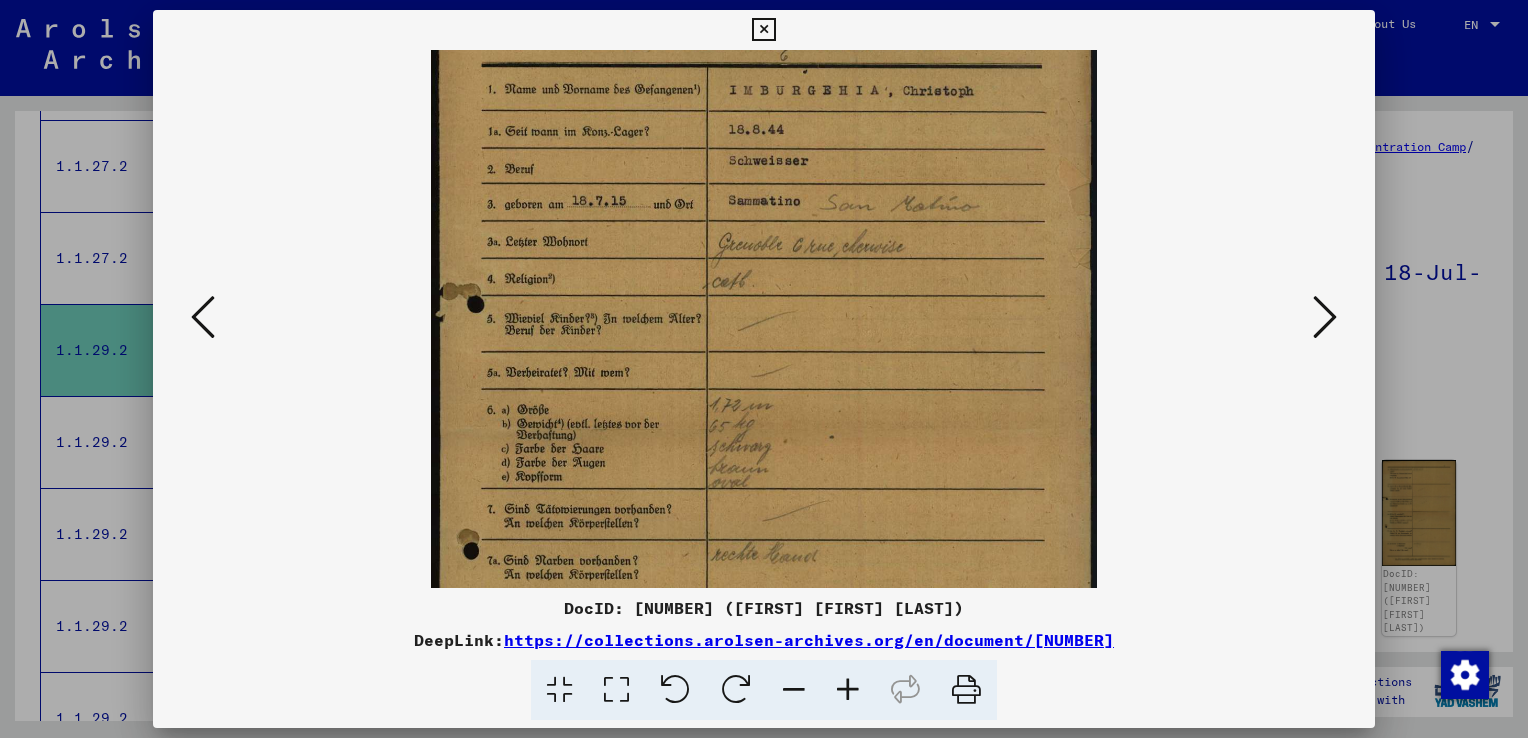 click at bounding box center (1325, 317) 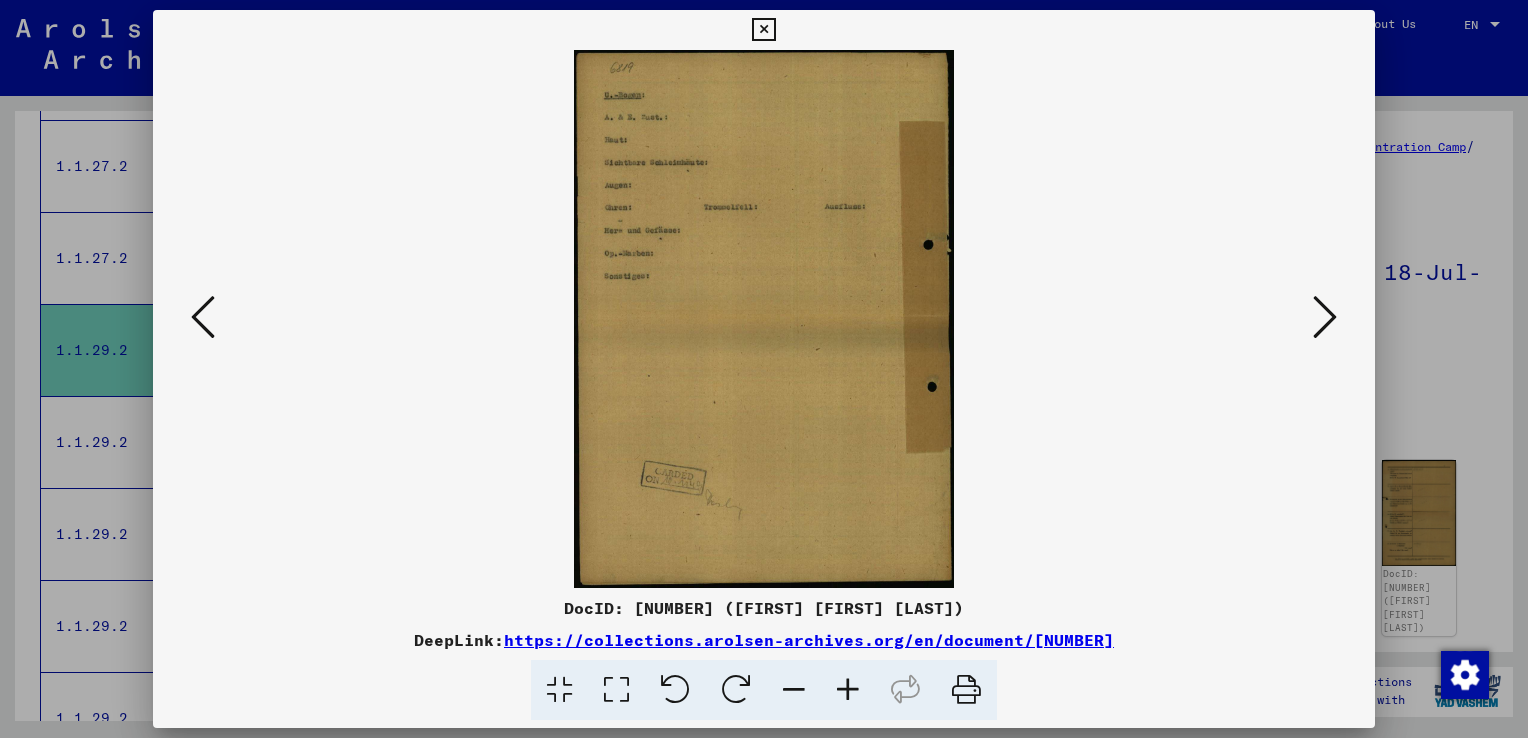 scroll, scrollTop: 0, scrollLeft: 0, axis: both 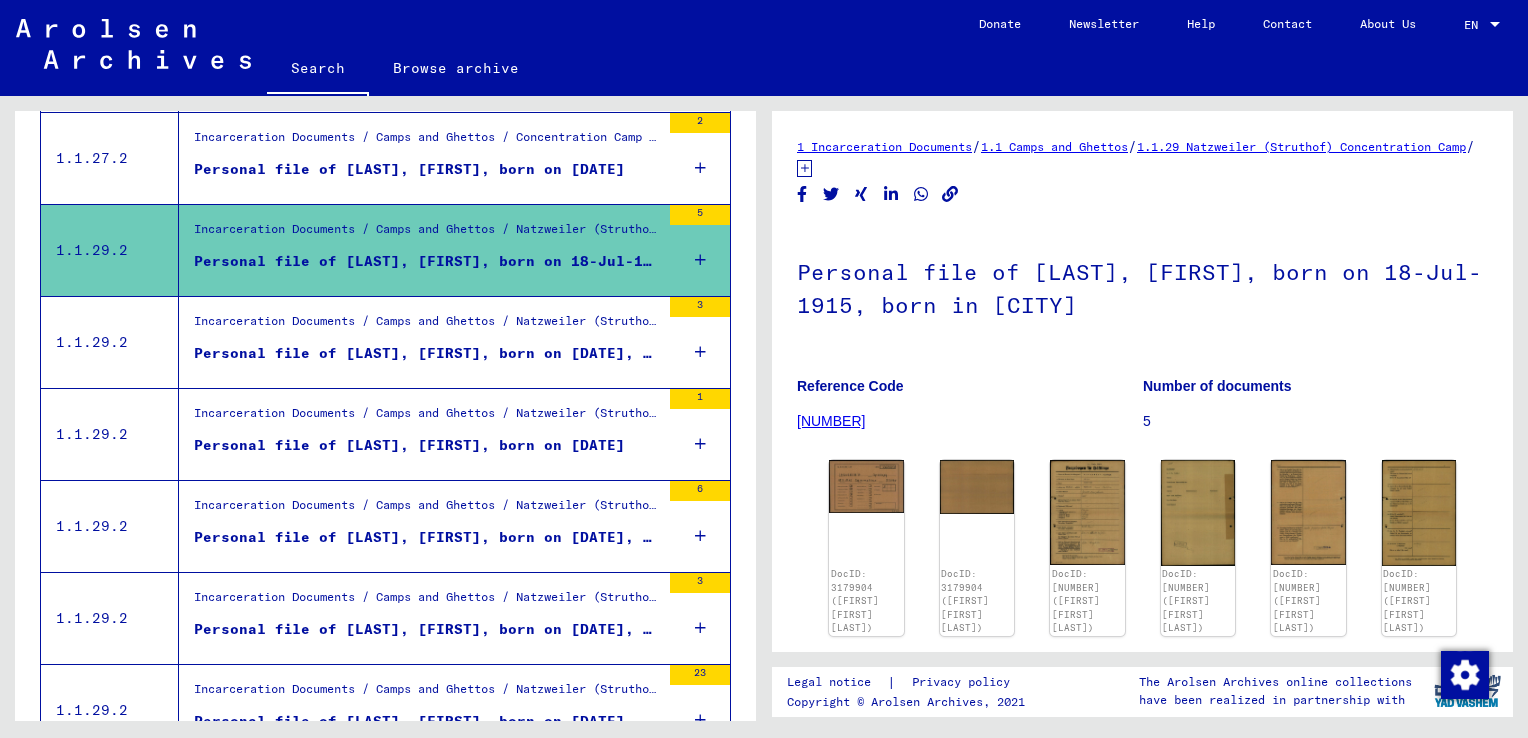 click on "Personal file of [LAST], [FIRST], born on [DATE], born in [CITY]" at bounding box center (427, 537) 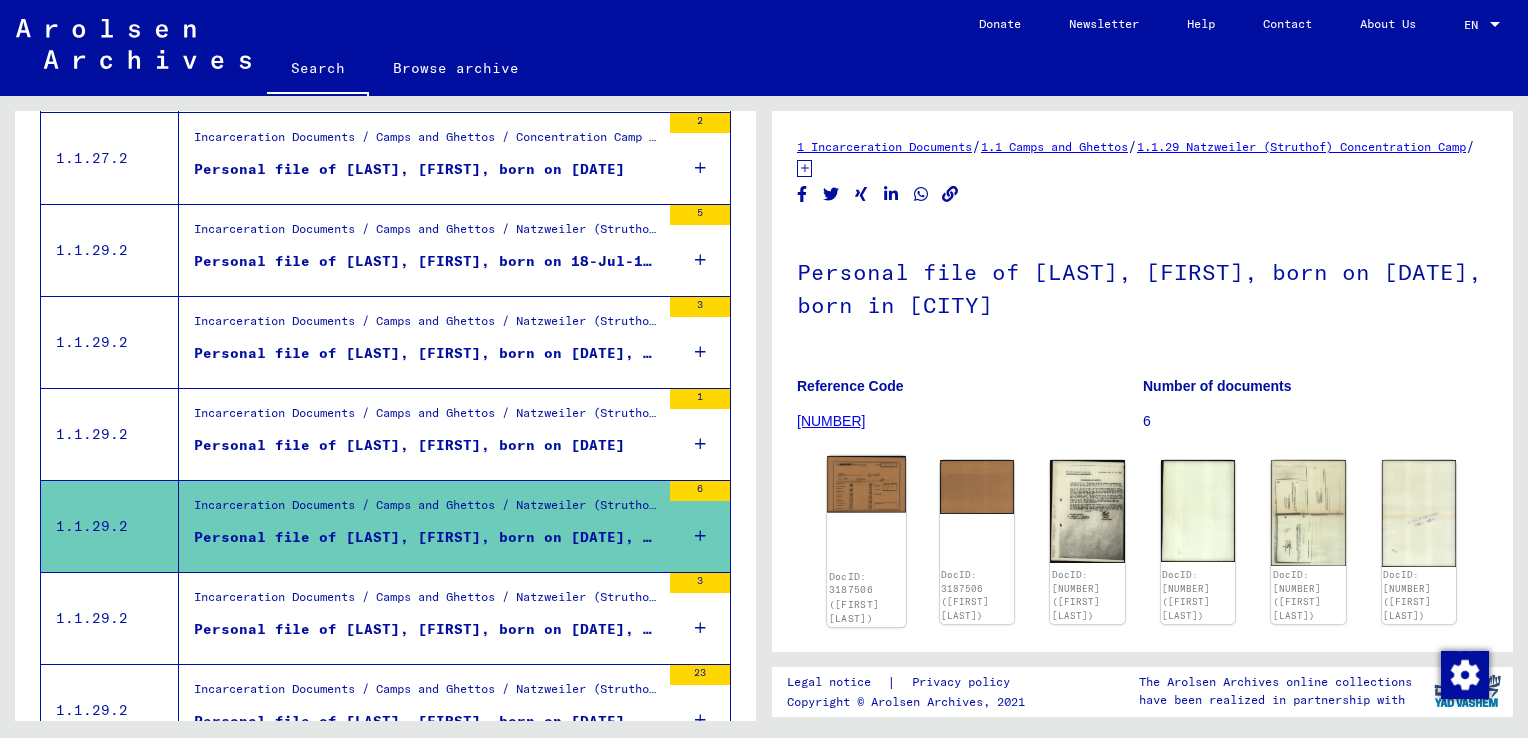 scroll, scrollTop: 0, scrollLeft: 0, axis: both 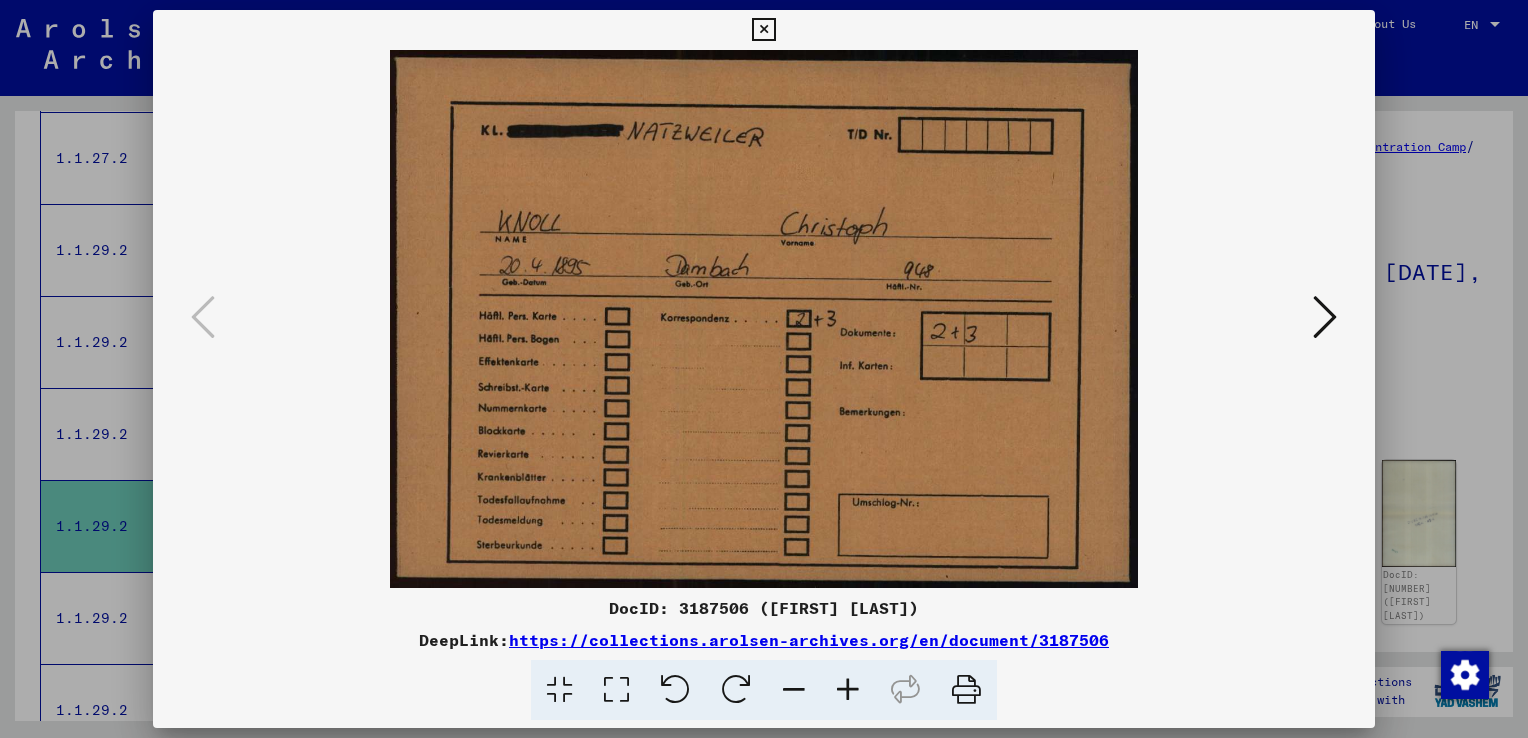 click at bounding box center (1325, 317) 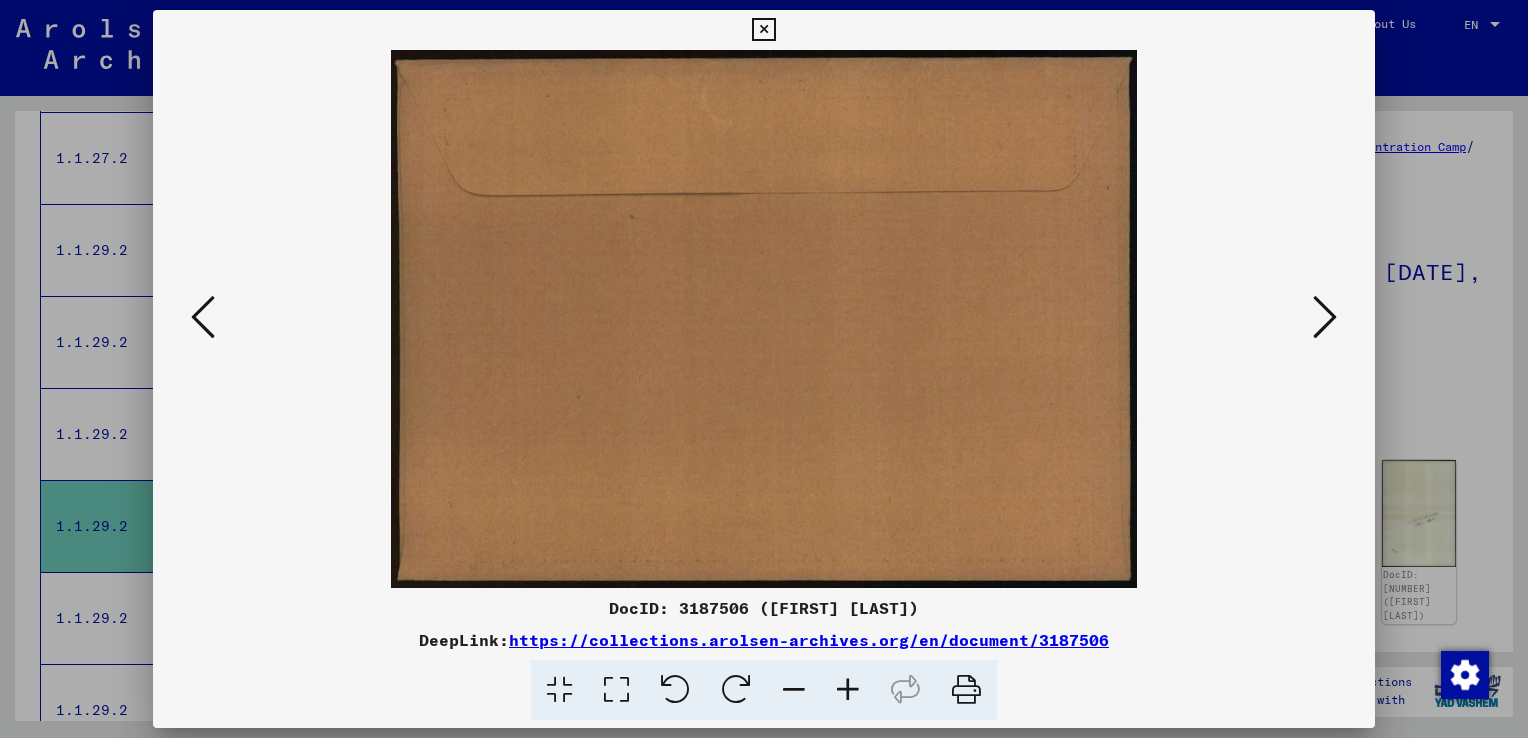 click at bounding box center (1325, 317) 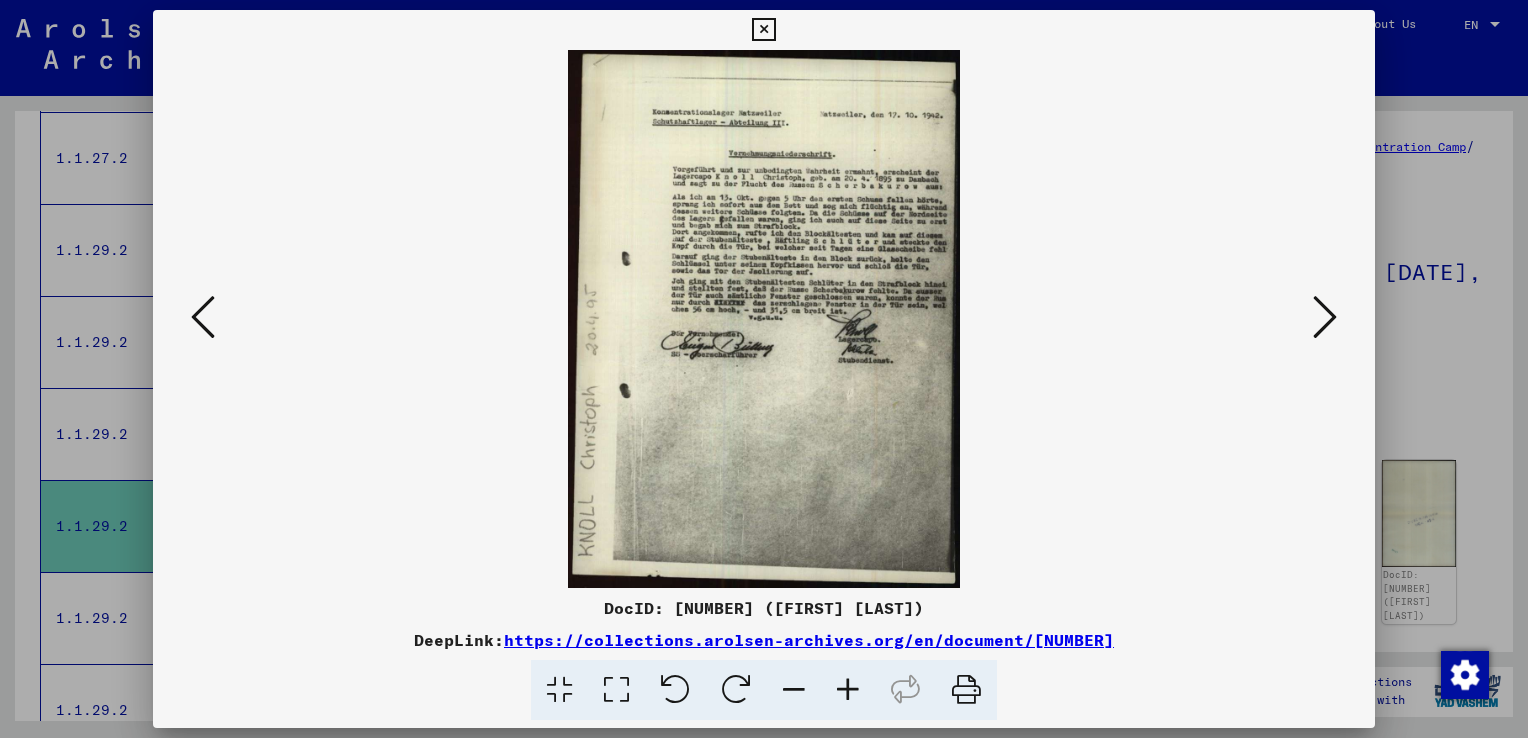 click at bounding box center (848, 690) 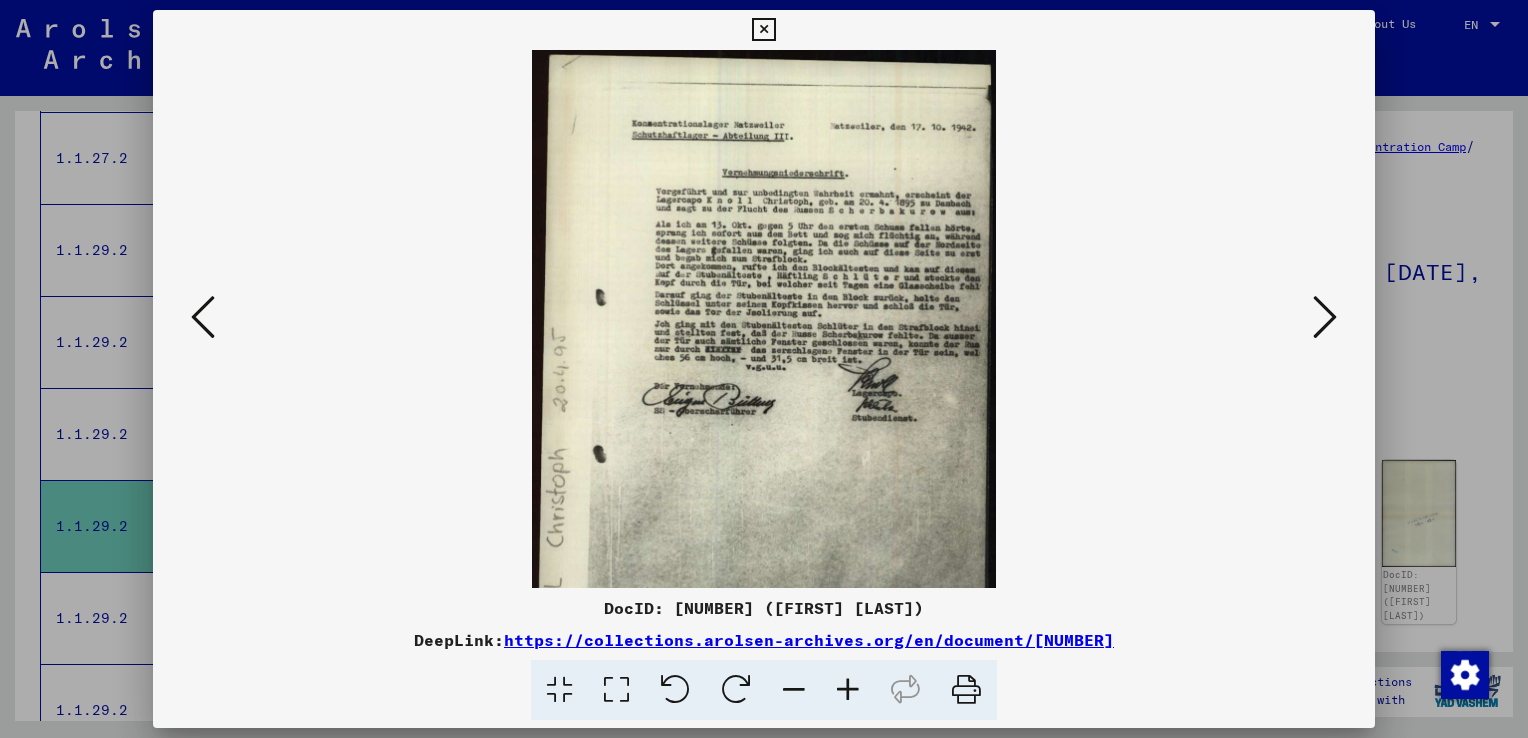 click at bounding box center [848, 690] 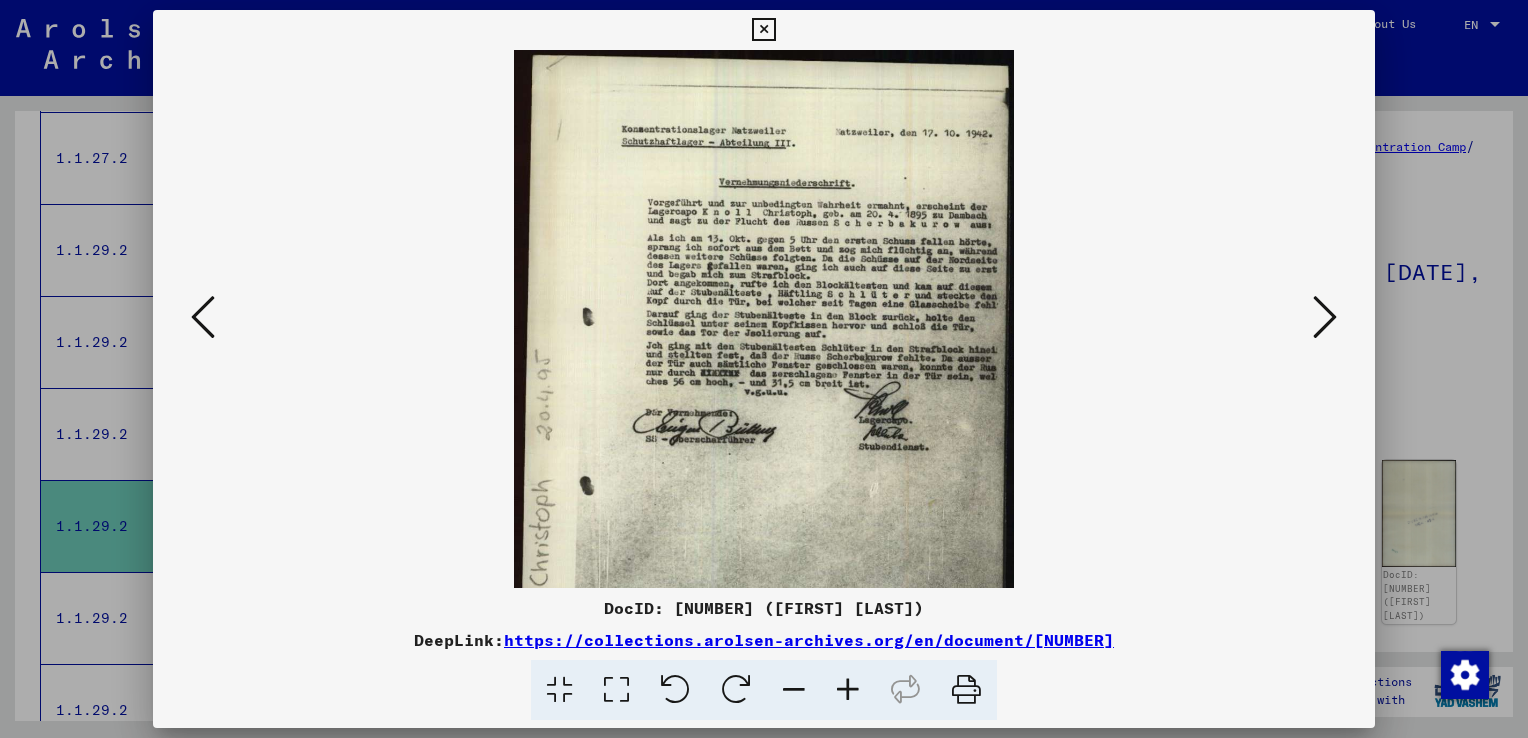click at bounding box center [848, 690] 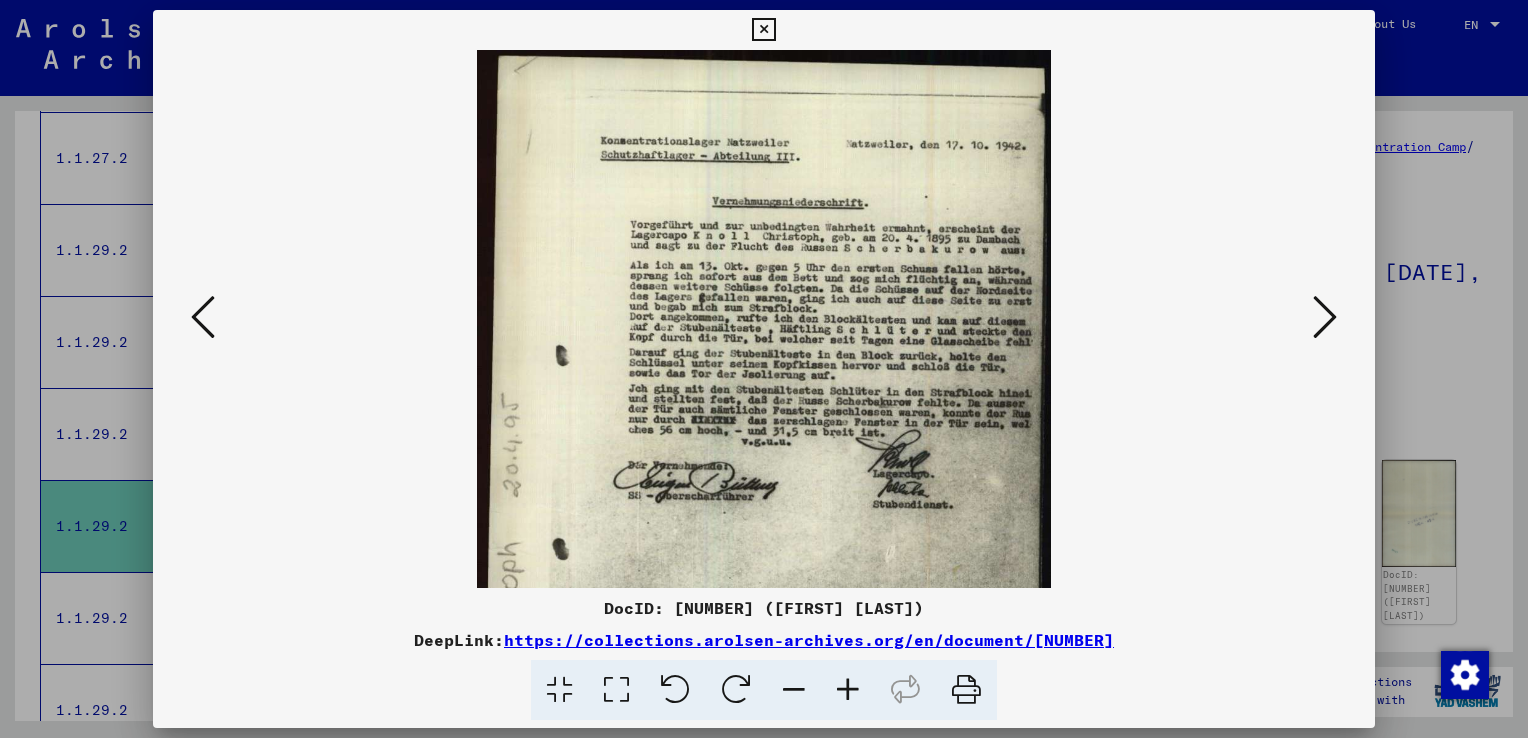 click at bounding box center (848, 690) 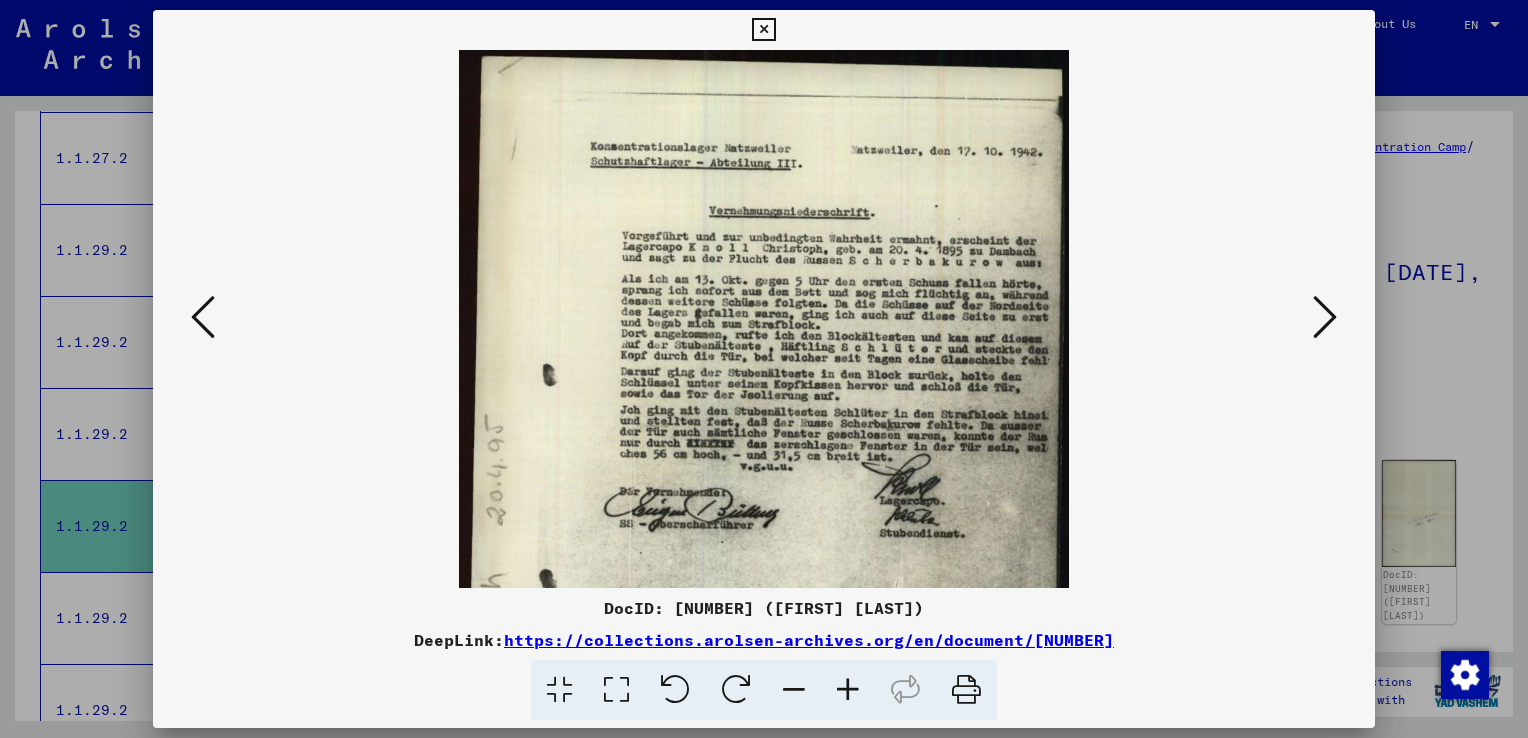 click at bounding box center [848, 690] 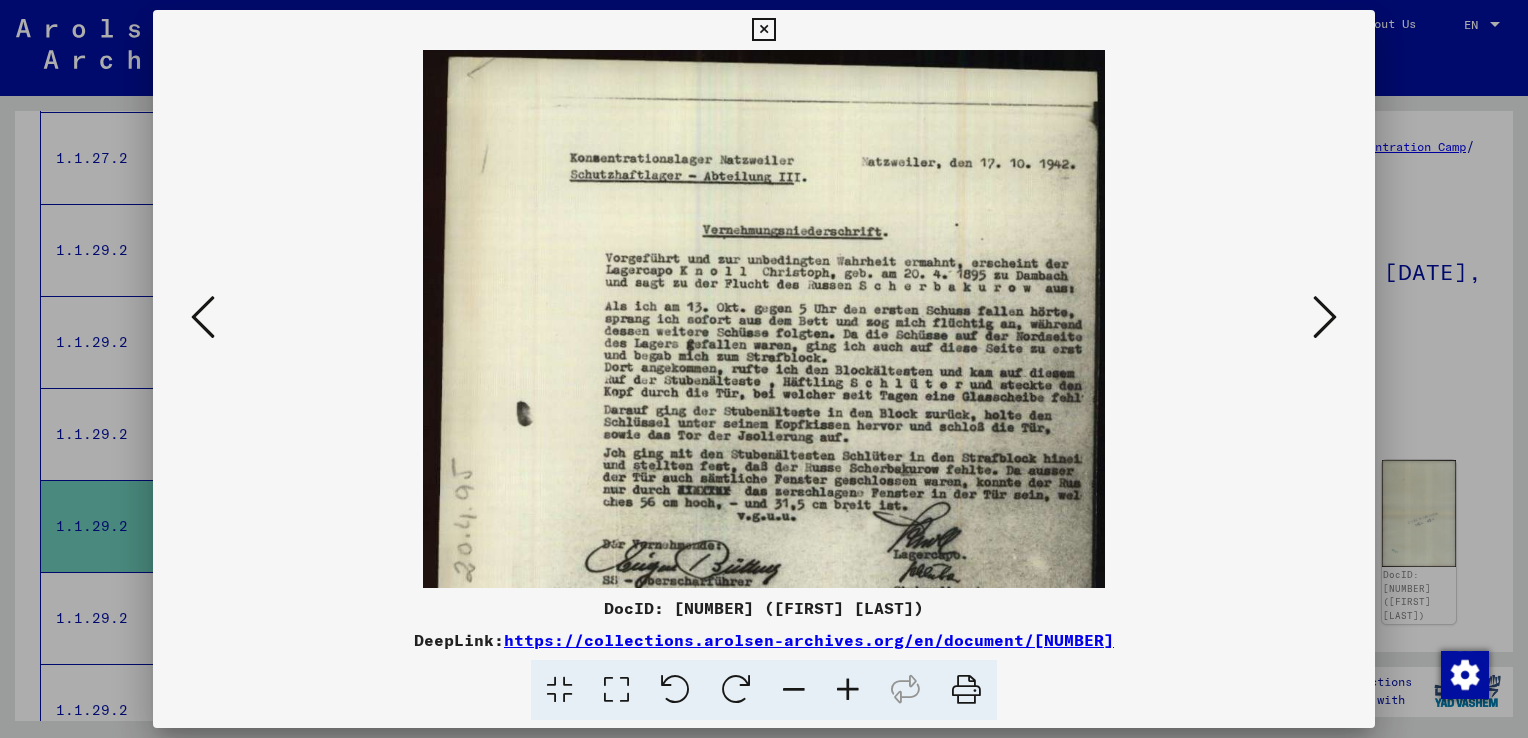 click at bounding box center [848, 690] 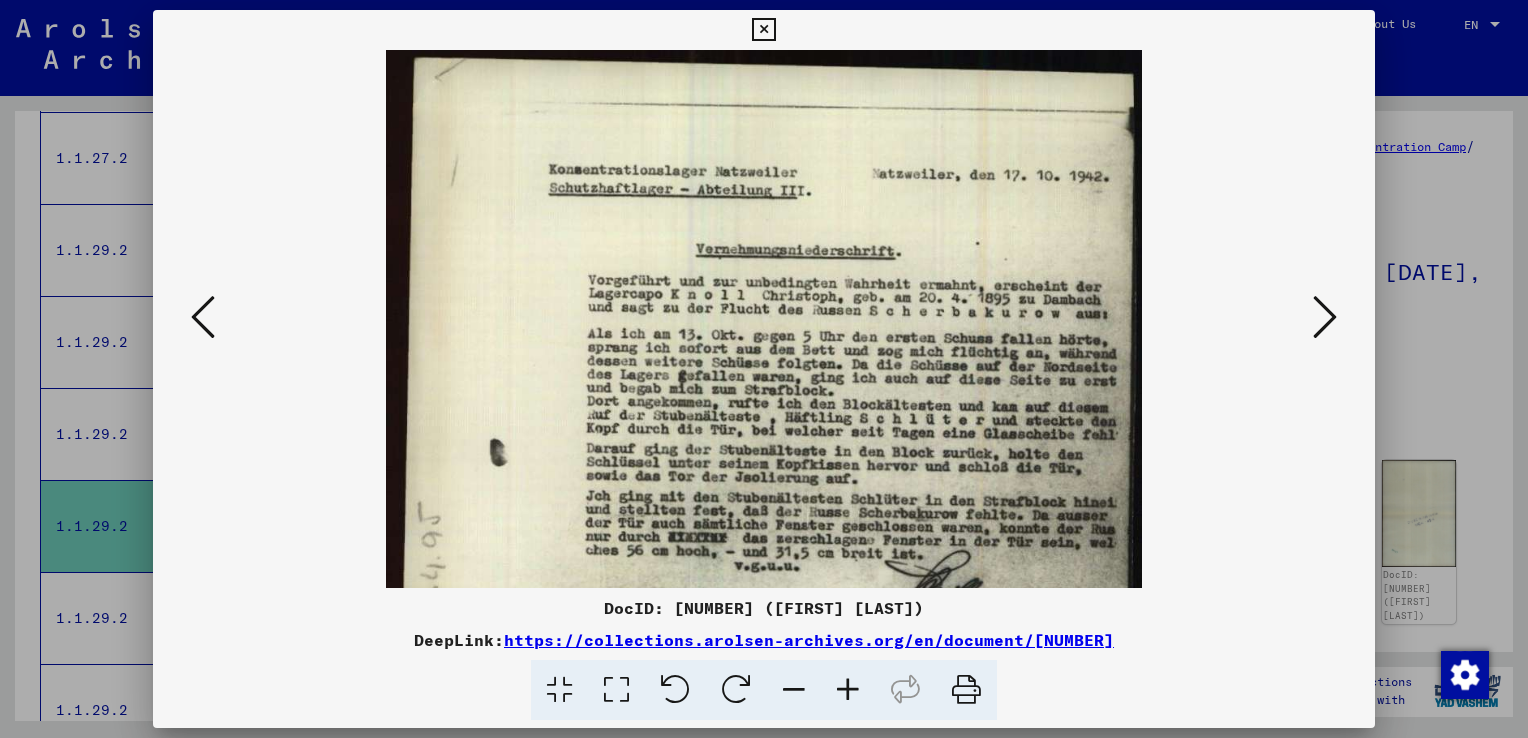 click at bounding box center (848, 690) 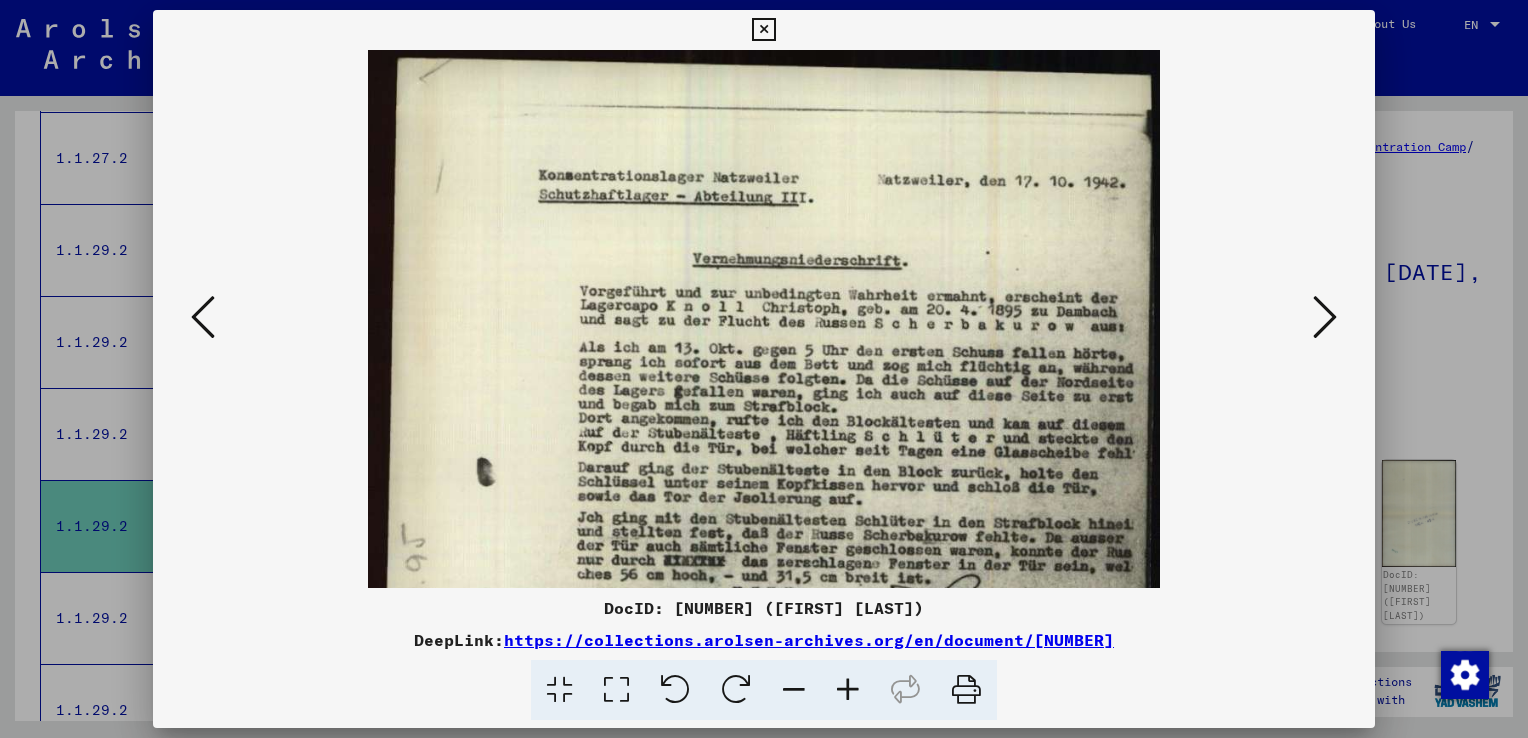 click at bounding box center (764, 319) 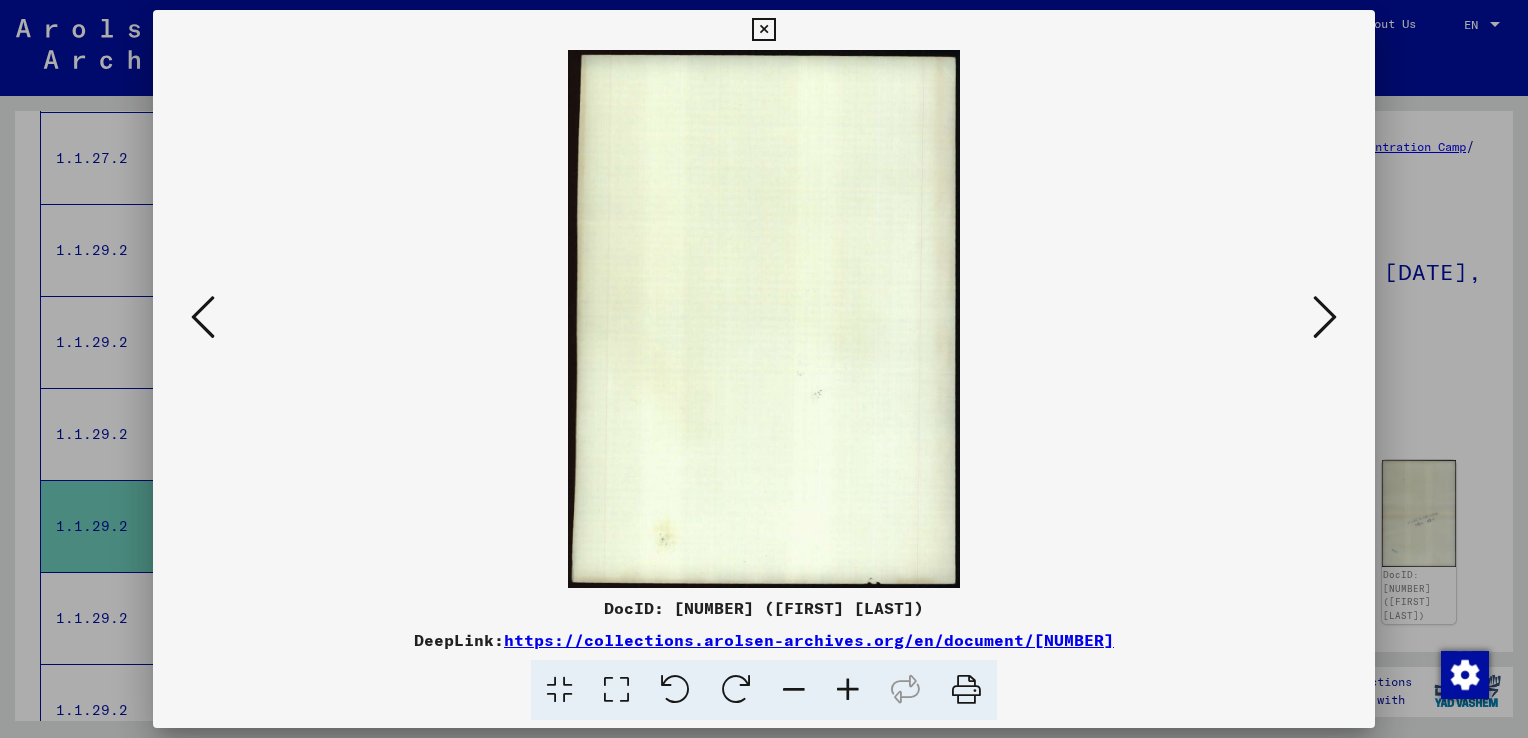 click at bounding box center [1325, 317] 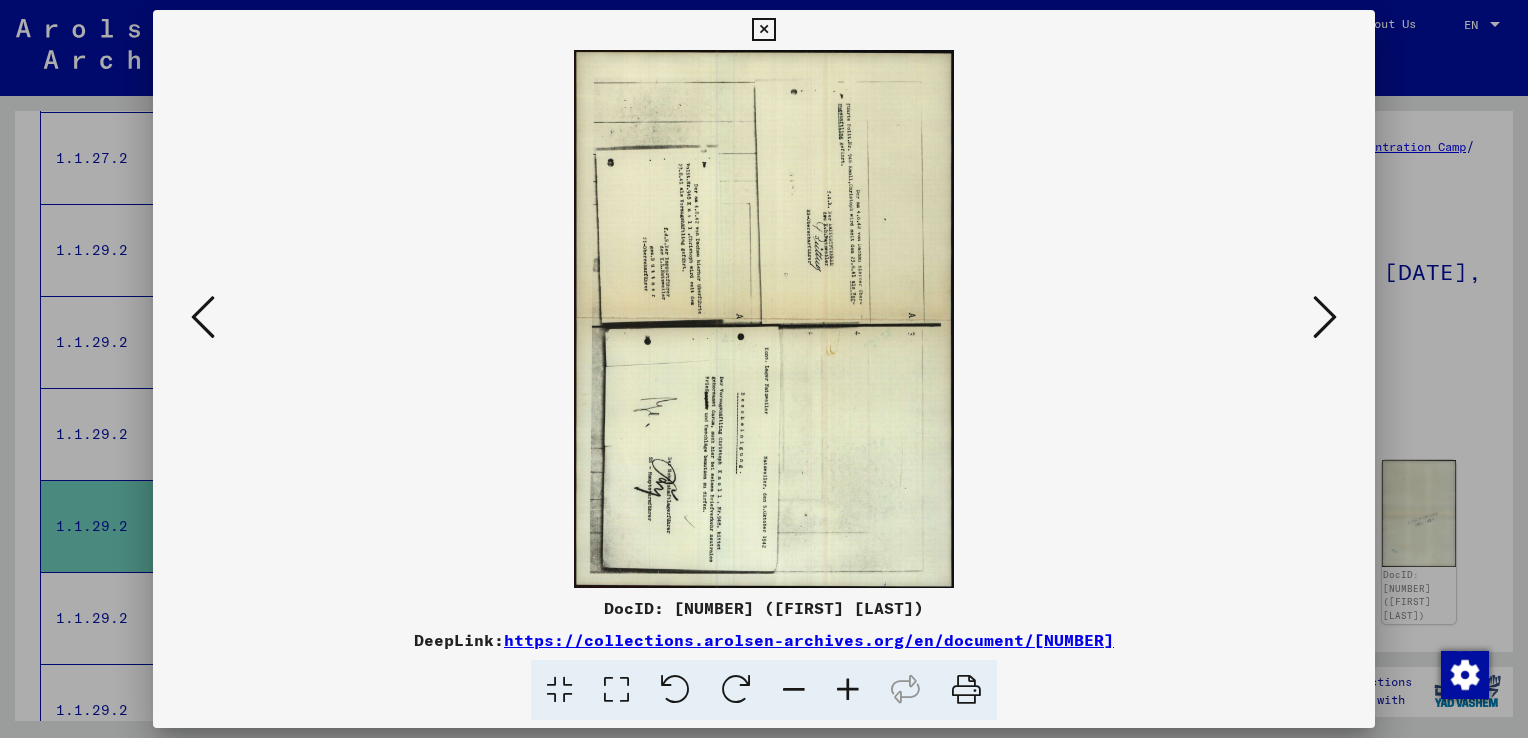 click at bounding box center [1325, 317] 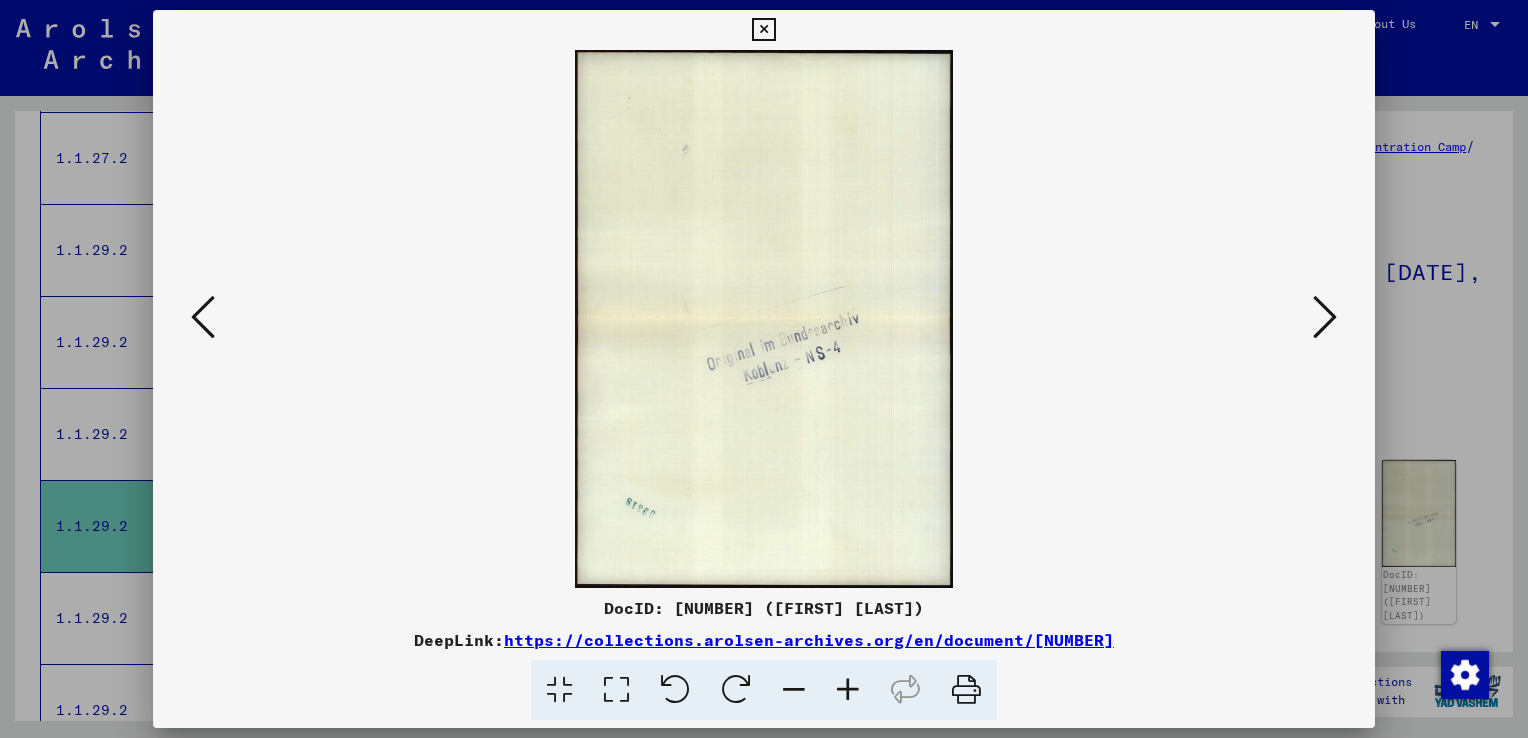 click at bounding box center (1325, 317) 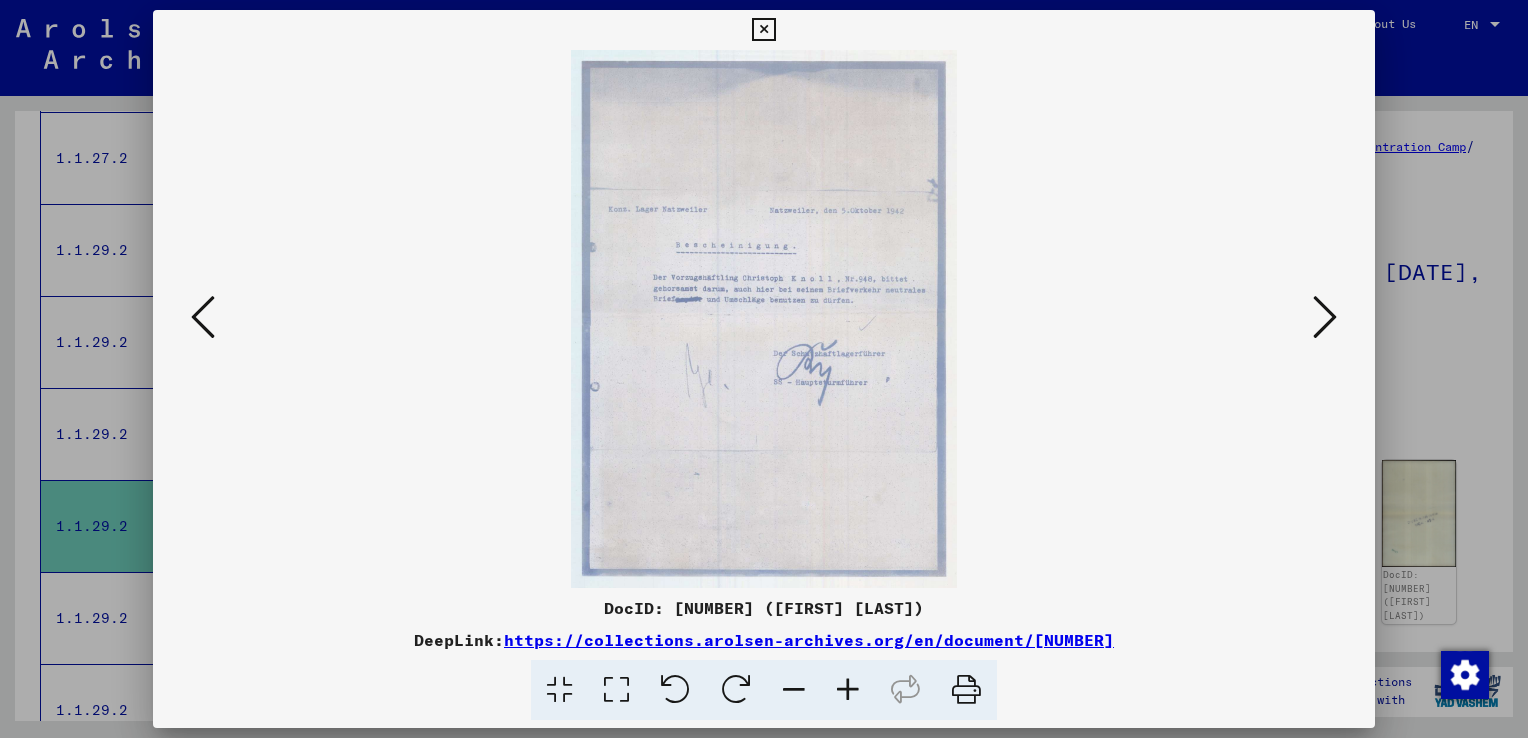 click at bounding box center (1325, 317) 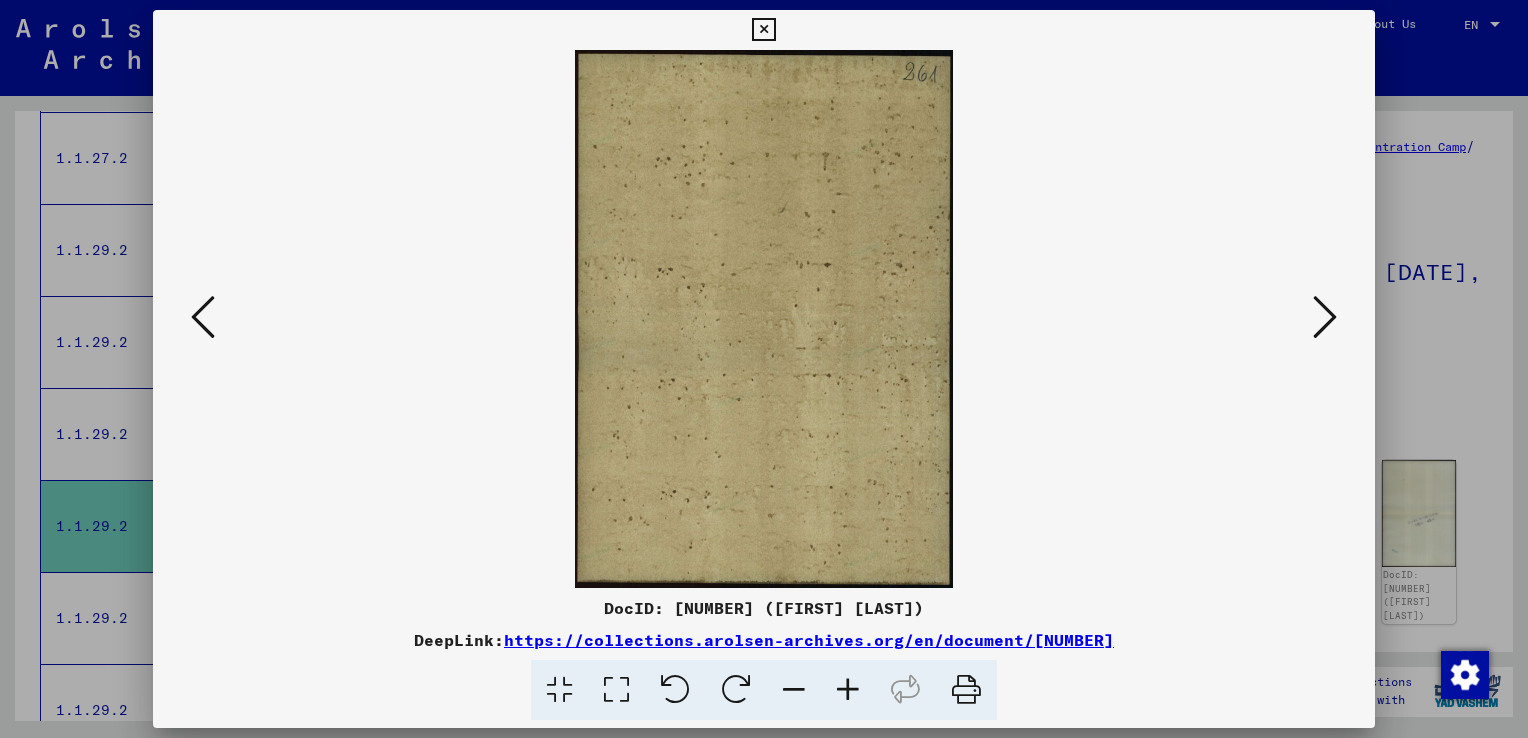 click at bounding box center [1325, 317] 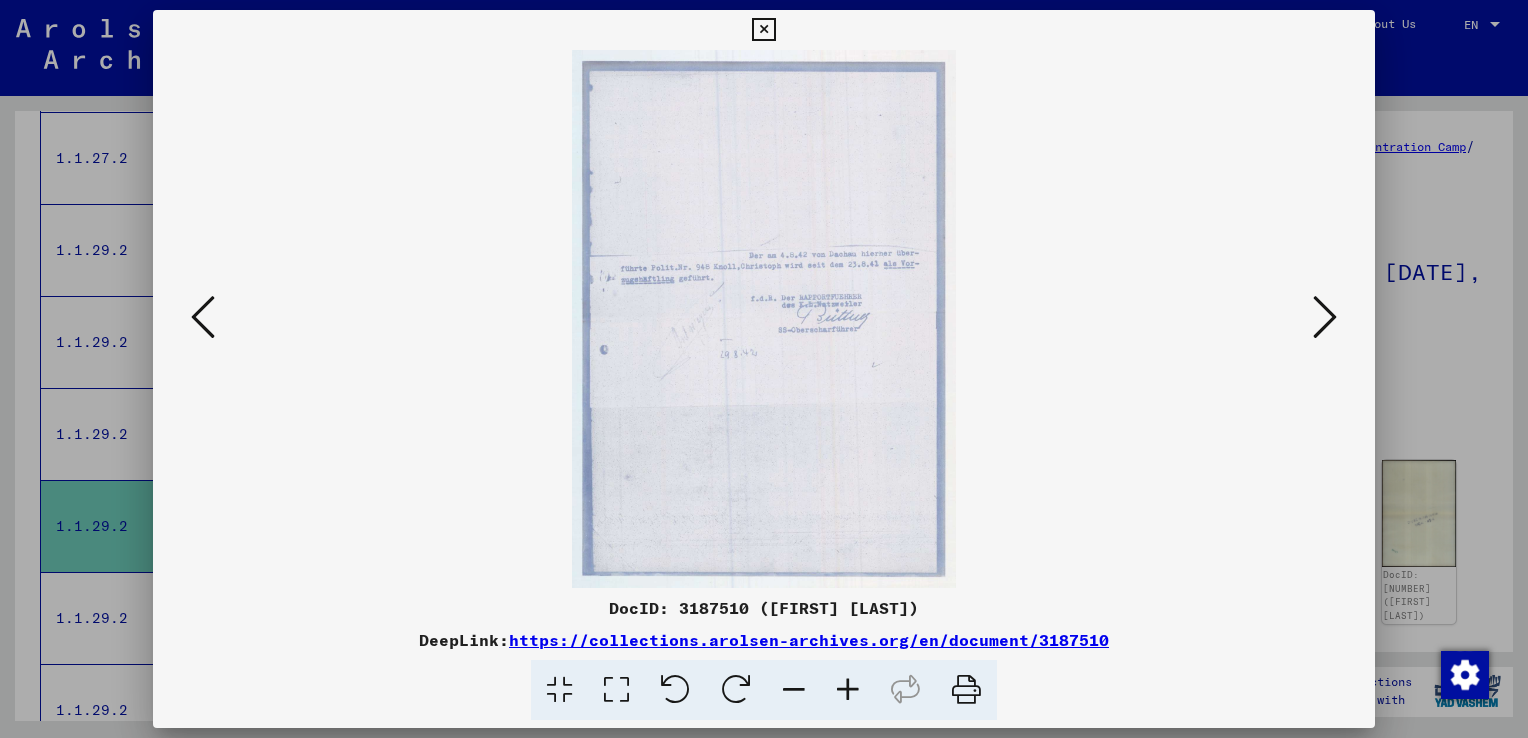 click at bounding box center (1325, 317) 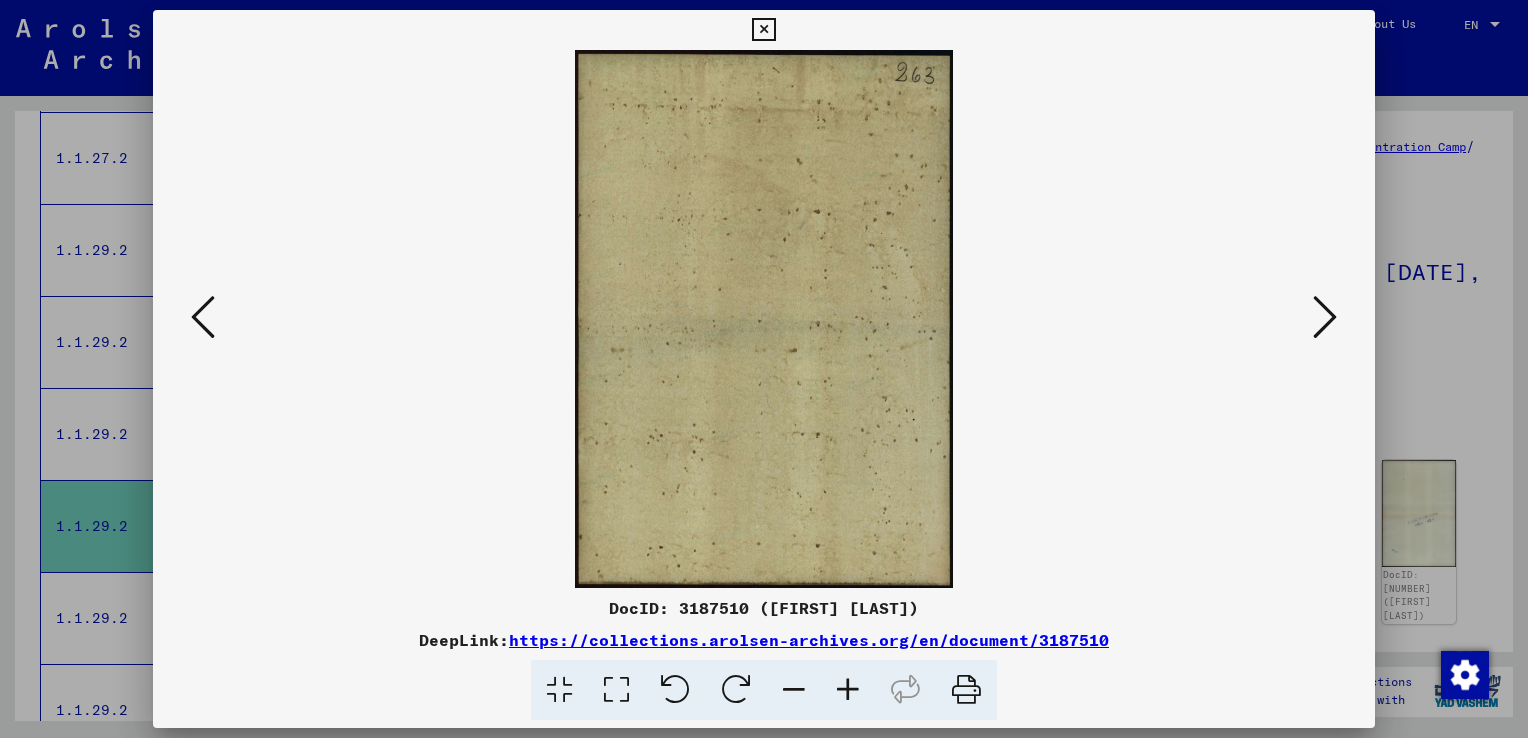 click at bounding box center [1325, 317] 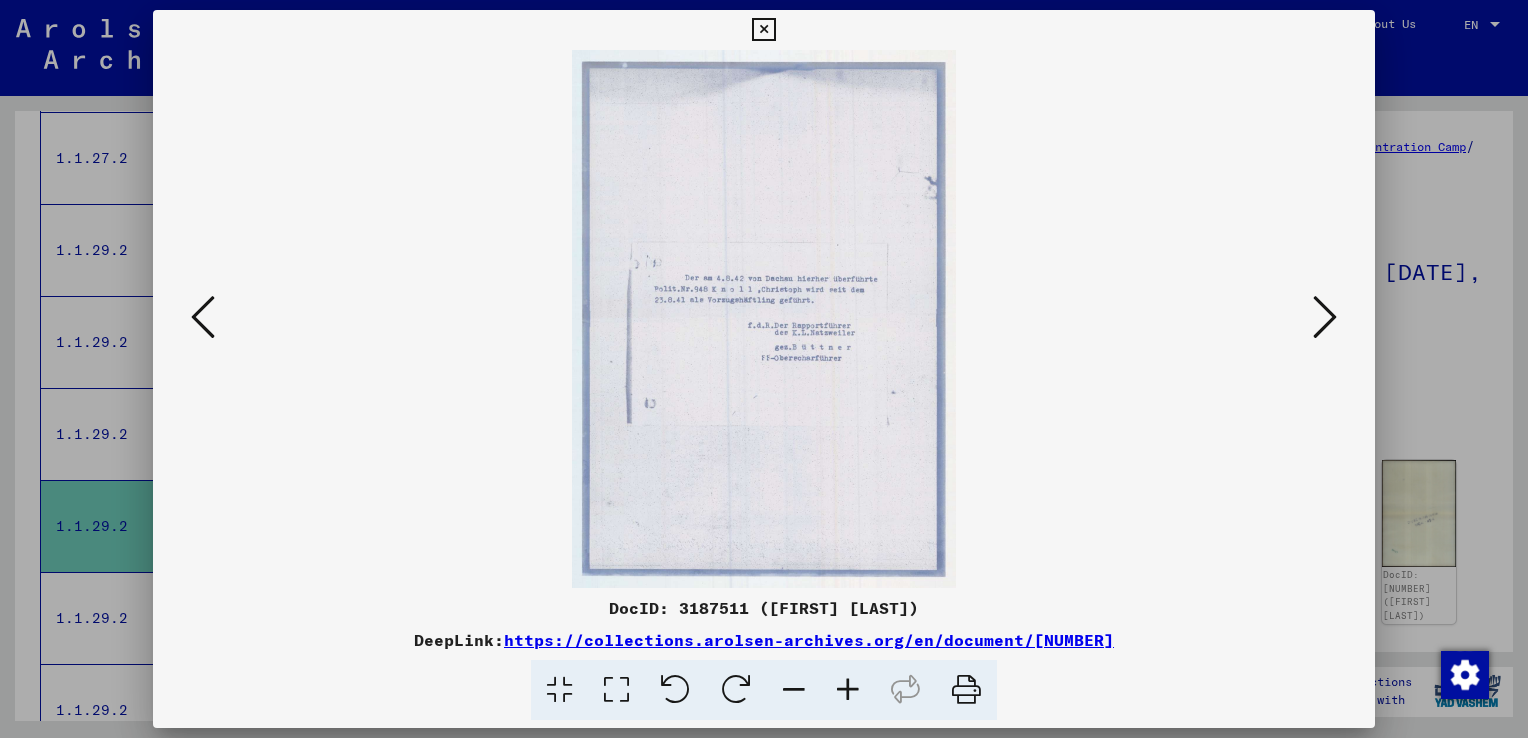 click at bounding box center [1325, 317] 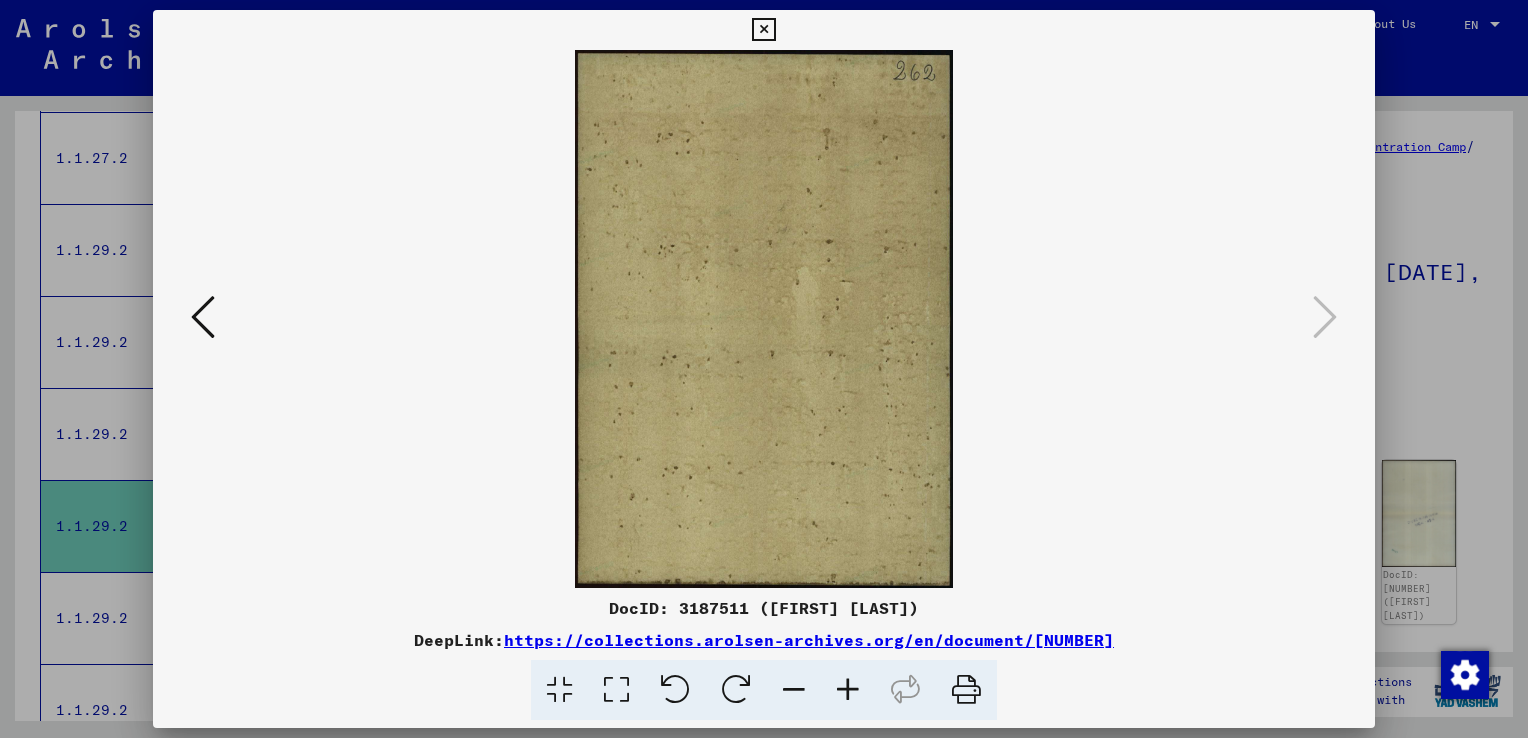click at bounding box center (764, 369) 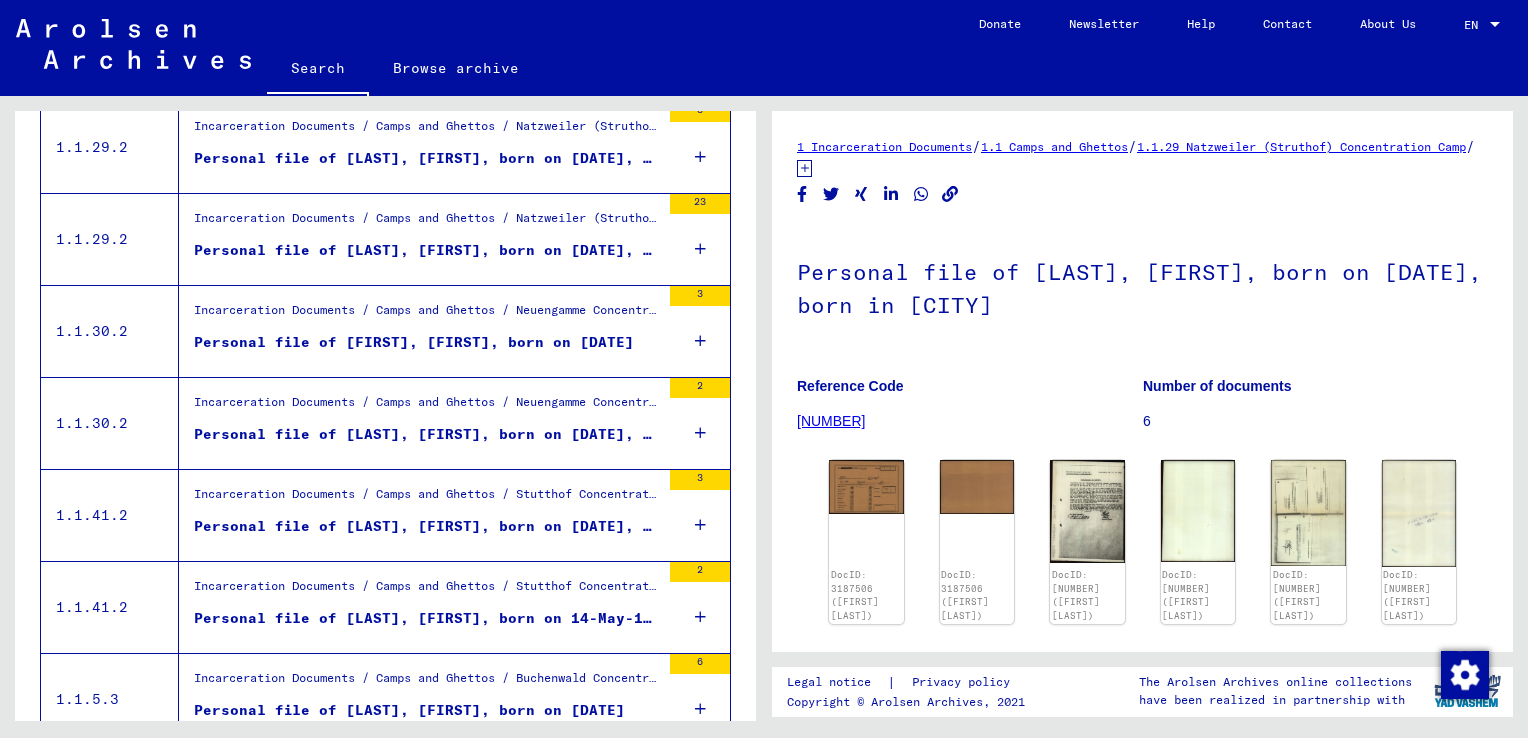 scroll, scrollTop: 1993, scrollLeft: 0, axis: vertical 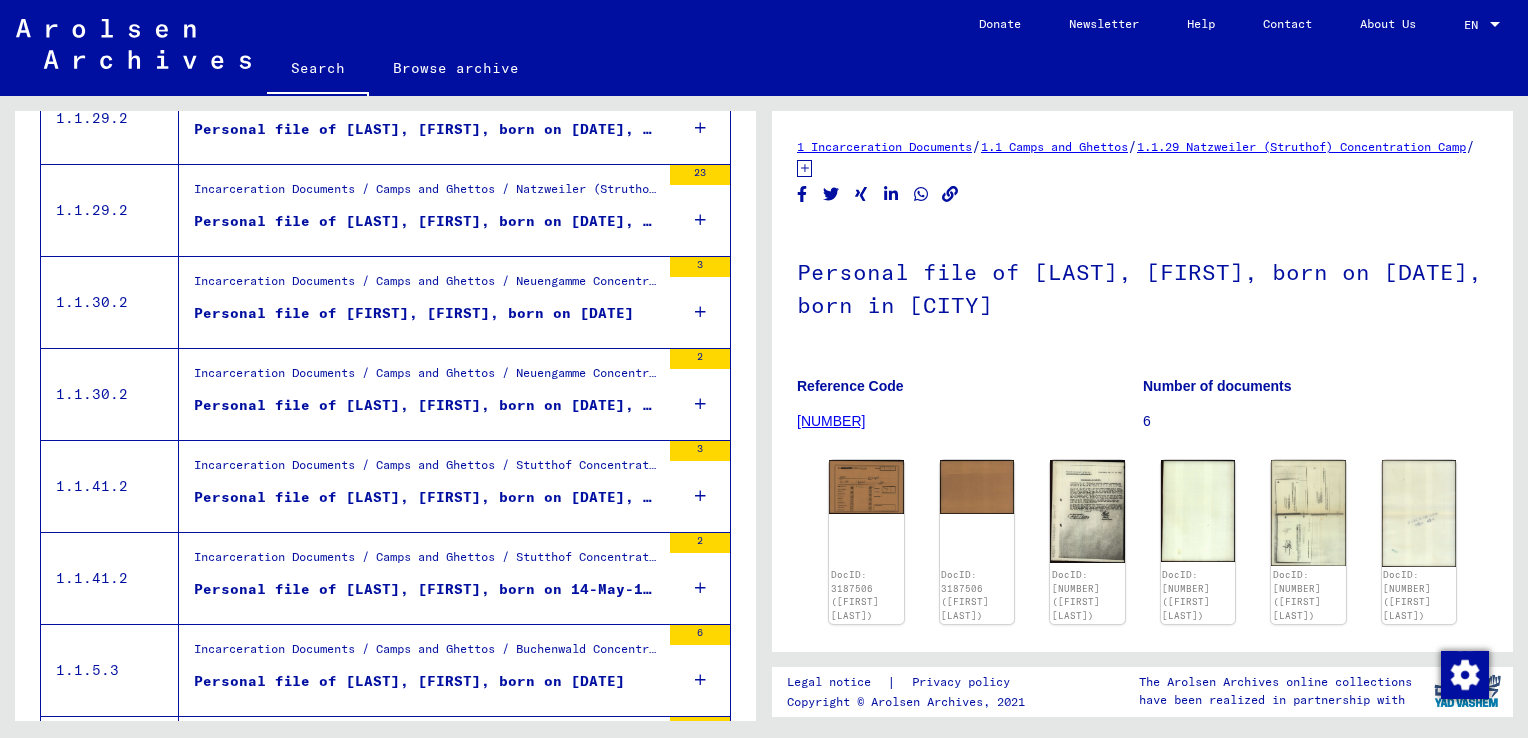 click on "Personal file of [FIRST], [FIRST], born on [DATE]" at bounding box center (414, 313) 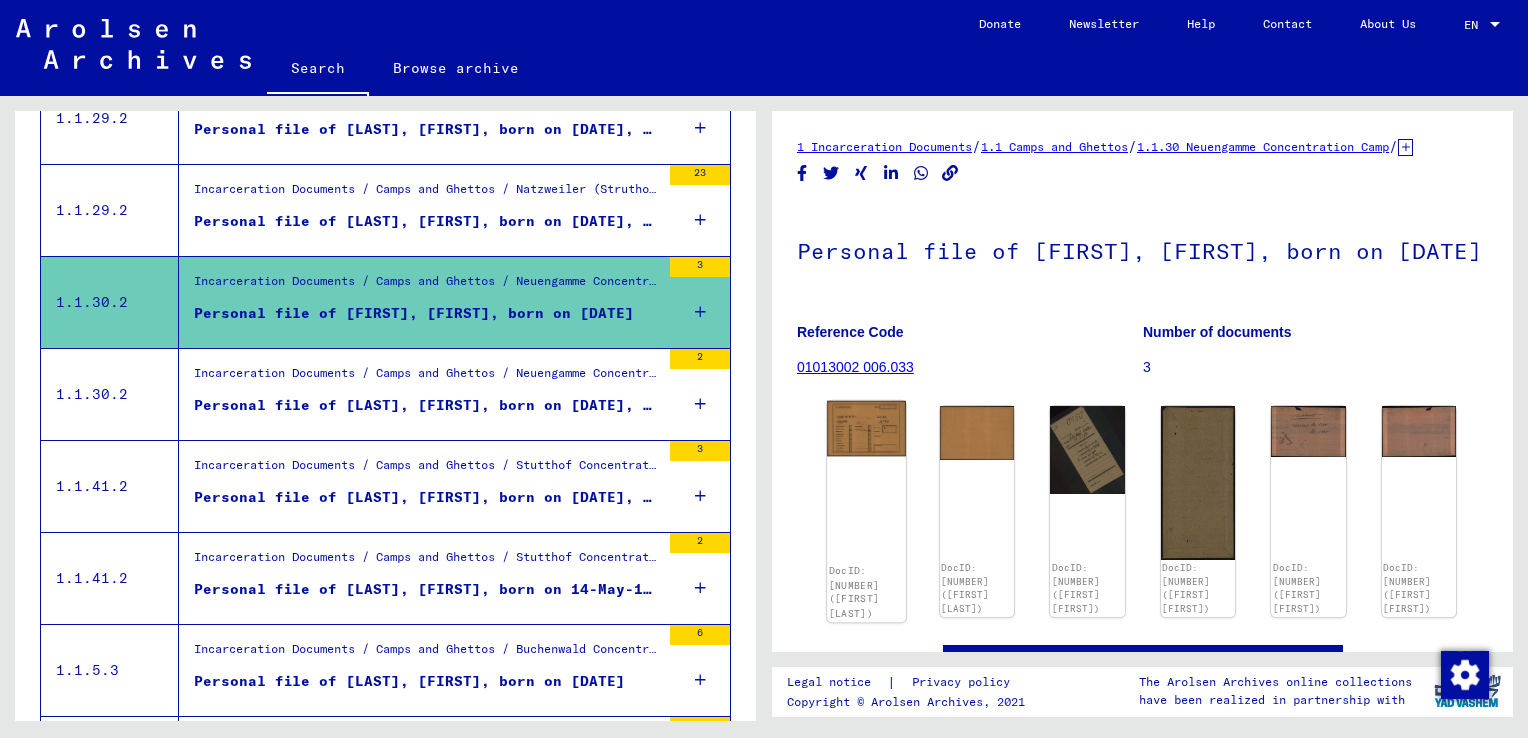 click on "DocID: [NUMBER] ([FIRST] [LAST])" 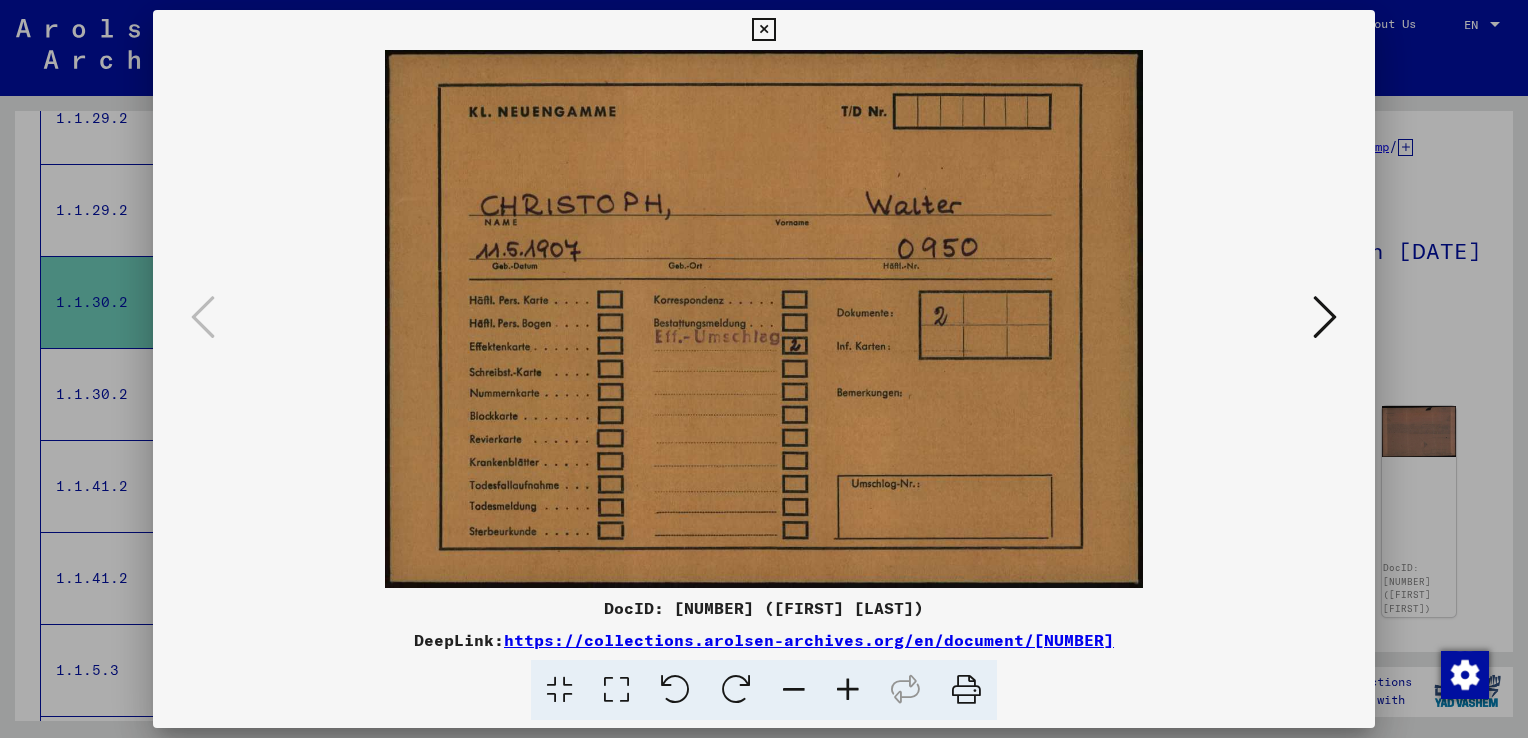 click at bounding box center (764, 319) 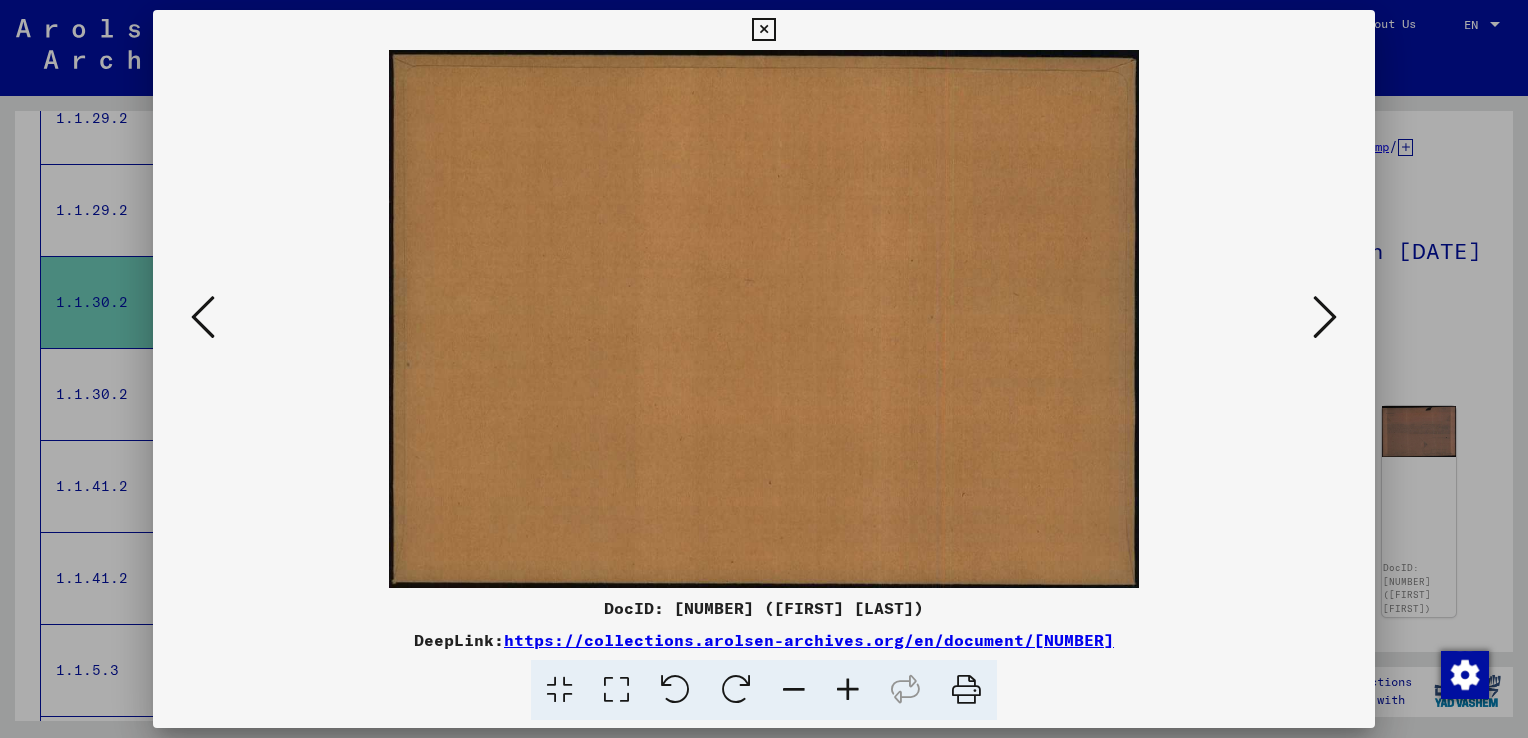 click at bounding box center [1325, 317] 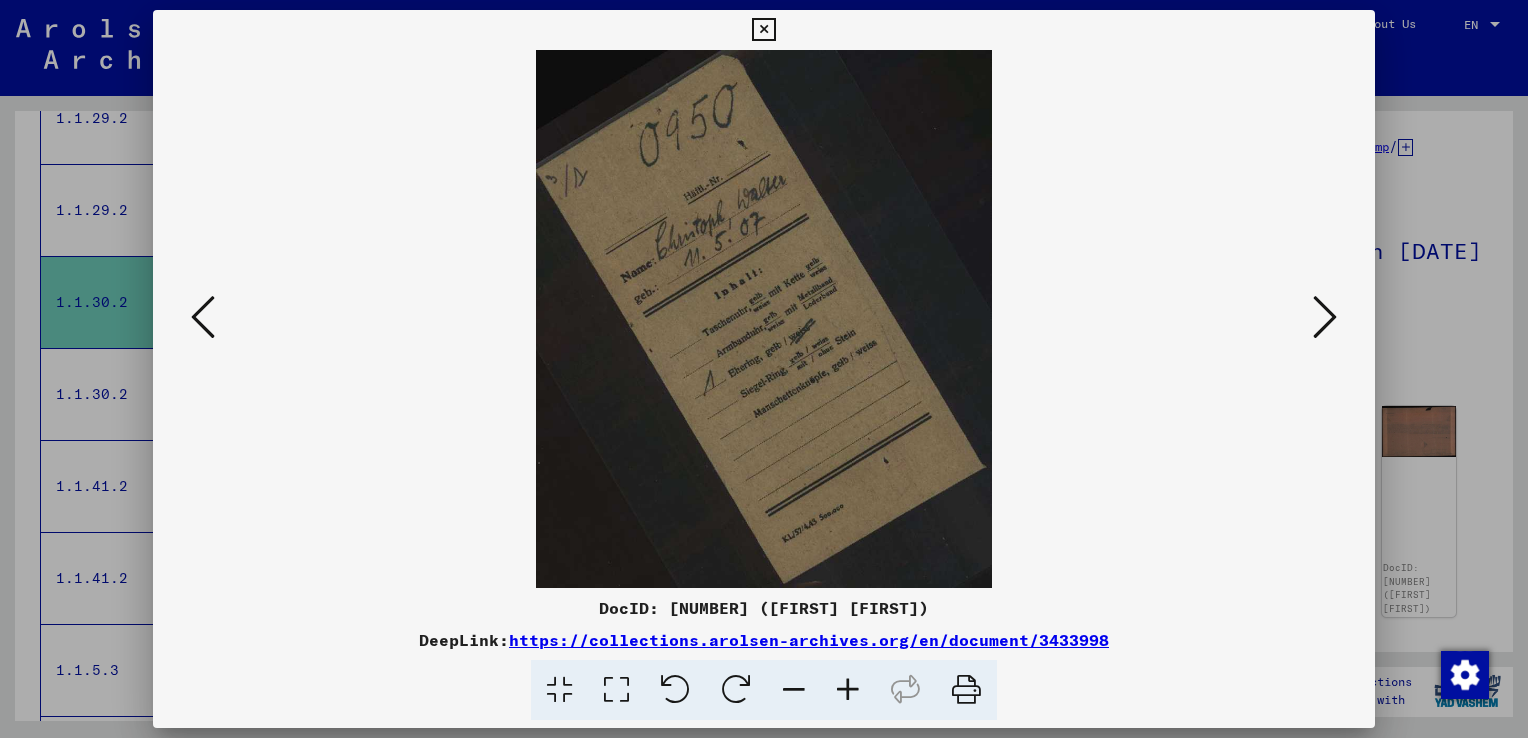 click at bounding box center (1325, 317) 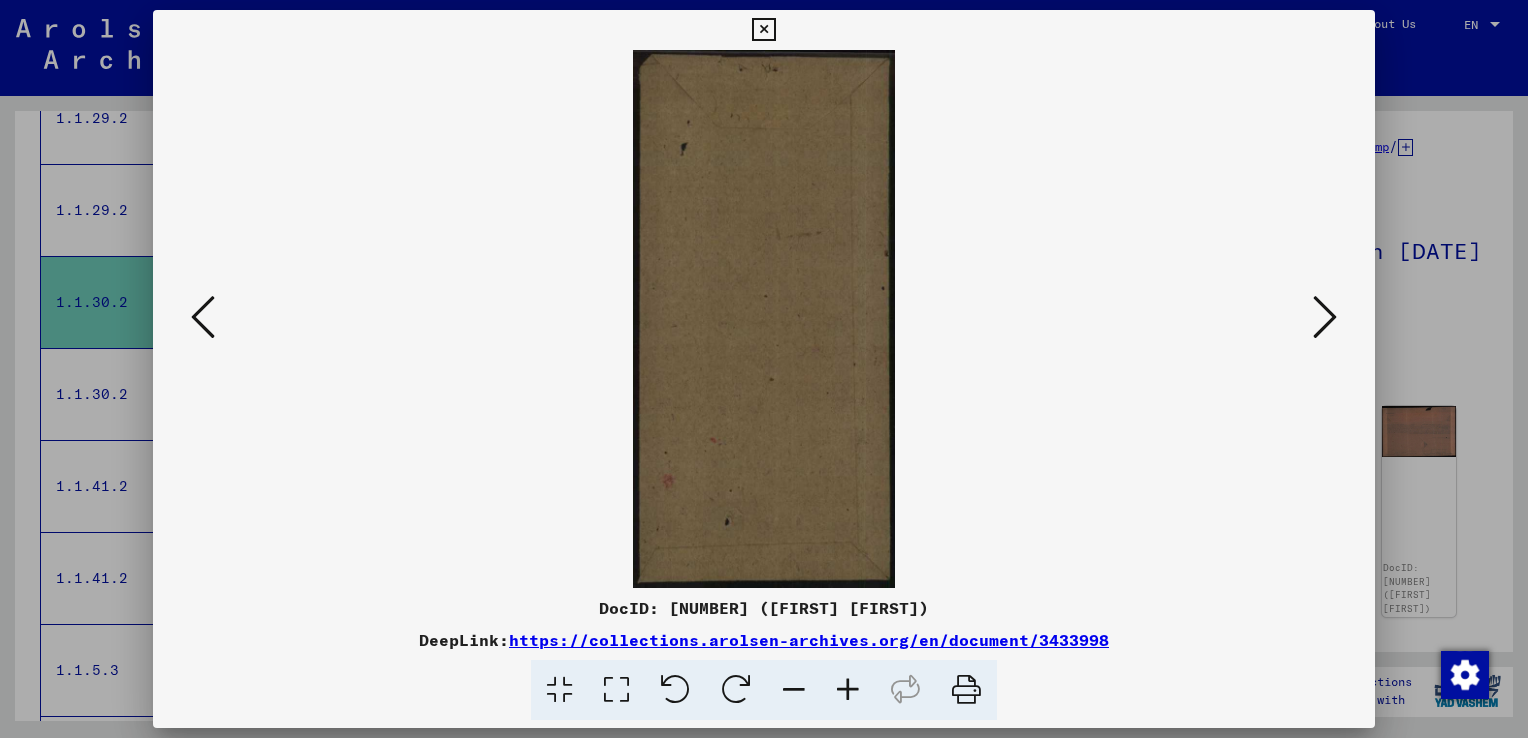 click at bounding box center (1325, 317) 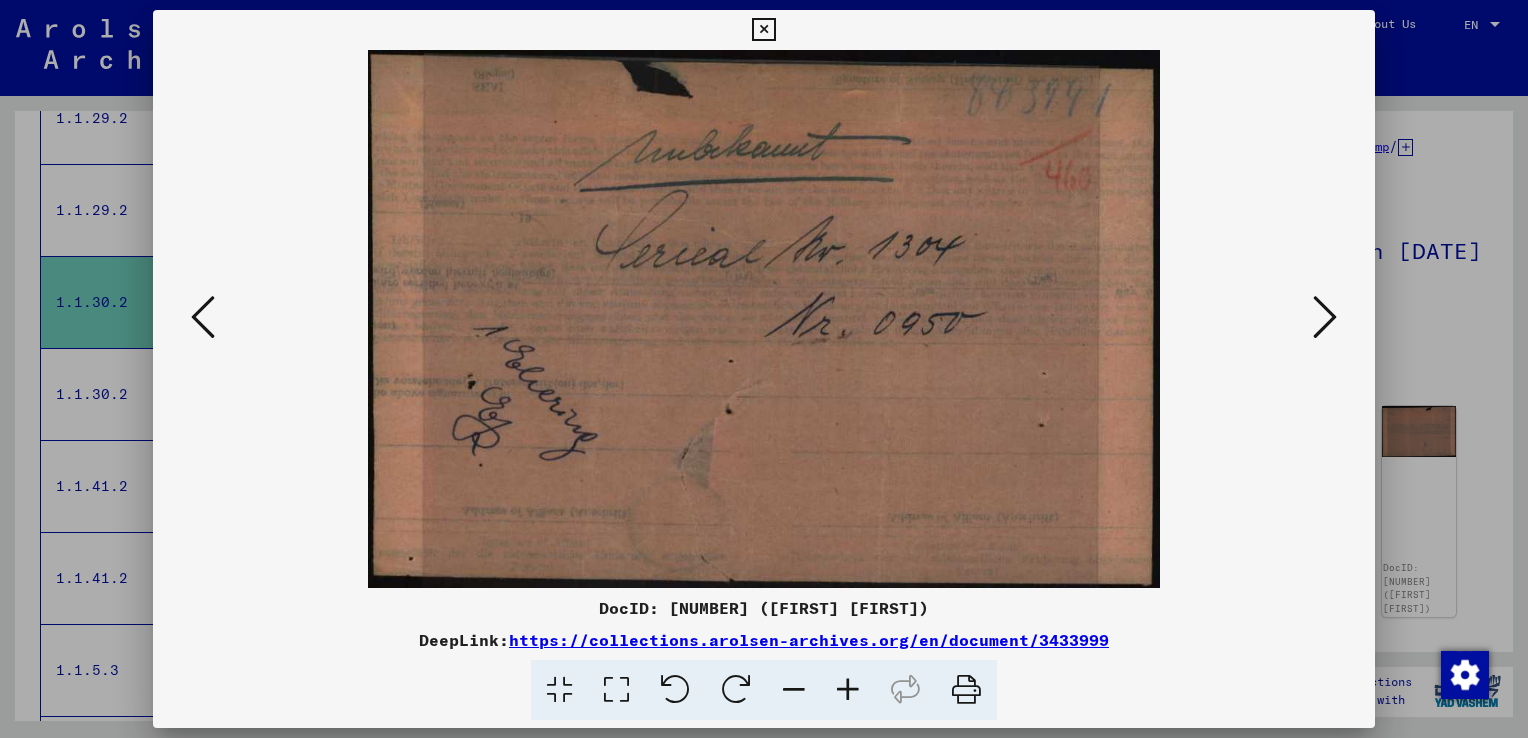 click at bounding box center (1325, 317) 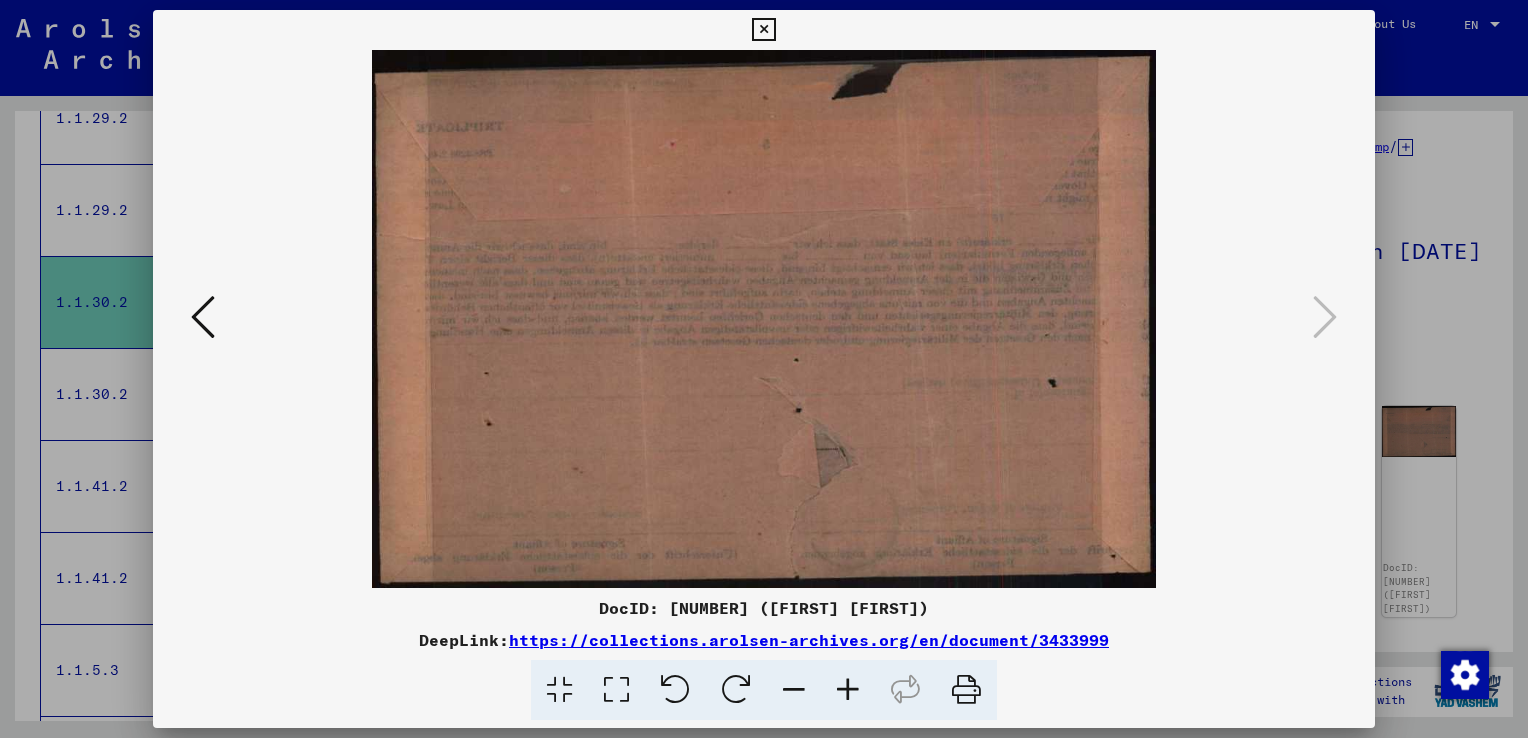 click at bounding box center (764, 369) 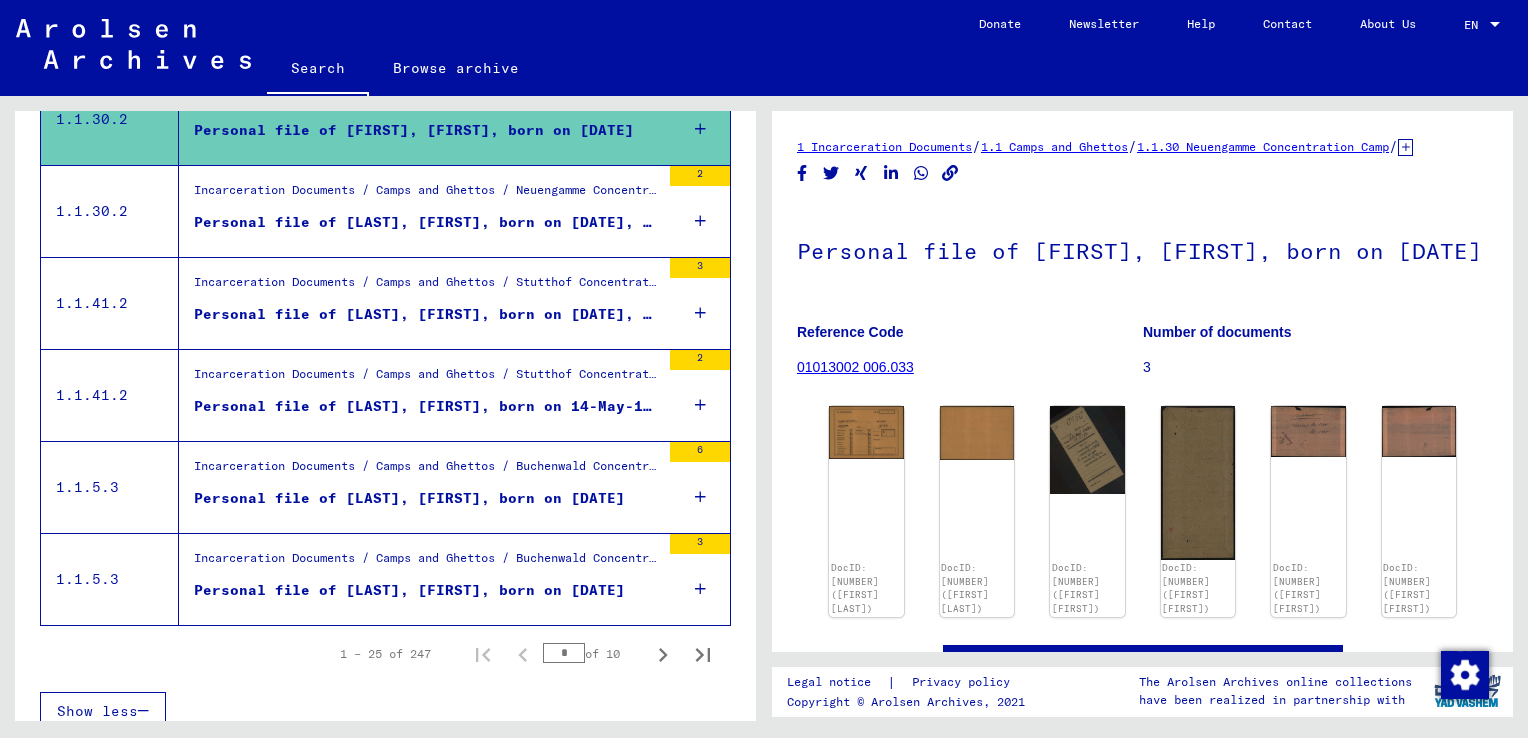 scroll, scrollTop: 2186, scrollLeft: 0, axis: vertical 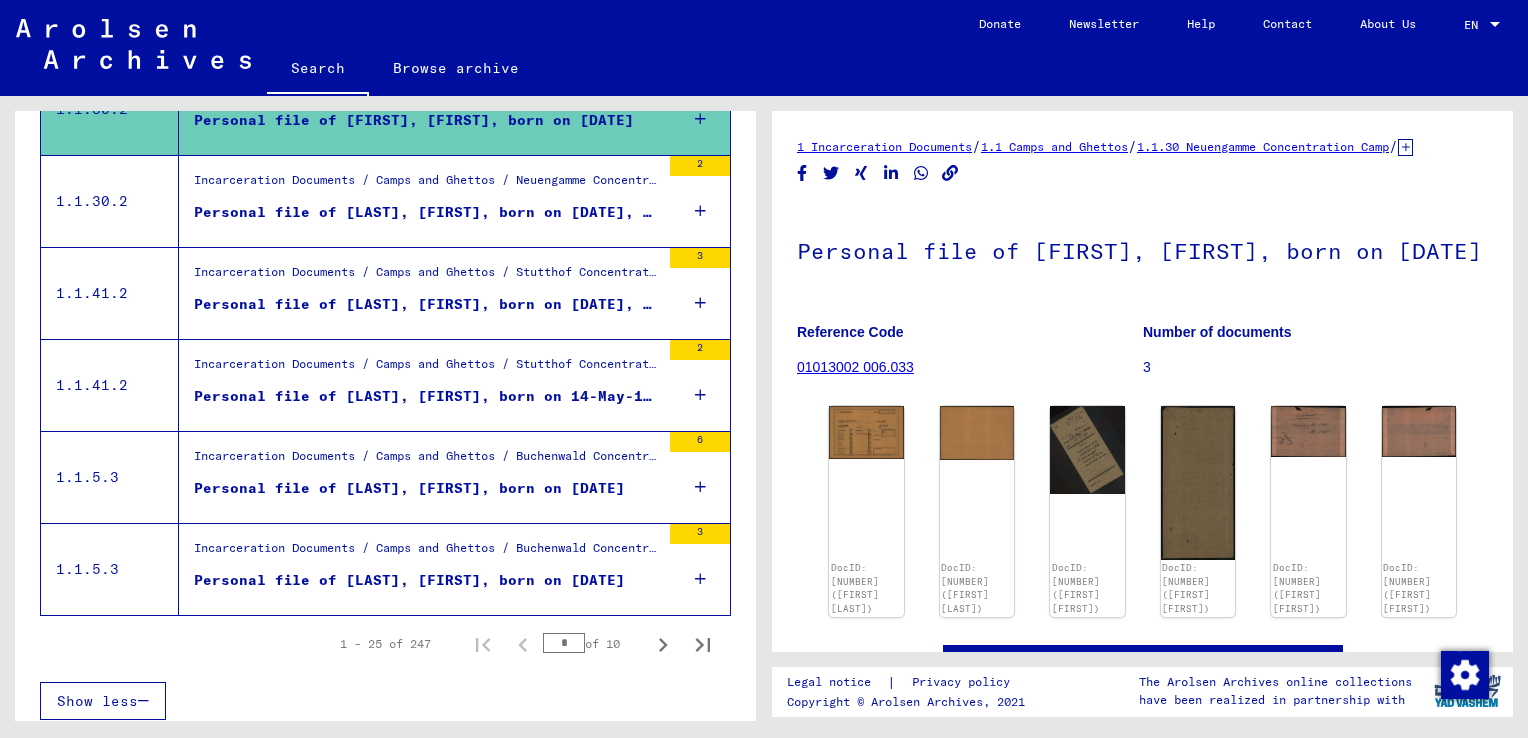click on "Personal file of [LAST], [FIRST], born on [DATE], born in [CITY], KRS .[CITY]" at bounding box center (427, 304) 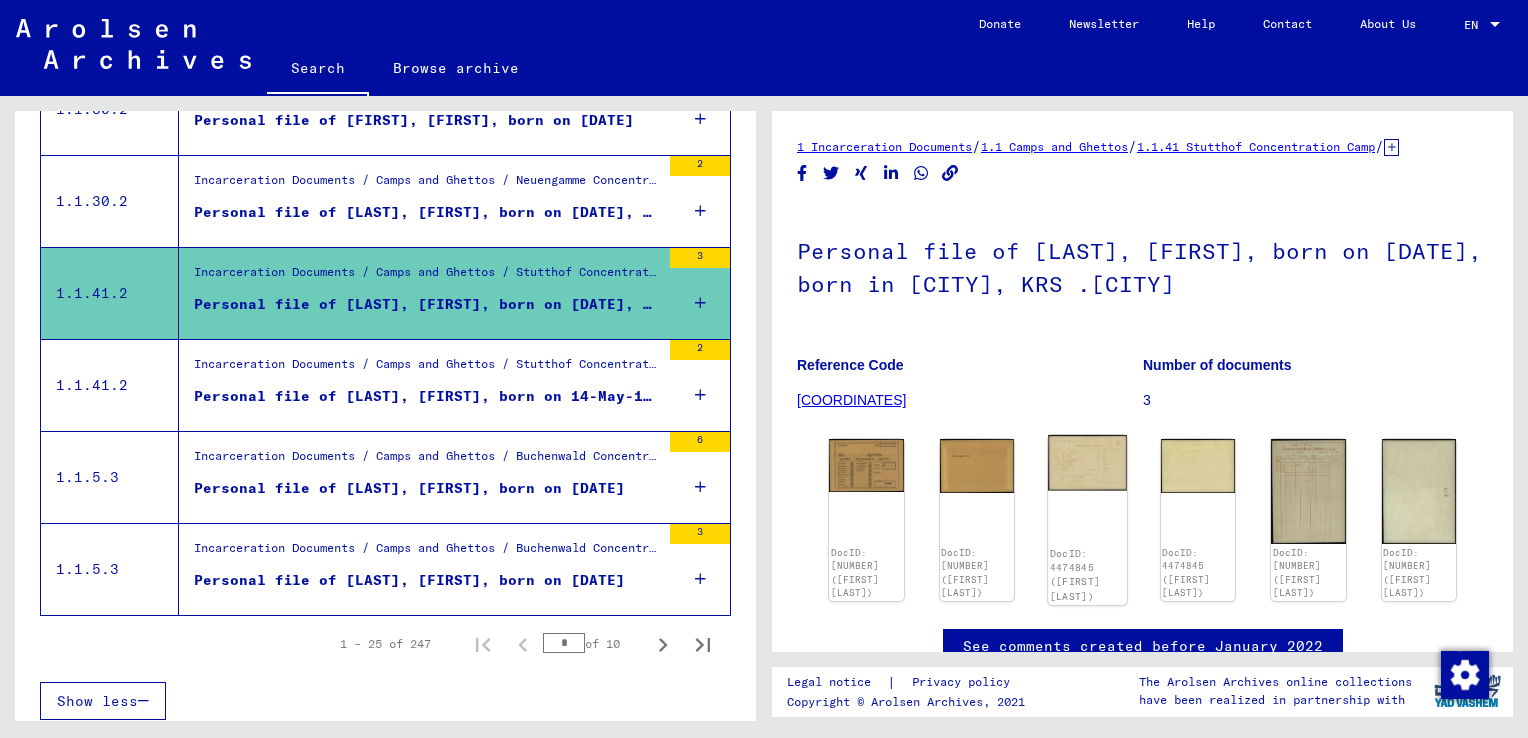 scroll, scrollTop: 0, scrollLeft: 0, axis: both 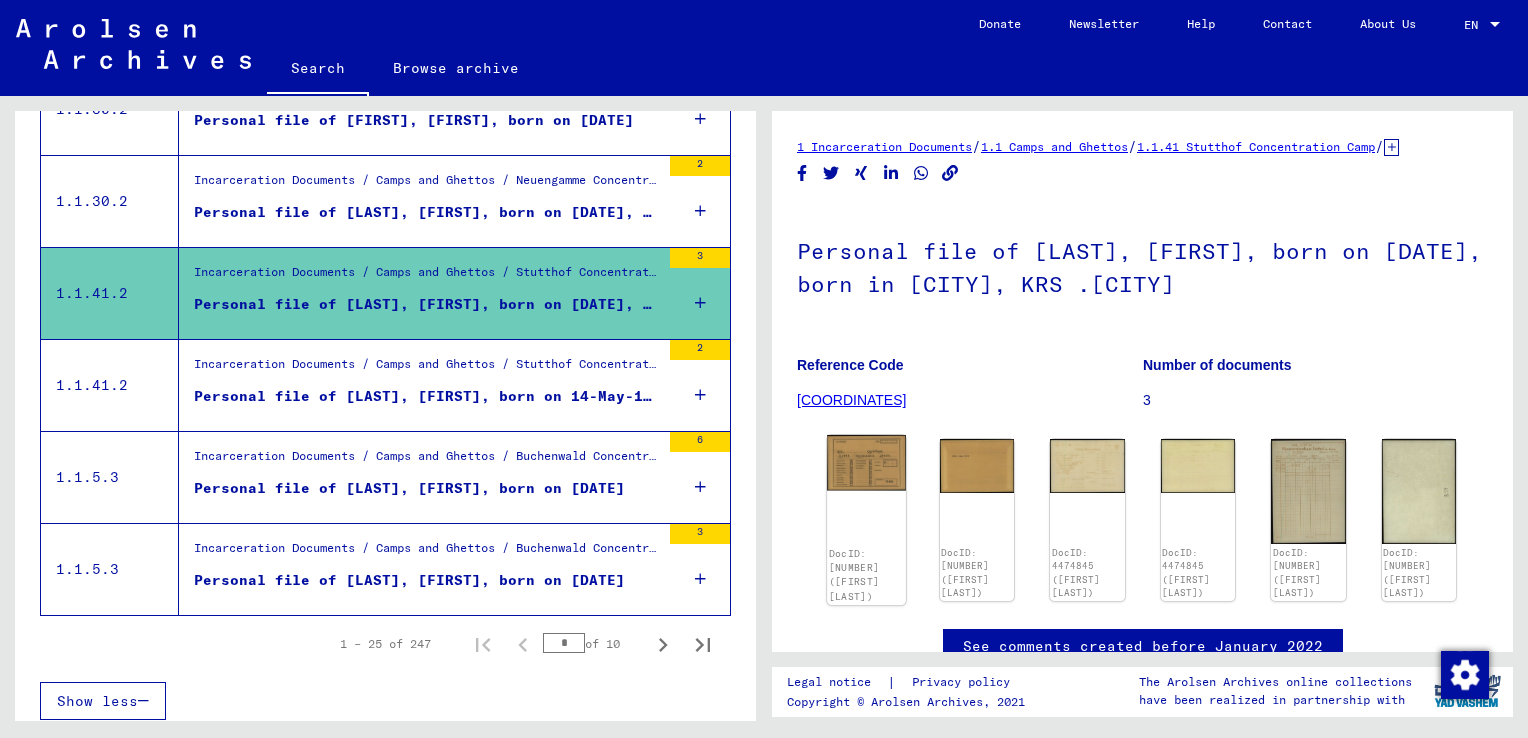 click 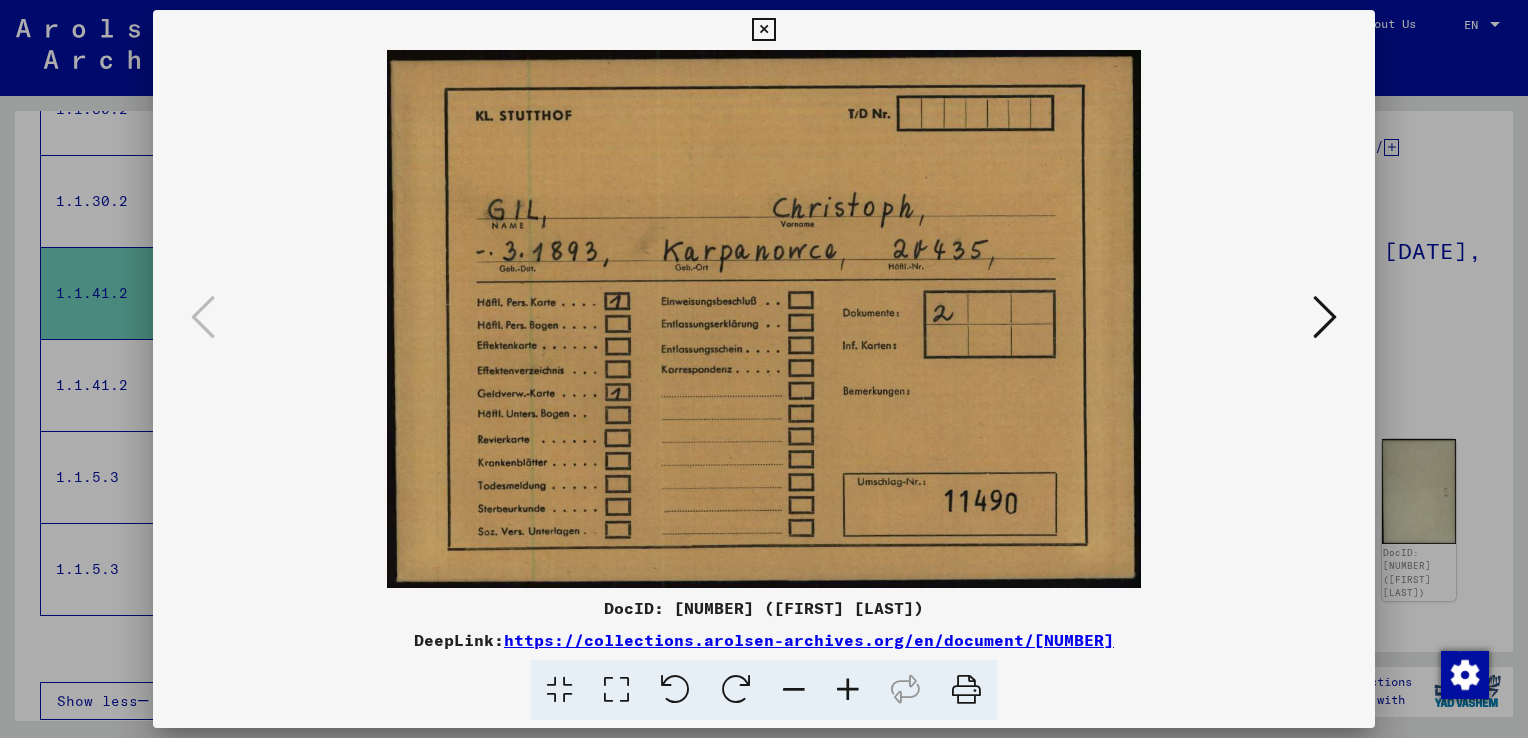 click at bounding box center (1325, 317) 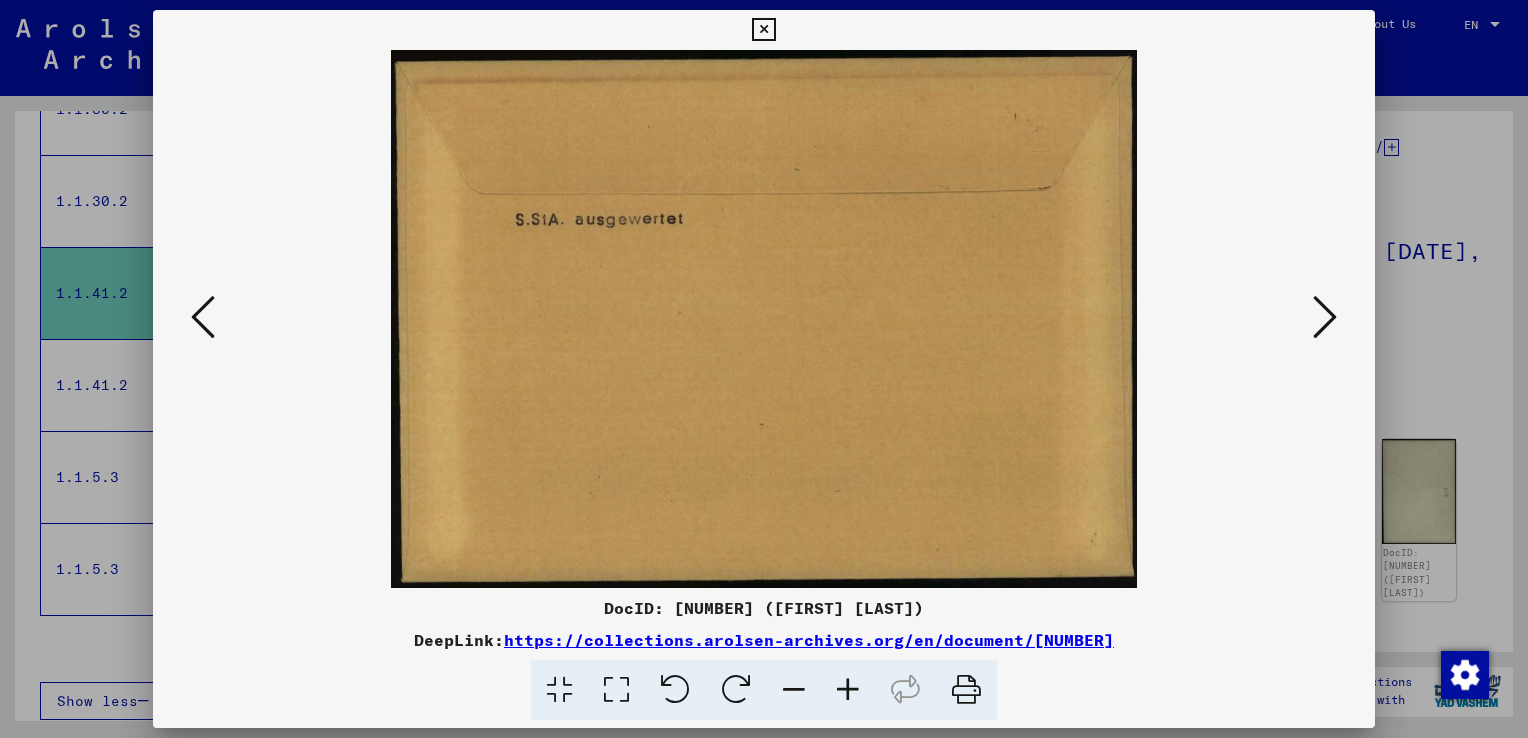 click at bounding box center (1325, 317) 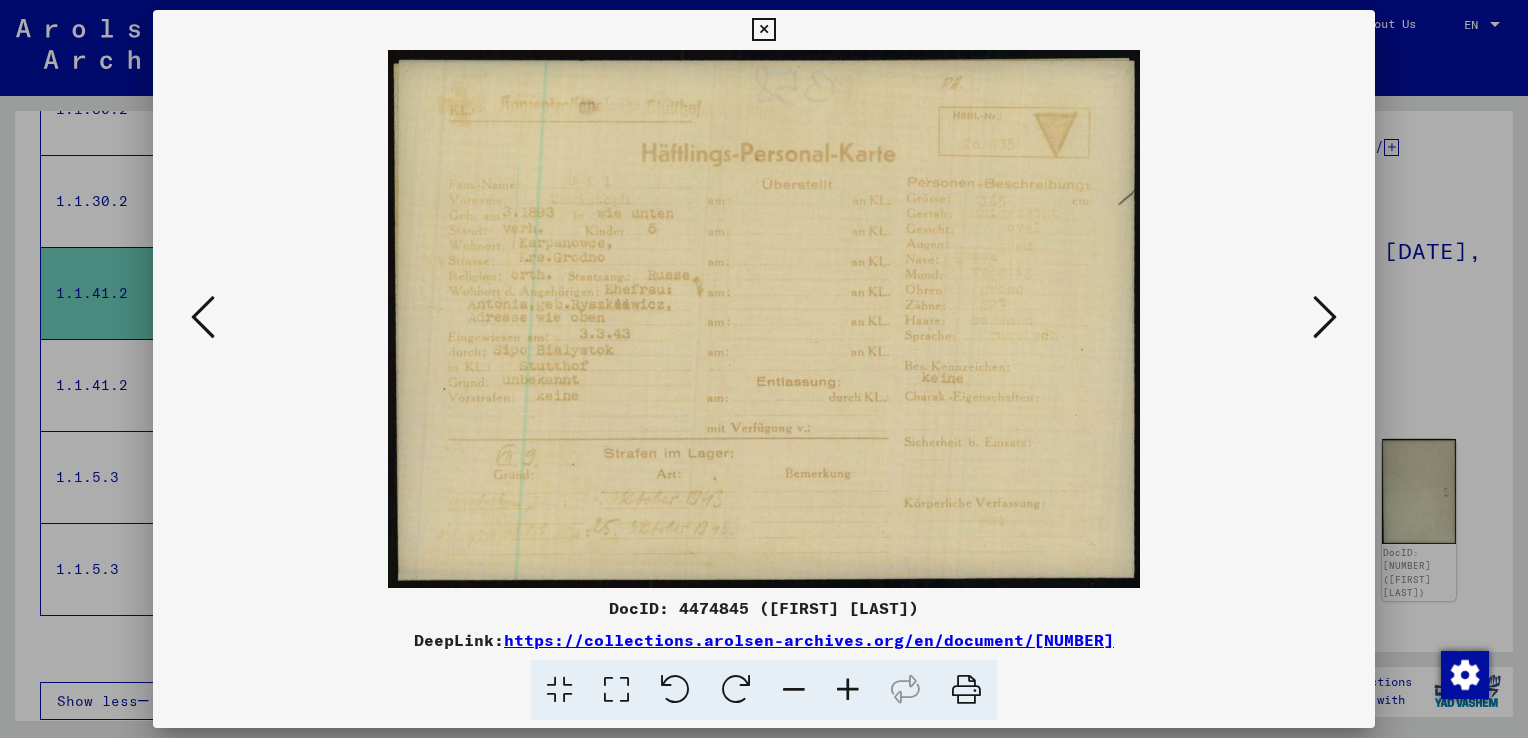 click at bounding box center [1325, 317] 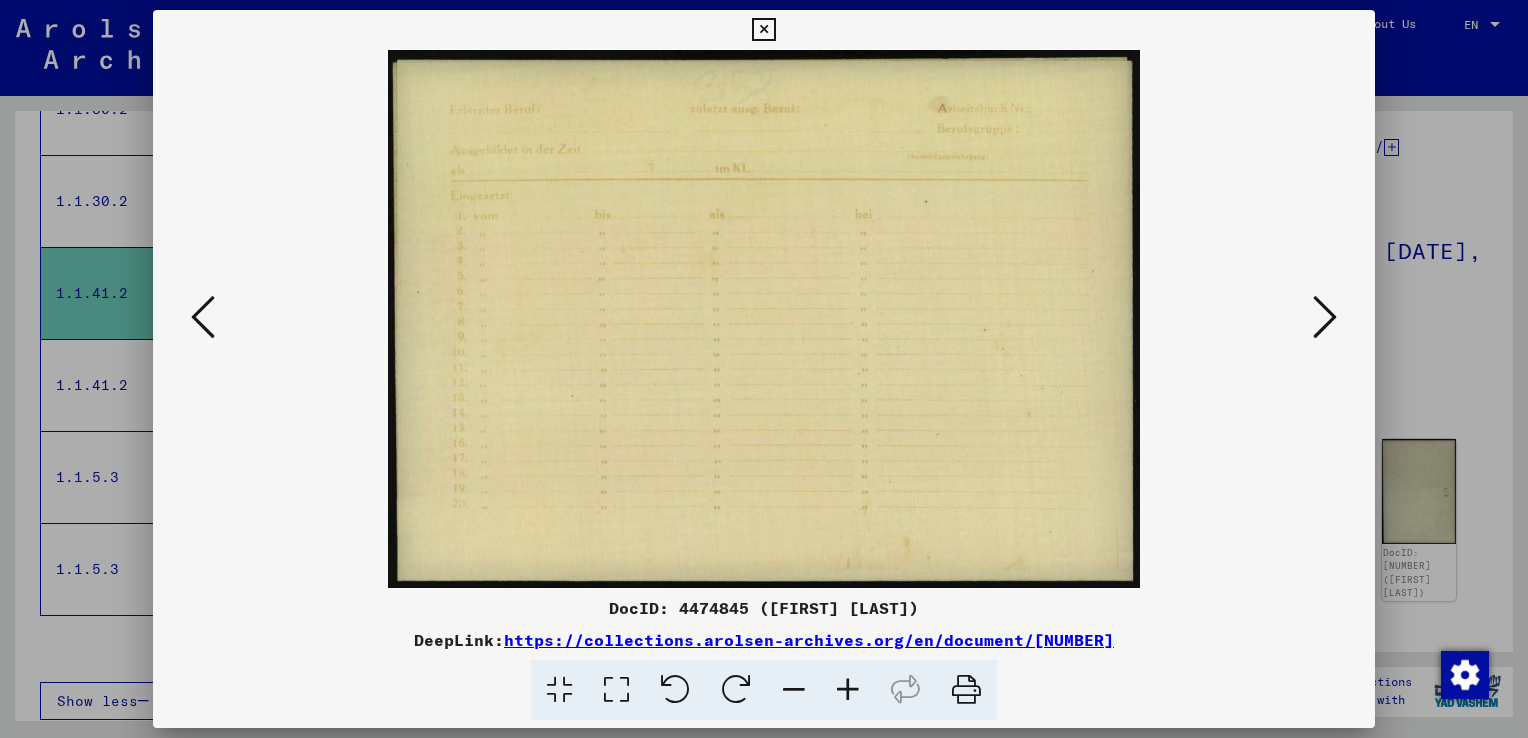 click at bounding box center [1325, 317] 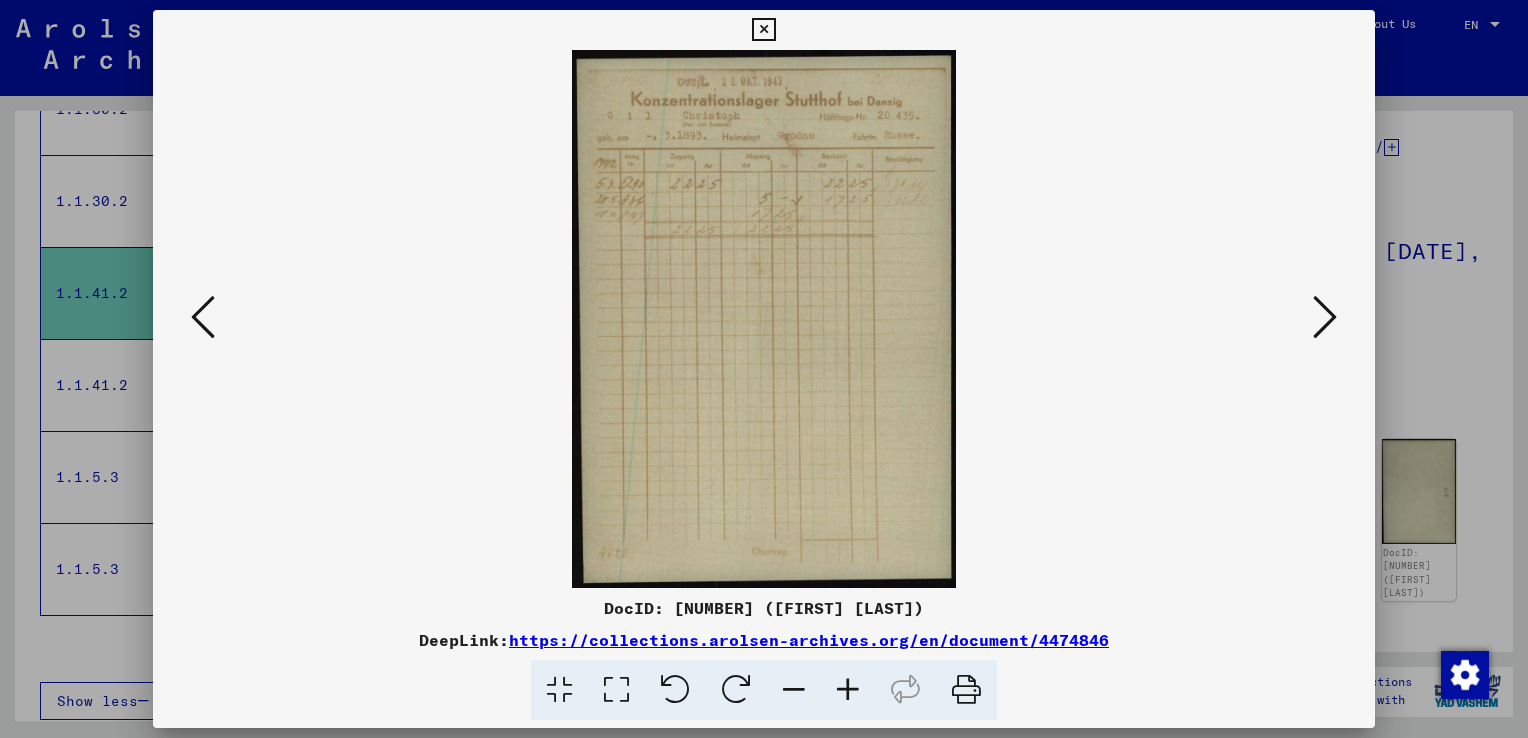 click at bounding box center (1325, 317) 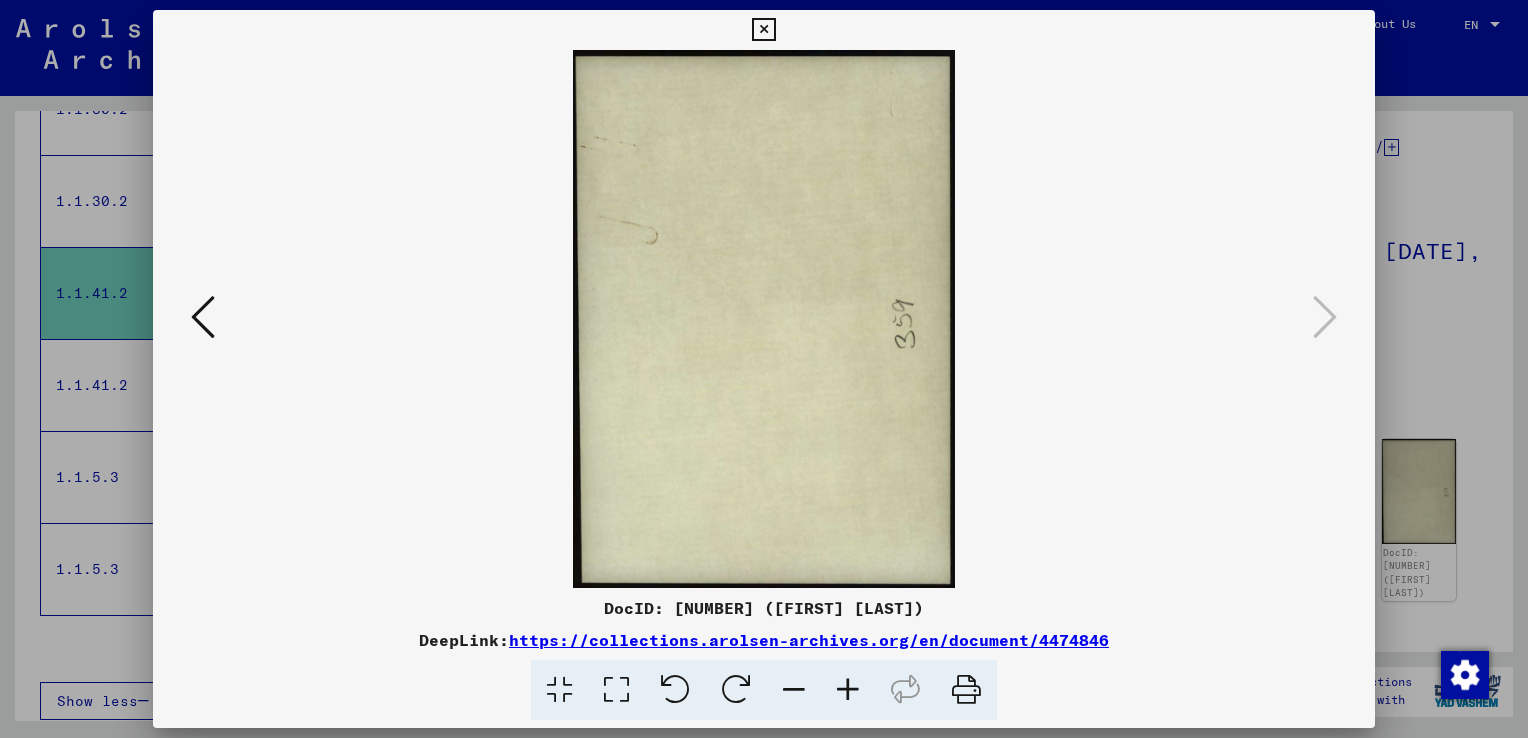 click at bounding box center (764, 369) 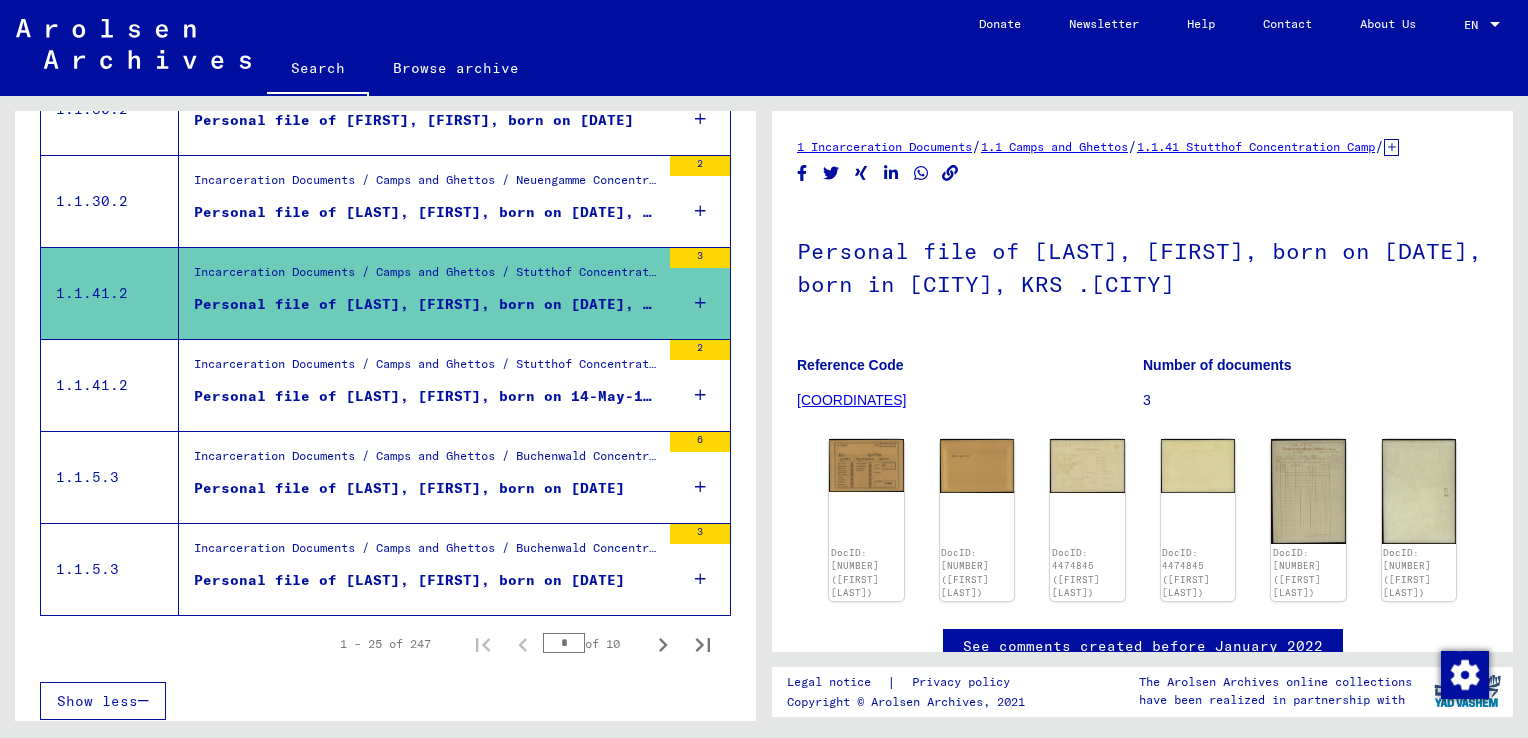 click on "Personal file of [LAST], [FIRST], born on [DATE]" at bounding box center [409, 580] 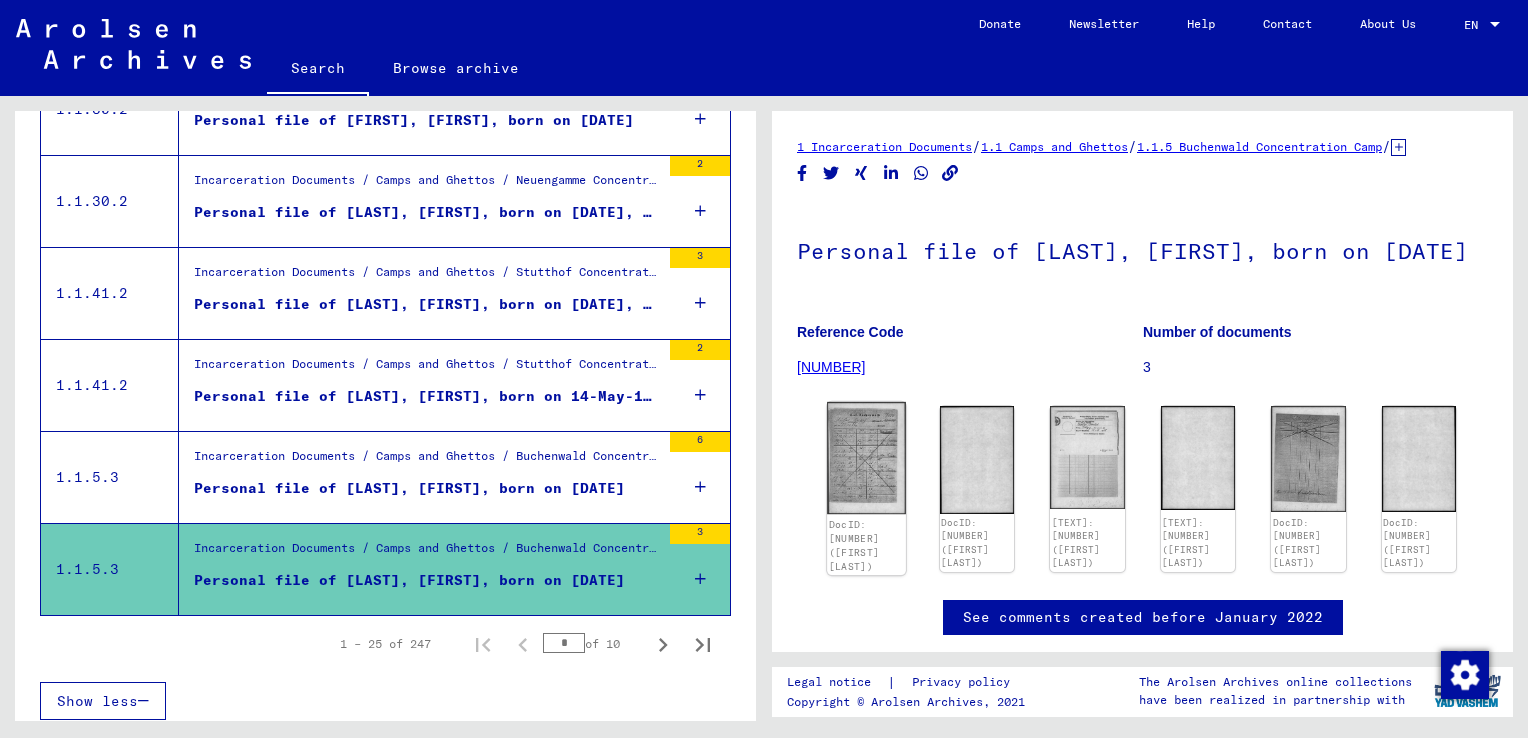 scroll, scrollTop: 0, scrollLeft: 0, axis: both 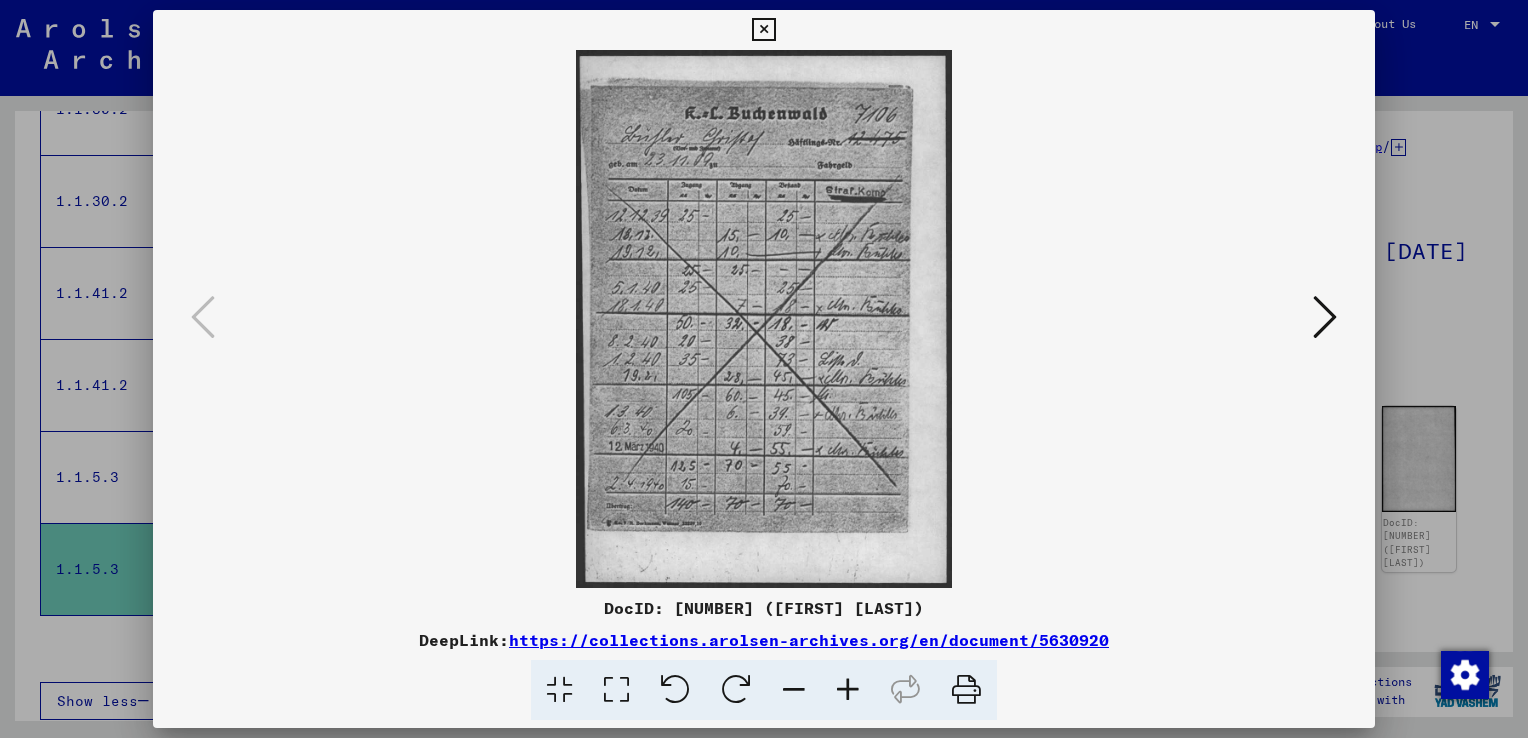 click at bounding box center [1325, 317] 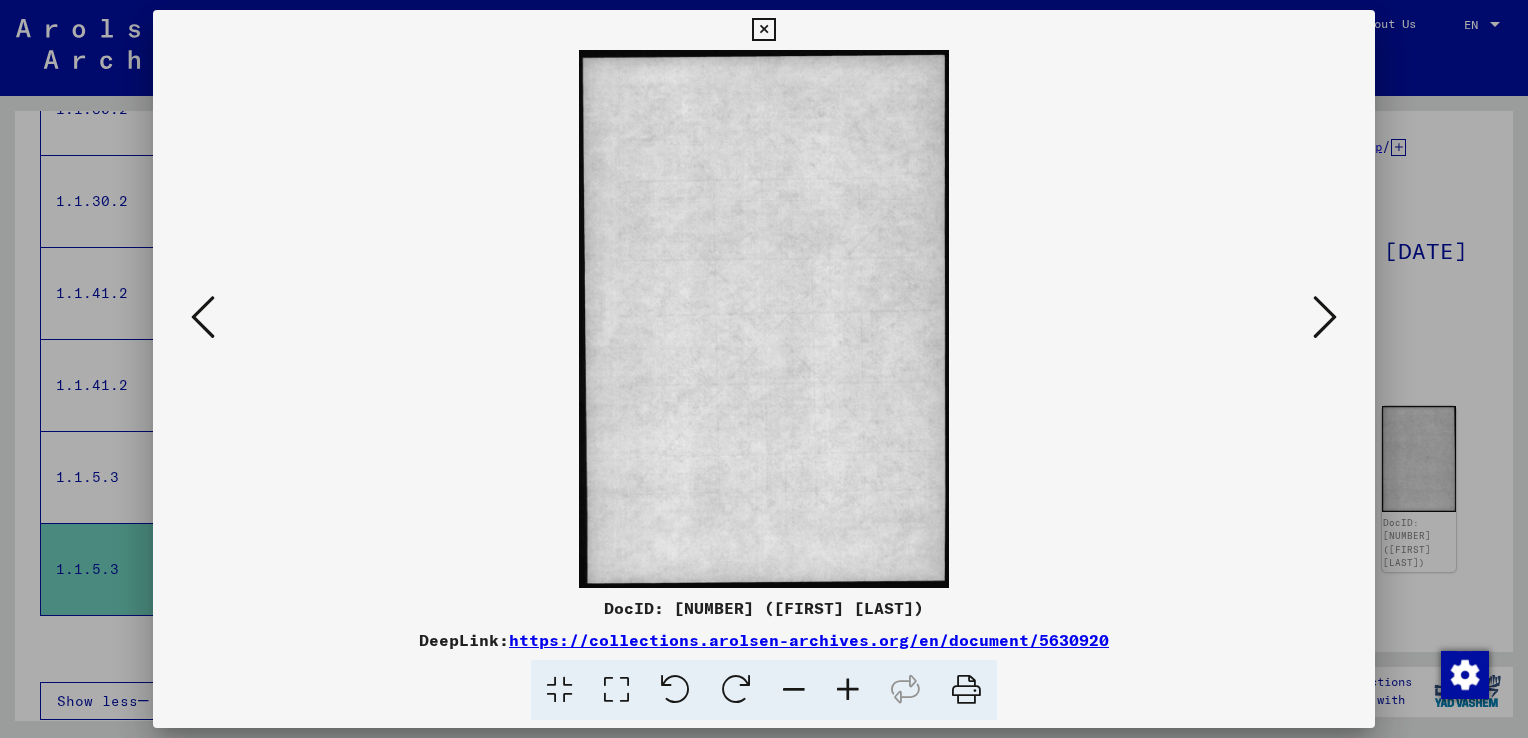 click at bounding box center [1325, 317] 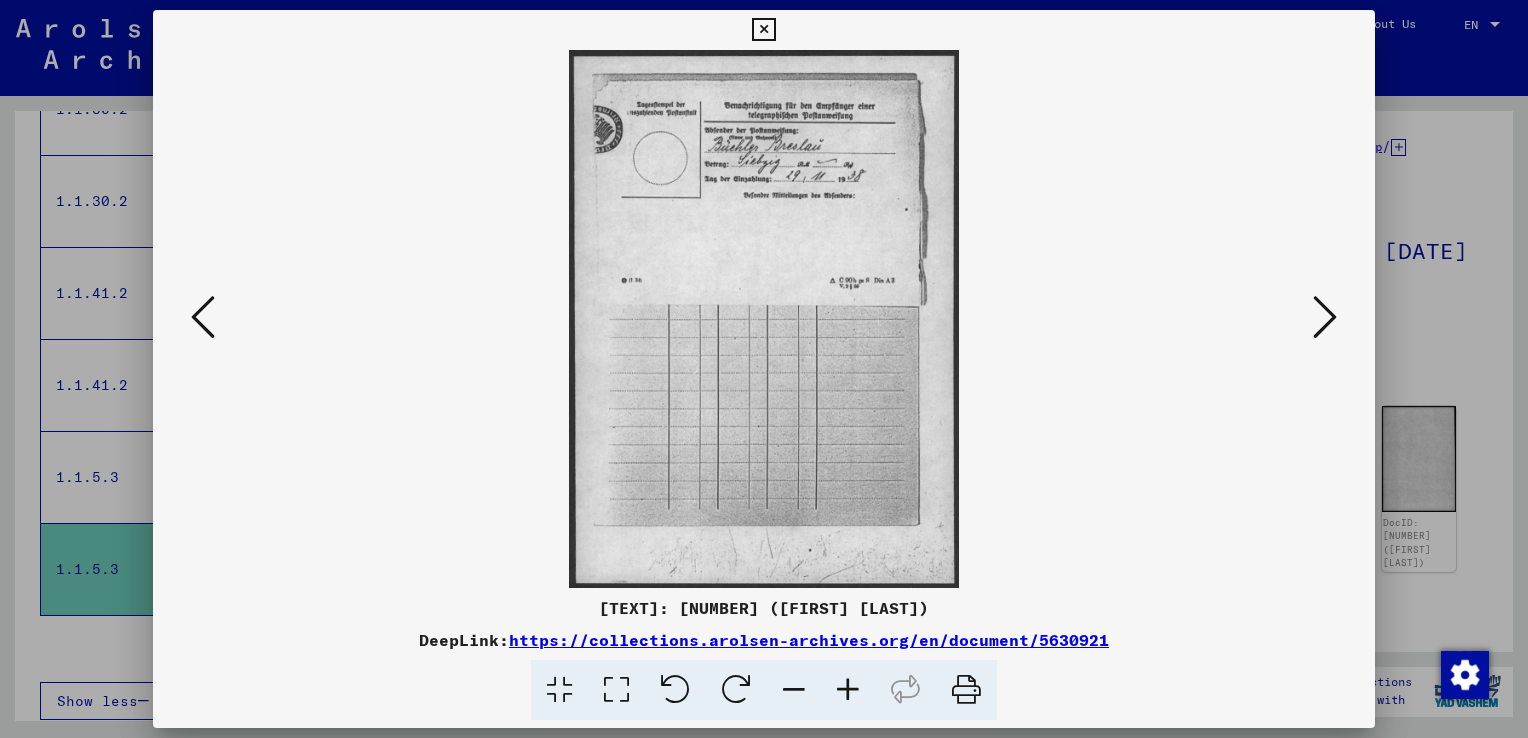 click at bounding box center [1325, 317] 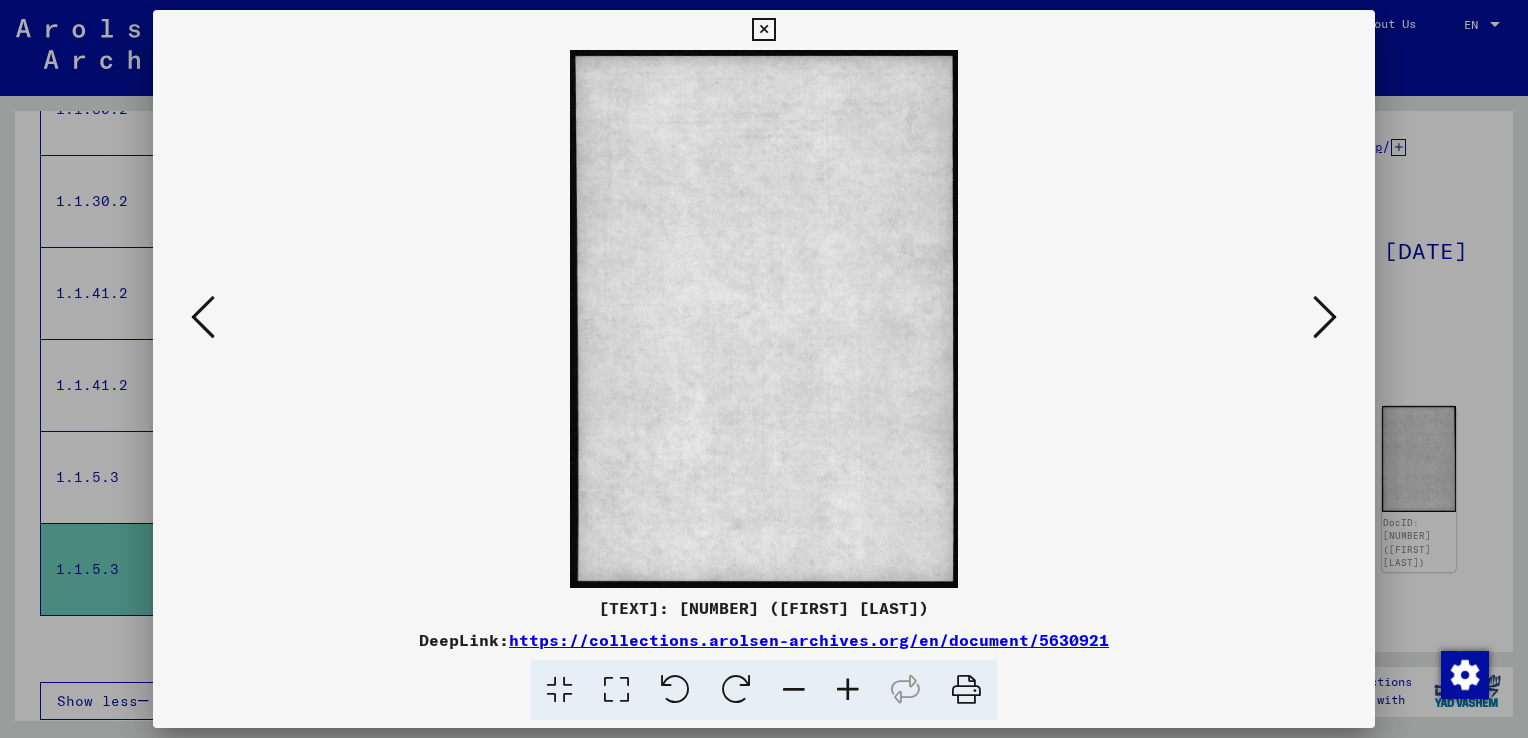 click at bounding box center (1325, 317) 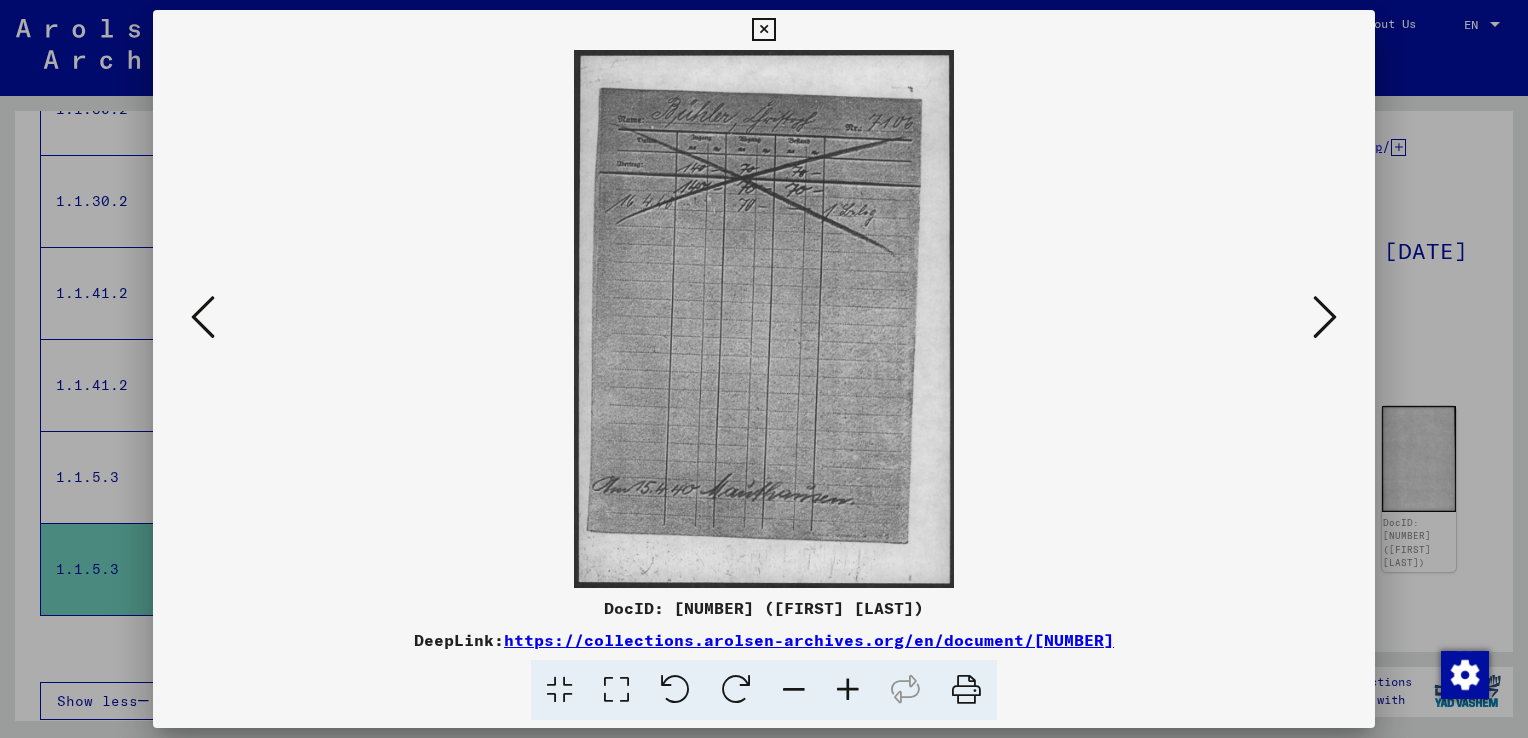 click at bounding box center (1325, 317) 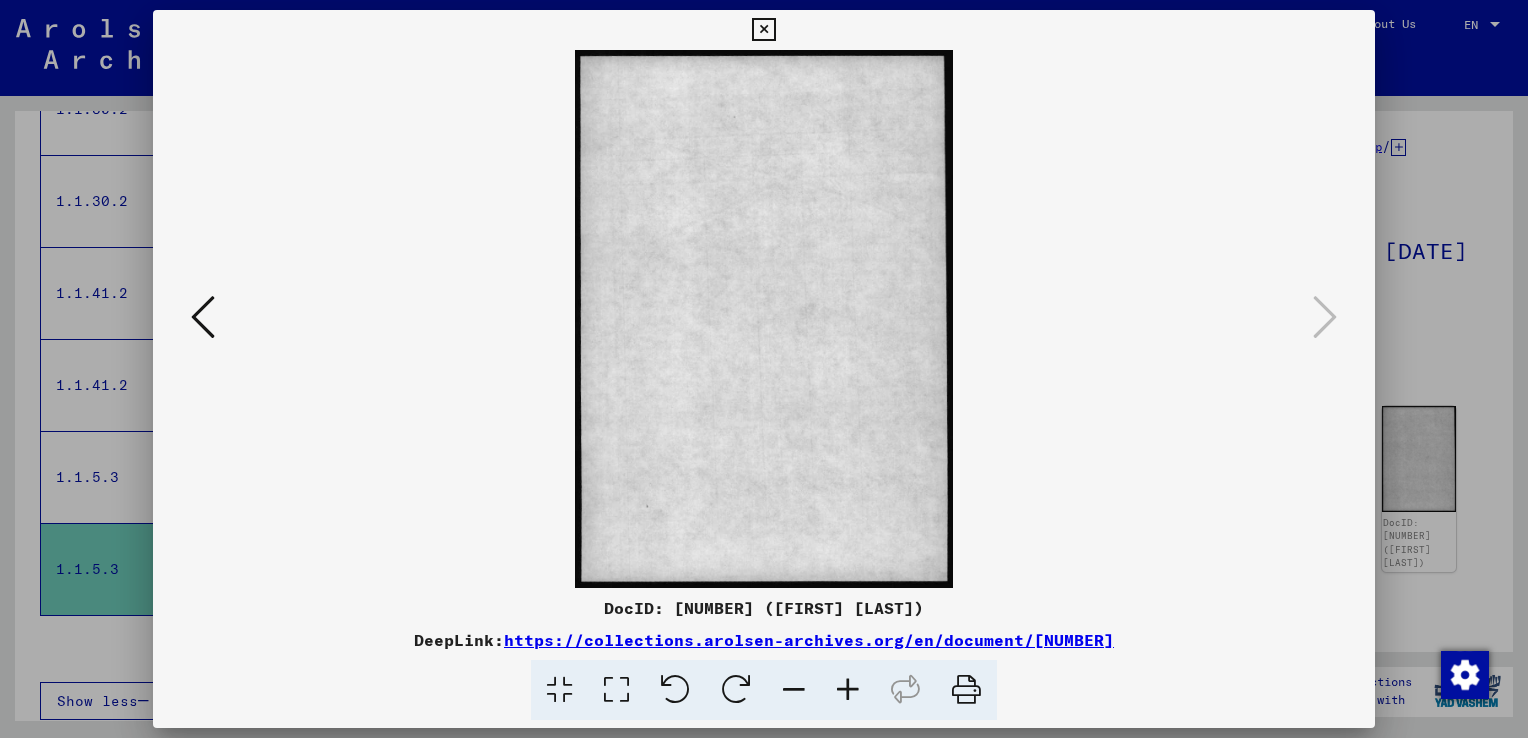 click at bounding box center (764, 369) 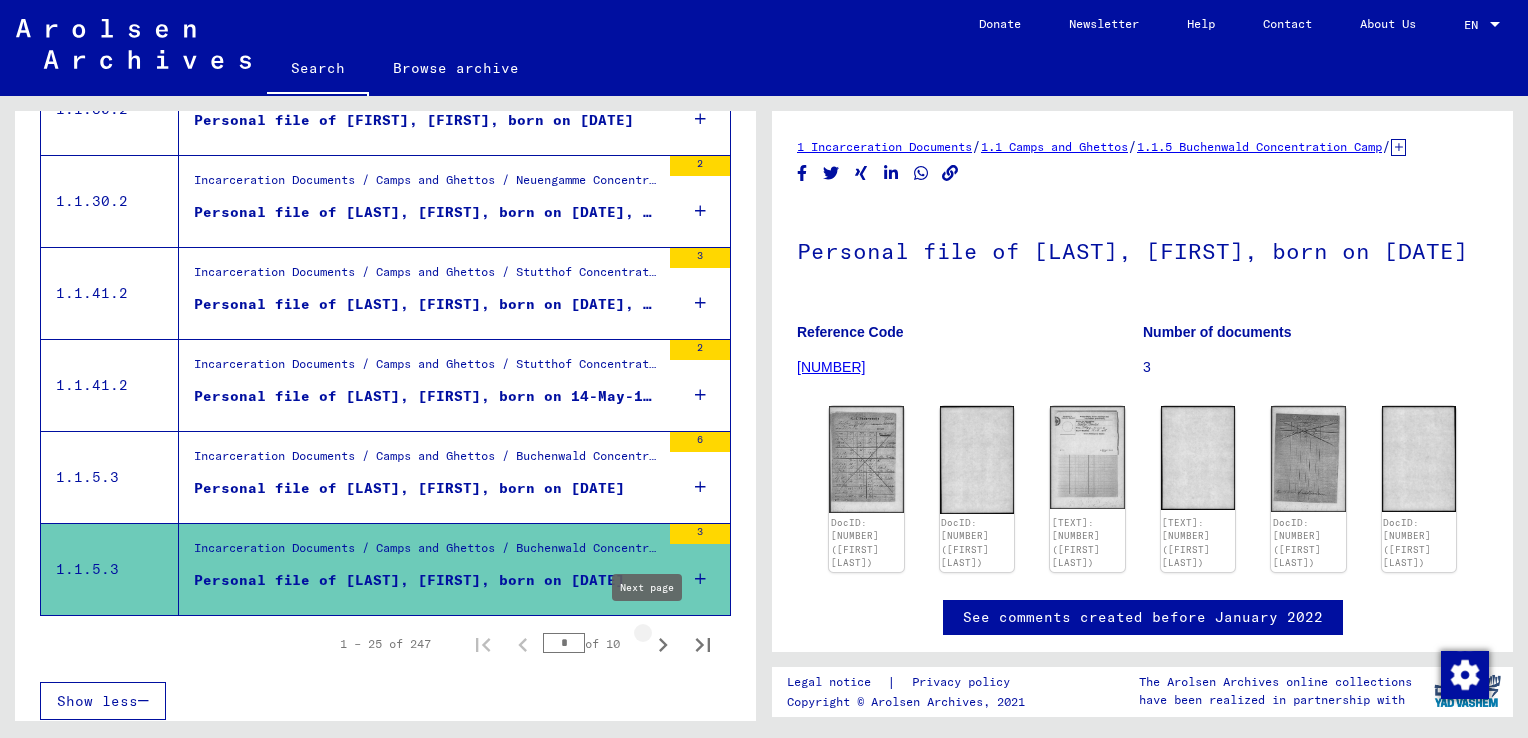 click 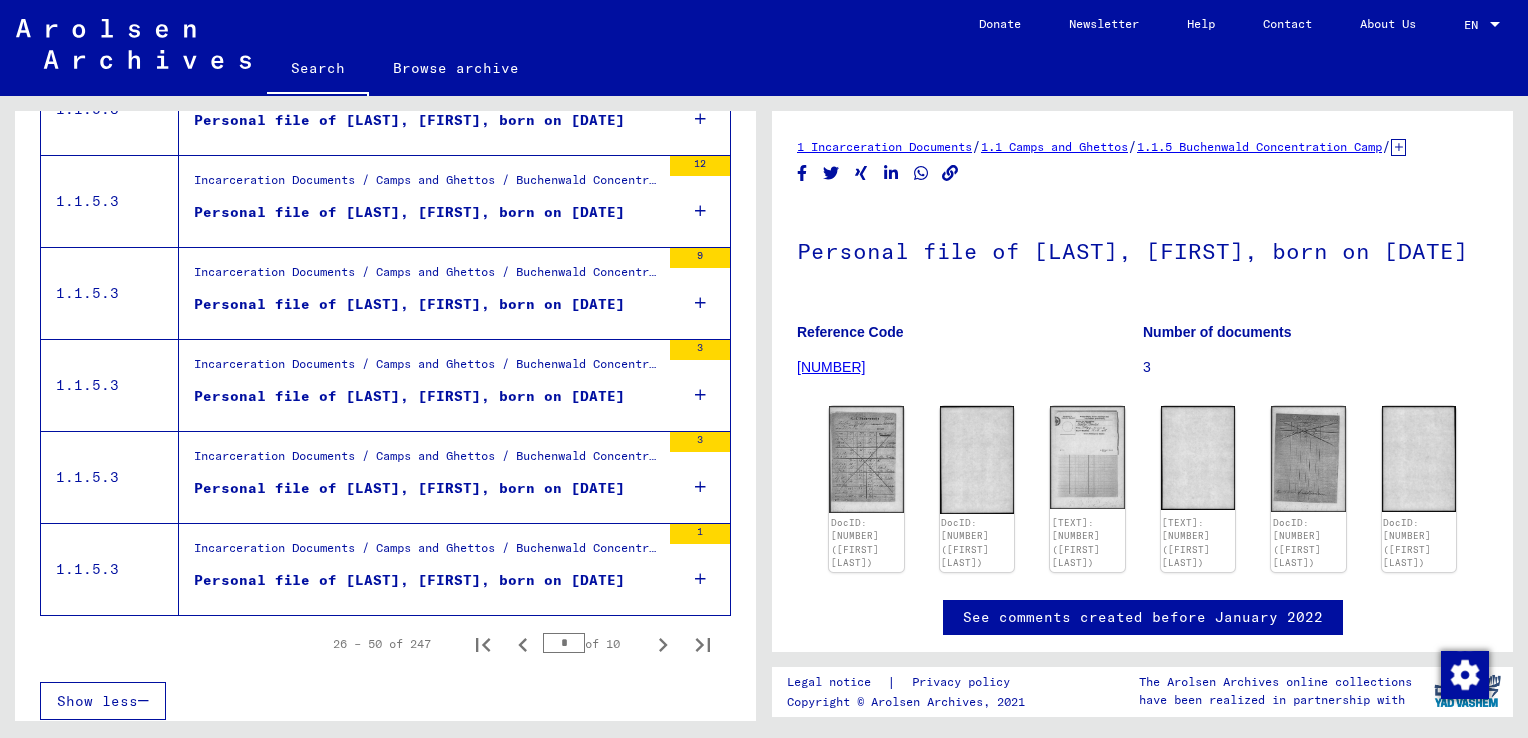 click on "Personal file of [LAST], [FIRST], born on [DATE]" at bounding box center [409, 304] 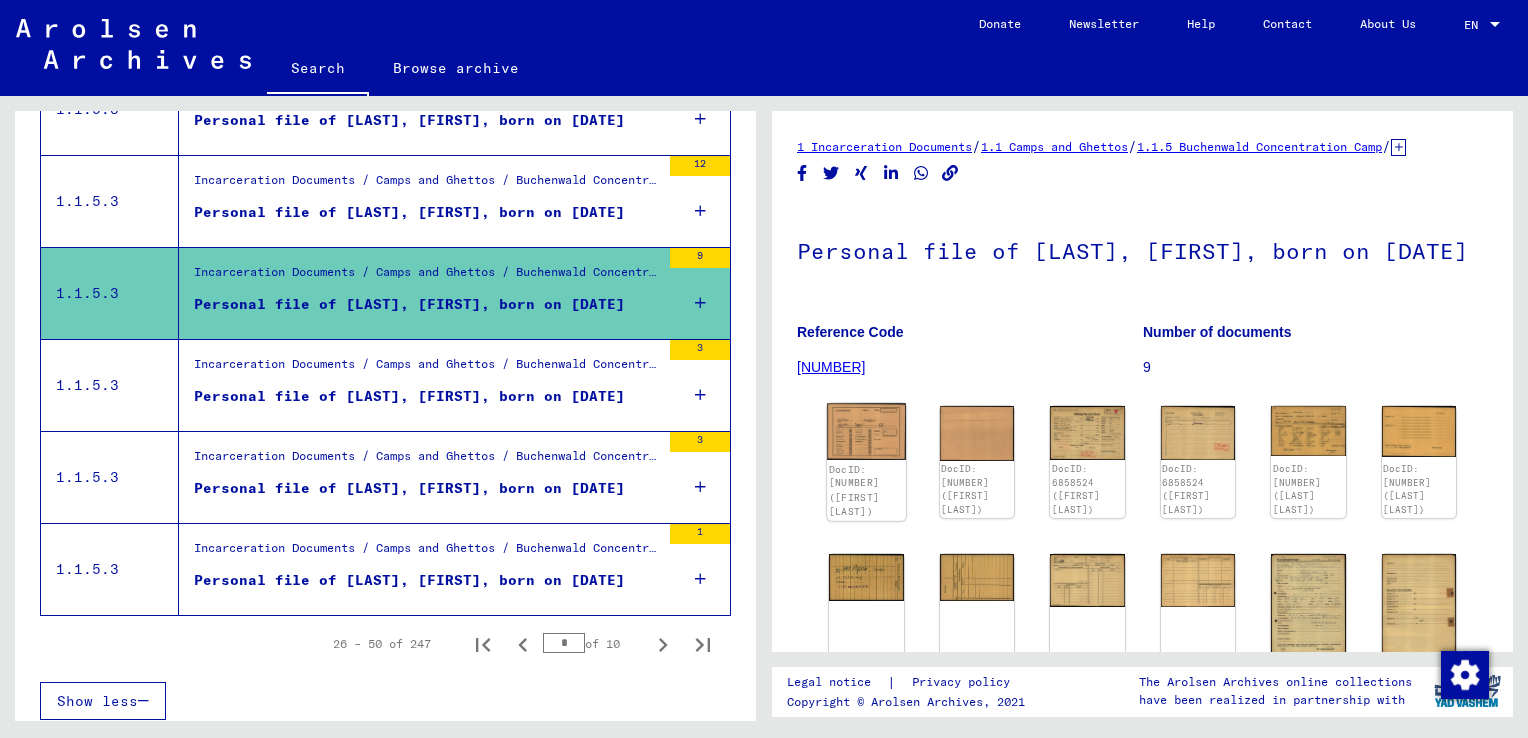 scroll, scrollTop: 0, scrollLeft: 0, axis: both 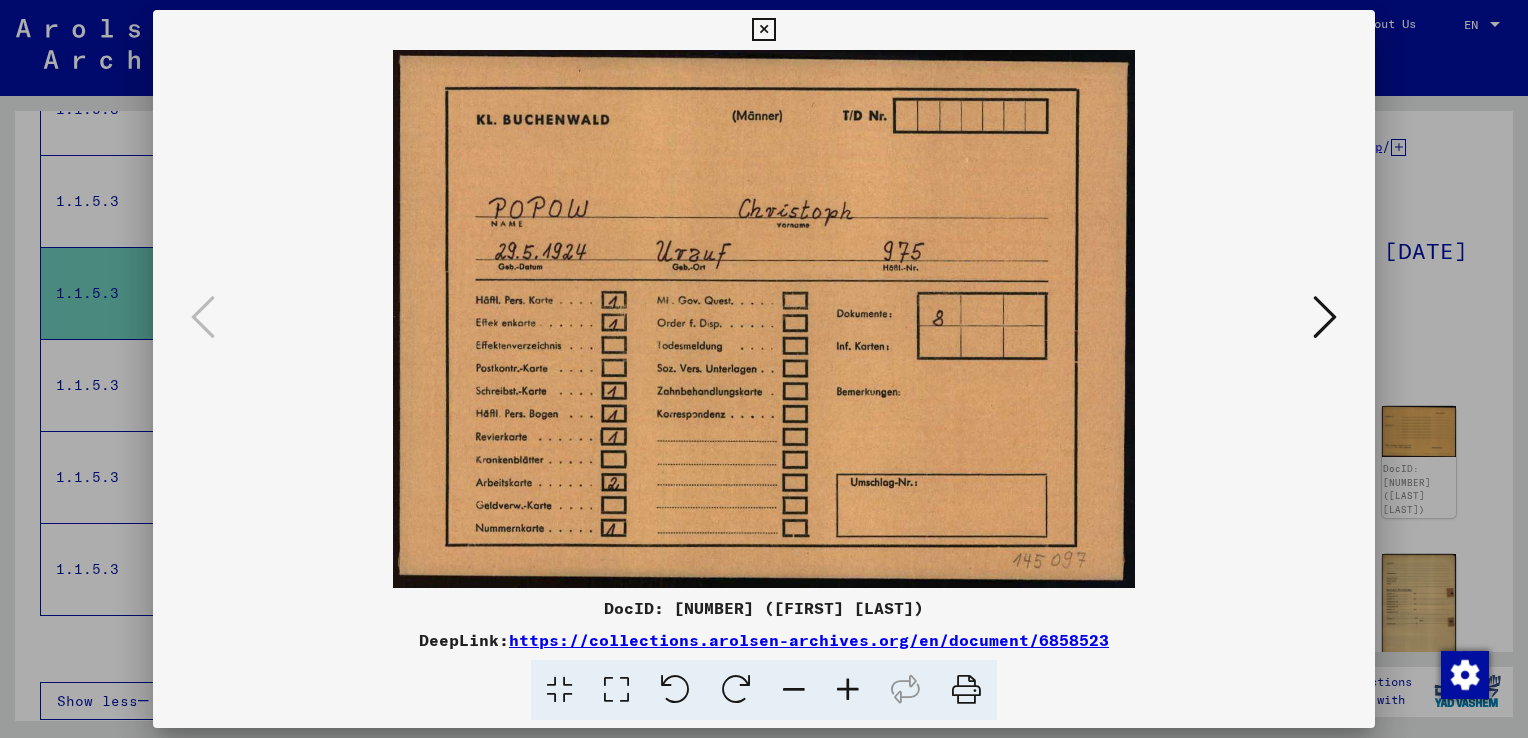 click at bounding box center [1325, 317] 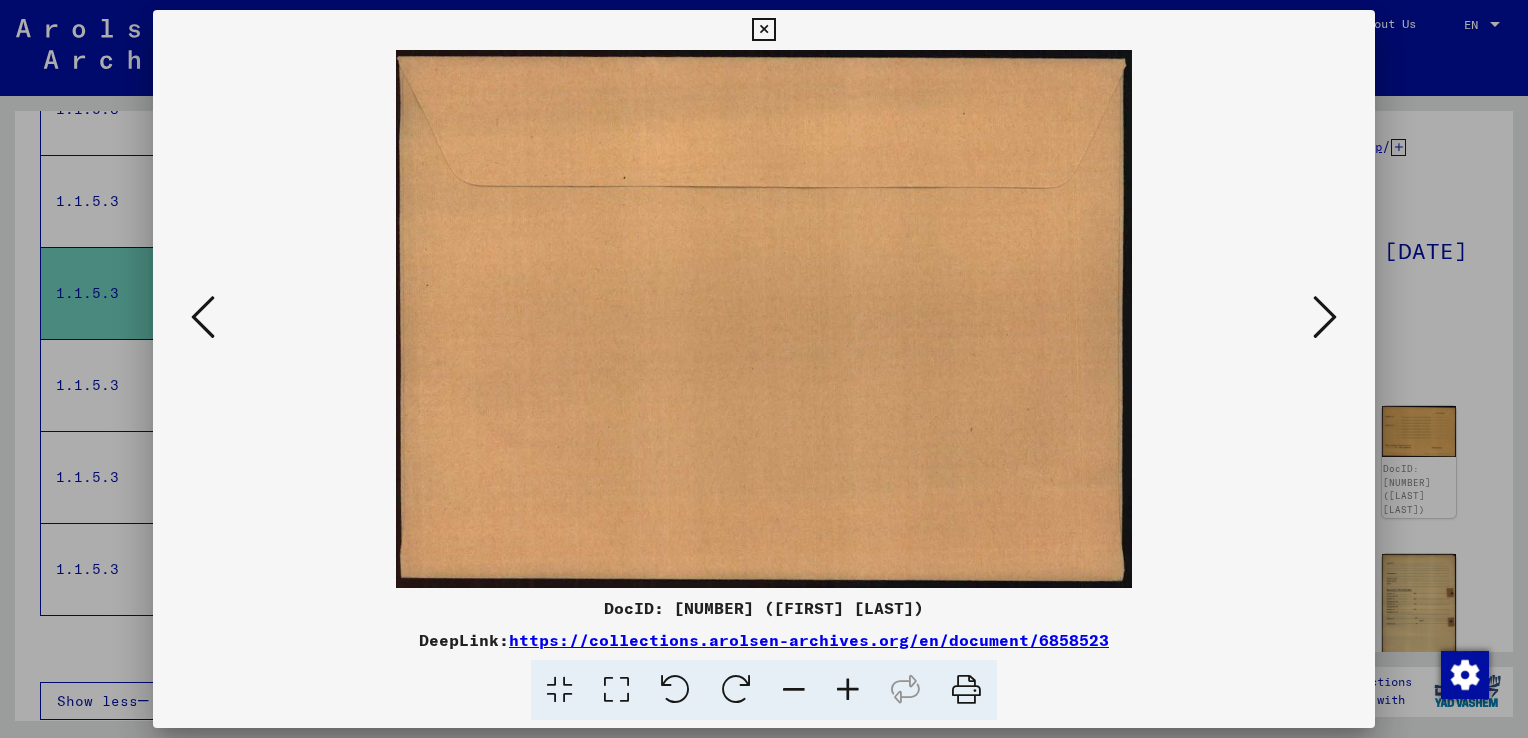 click at bounding box center (1325, 317) 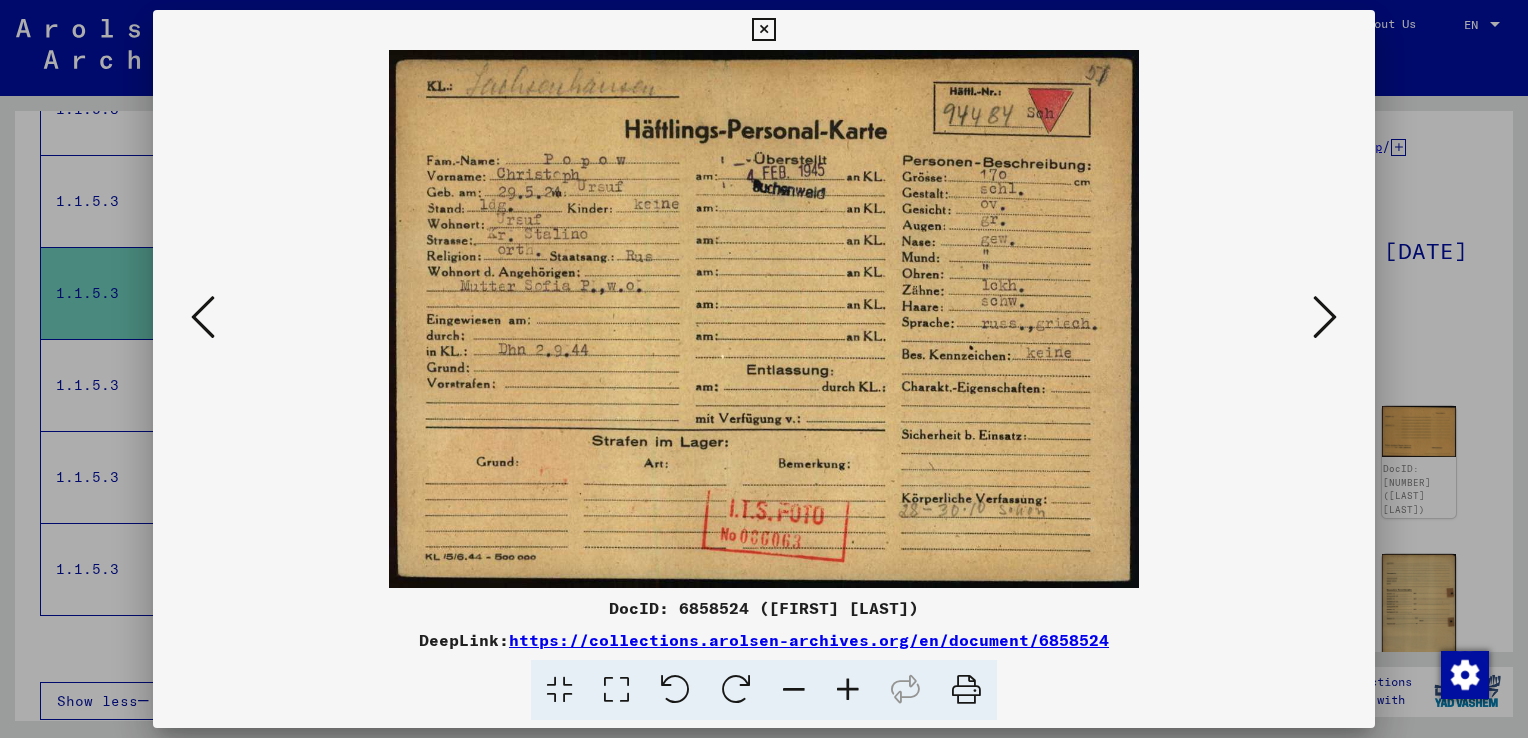 click at bounding box center [1325, 317] 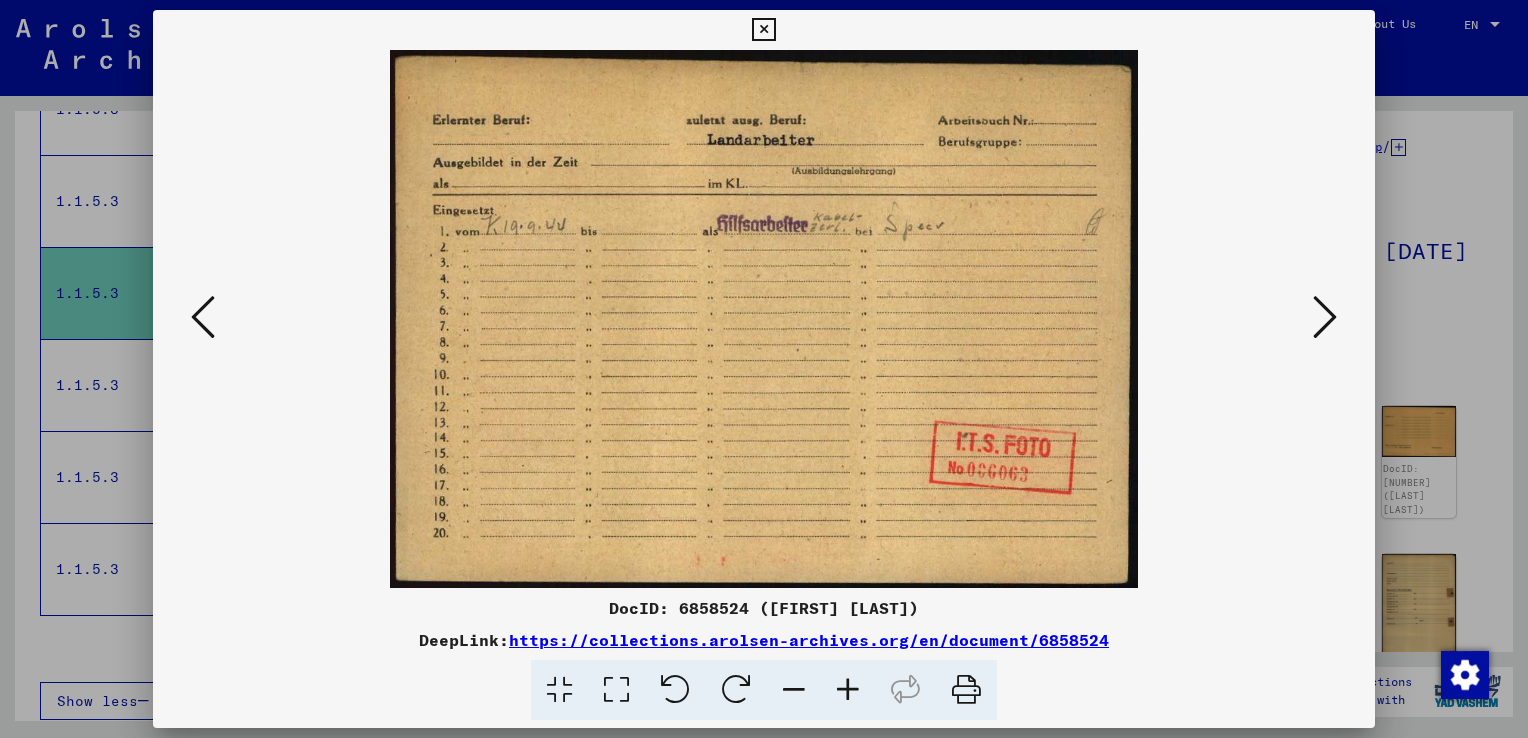 click at bounding box center (1325, 317) 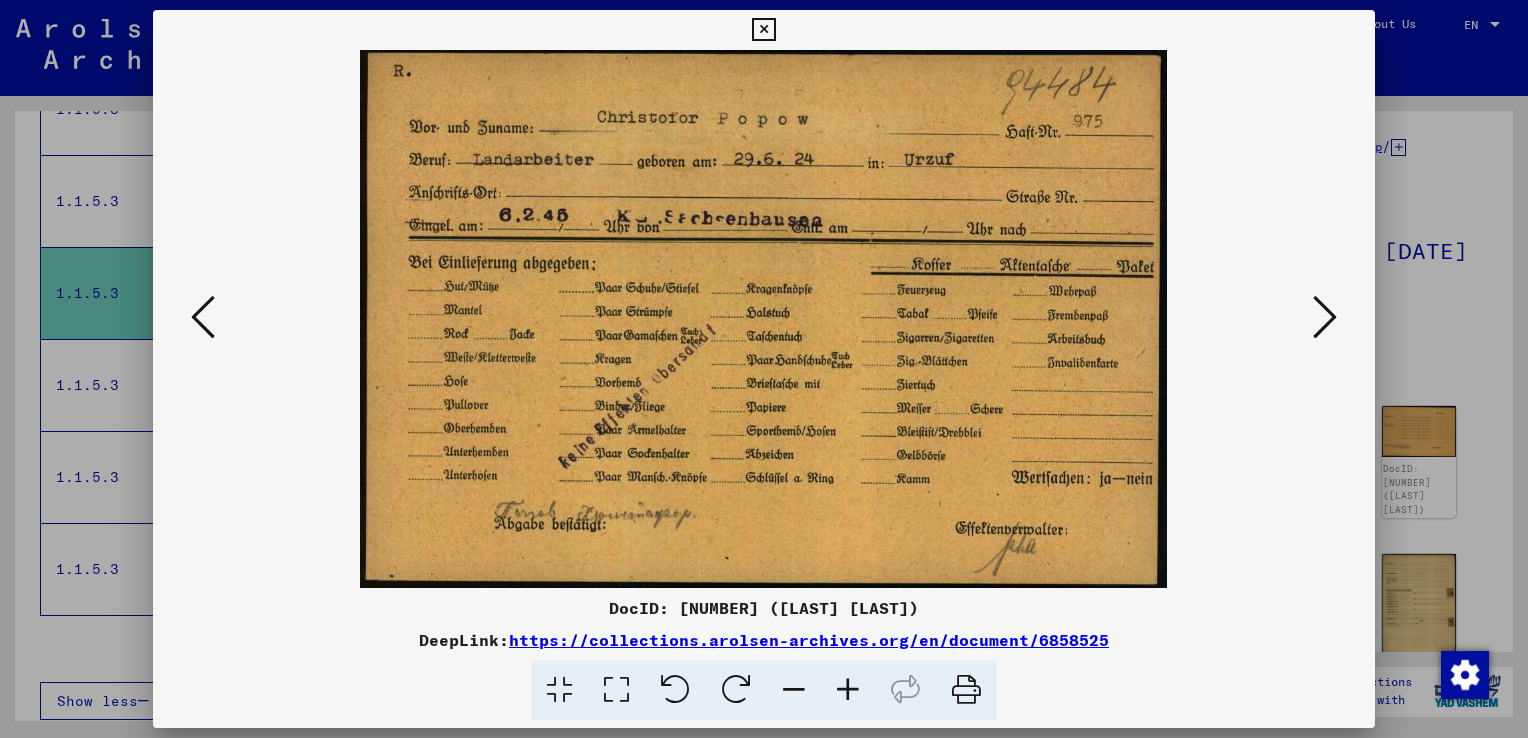 click at bounding box center (1325, 317) 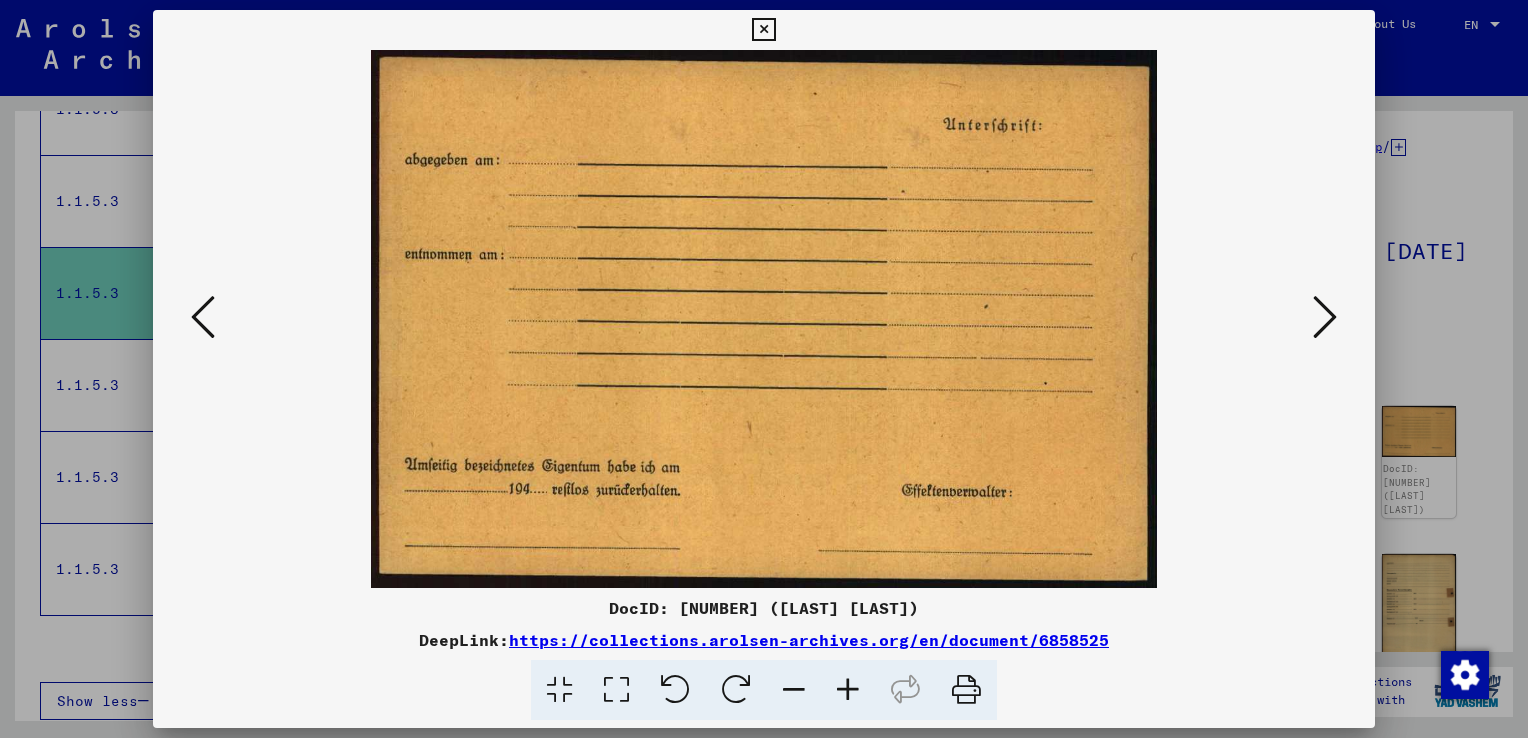 click at bounding box center [1325, 317] 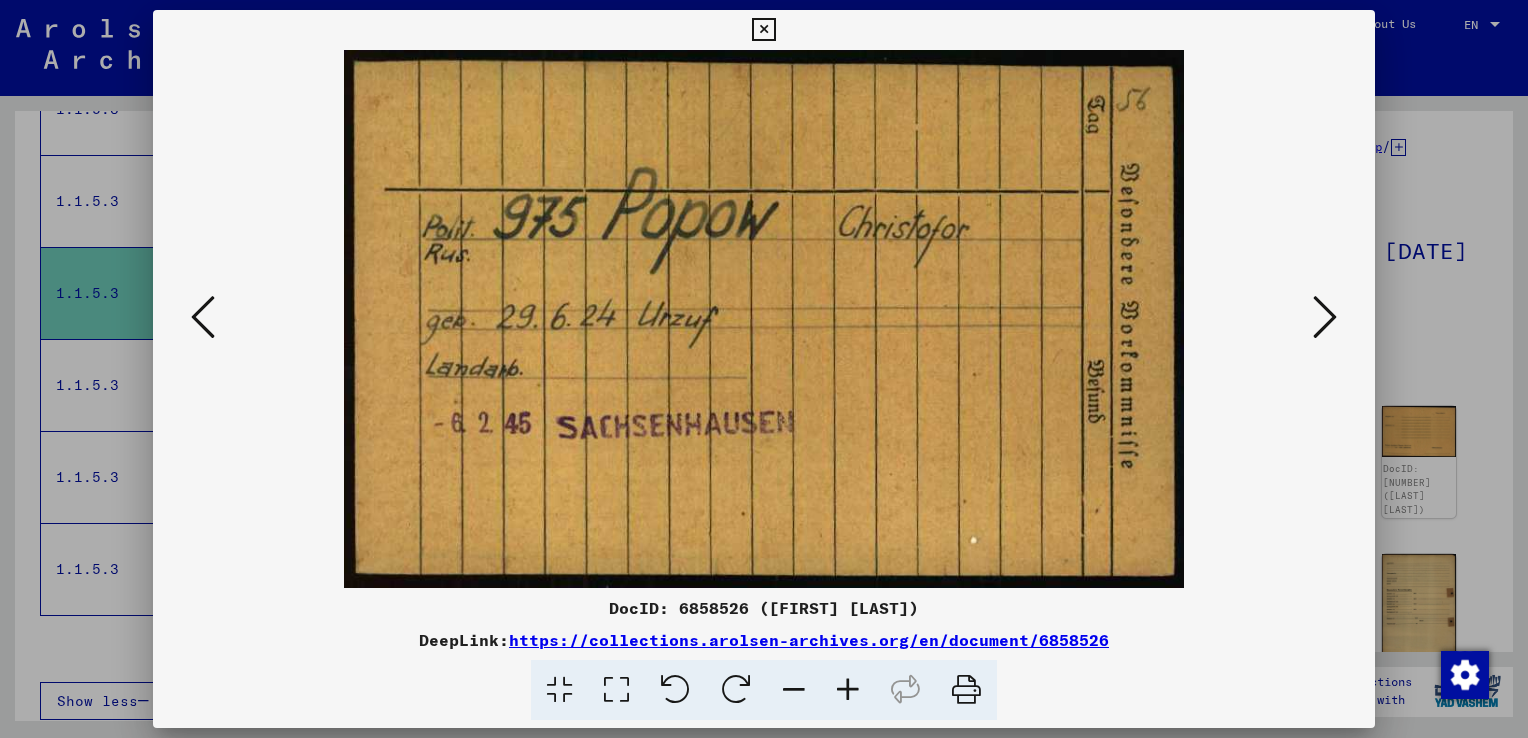 click at bounding box center (1325, 317) 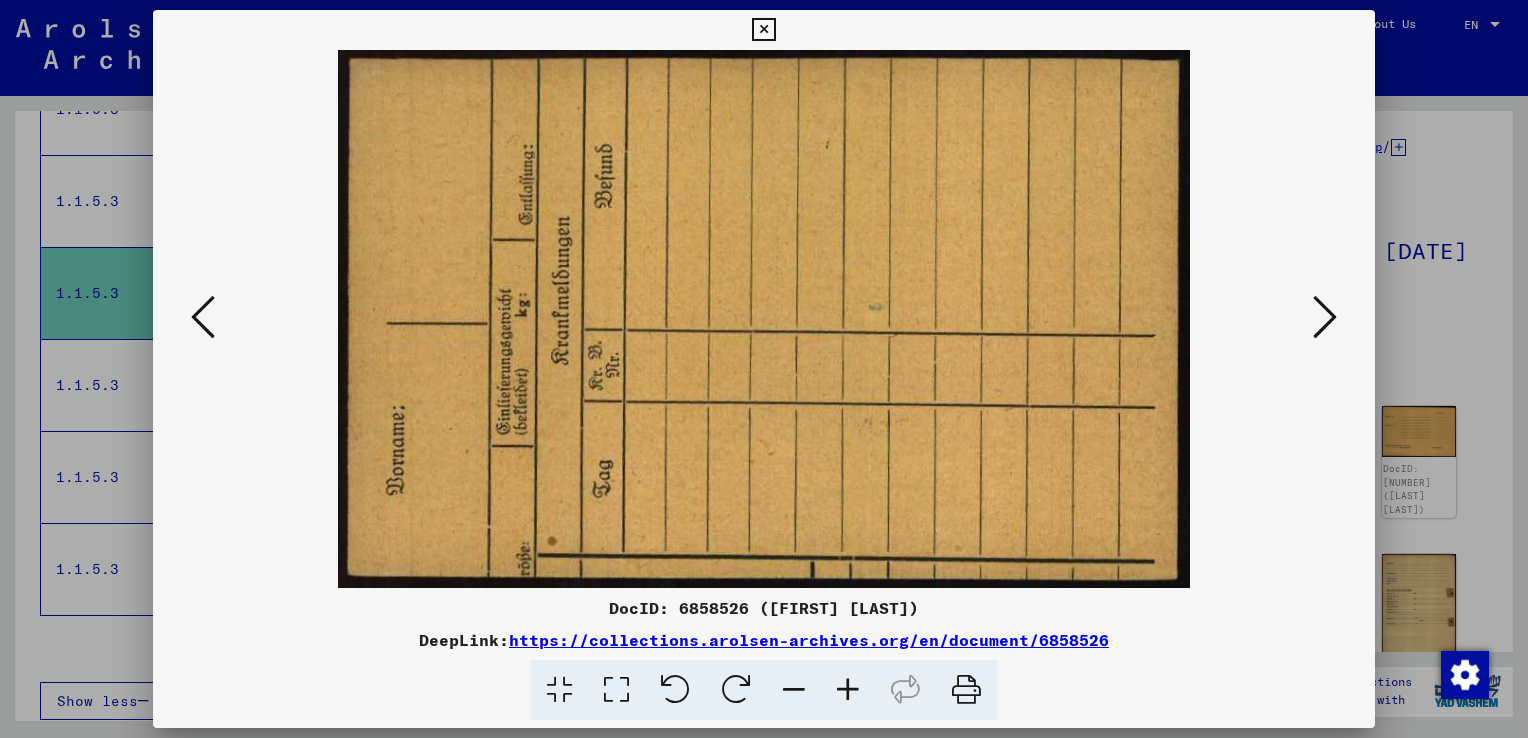 click at bounding box center (1325, 317) 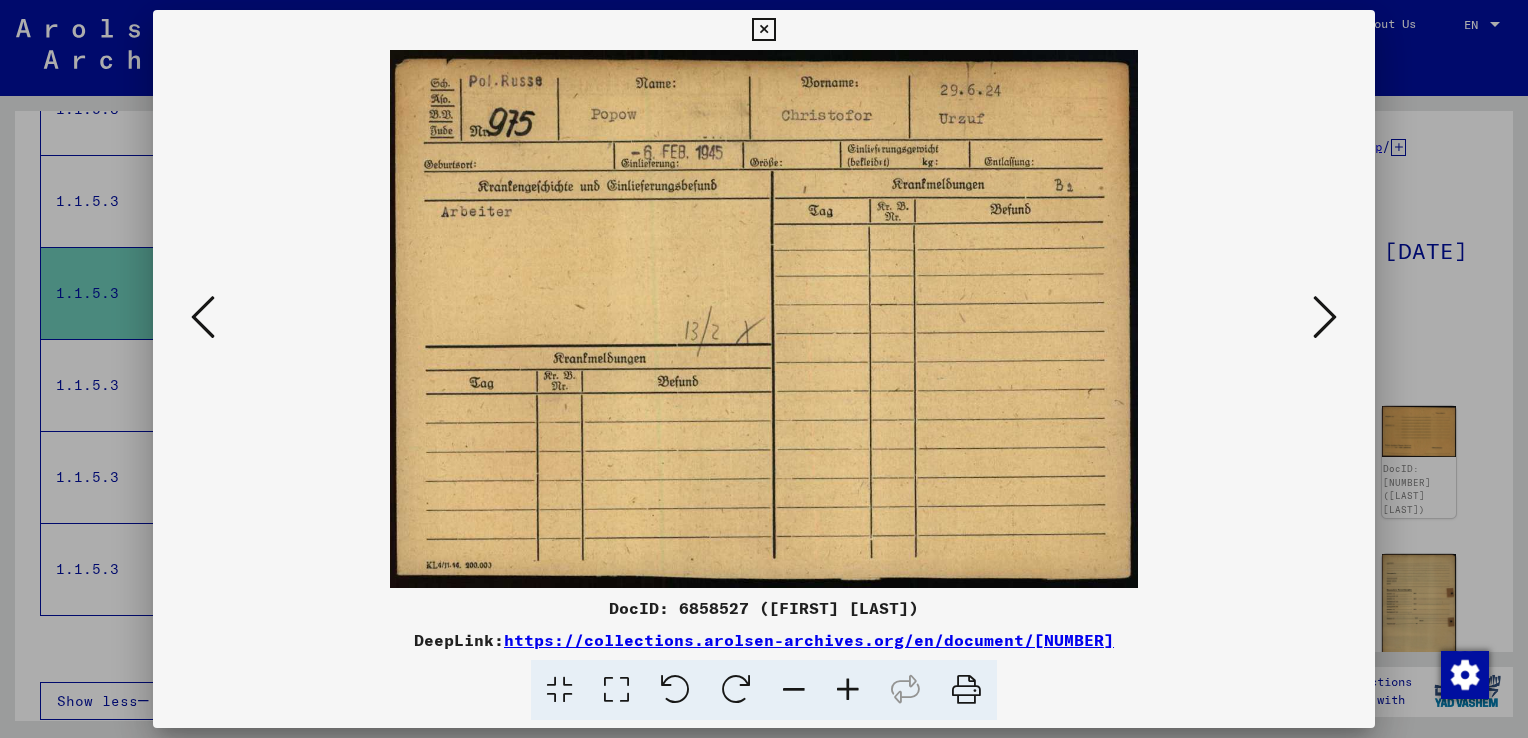 click at bounding box center (1325, 317) 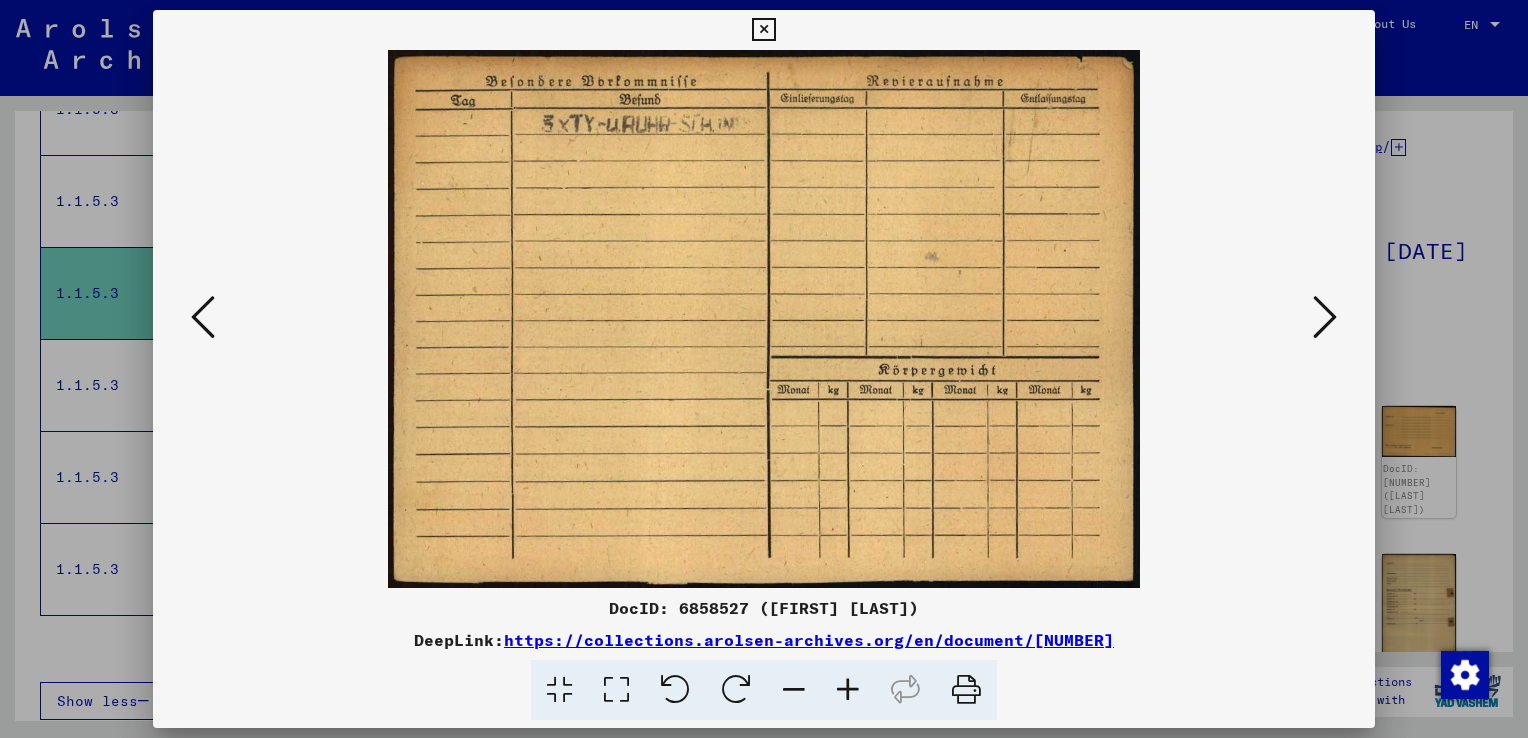 click at bounding box center [1325, 317] 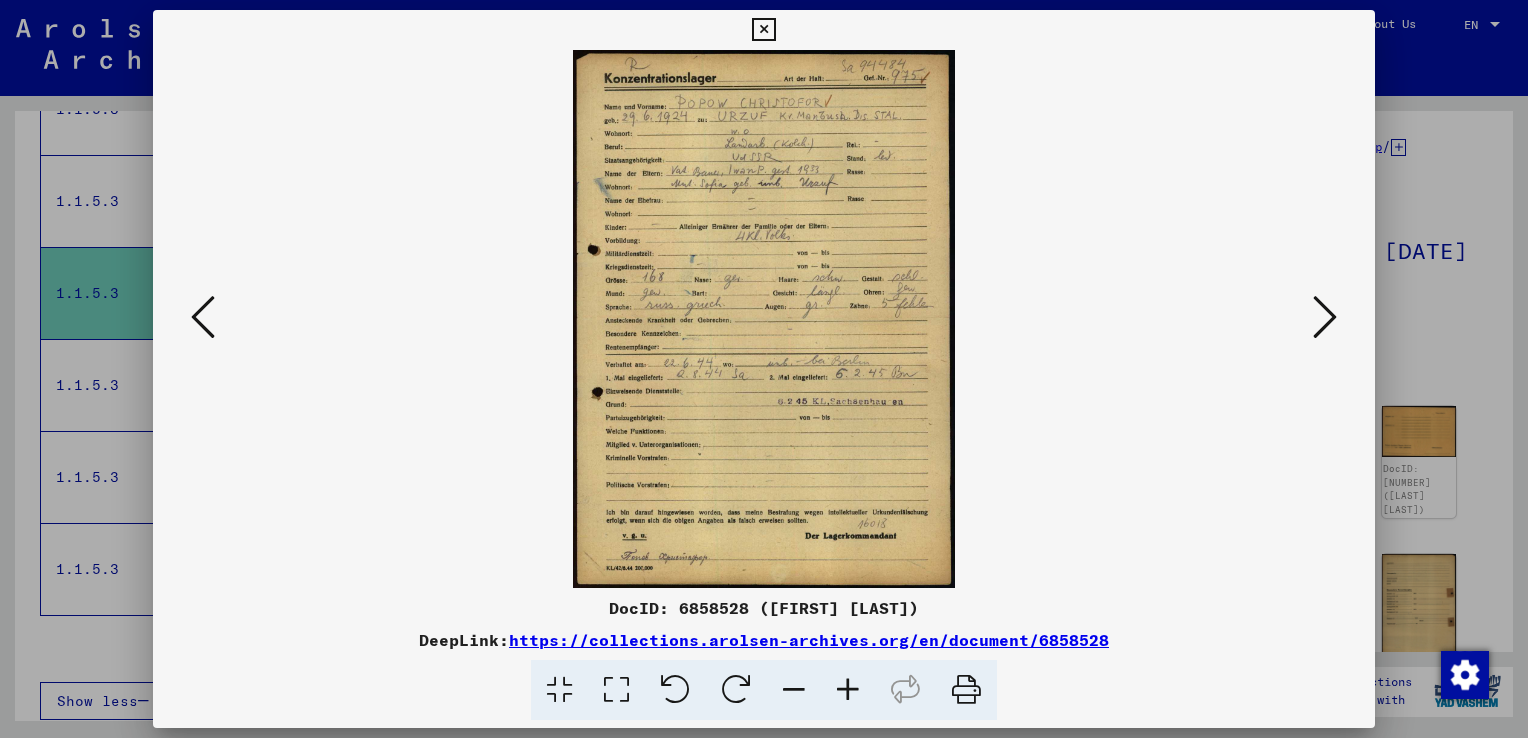 click at bounding box center [1325, 317] 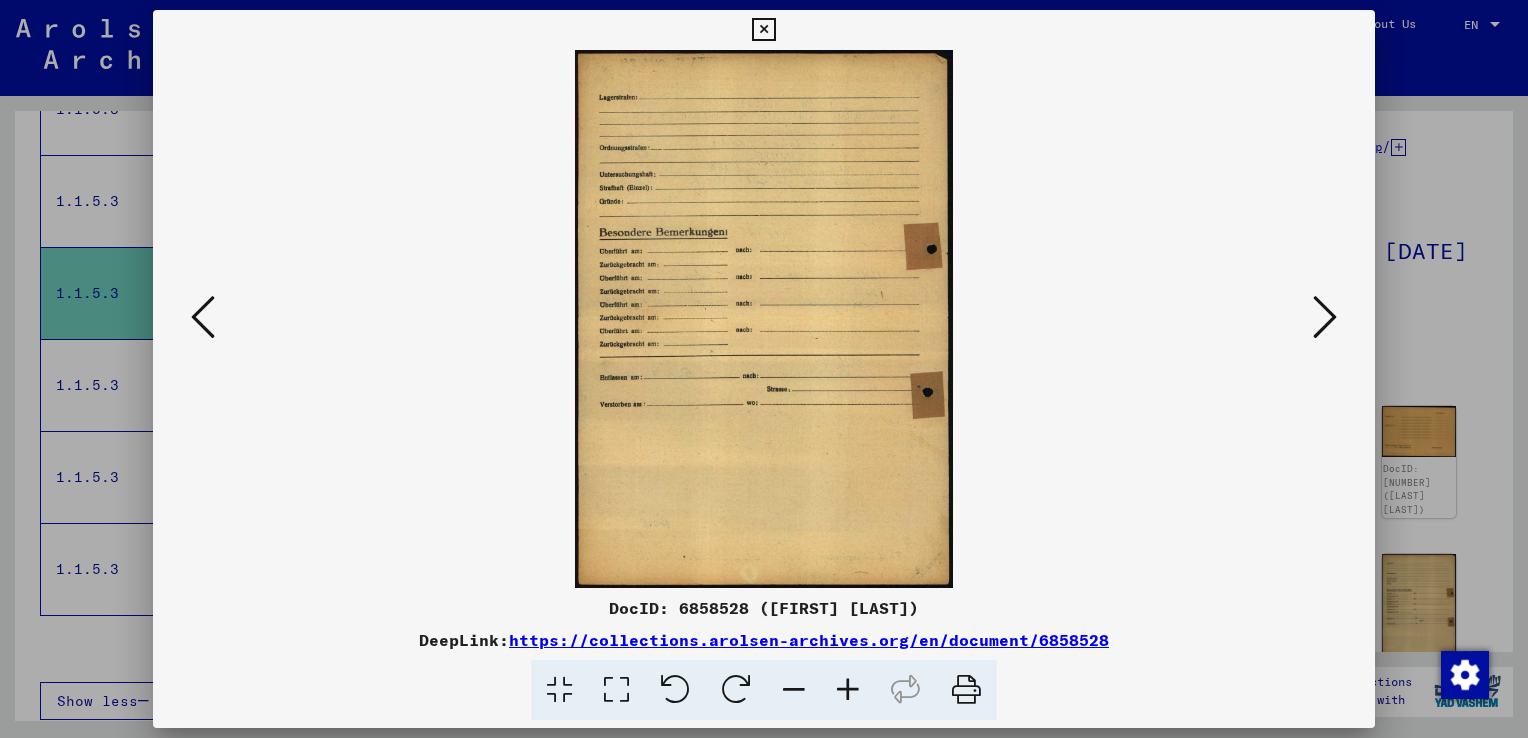 click at bounding box center (1325, 317) 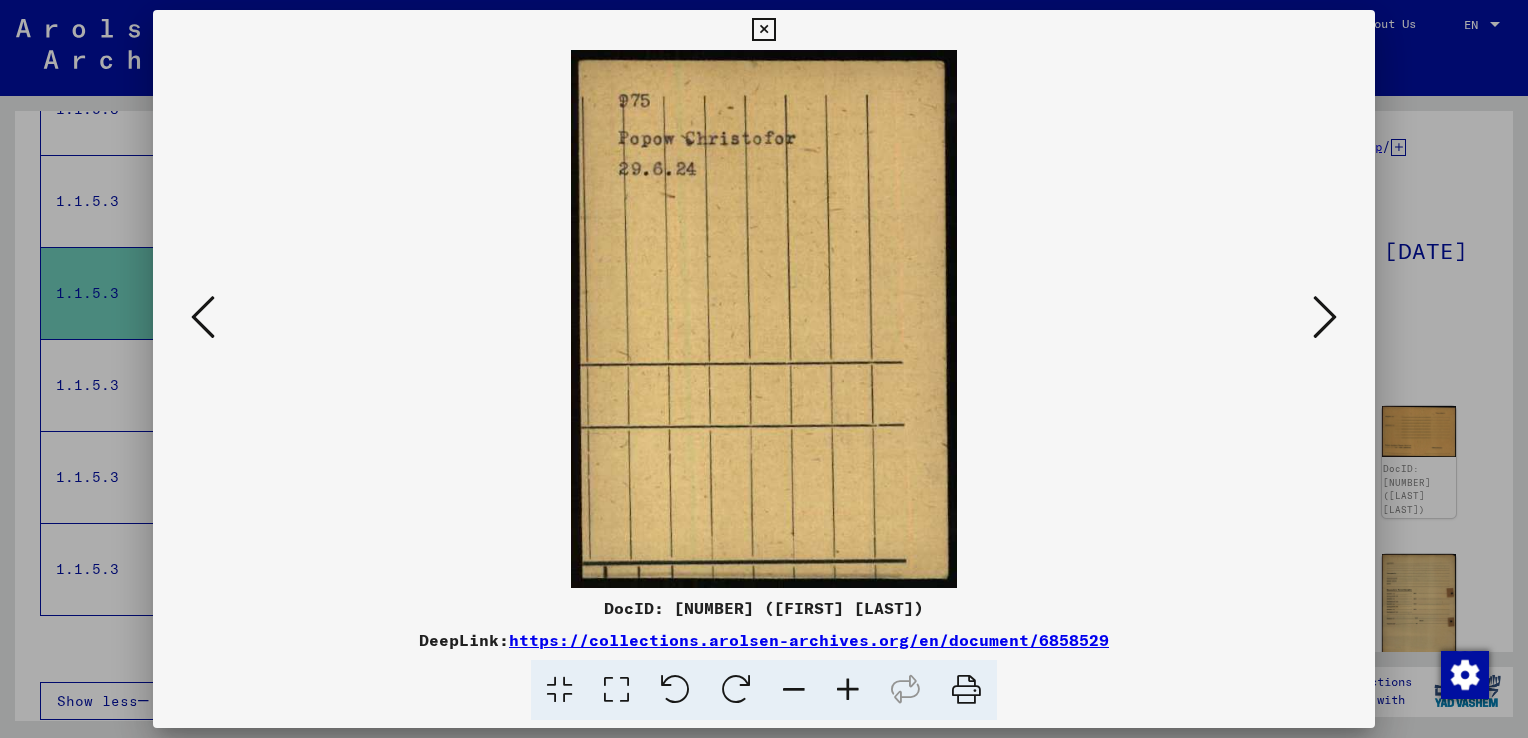 click at bounding box center (1325, 317) 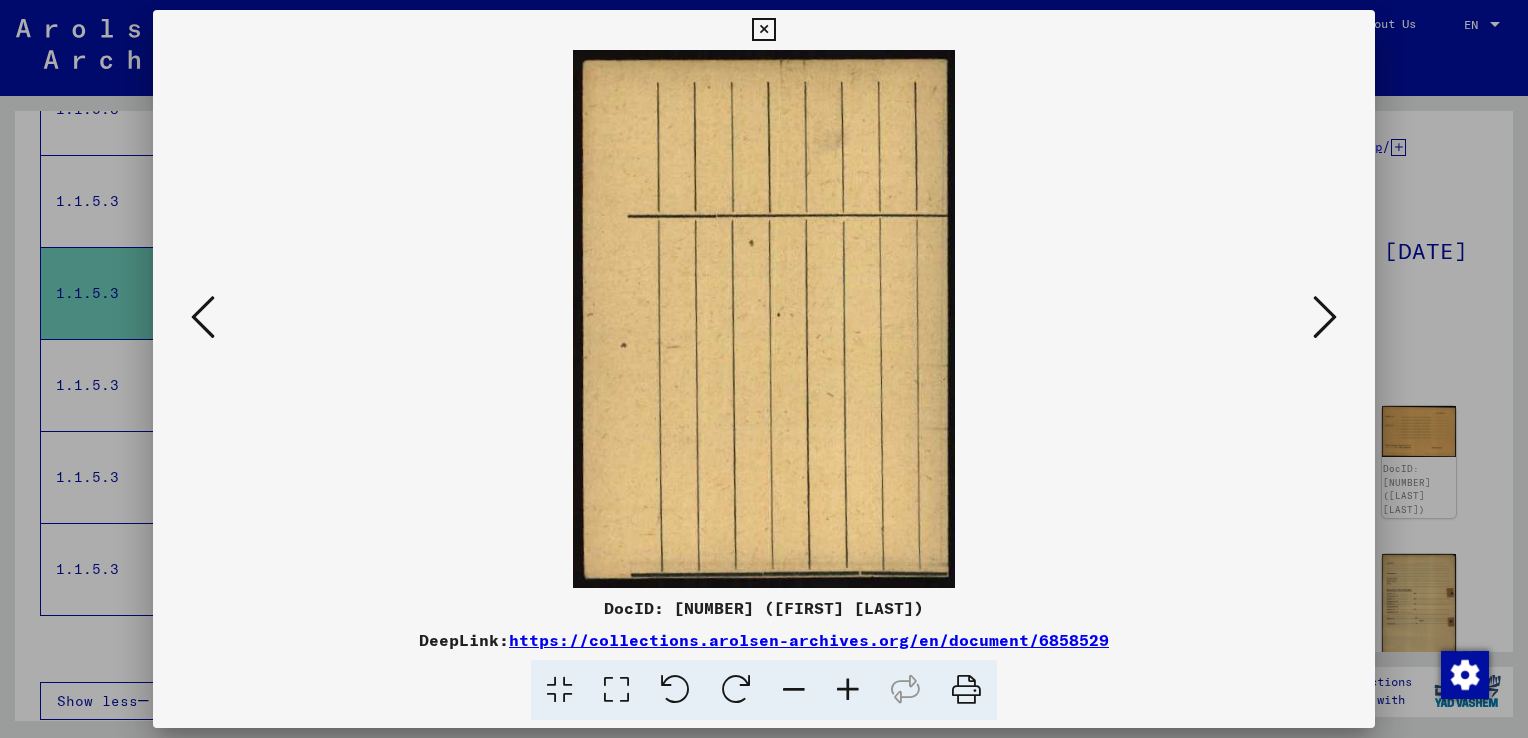 click at bounding box center [1325, 317] 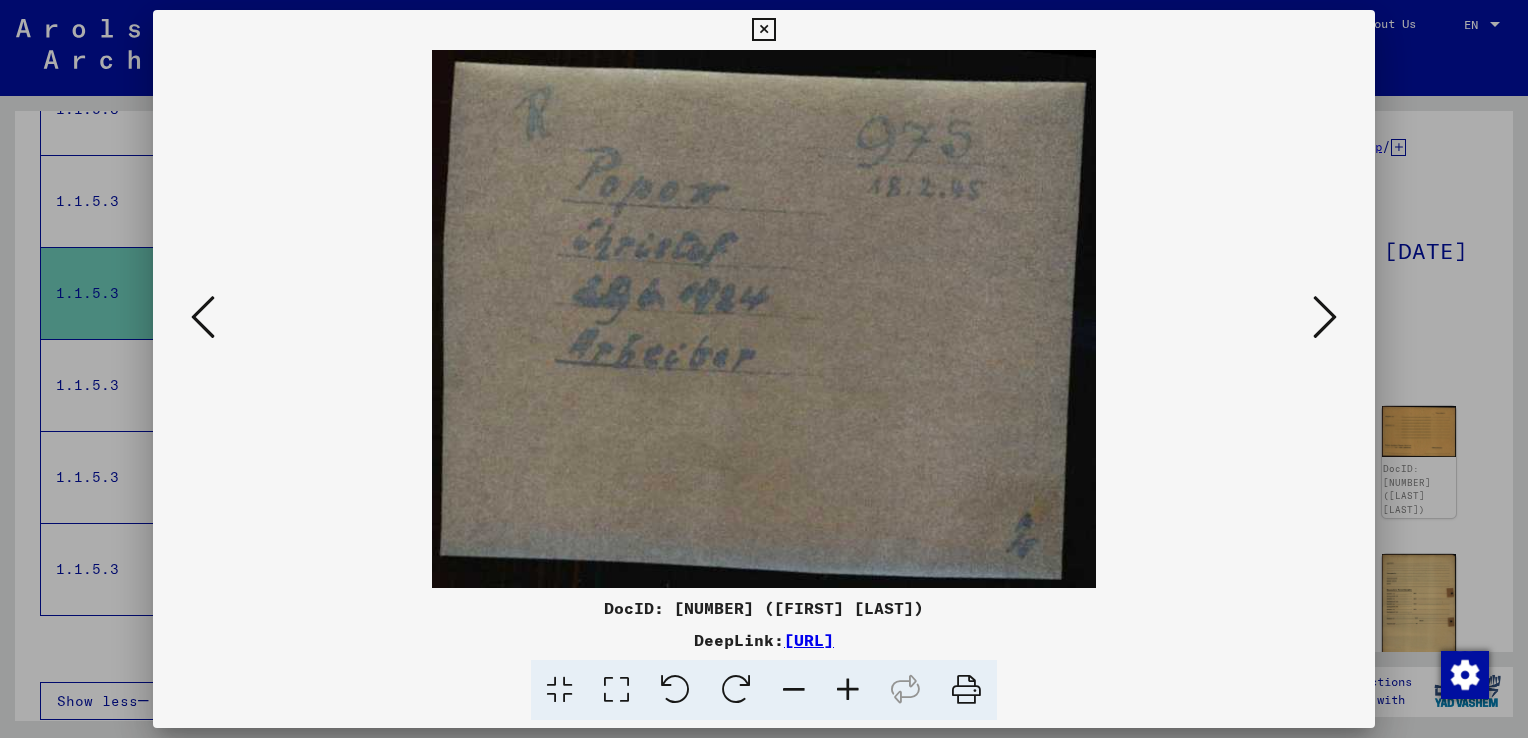 drag, startPoint x: 88, startPoint y: 235, endPoint x: 104, endPoint y: 241, distance: 17.088007 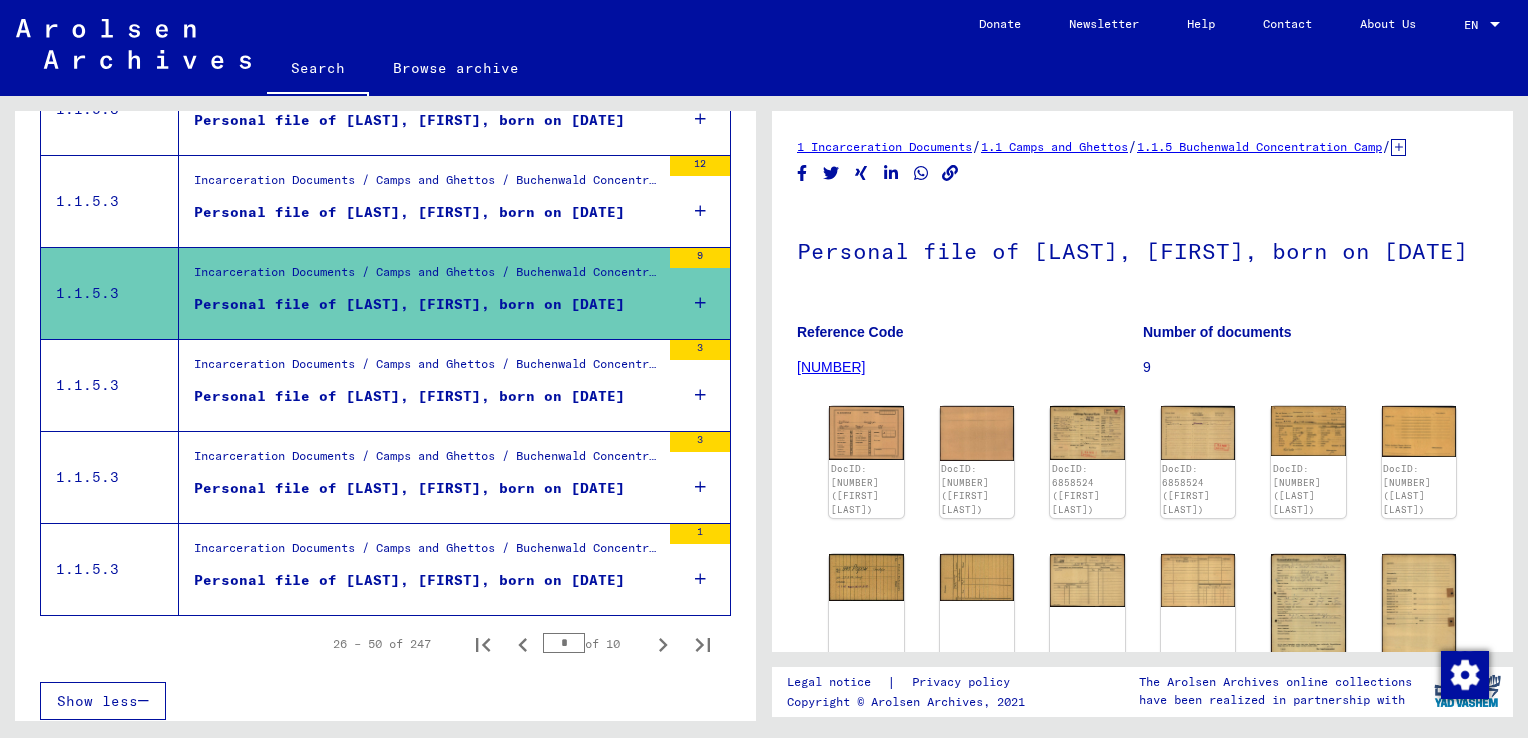 click on "Personal file of [LAST], [FIRST], born on [DATE]" at bounding box center [409, 396] 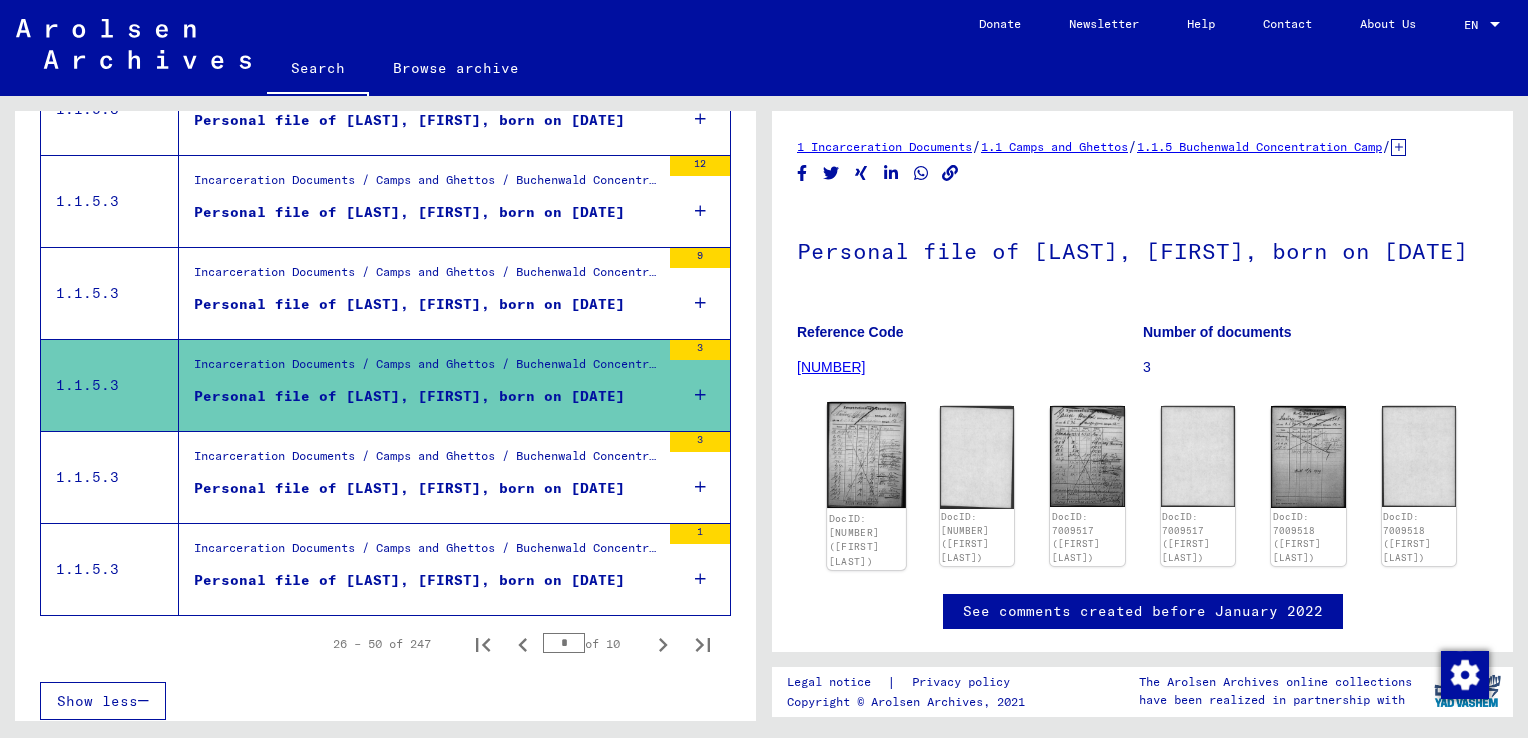 scroll, scrollTop: 0, scrollLeft: 0, axis: both 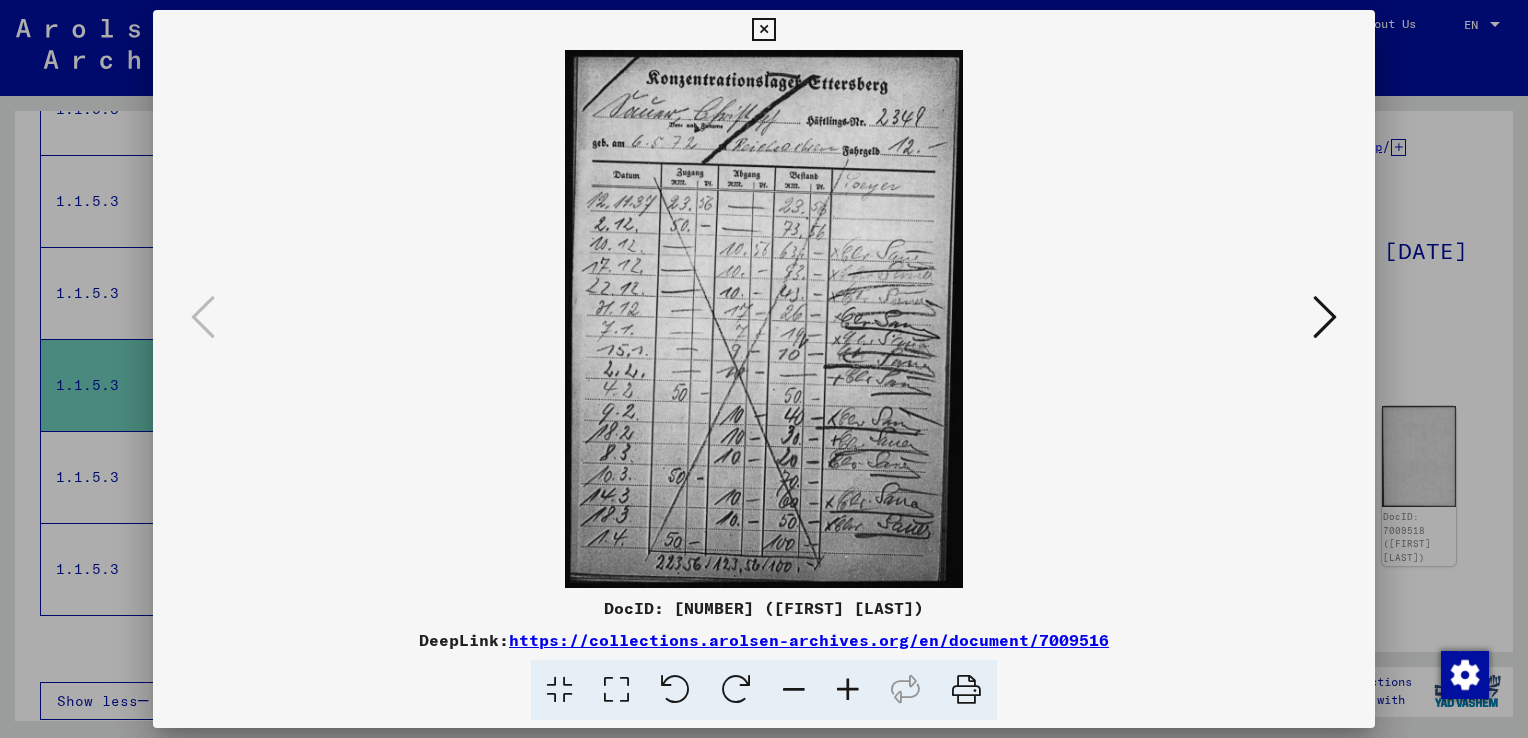 click at bounding box center (1325, 317) 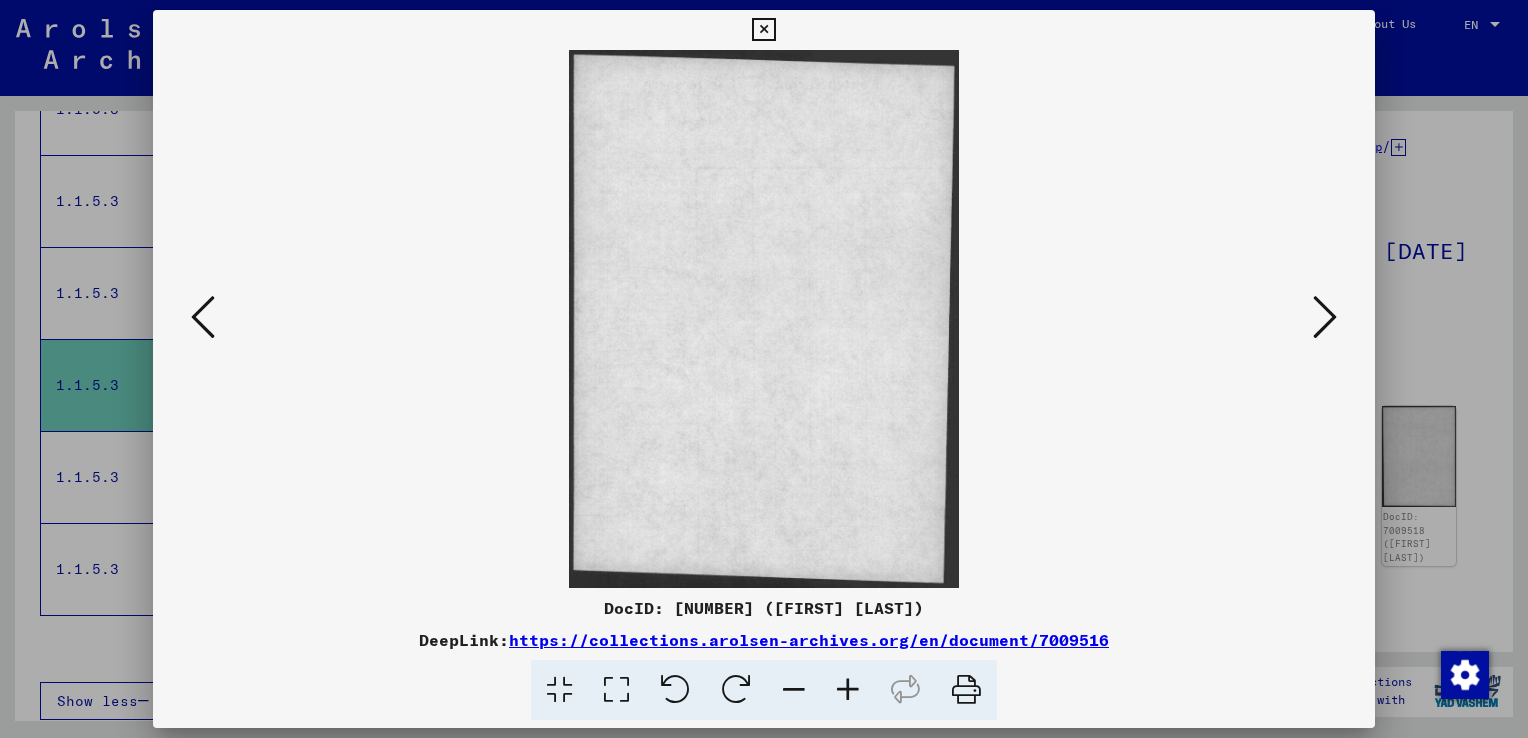 click at bounding box center (1325, 317) 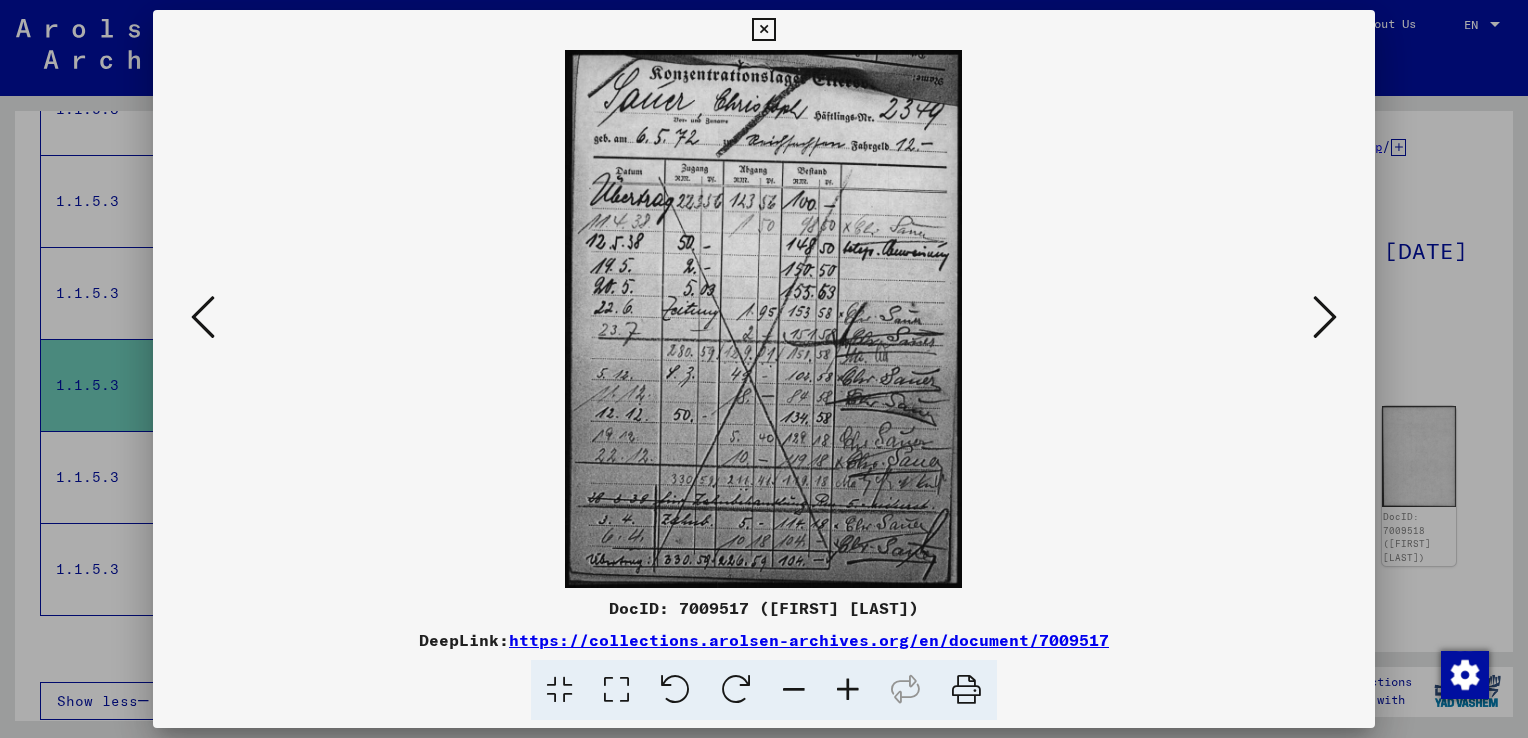 click at bounding box center [1325, 317] 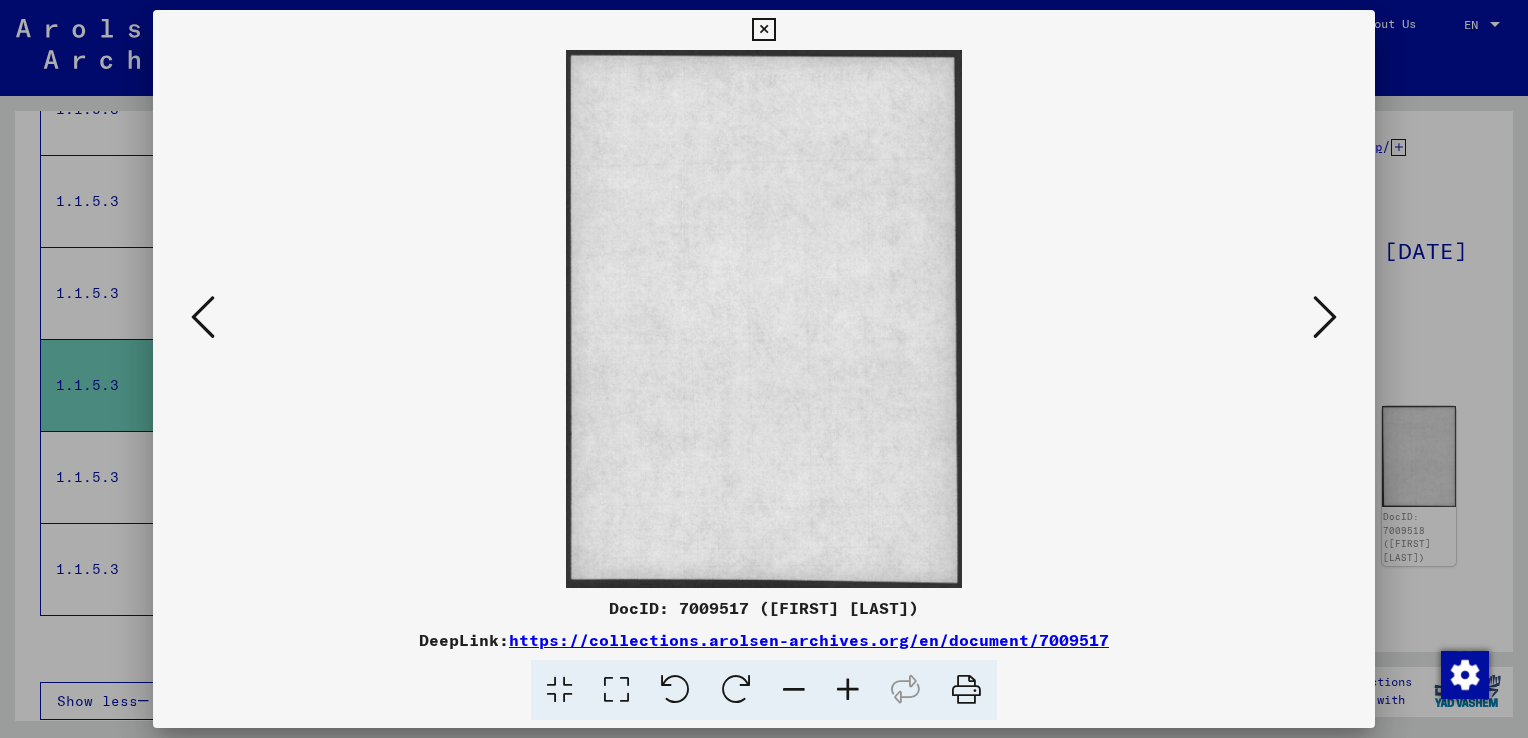 click at bounding box center (1325, 317) 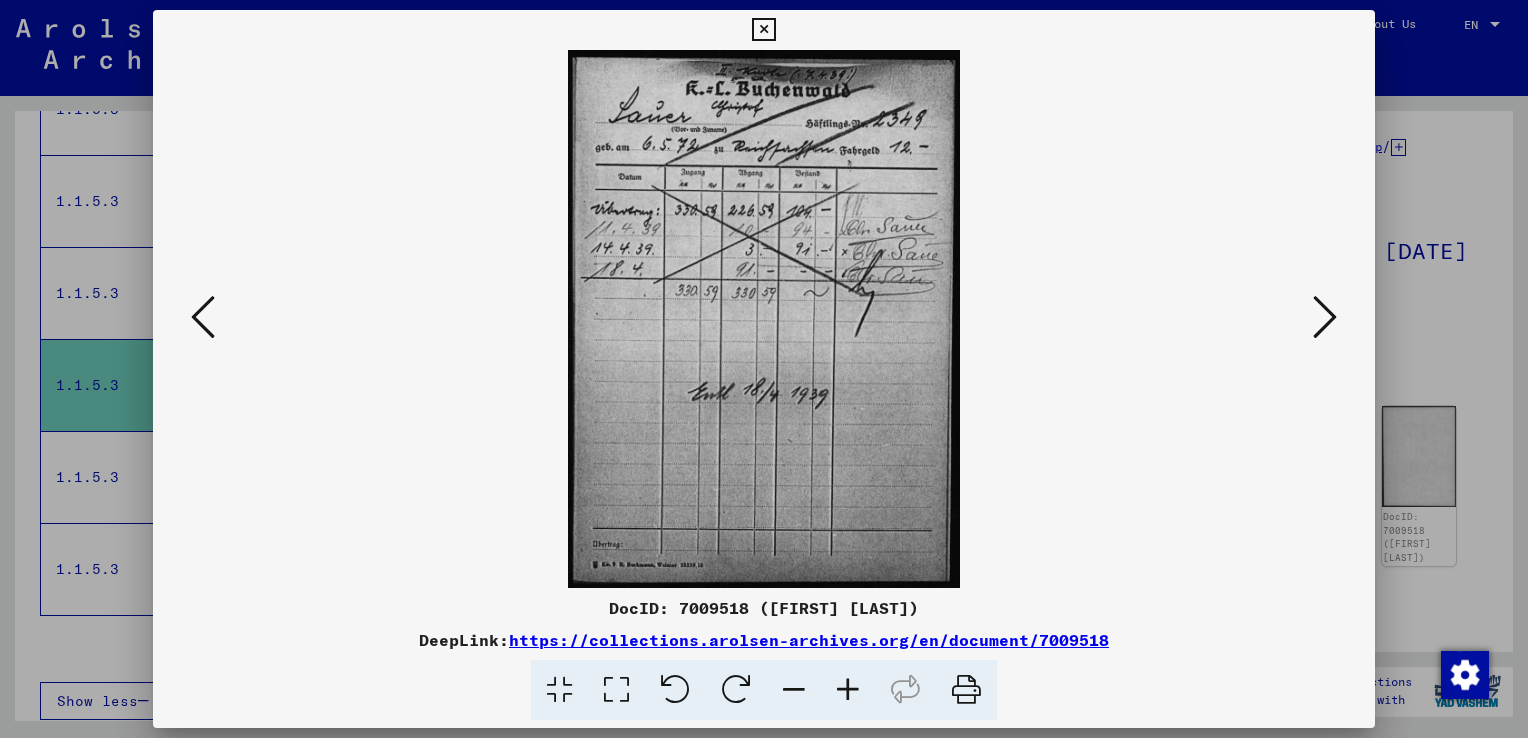 click at bounding box center (1325, 317) 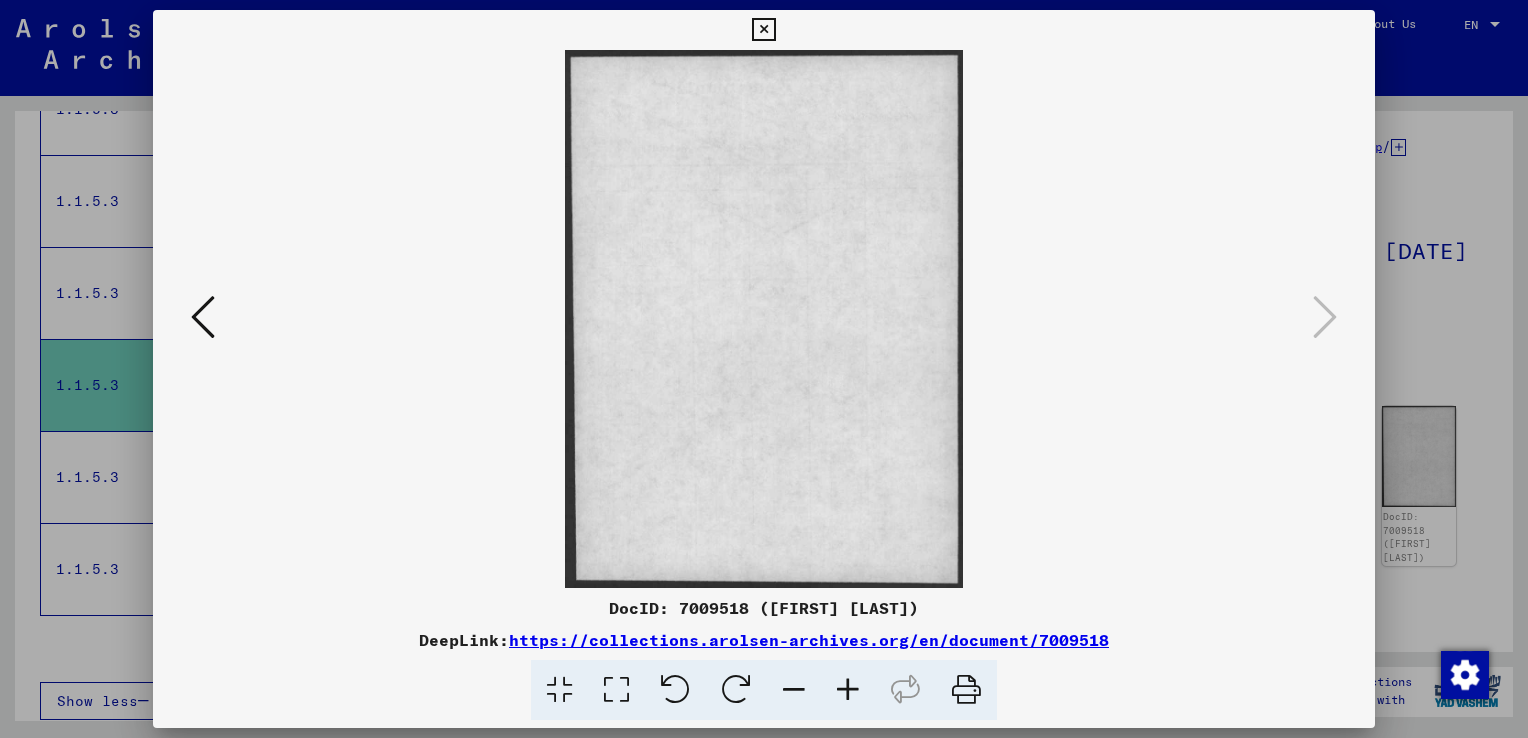 click at bounding box center (764, 369) 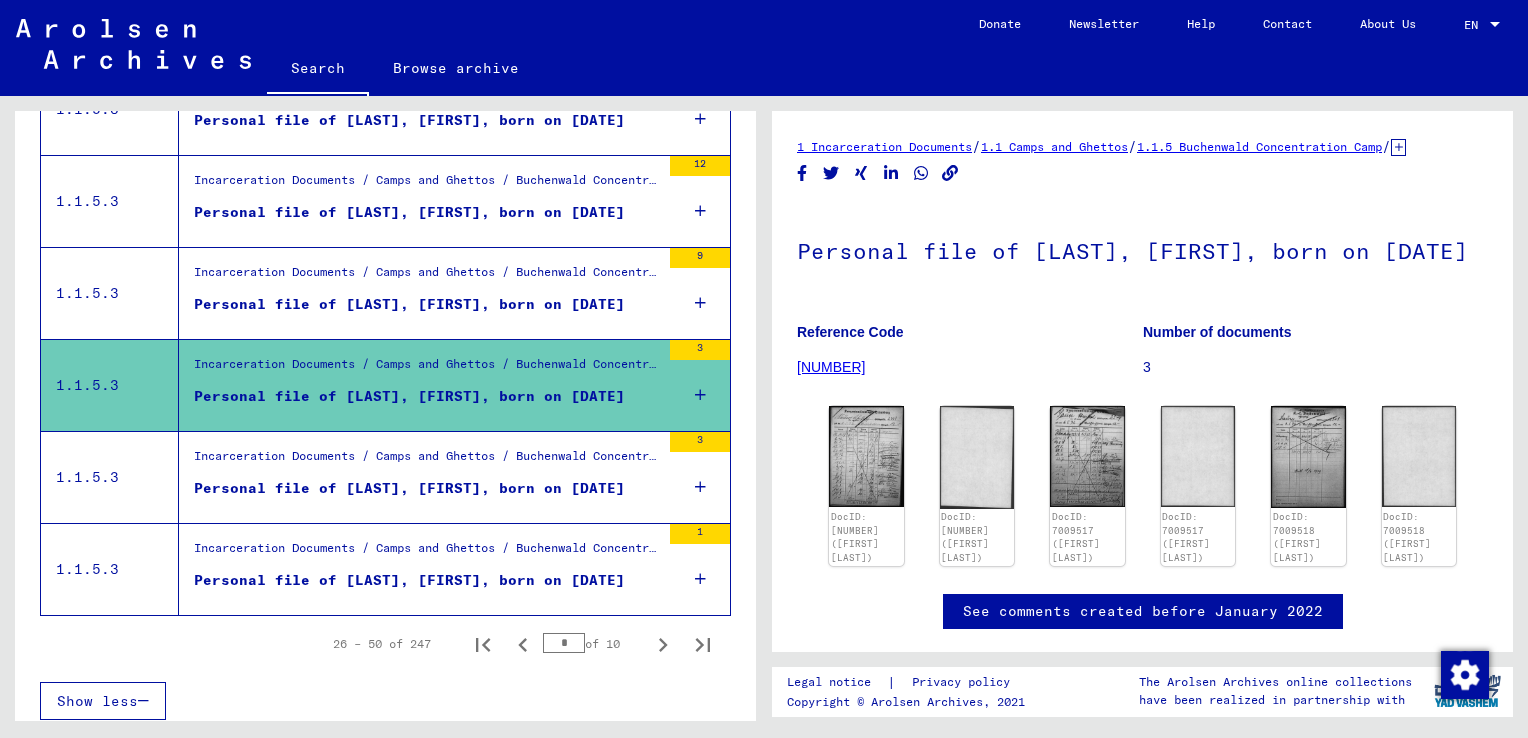 click on "Personal file of [LAST], [FIRST], born on [DATE]" at bounding box center (409, 580) 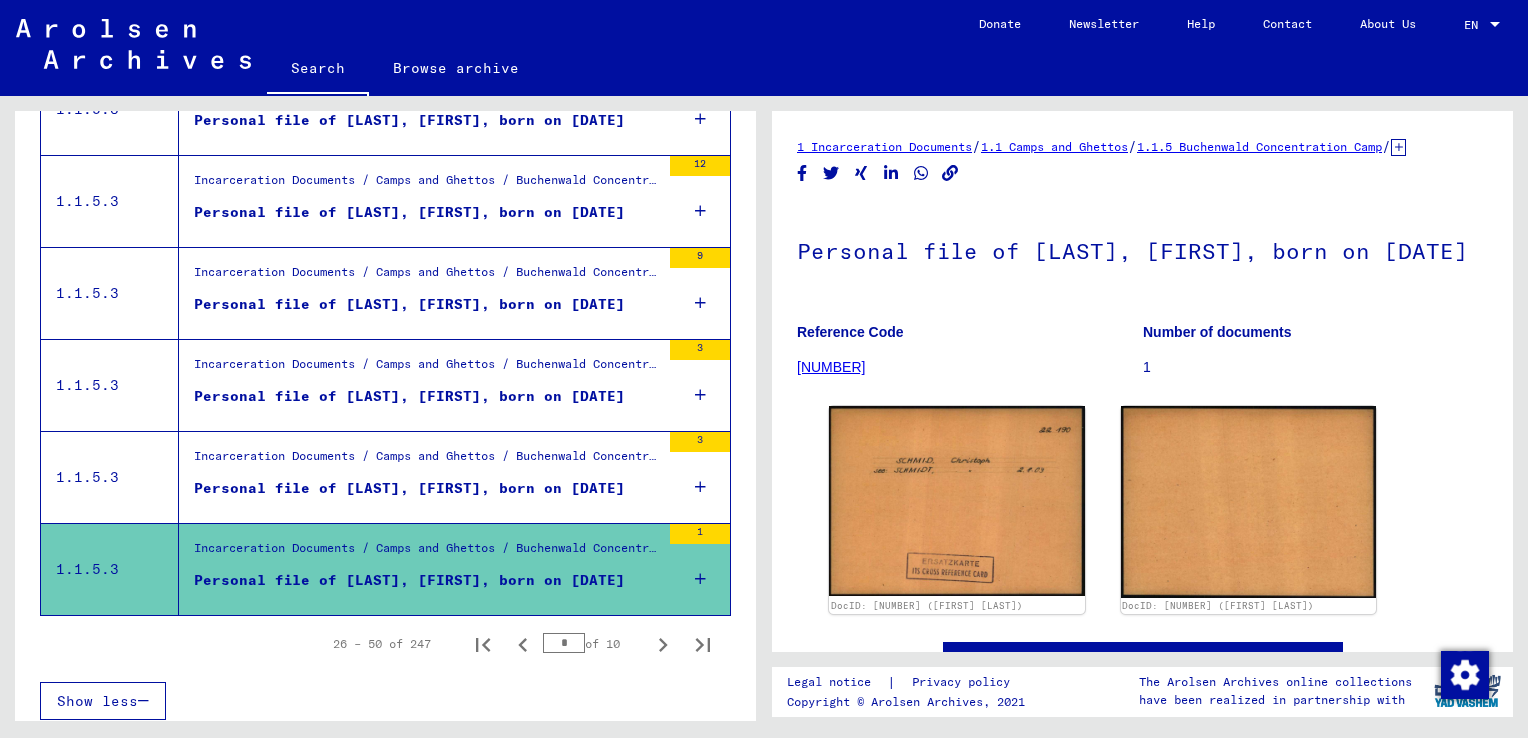 scroll, scrollTop: 0, scrollLeft: 0, axis: both 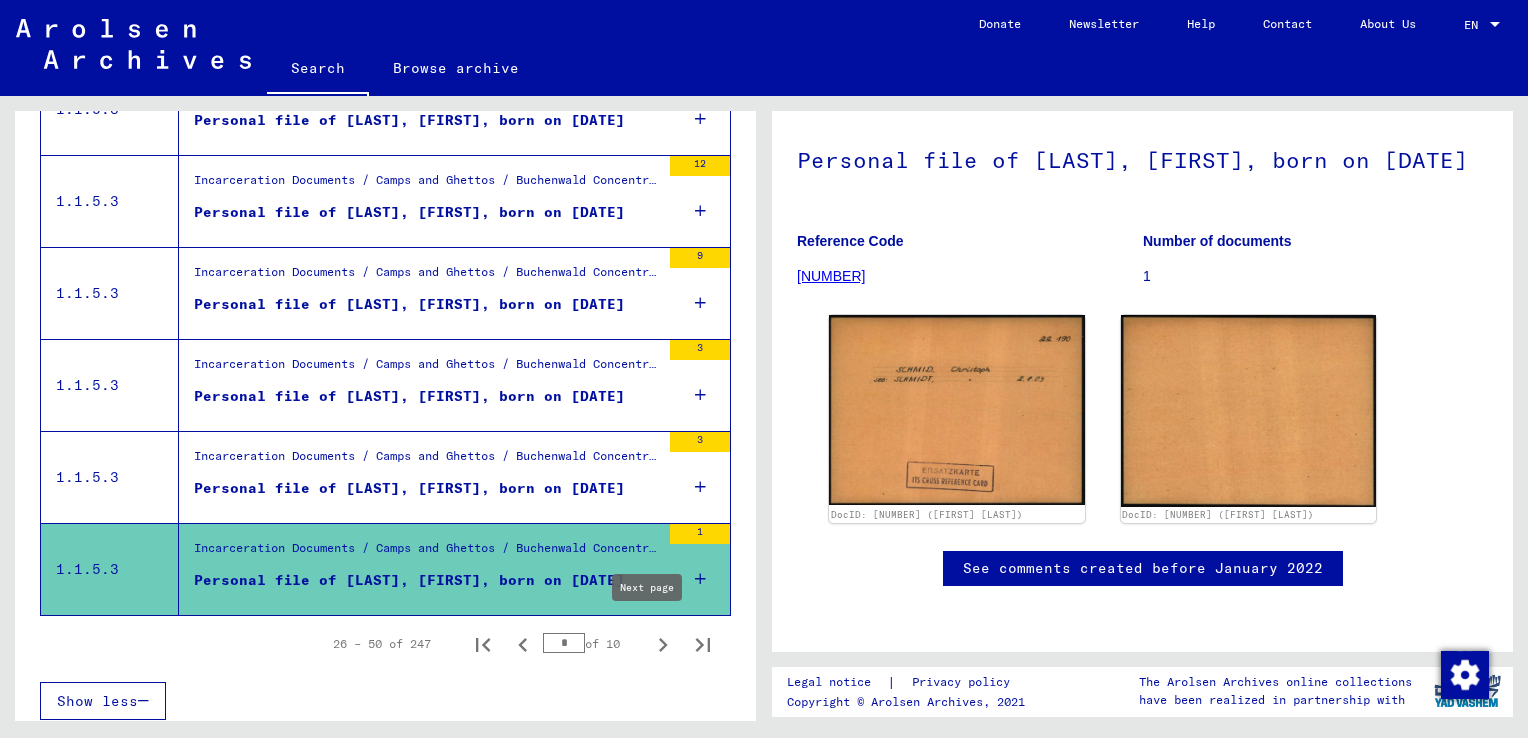 click 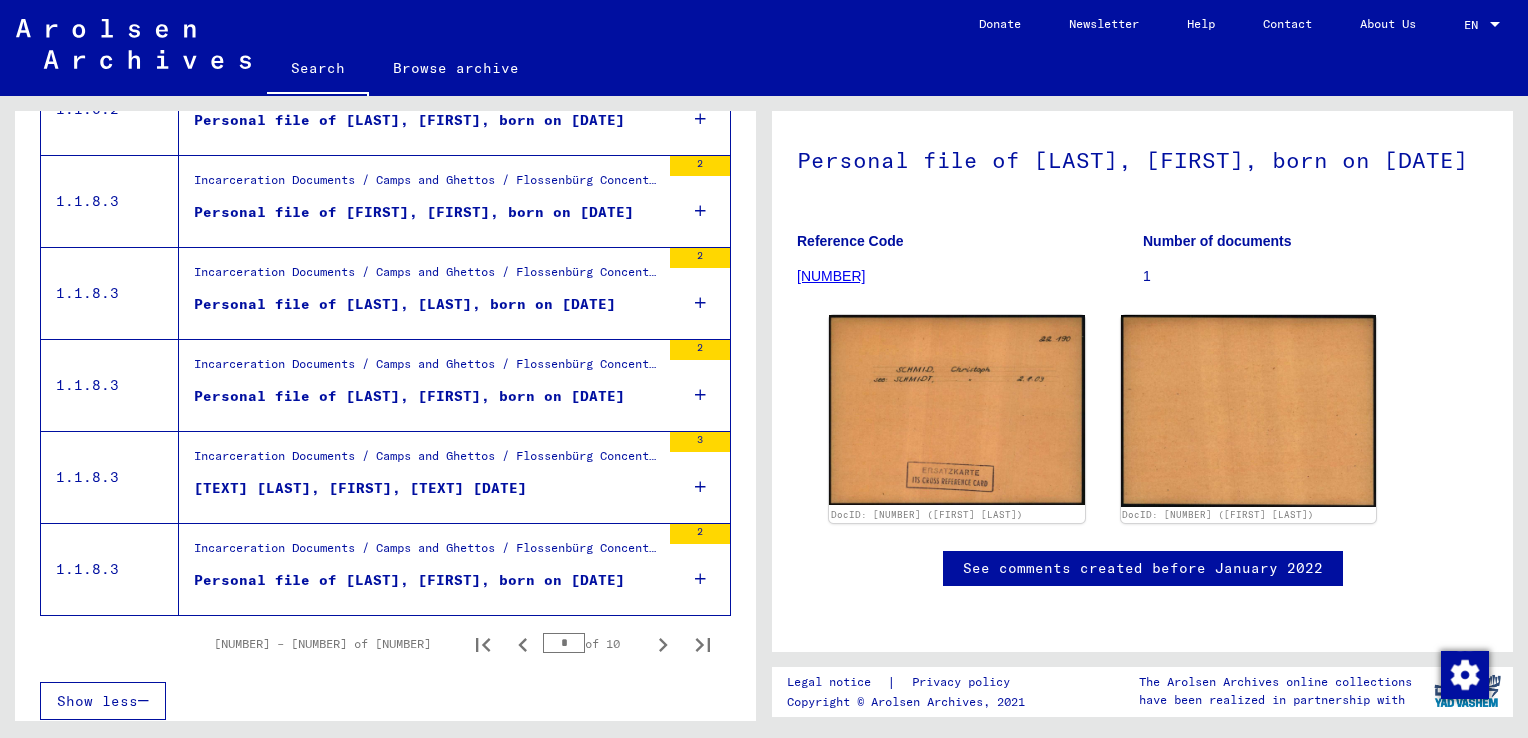 click on "Personal file of [LAST], [FIRST], born on [DATE]" at bounding box center (409, 580) 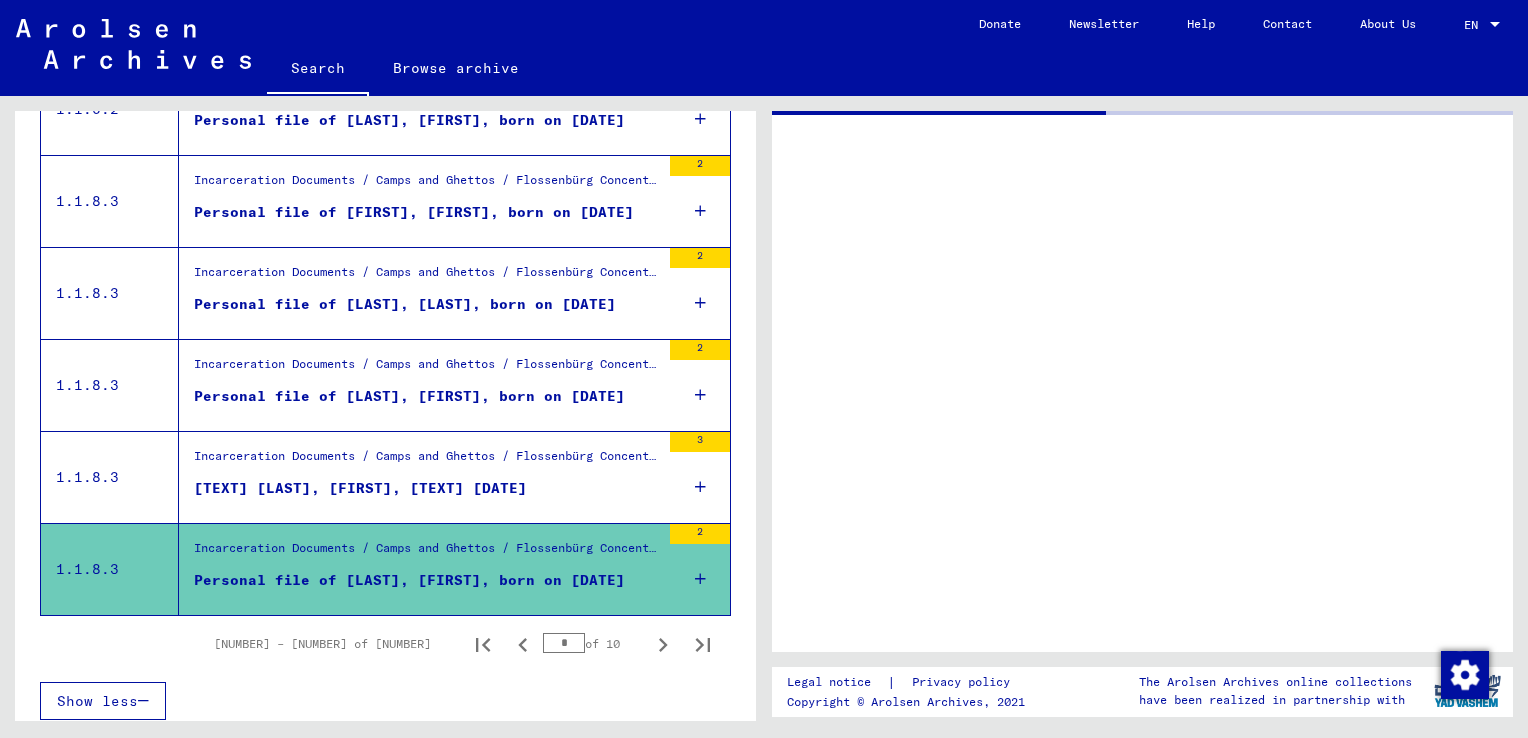 scroll, scrollTop: 0, scrollLeft: 0, axis: both 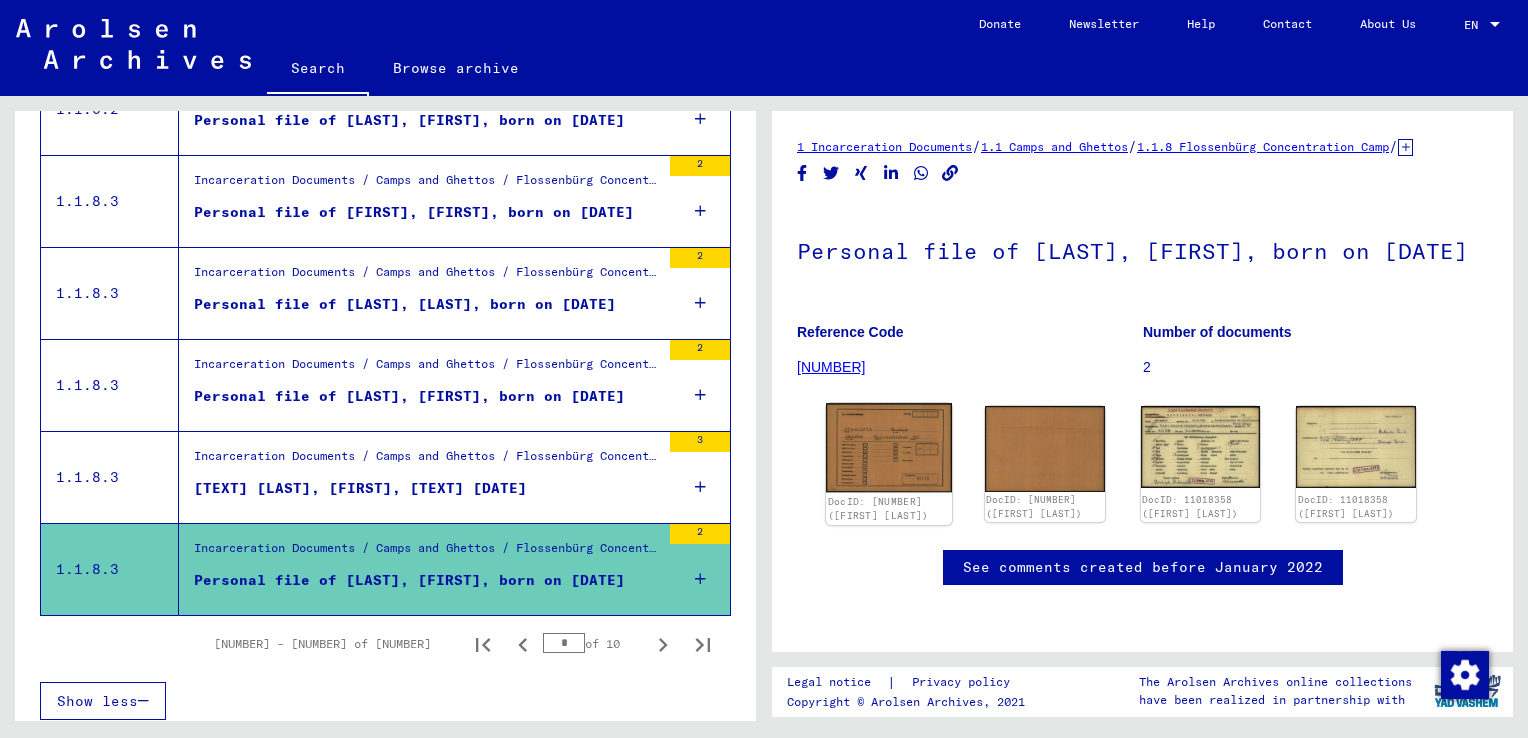 click 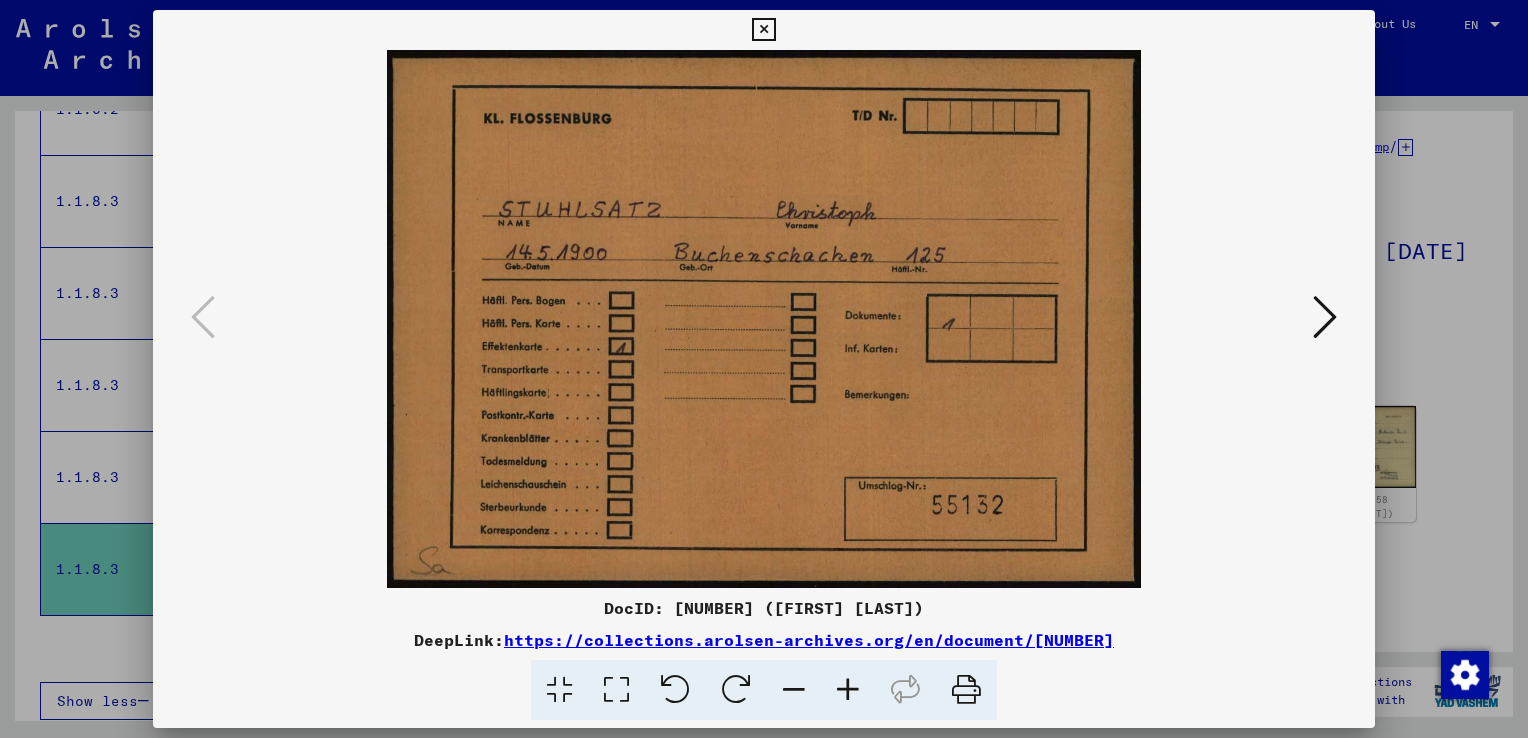 click at bounding box center [1325, 317] 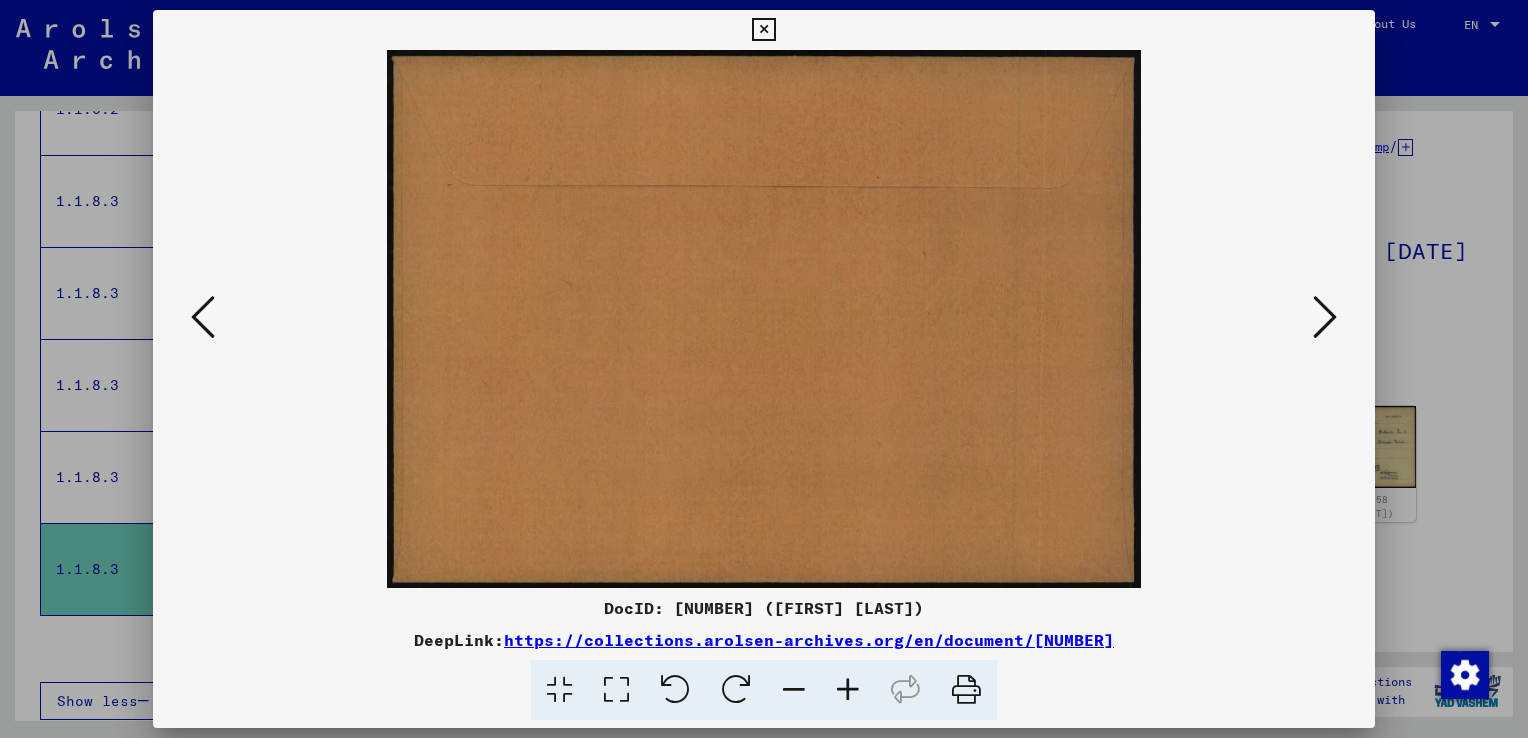 click at bounding box center [1325, 317] 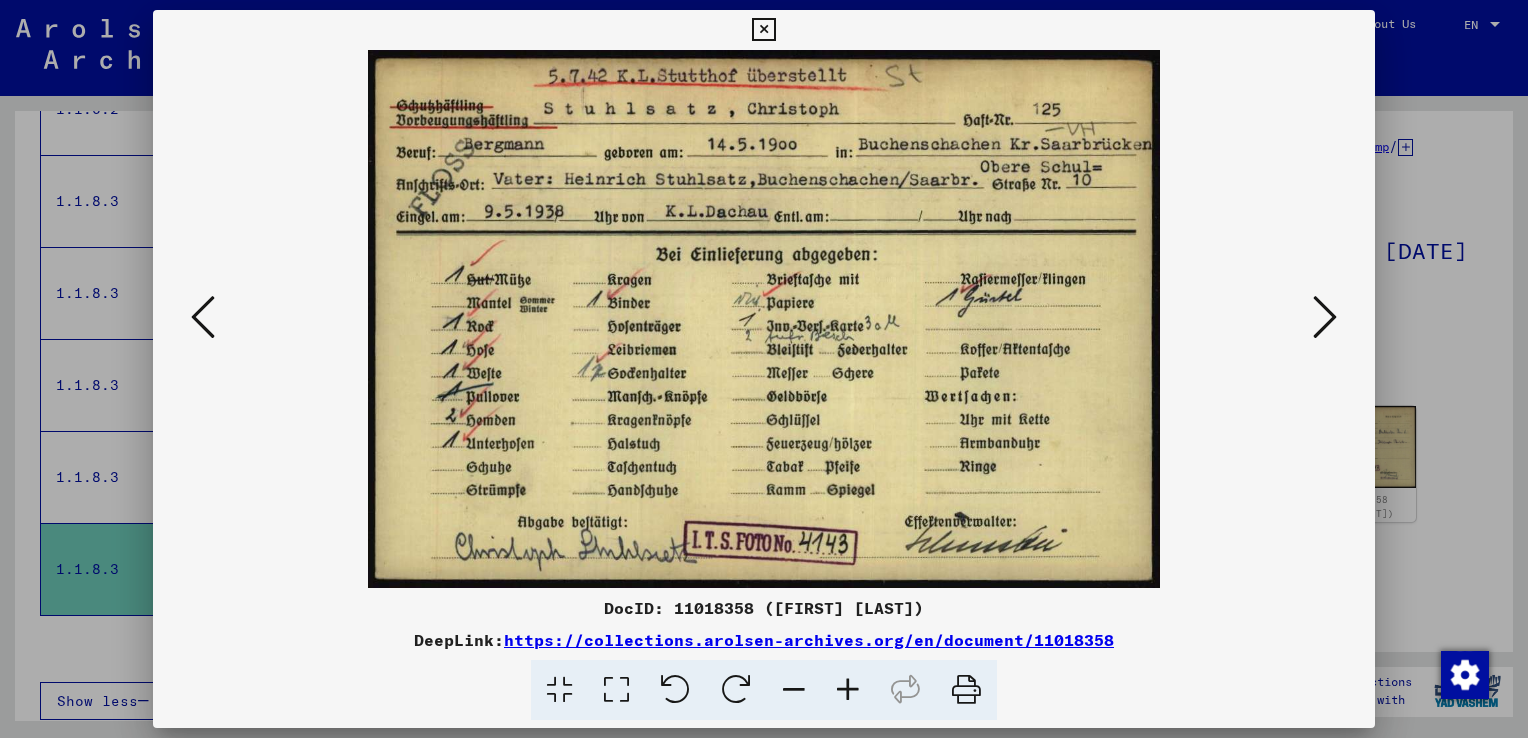 click at bounding box center [1325, 317] 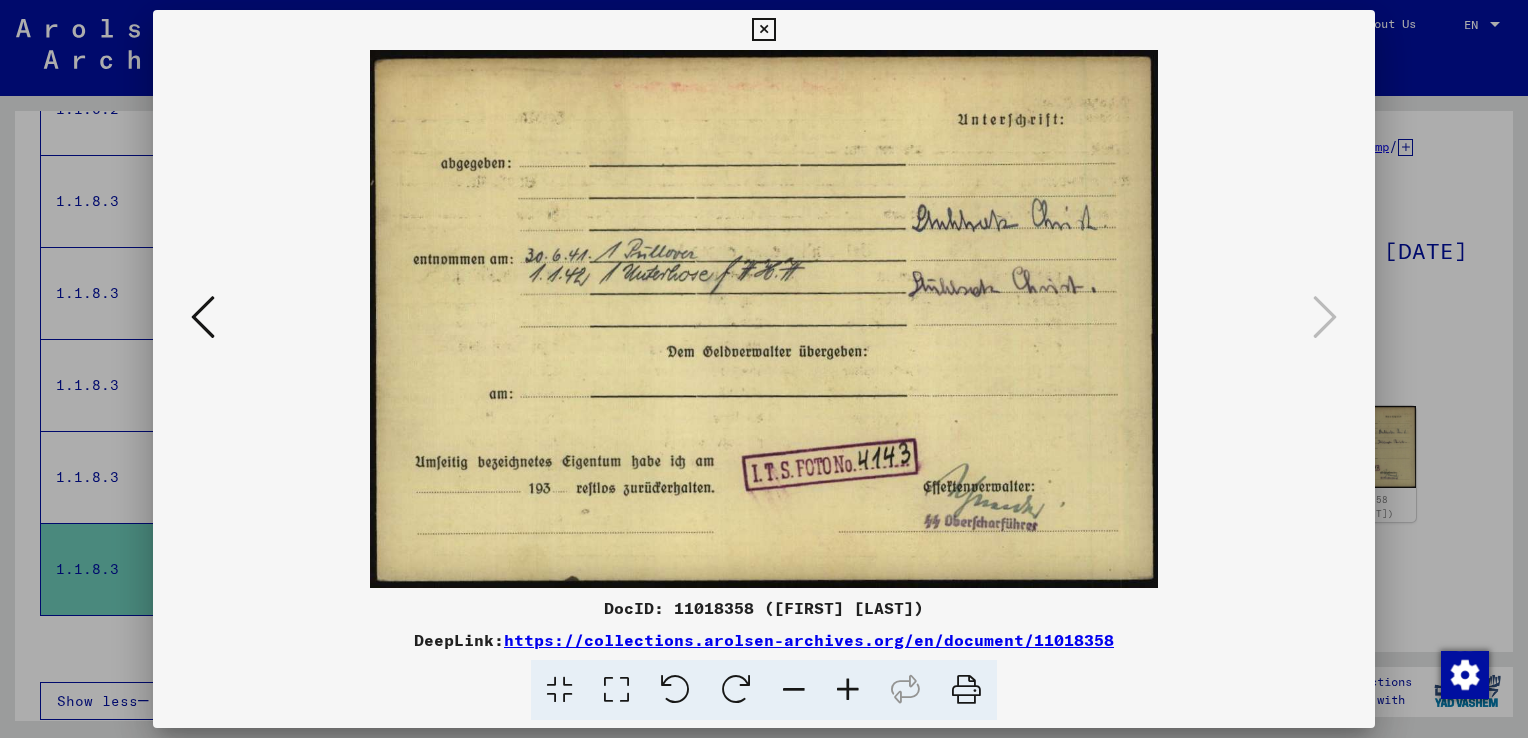 click at bounding box center [764, 369] 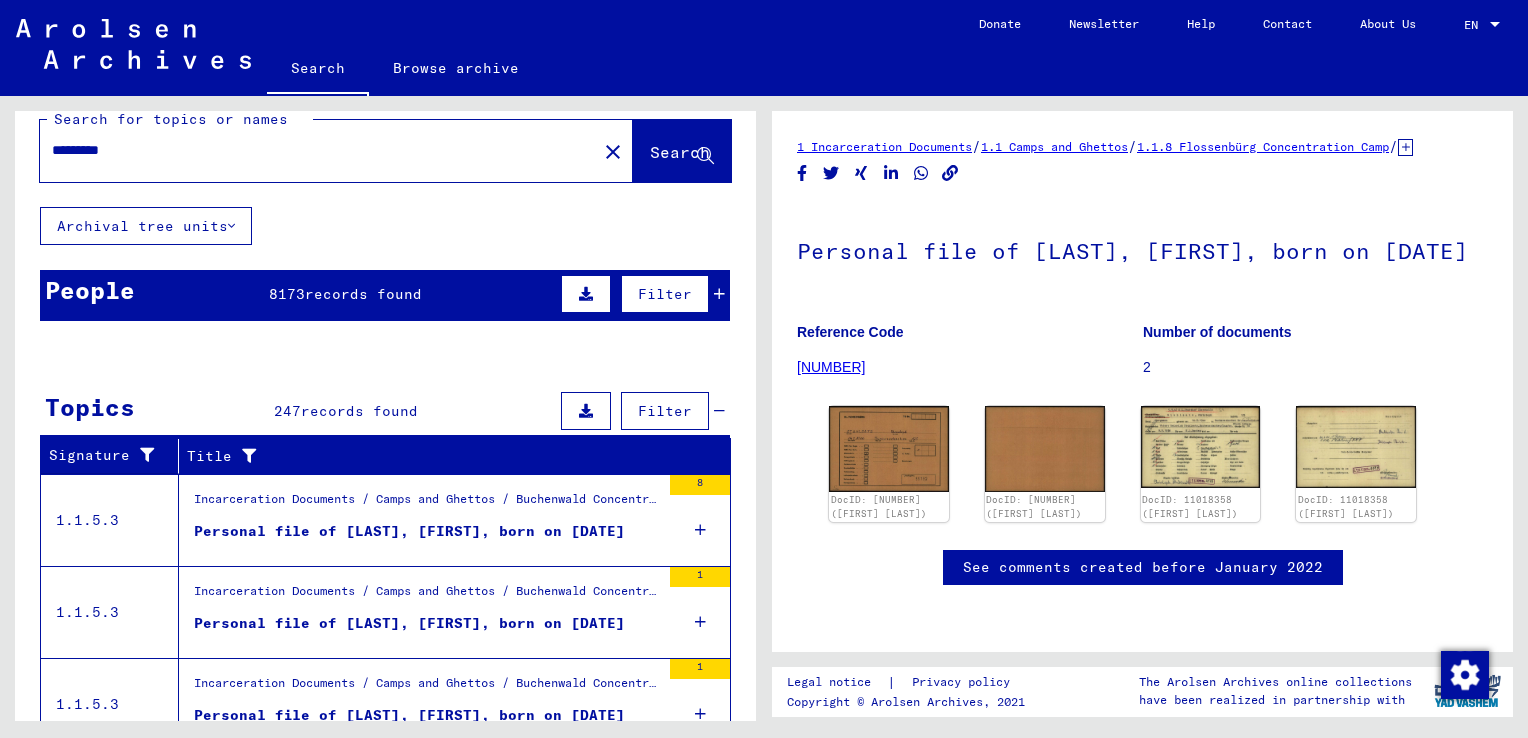 scroll, scrollTop: 0, scrollLeft: 0, axis: both 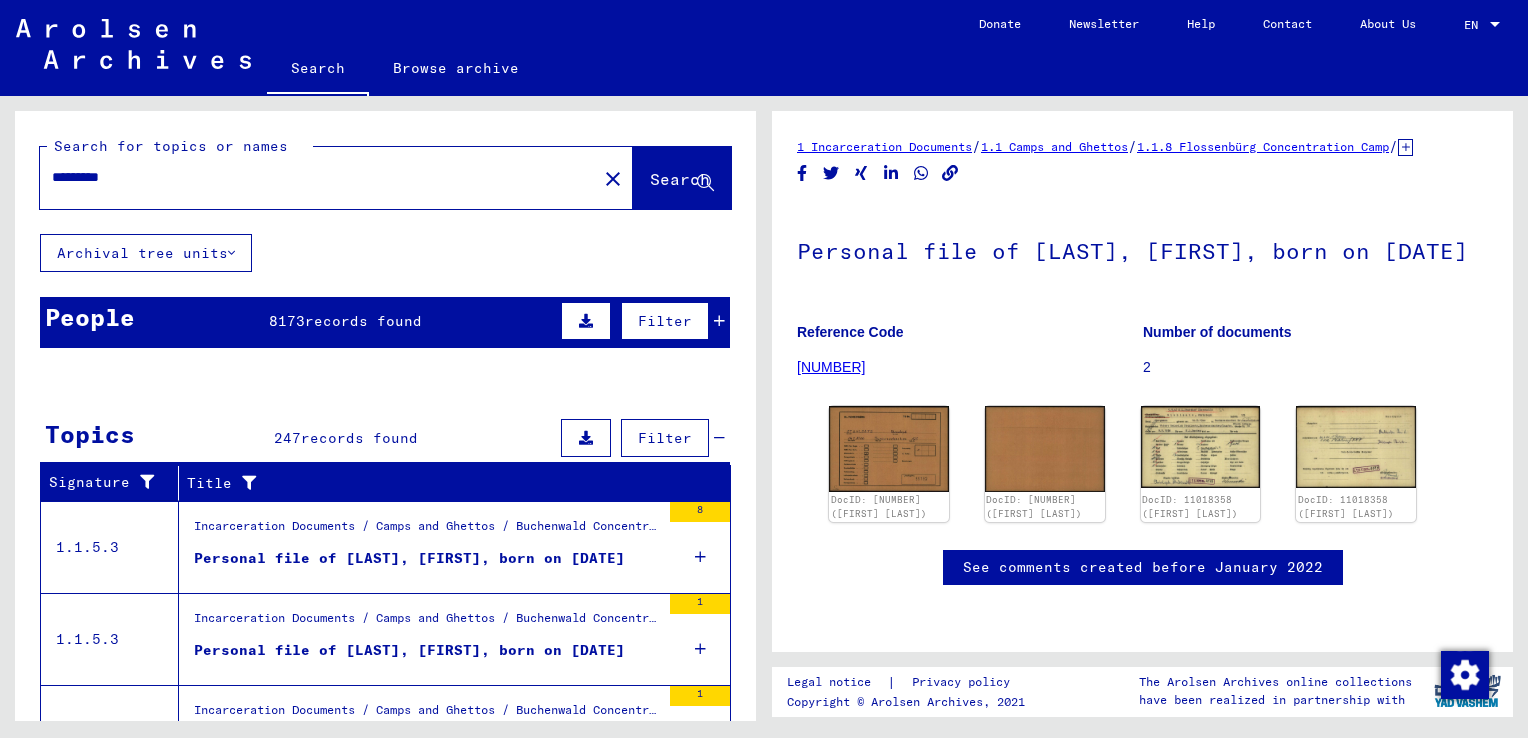 click on "*********" at bounding box center (318, 177) 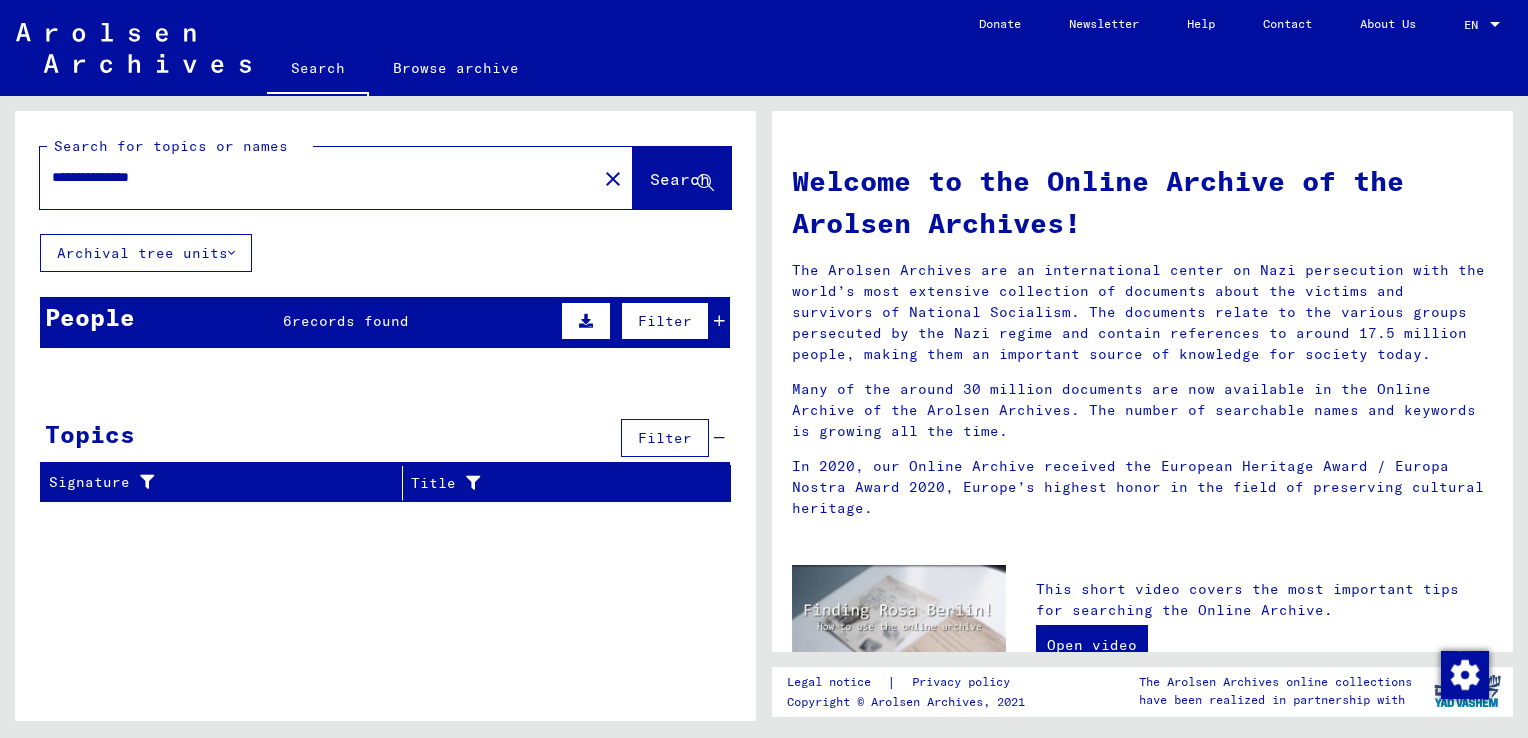 click at bounding box center [719, 321] 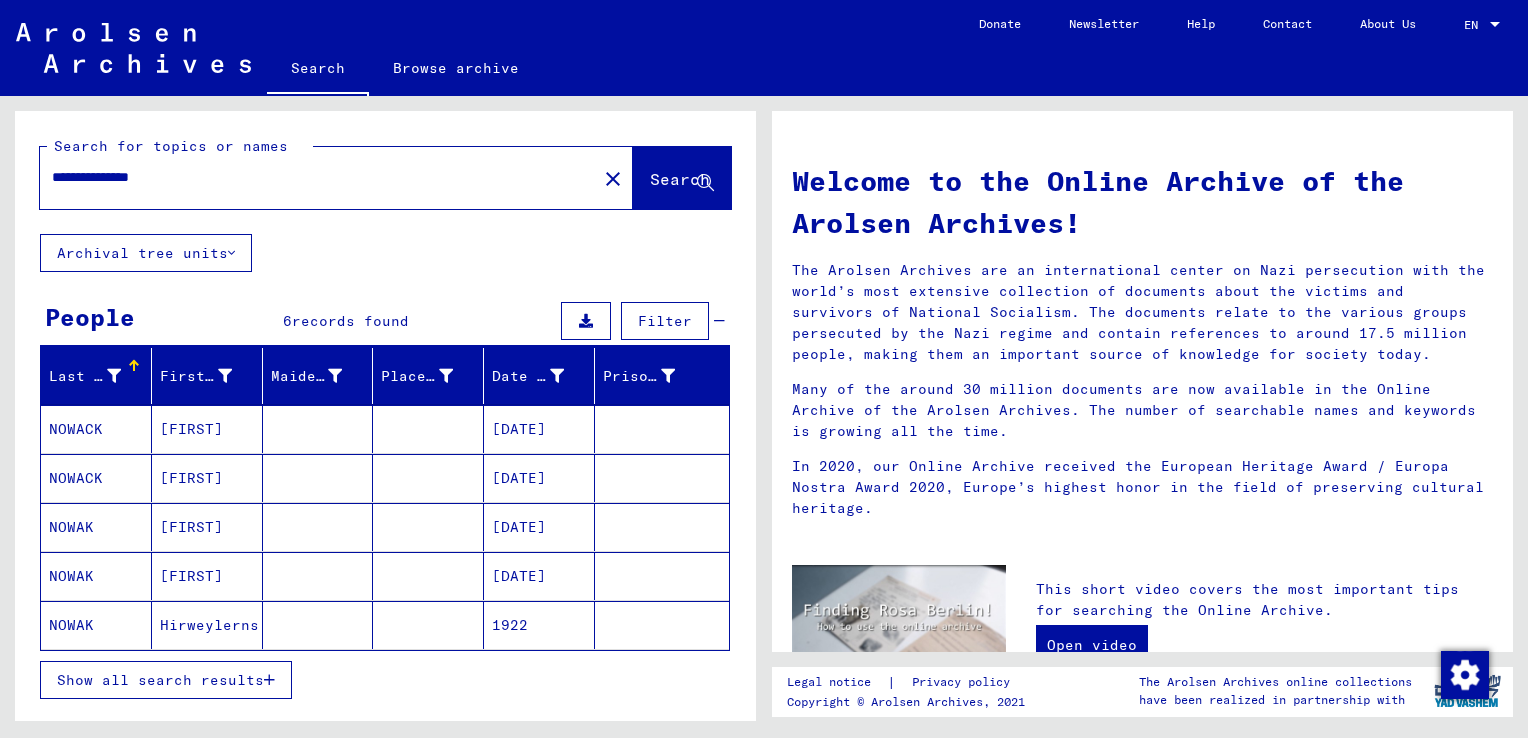 click on "NOWACK" at bounding box center (96, 478) 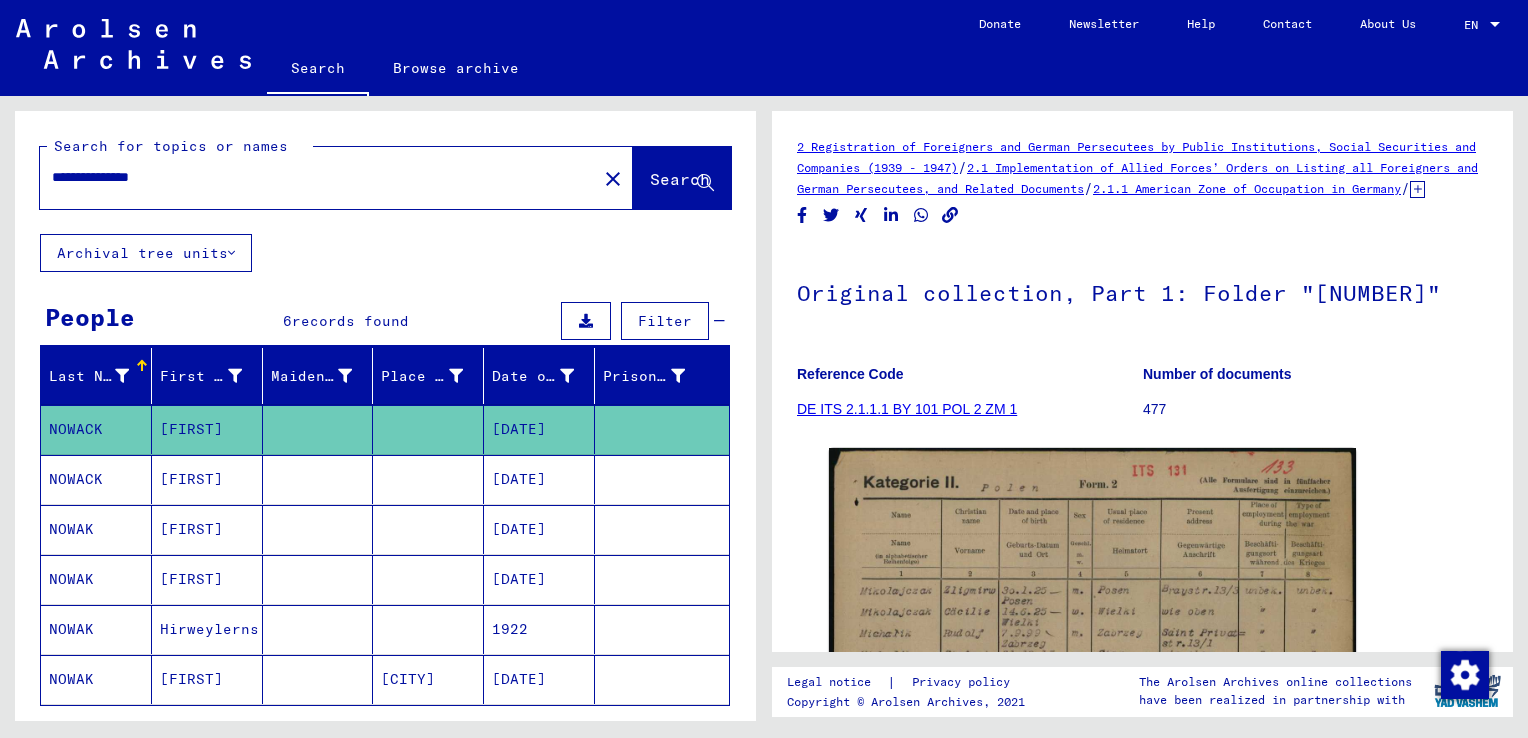 scroll, scrollTop: 0, scrollLeft: 0, axis: both 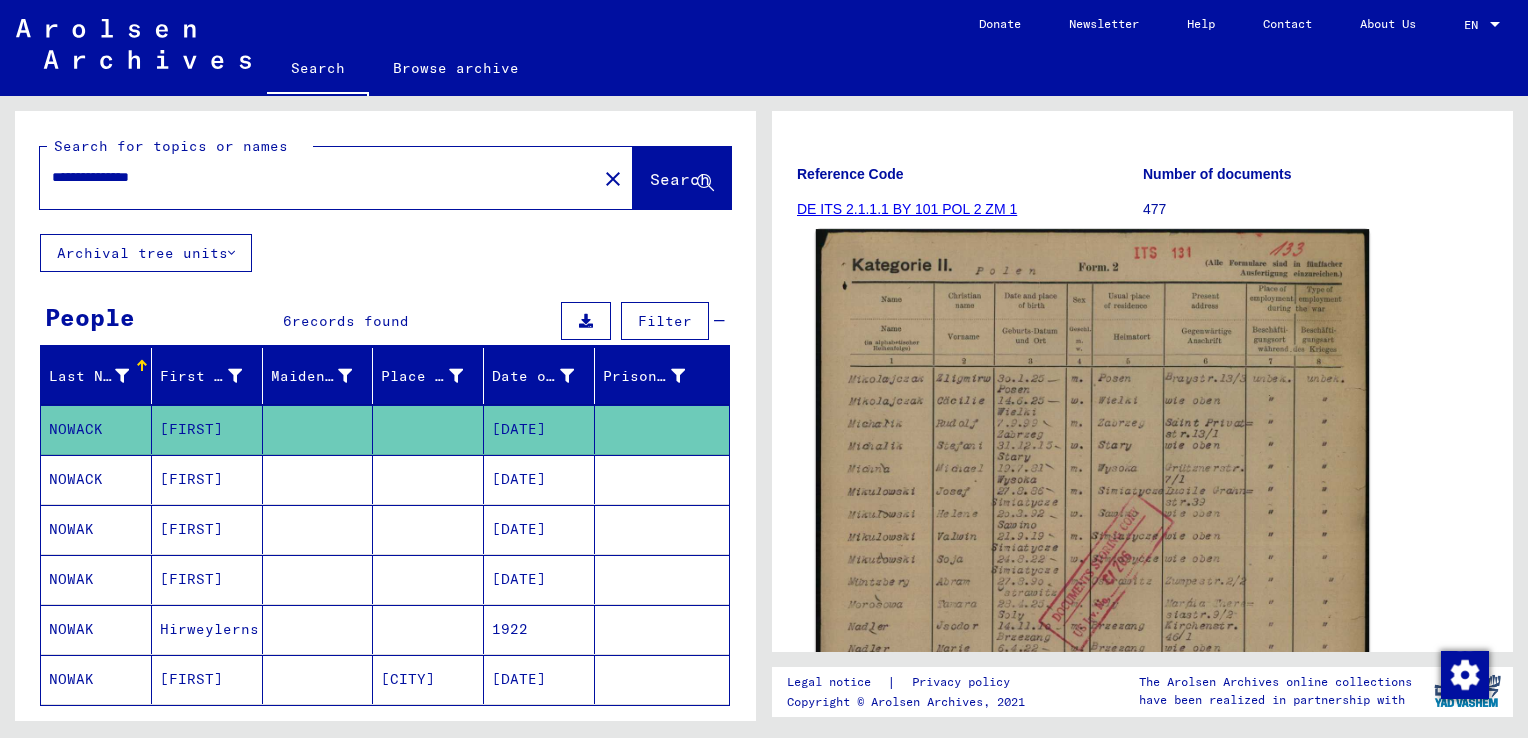 click 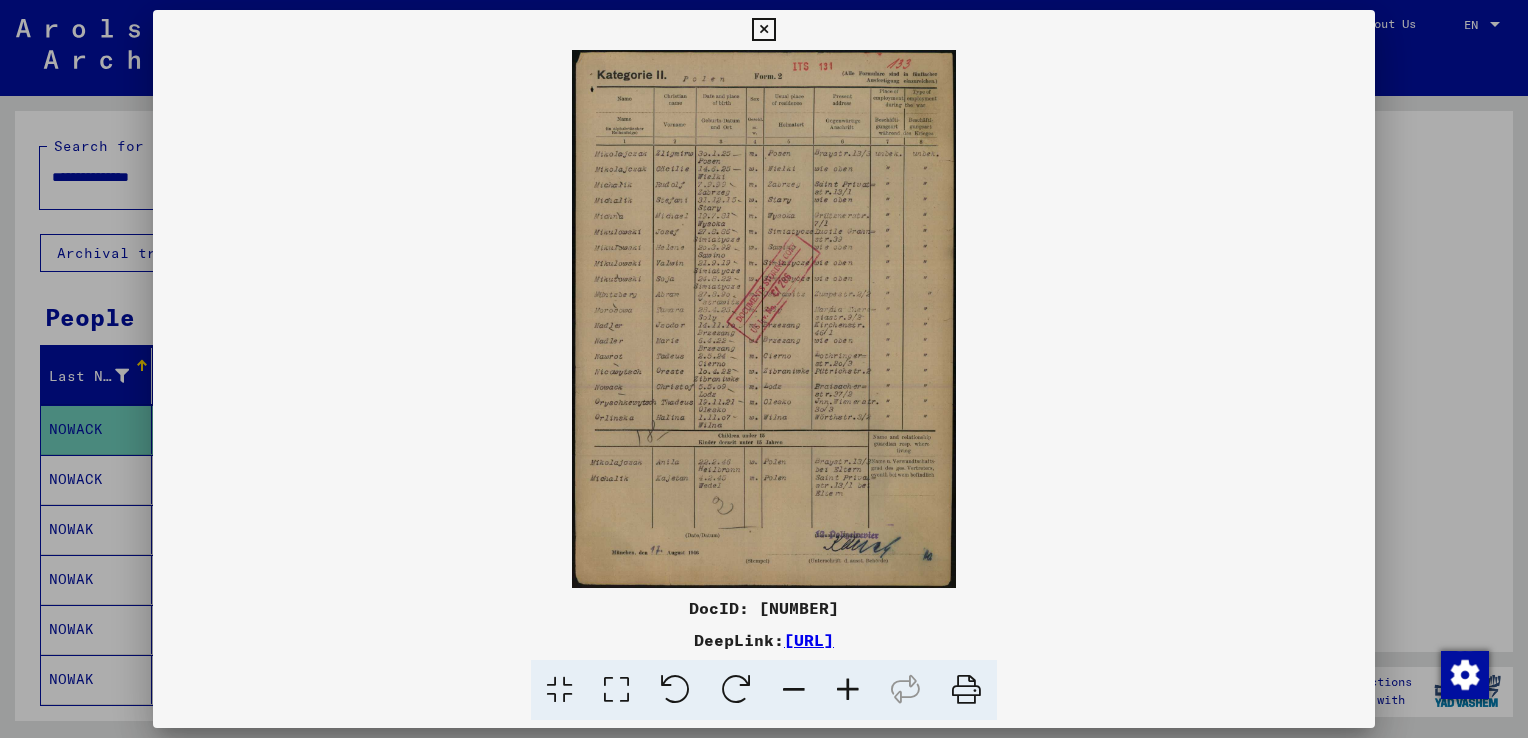 click at bounding box center [848, 690] 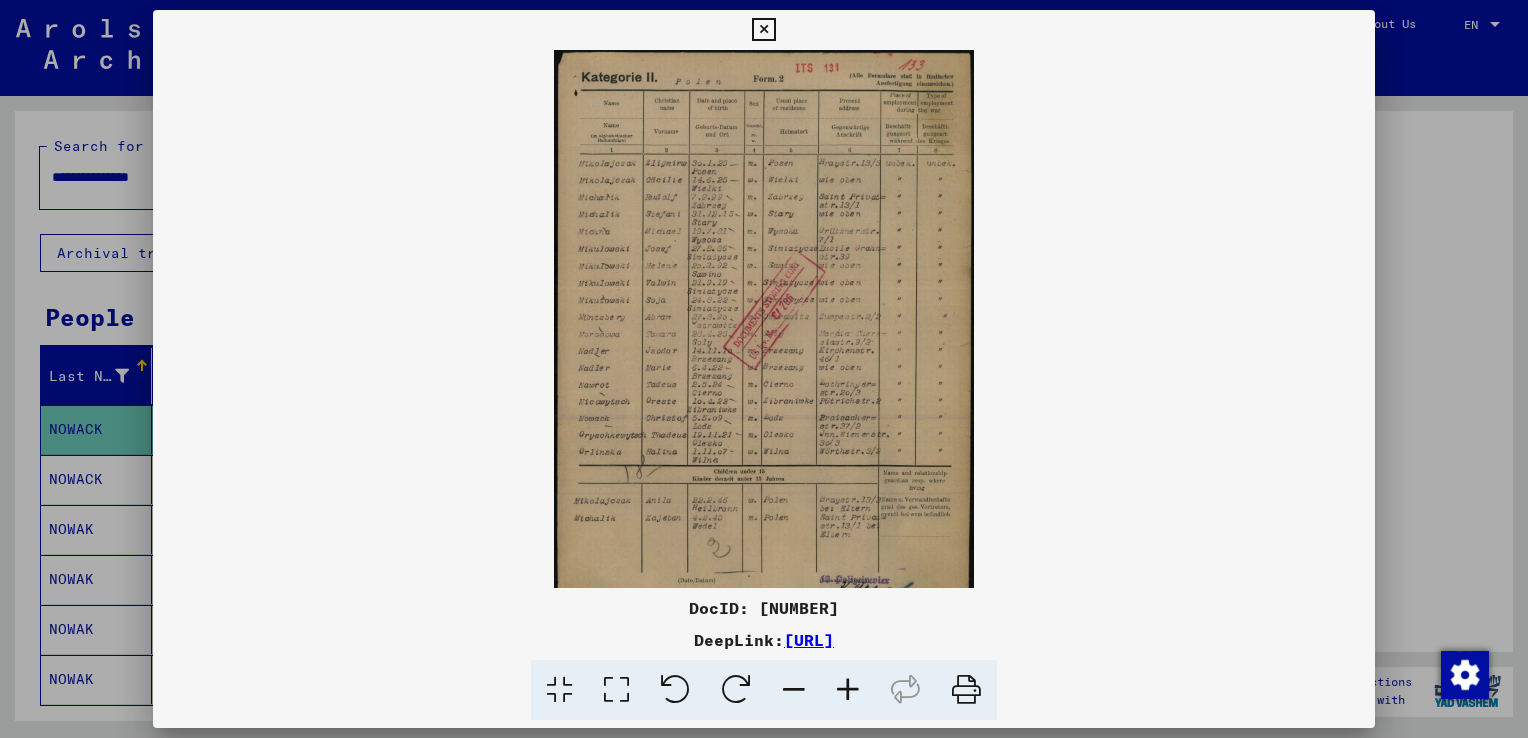 click at bounding box center [848, 690] 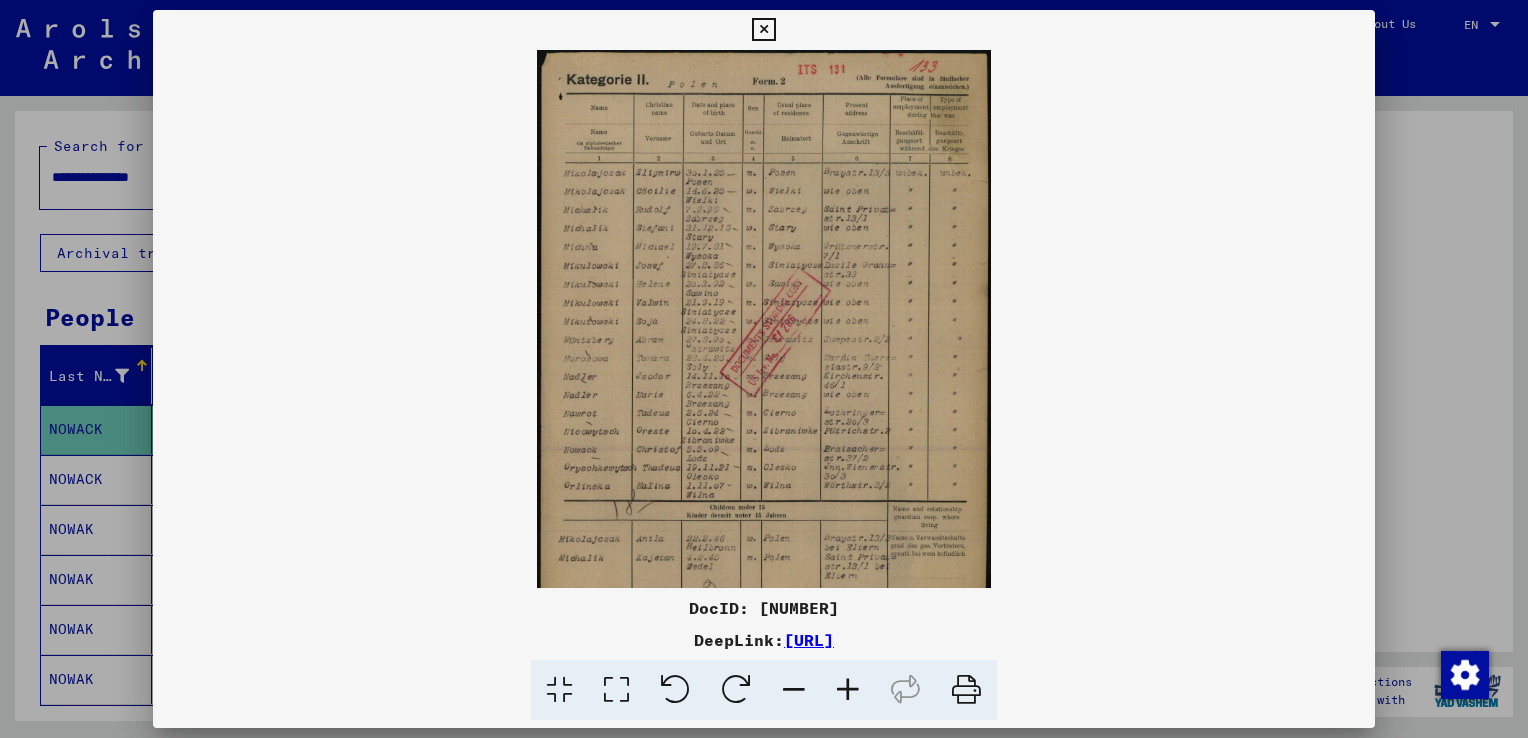 click at bounding box center (848, 690) 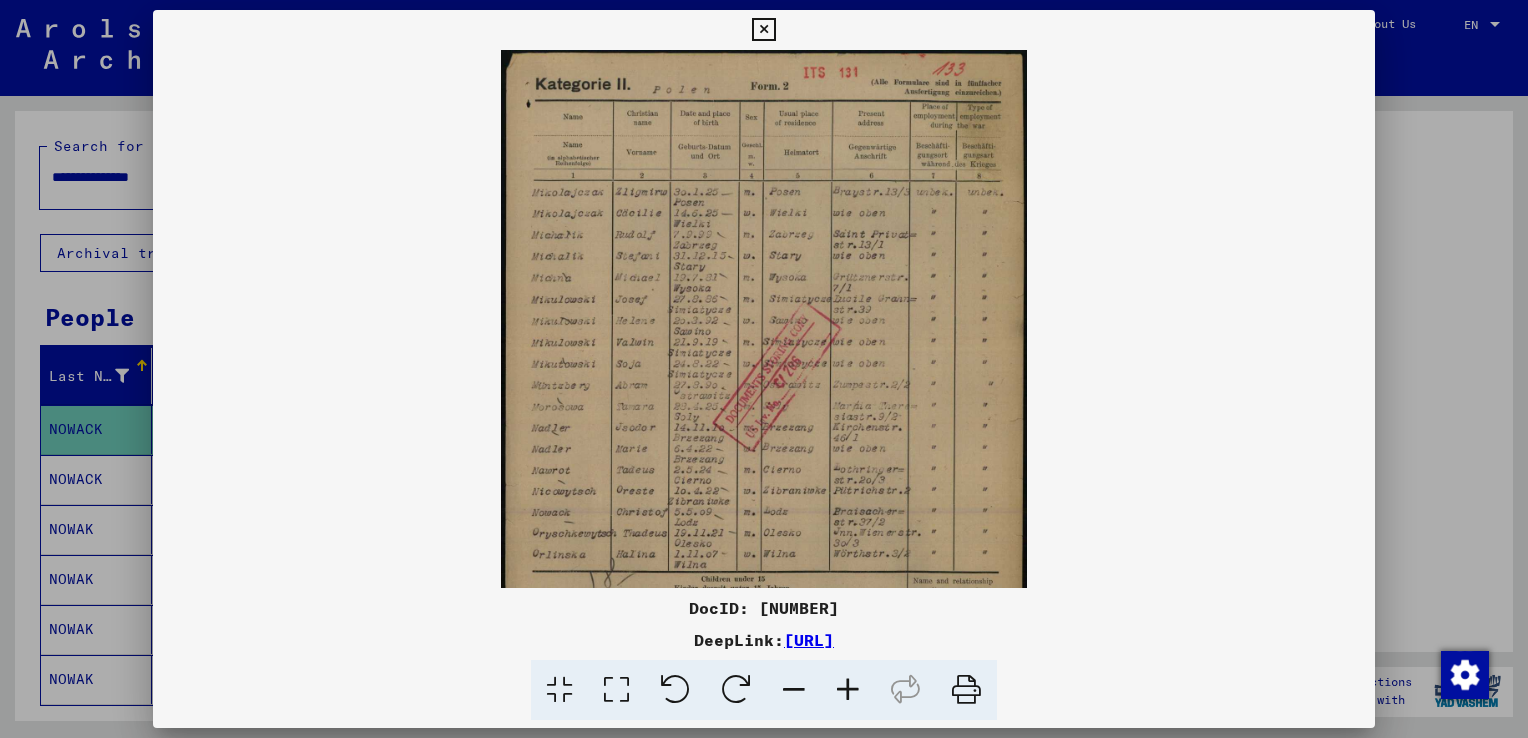 click at bounding box center [848, 690] 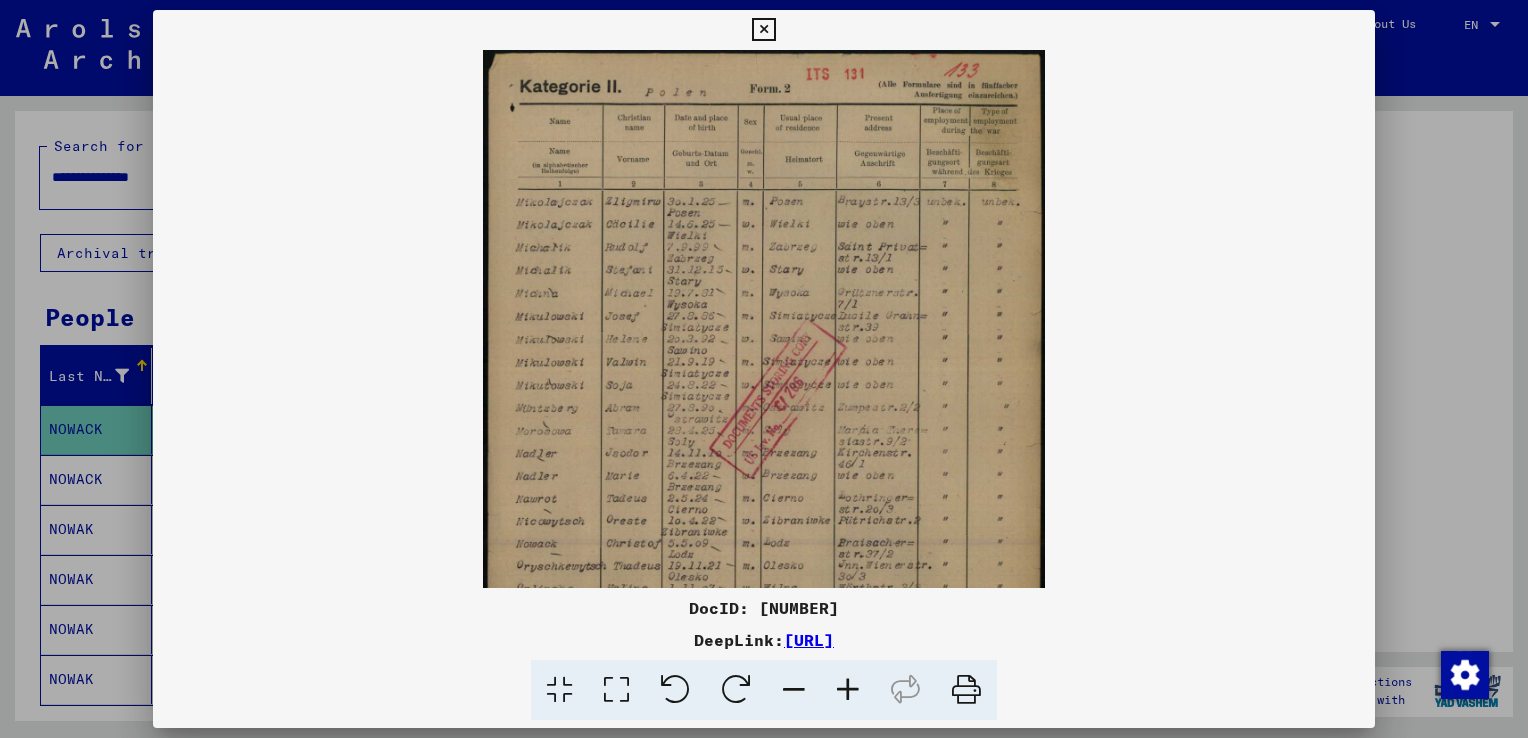 click at bounding box center [848, 690] 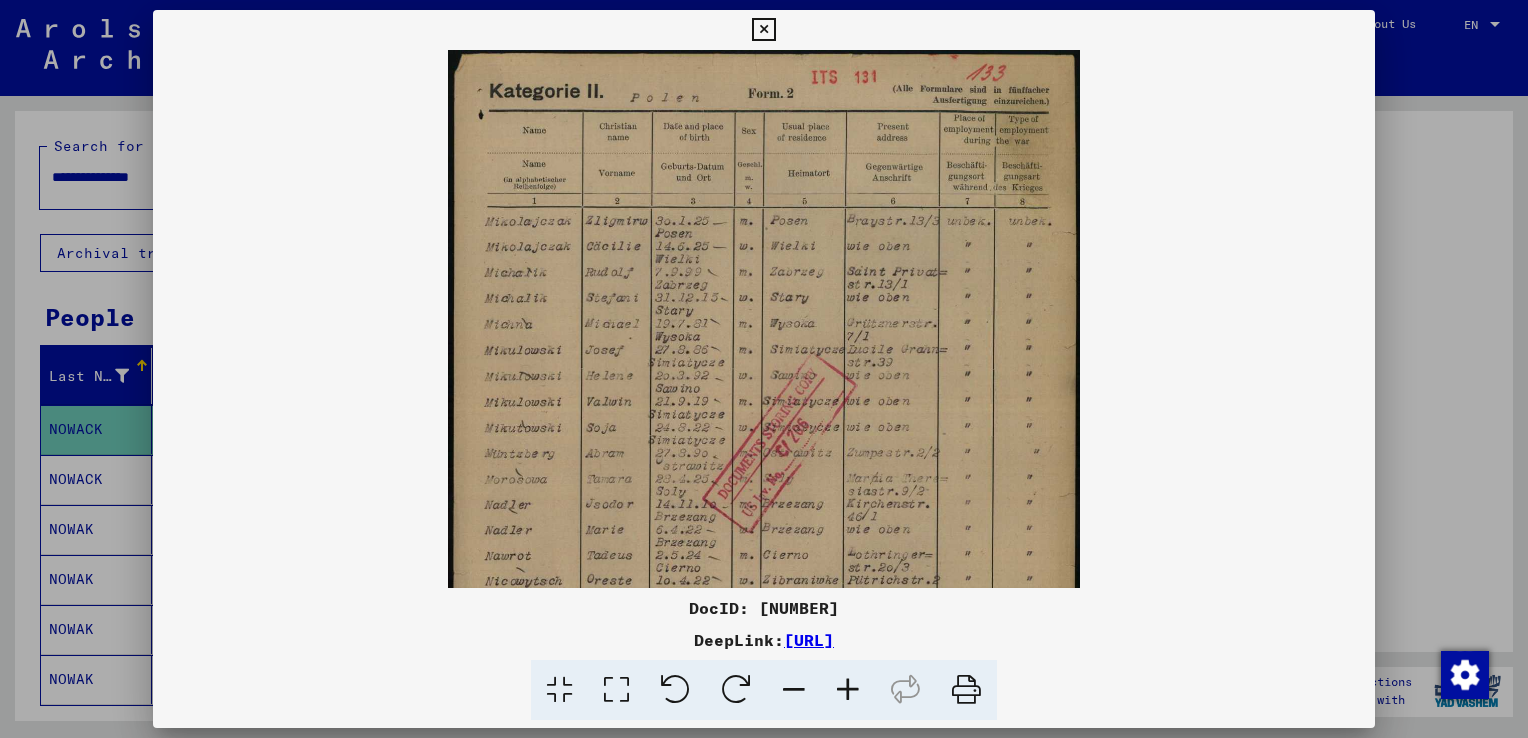 click at bounding box center (848, 690) 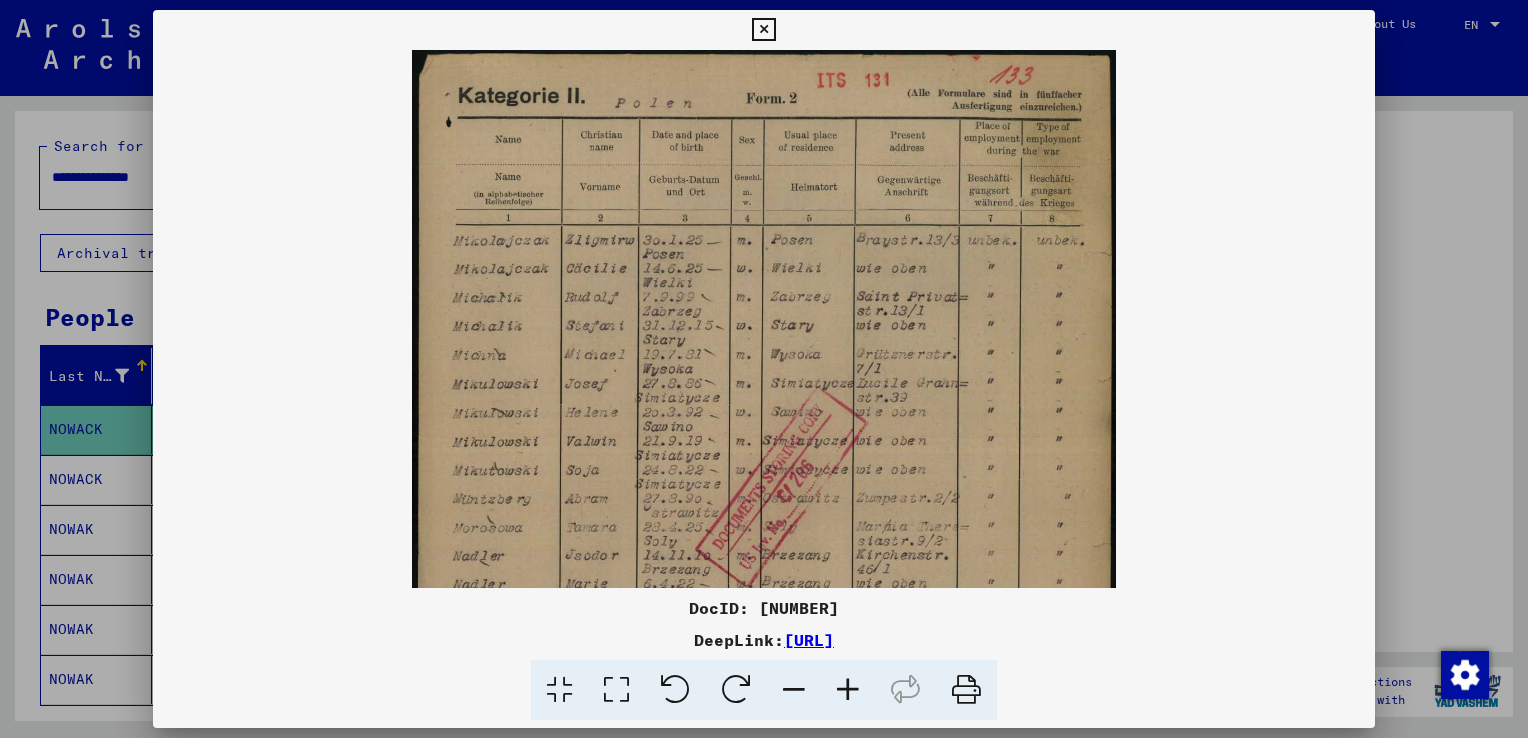 click at bounding box center (848, 690) 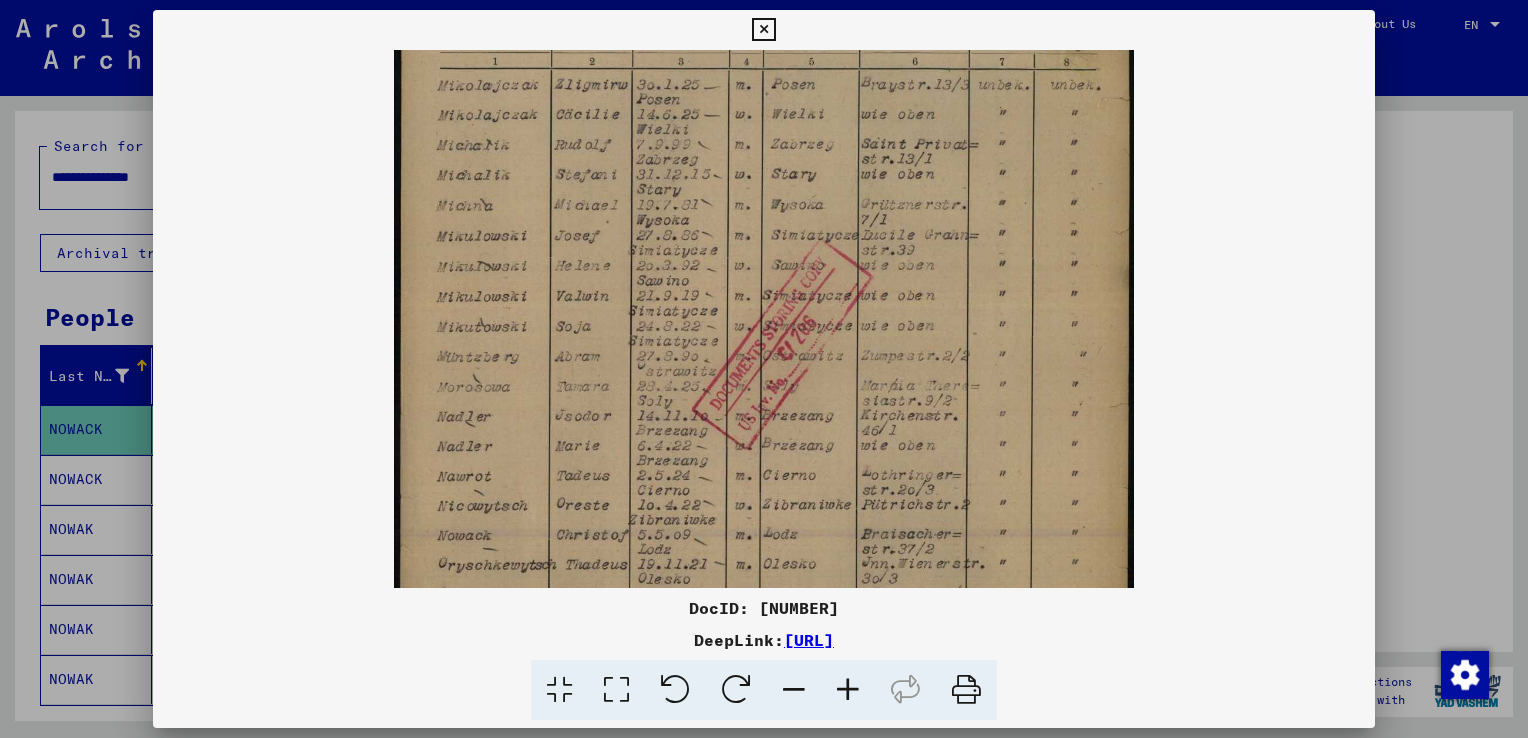 drag, startPoint x: 792, startPoint y: 390, endPoint x: 781, endPoint y: 298, distance: 92.65527 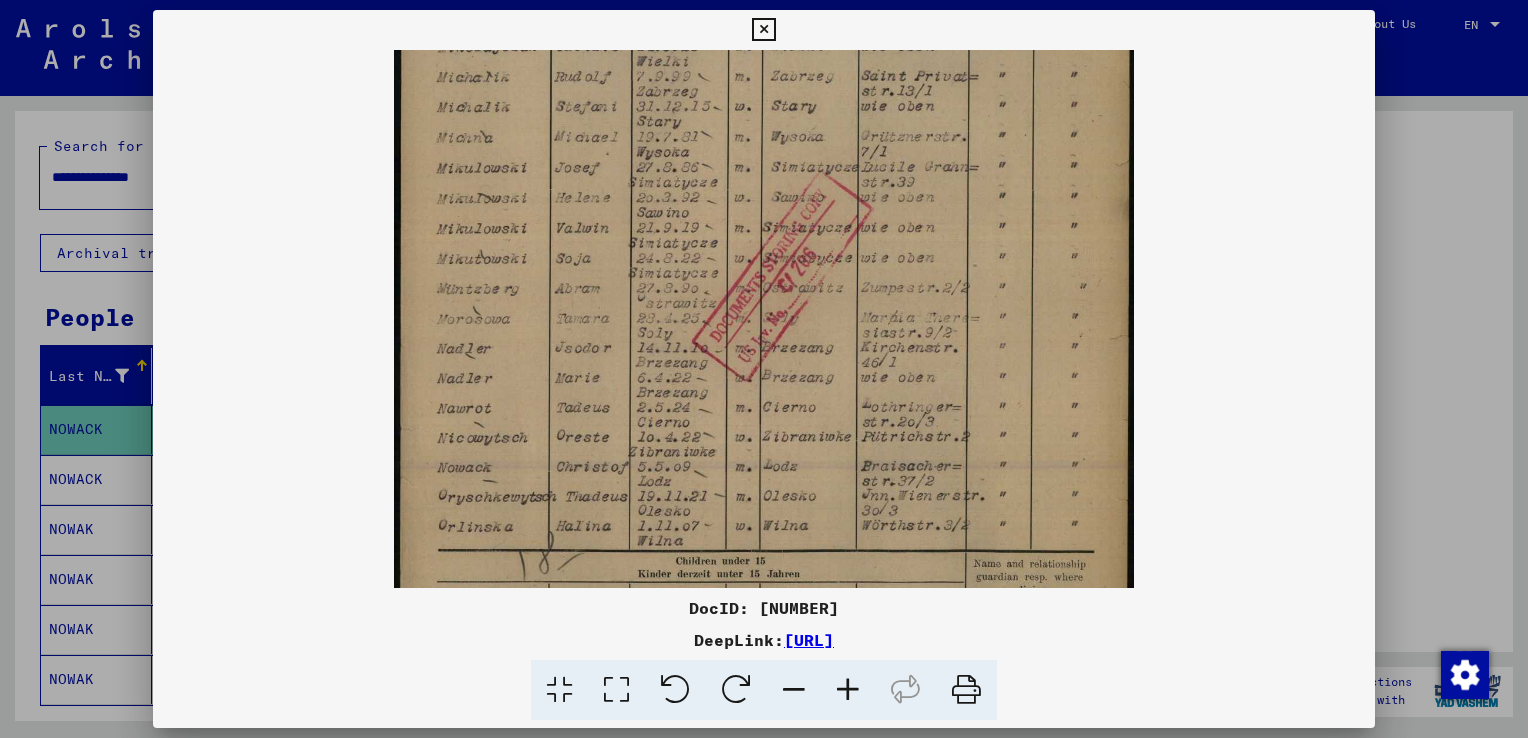 scroll, scrollTop: 259, scrollLeft: 0, axis: vertical 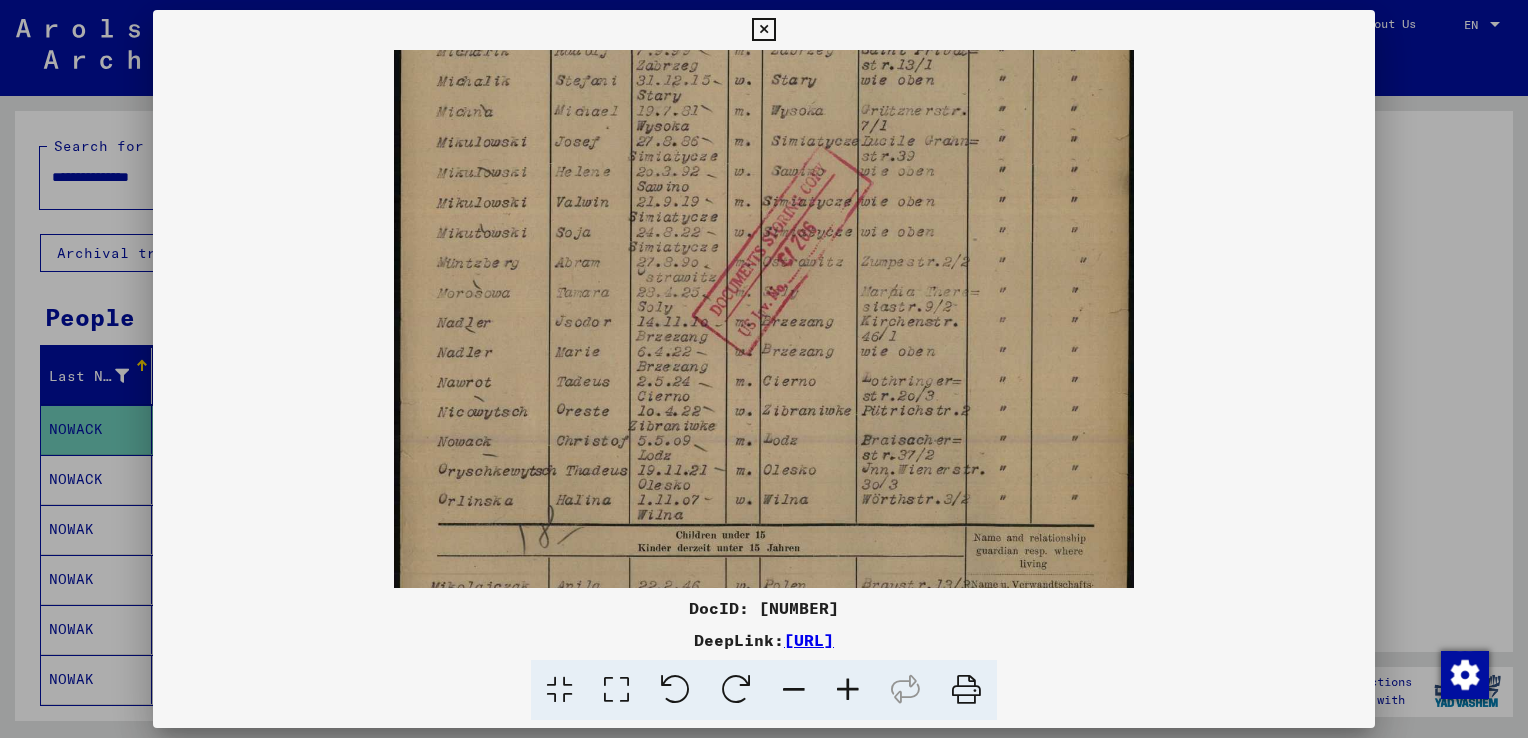 drag, startPoint x: 753, startPoint y: 446, endPoint x: 753, endPoint y: 390, distance: 56 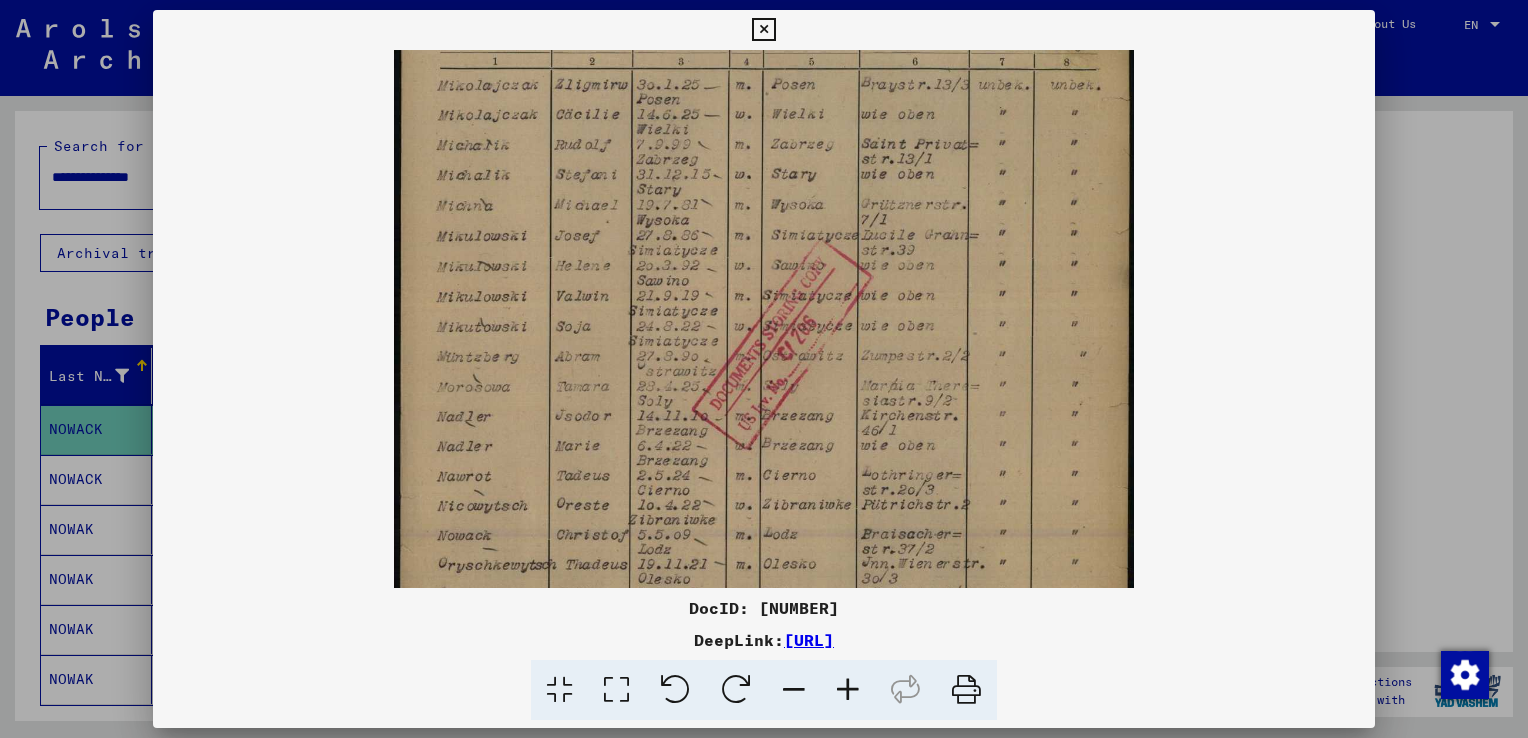 scroll, scrollTop: 140, scrollLeft: 0, axis: vertical 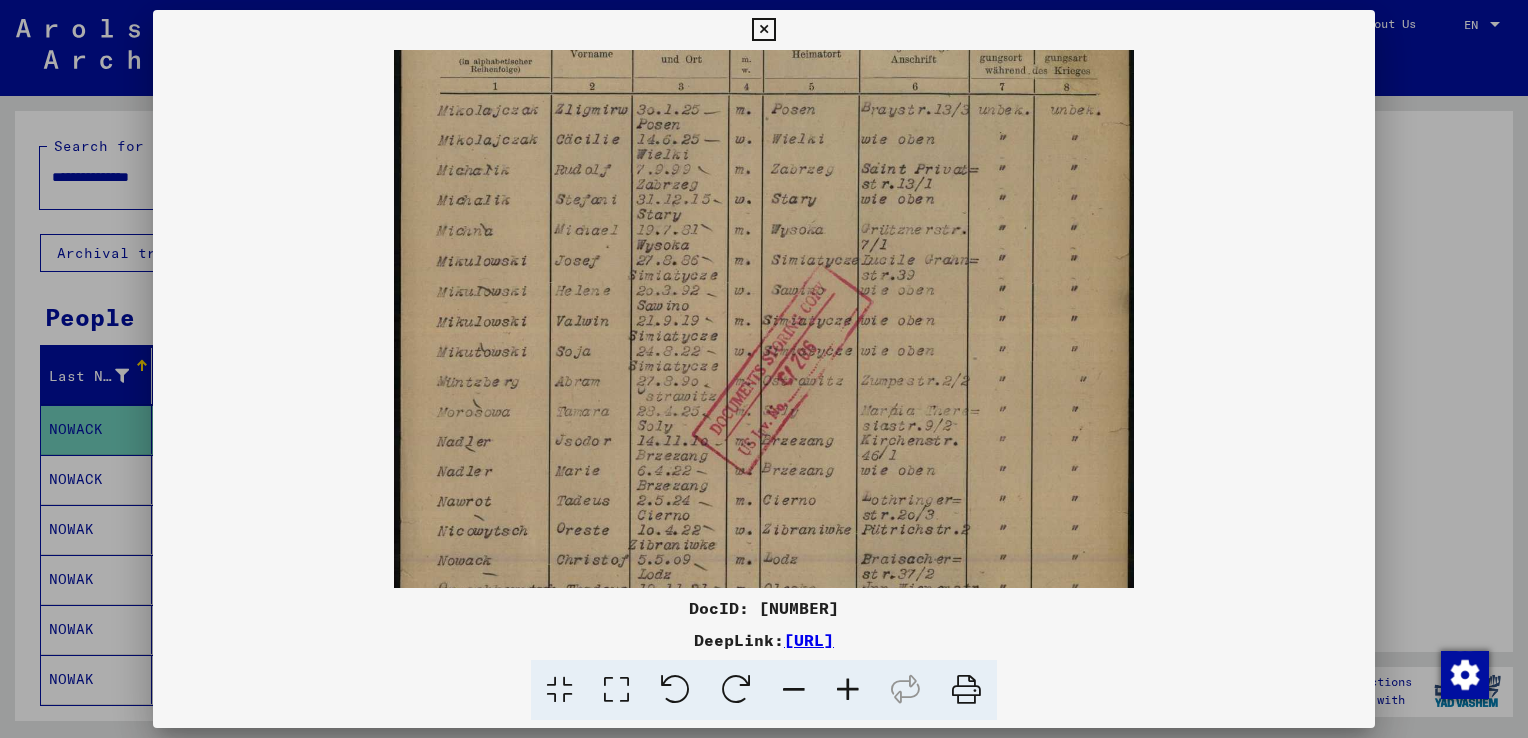 drag, startPoint x: 886, startPoint y: 427, endPoint x: 835, endPoint y: 342, distance: 99.12618 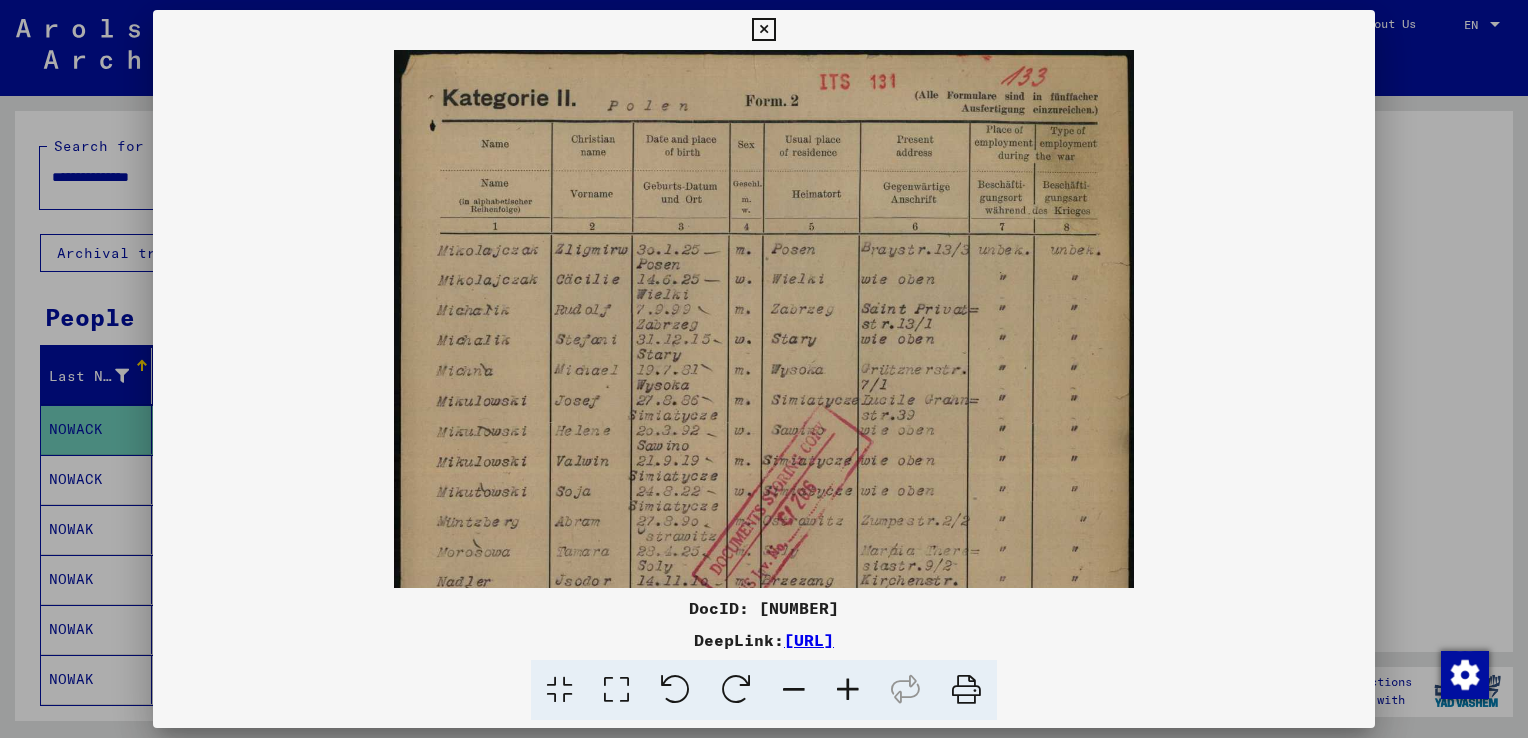 drag, startPoint x: 808, startPoint y: 422, endPoint x: 812, endPoint y: 448, distance: 26.305893 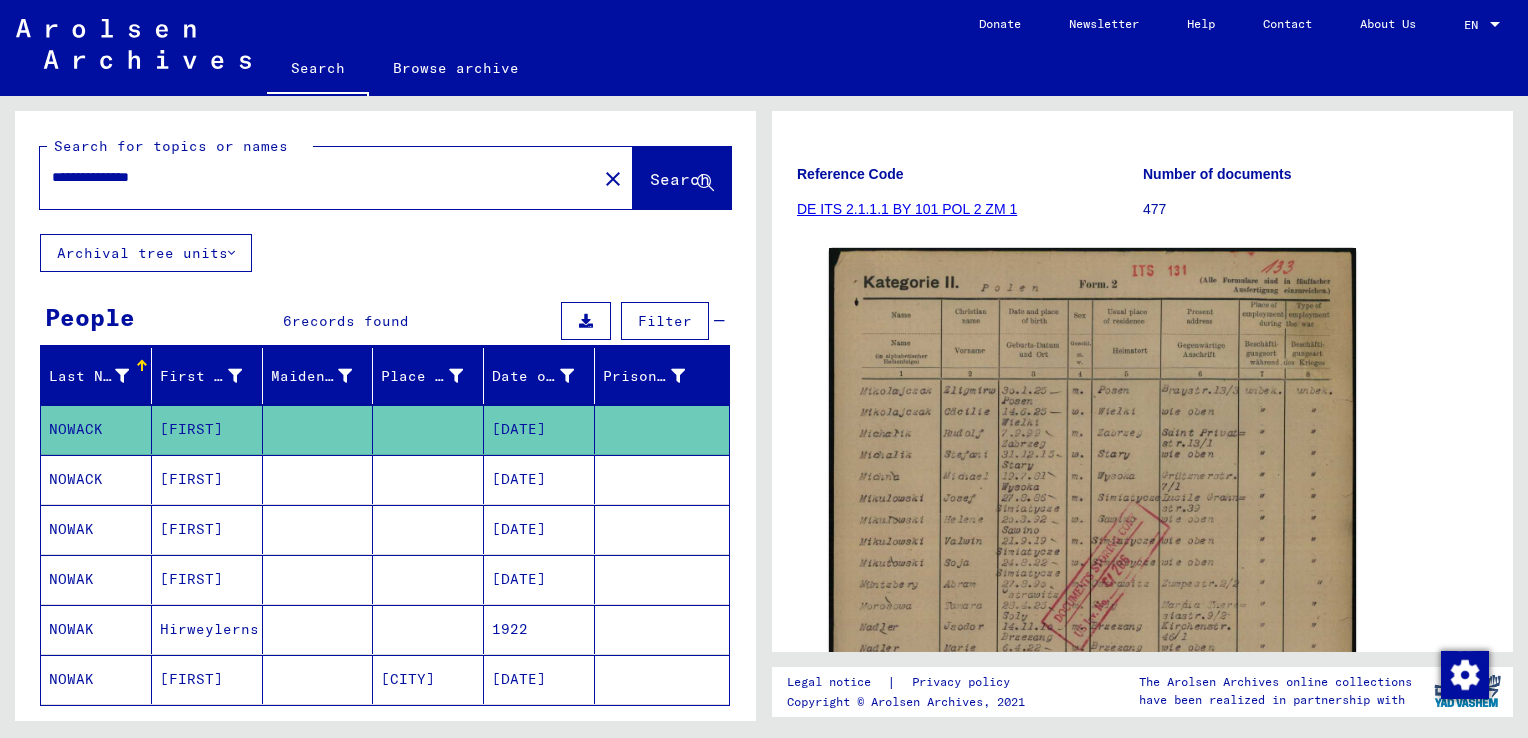 click on "NOWACK" at bounding box center [96, 529] 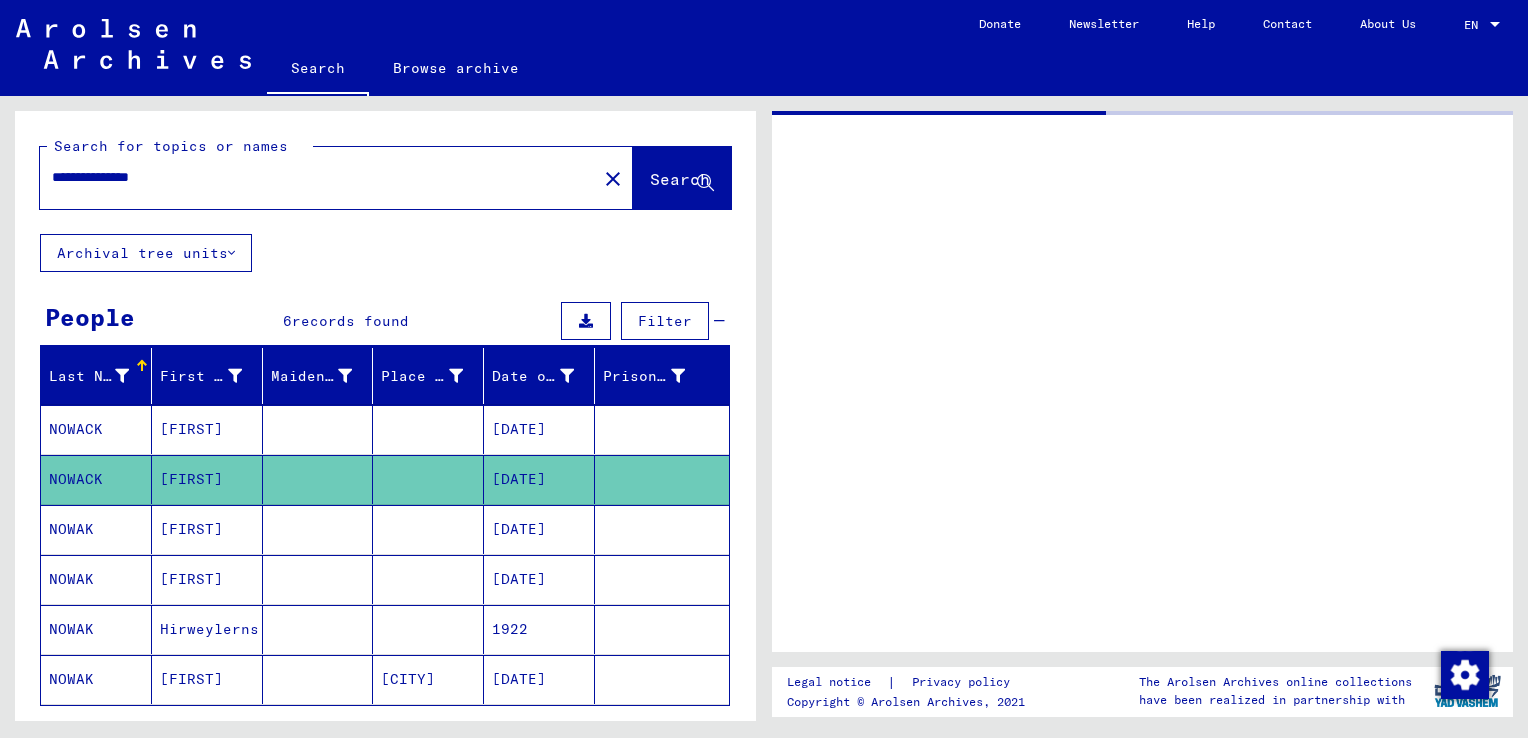scroll, scrollTop: 0, scrollLeft: 0, axis: both 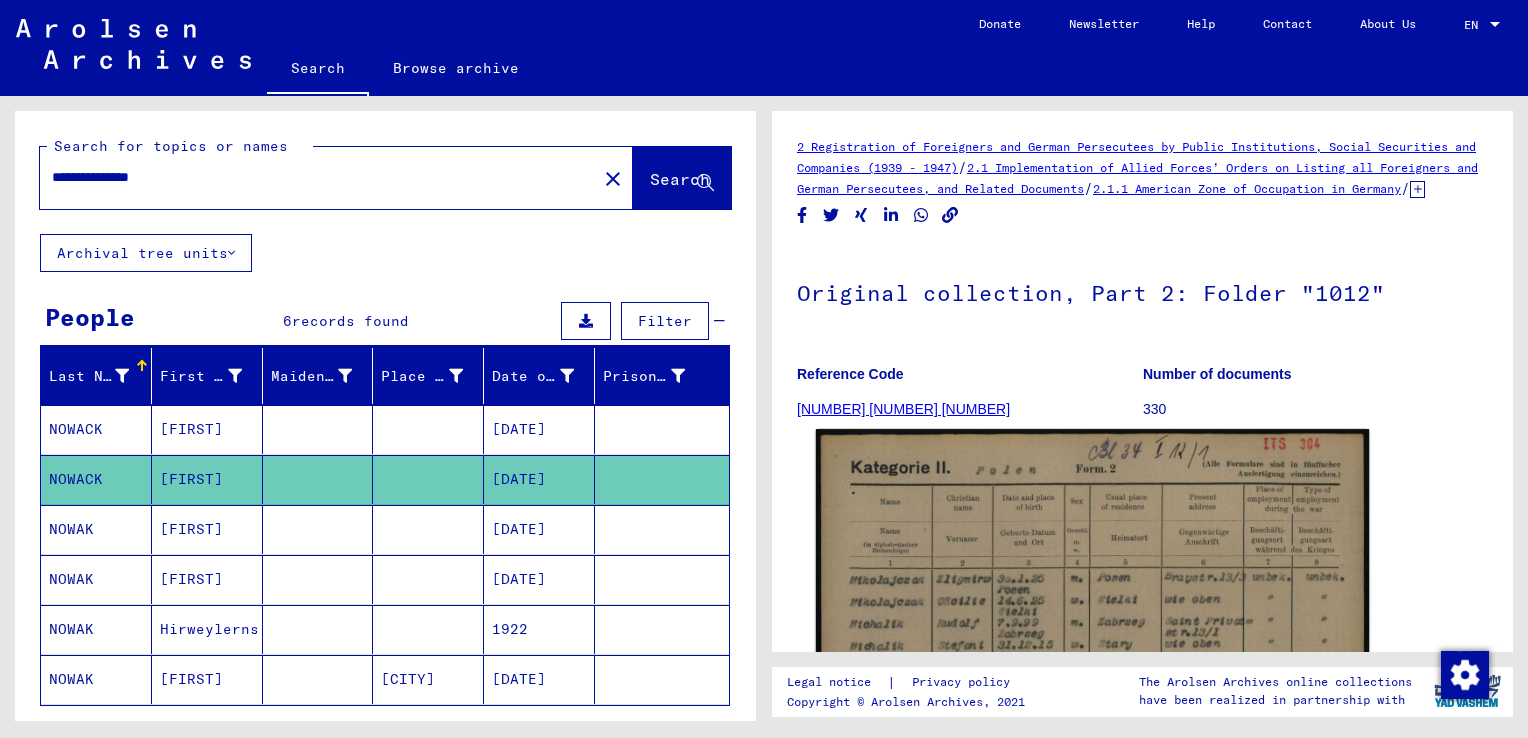 click 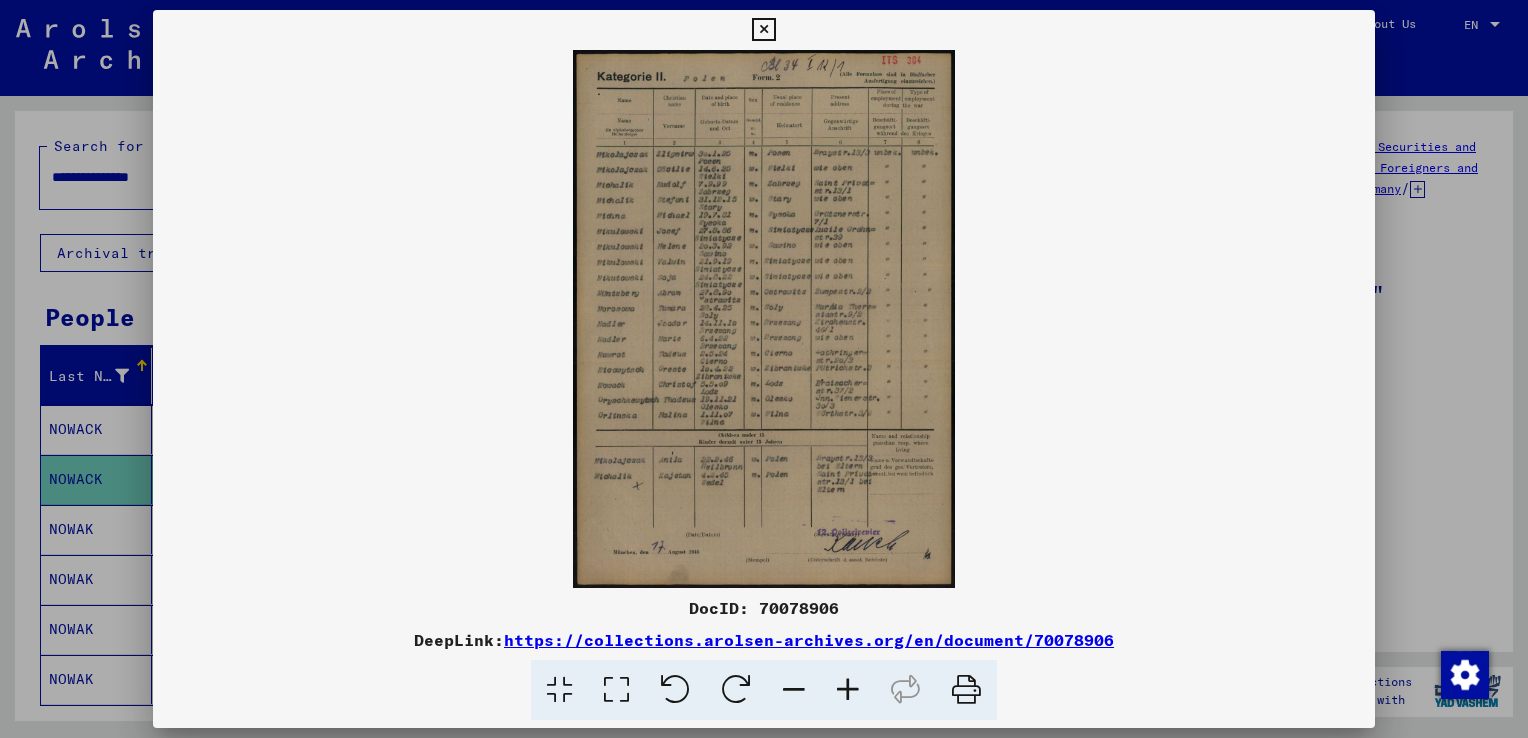 drag, startPoint x: 835, startPoint y: 687, endPoint x: 849, endPoint y: 690, distance: 14.3178215 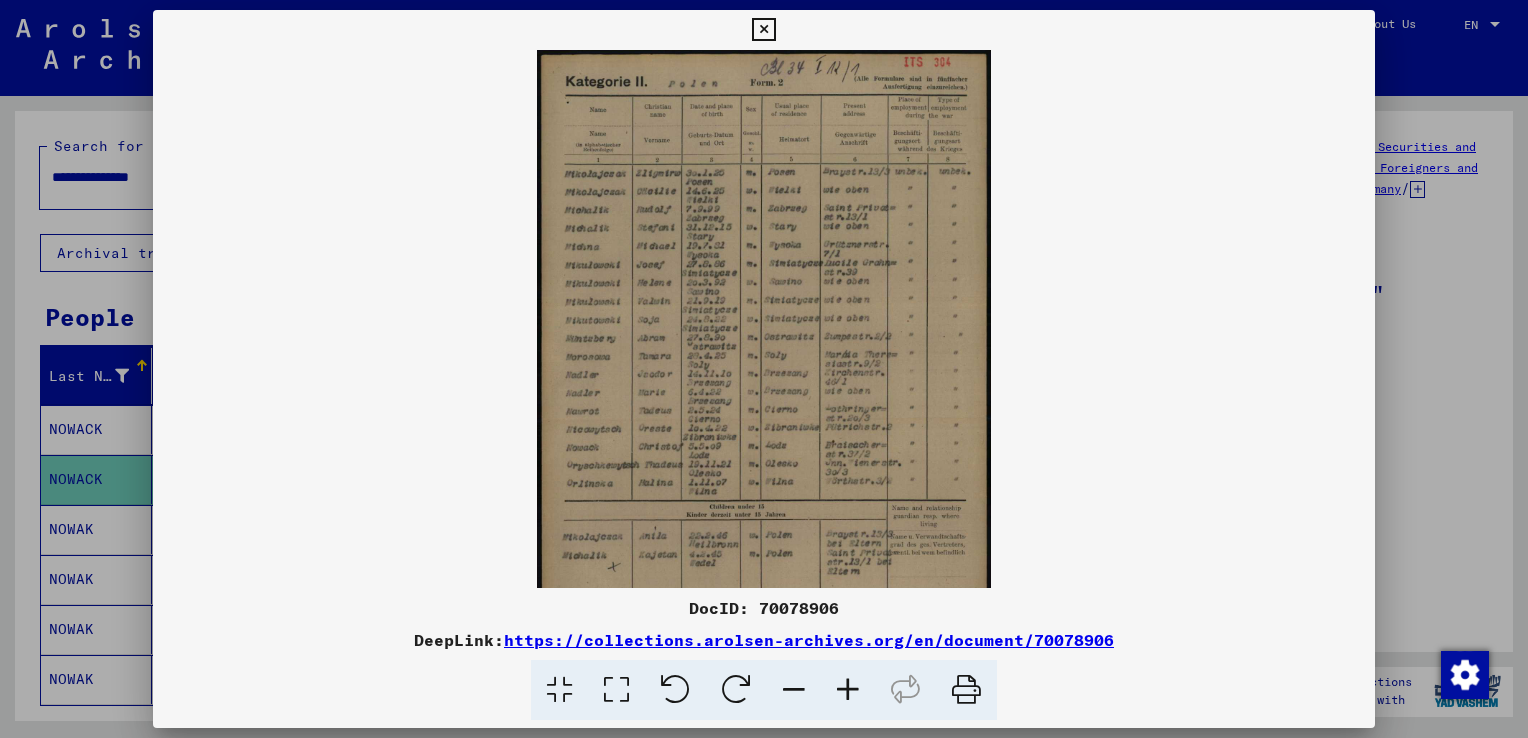 click at bounding box center [848, 690] 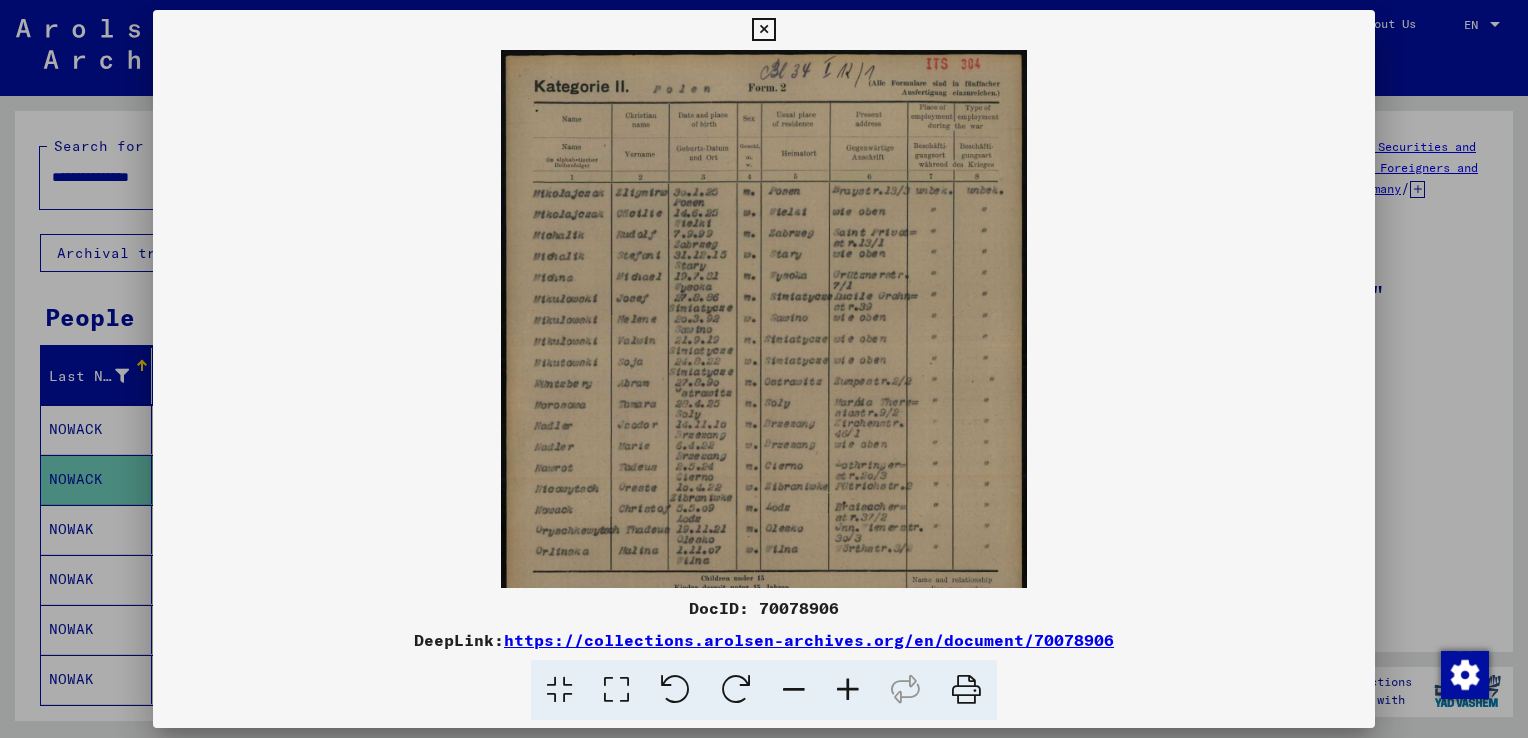 click at bounding box center (848, 690) 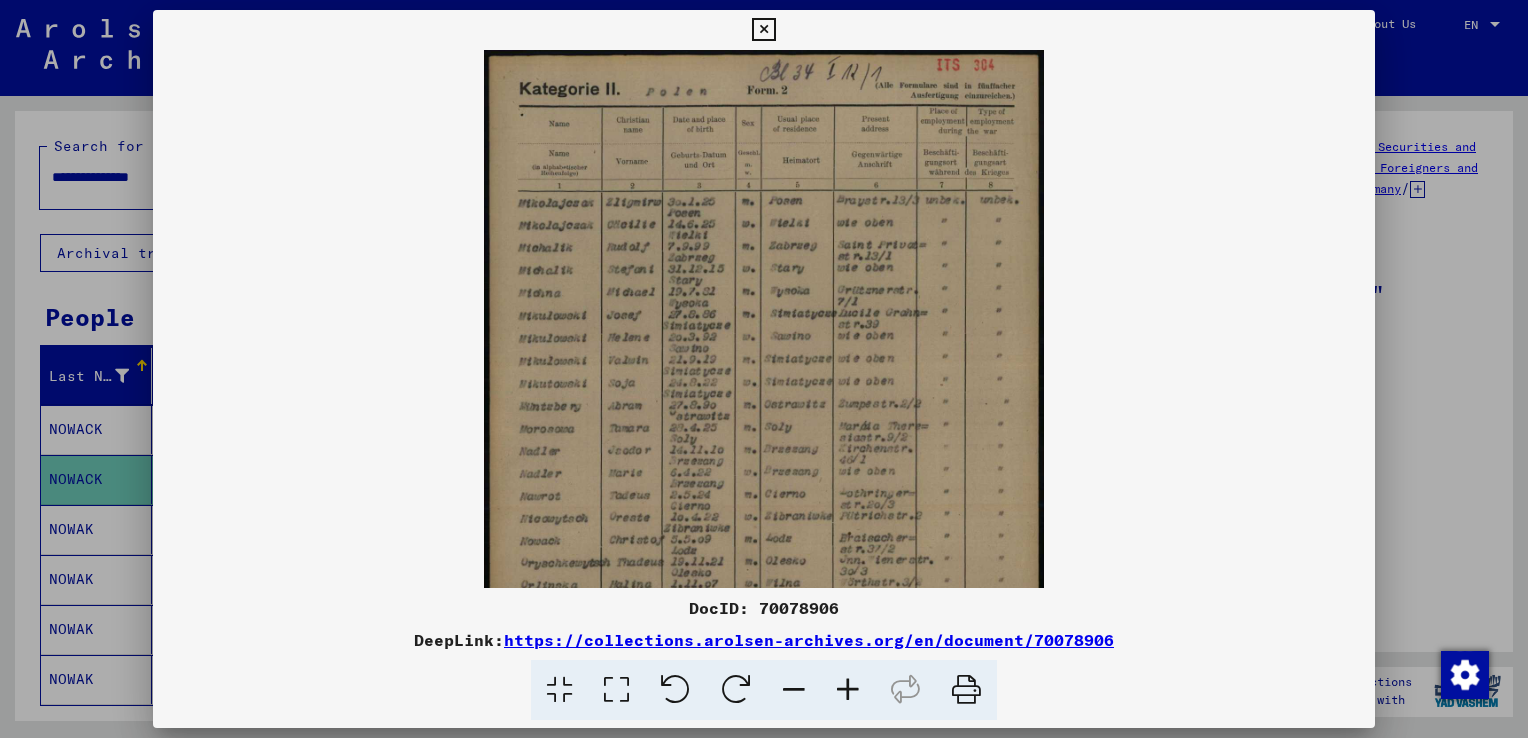 click at bounding box center (848, 690) 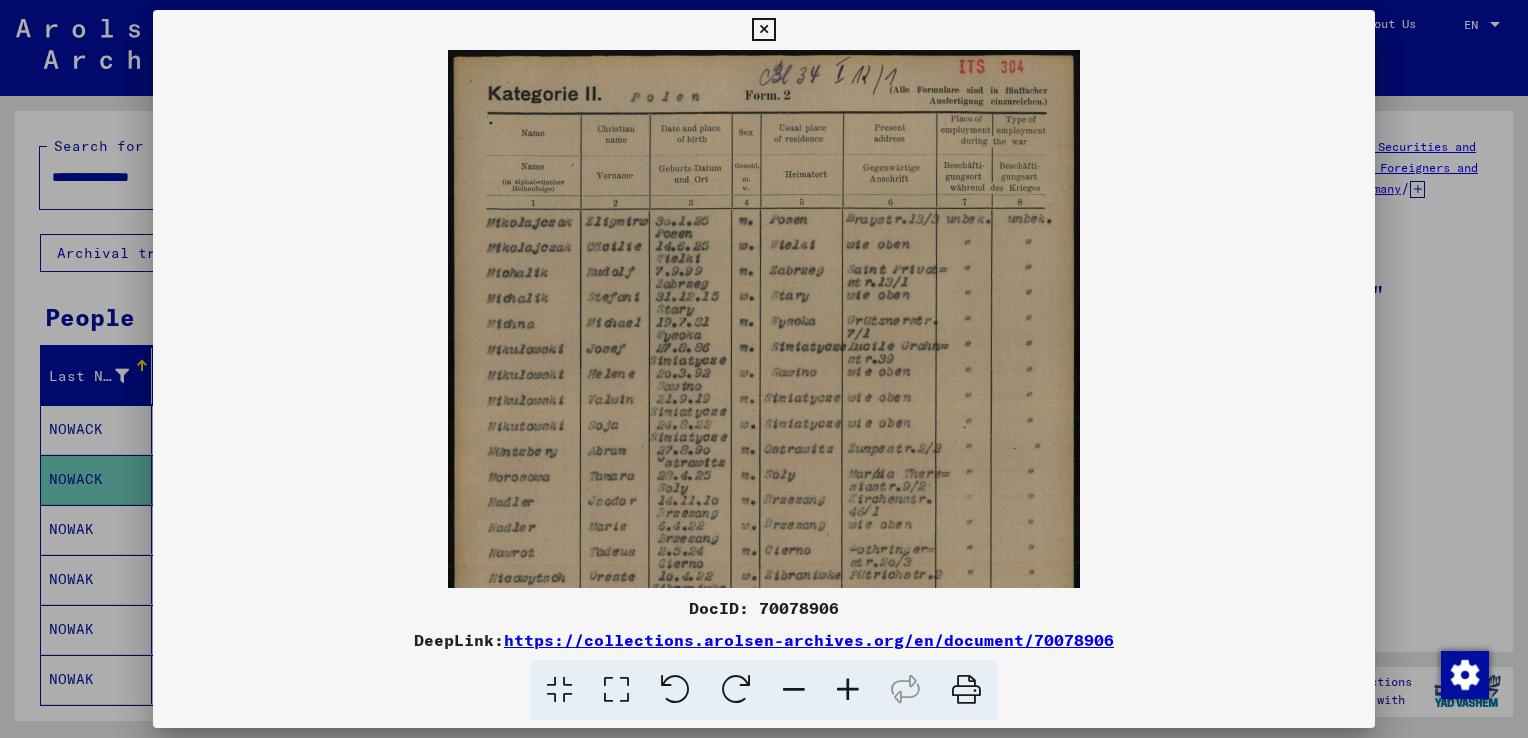 click at bounding box center (848, 690) 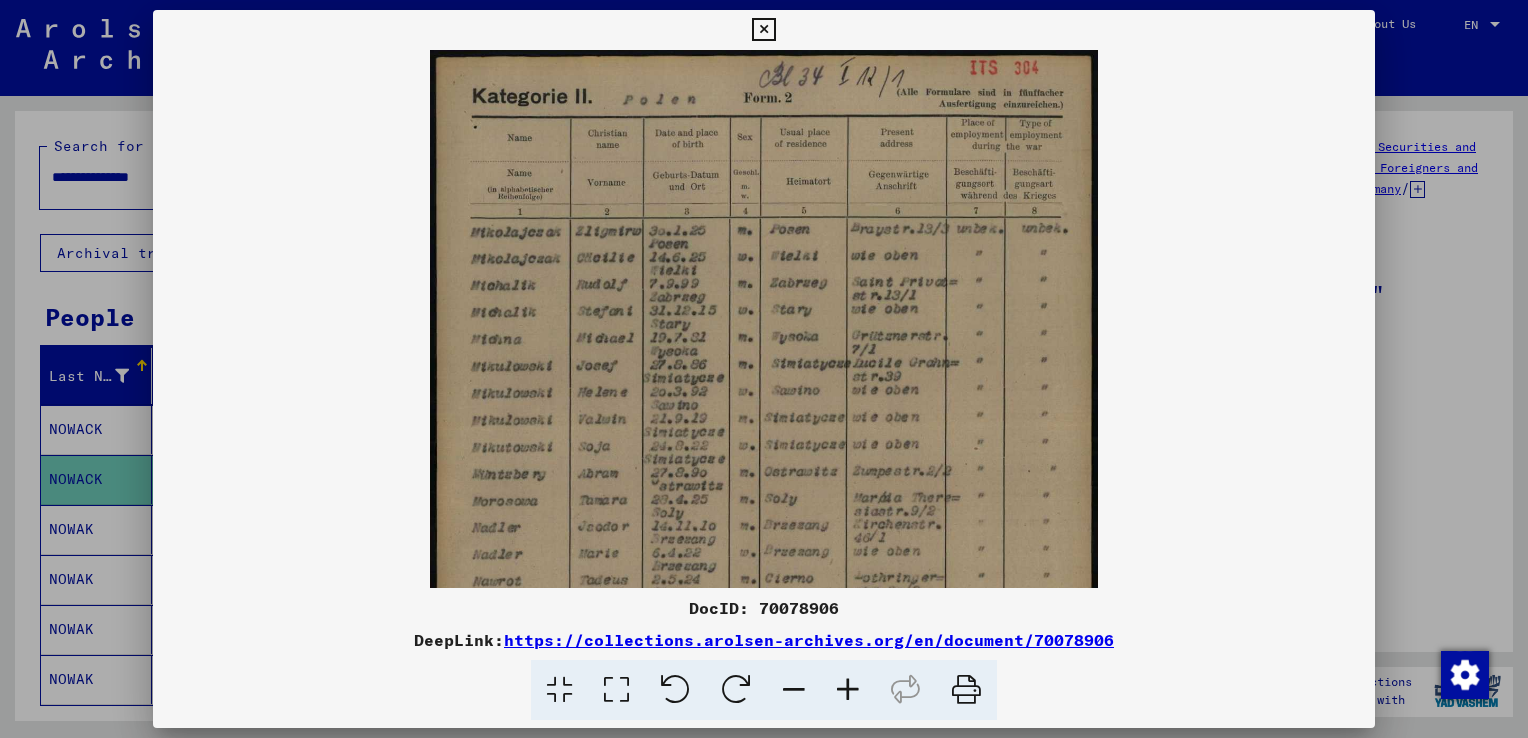 drag, startPoint x: 93, startPoint y: 196, endPoint x: 100, endPoint y: 257, distance: 61.400326 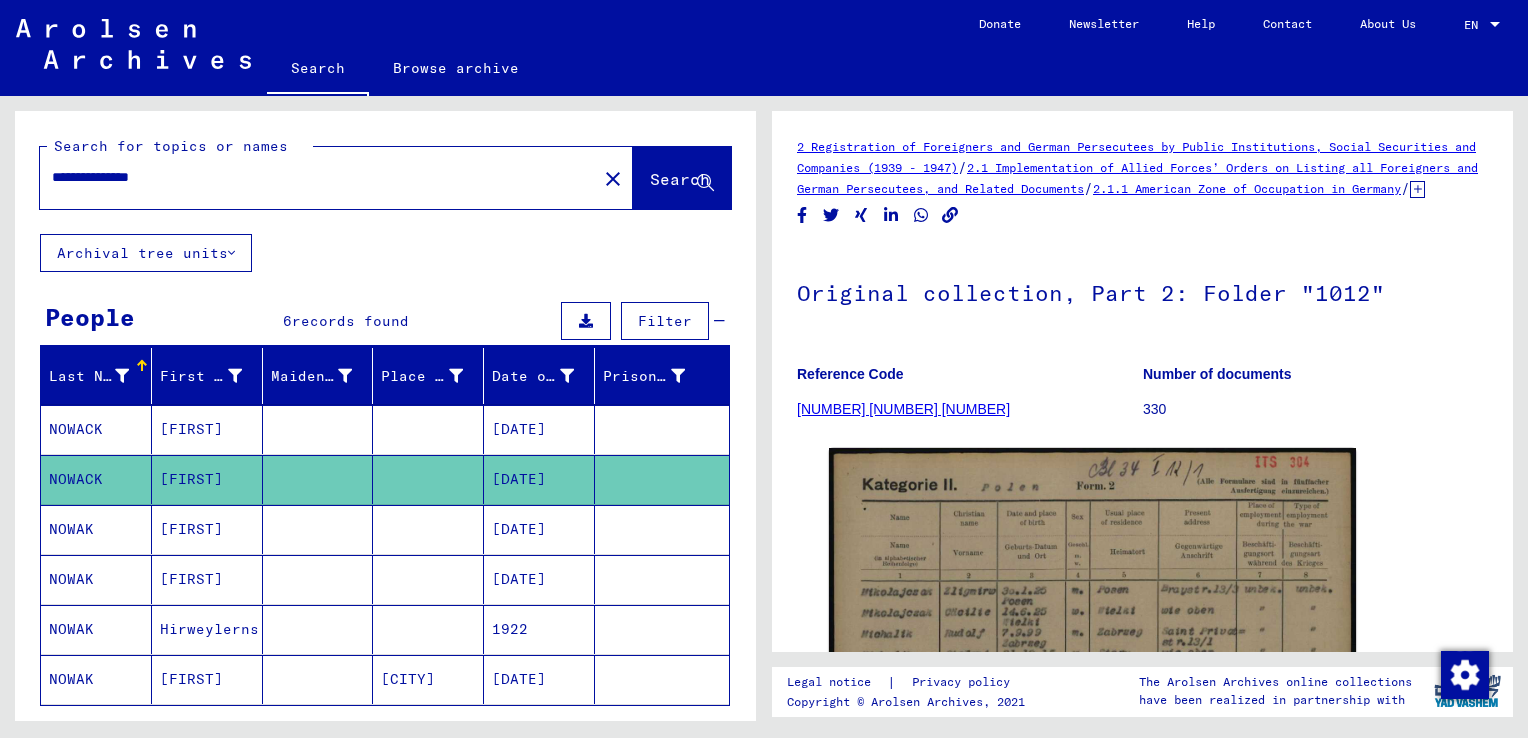 click on "NOWAK" at bounding box center [96, 579] 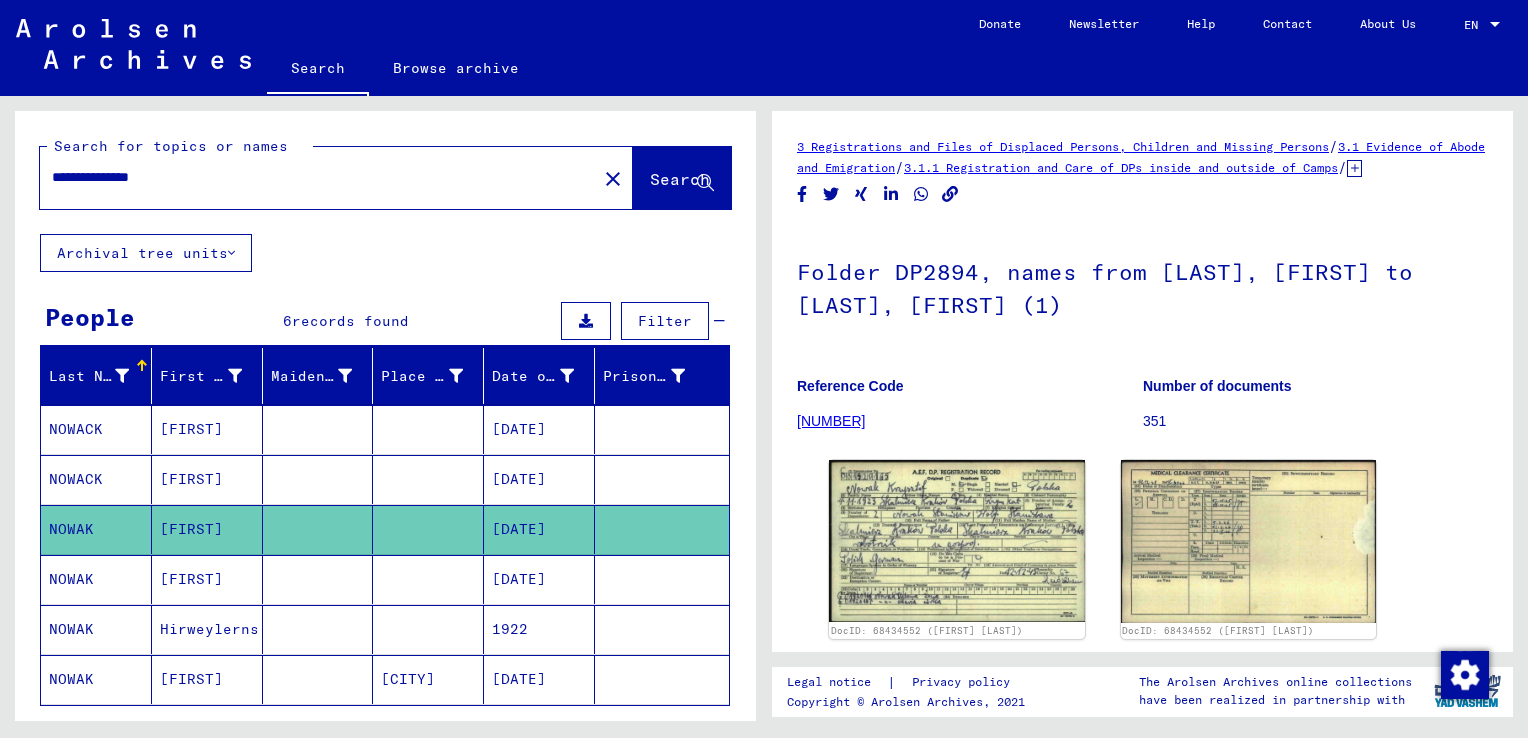 scroll, scrollTop: 0, scrollLeft: 0, axis: both 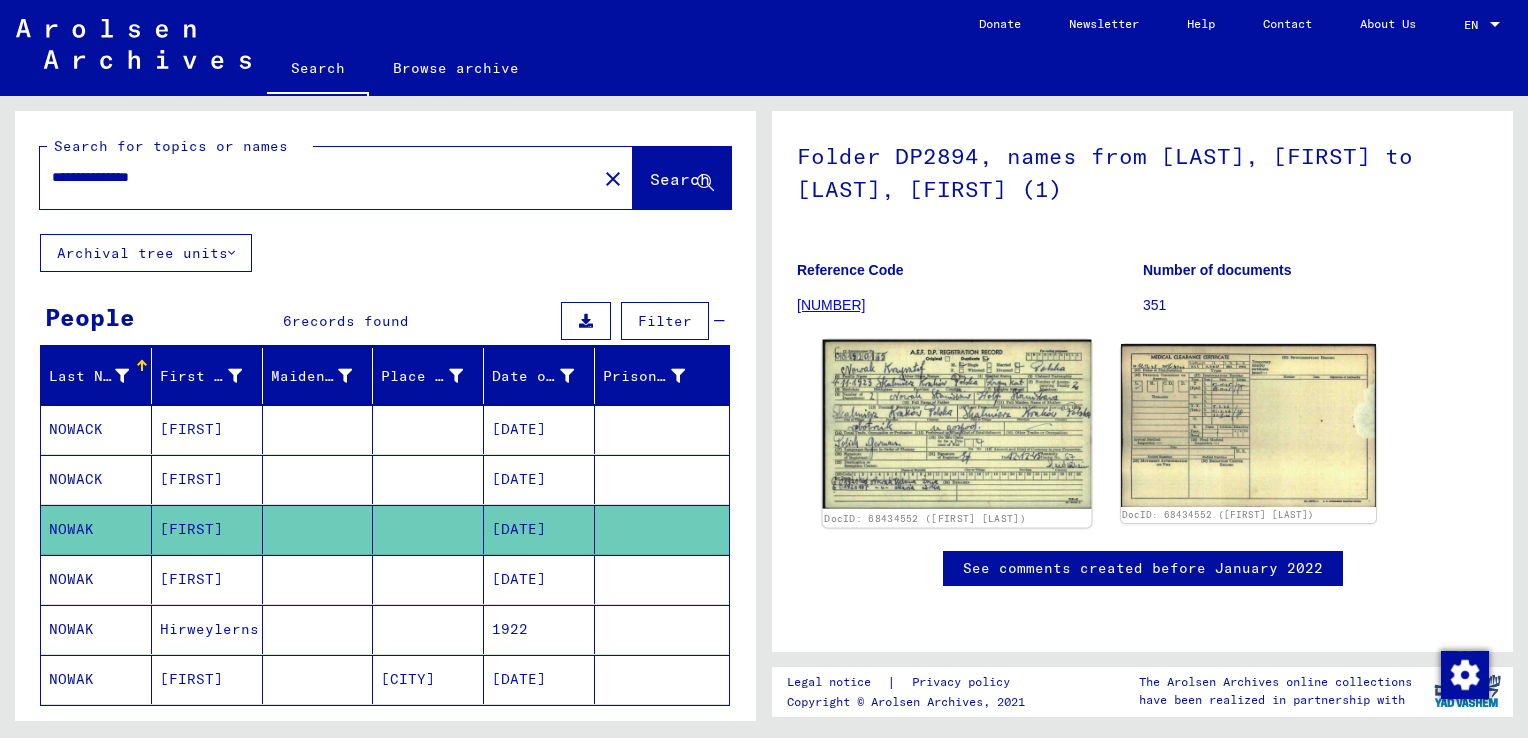 click 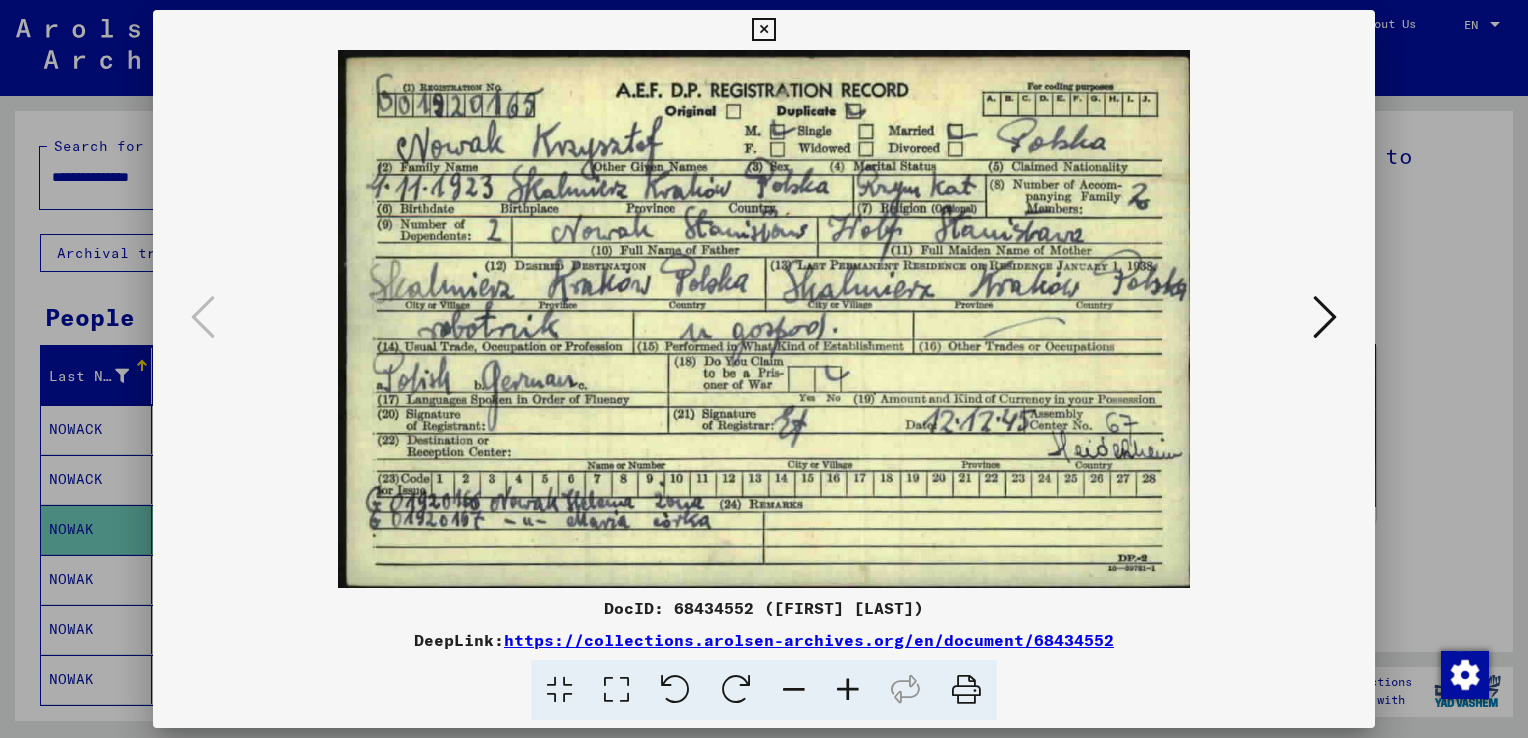 click at bounding box center (1325, 317) 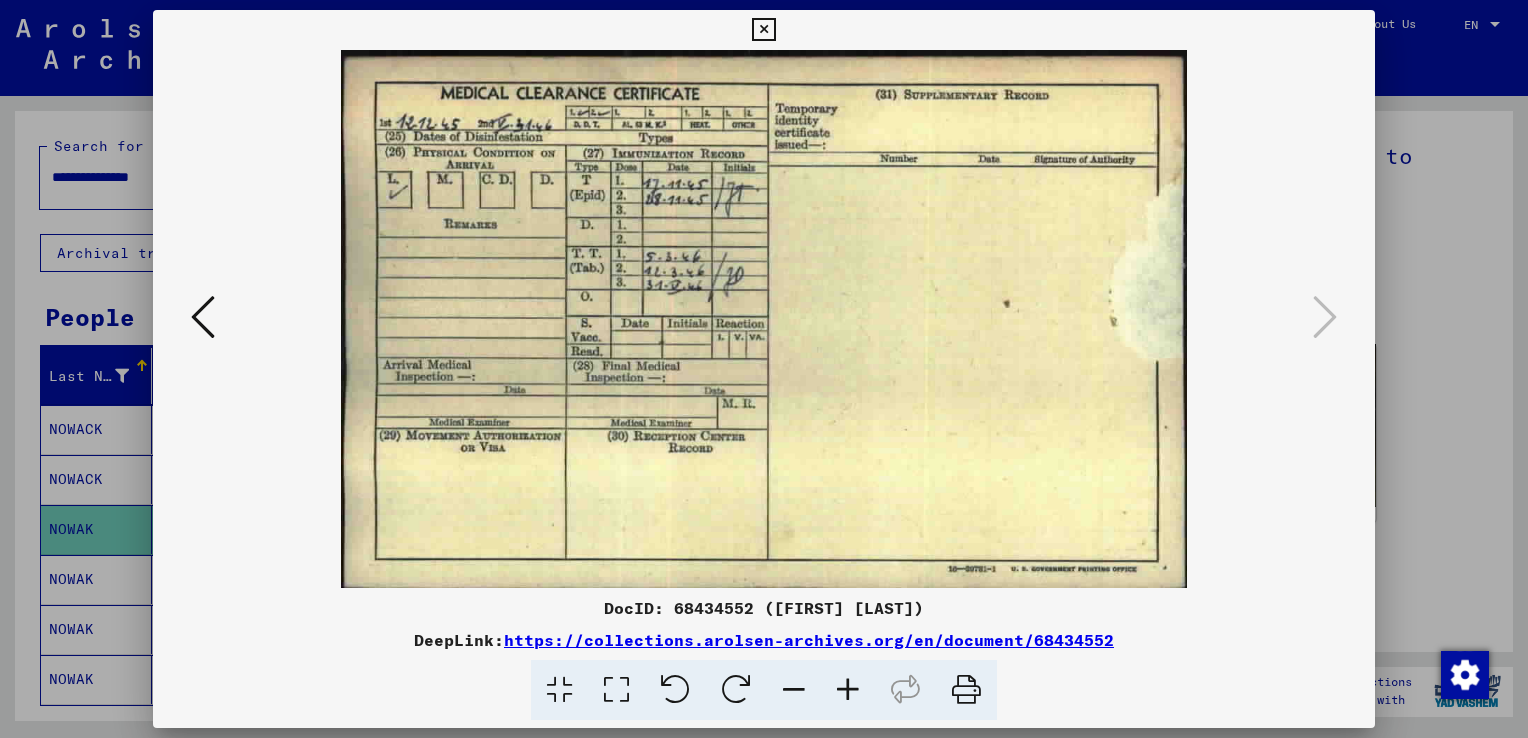 click at bounding box center [764, 369] 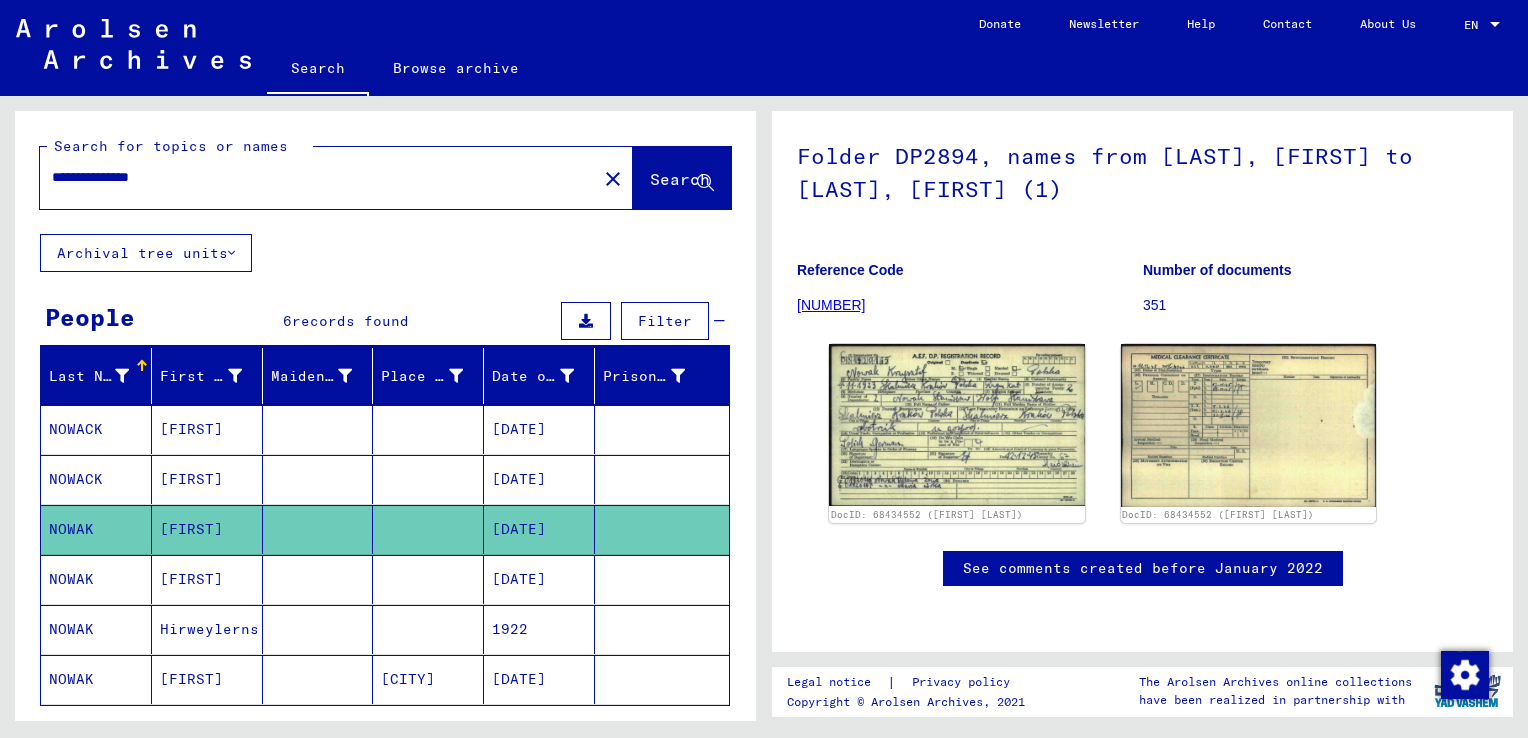 click on "NOWAK" at bounding box center [96, 629] 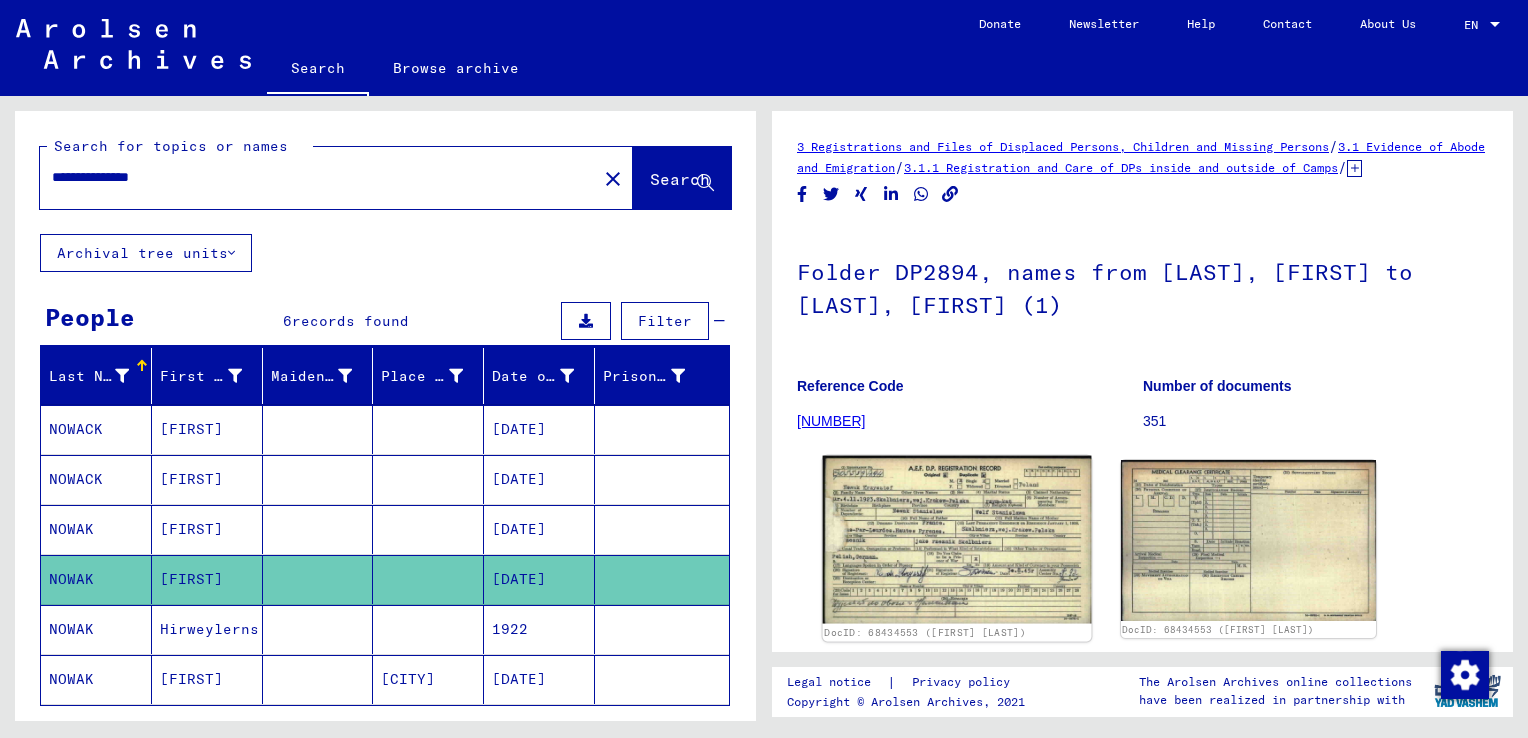 scroll, scrollTop: 0, scrollLeft: 0, axis: both 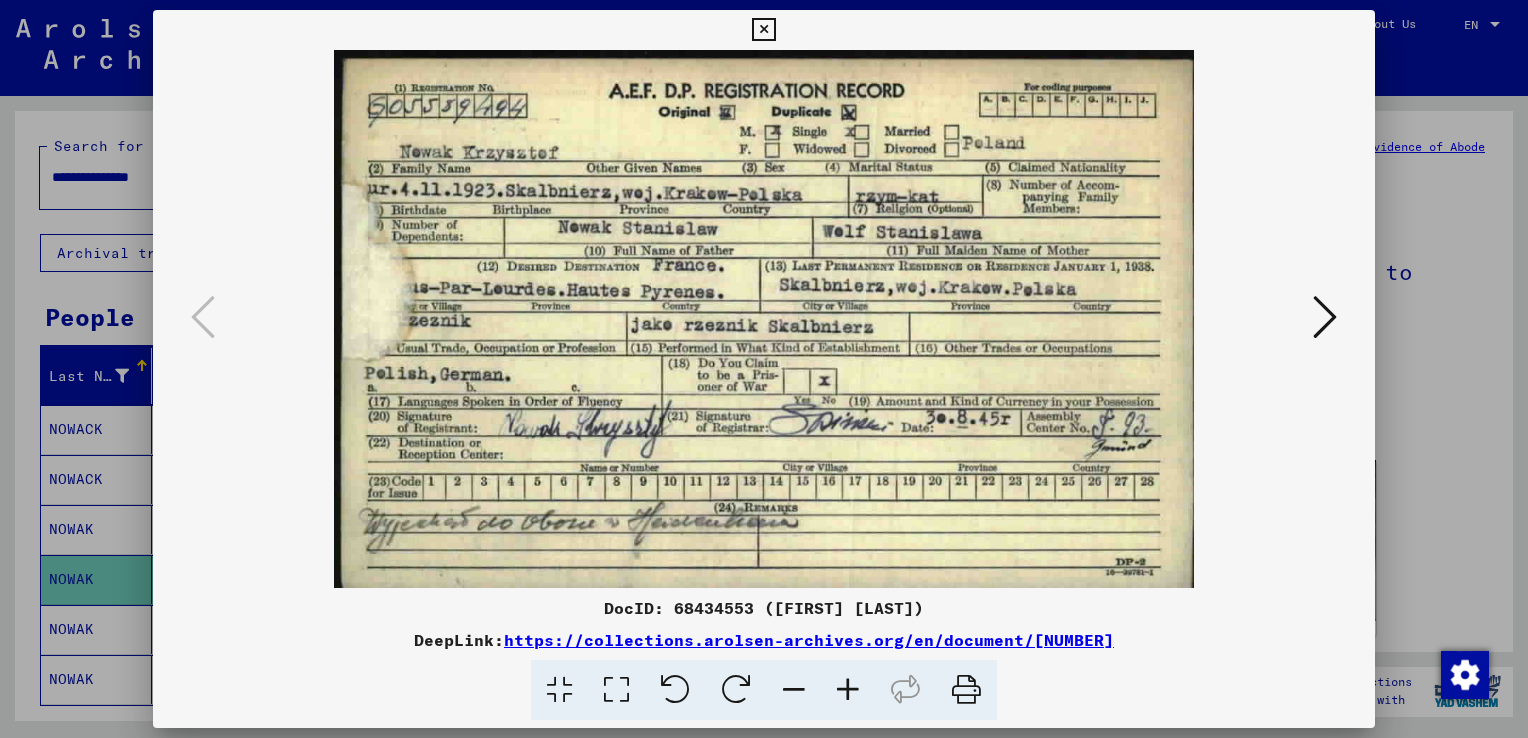 click at bounding box center (1325, 317) 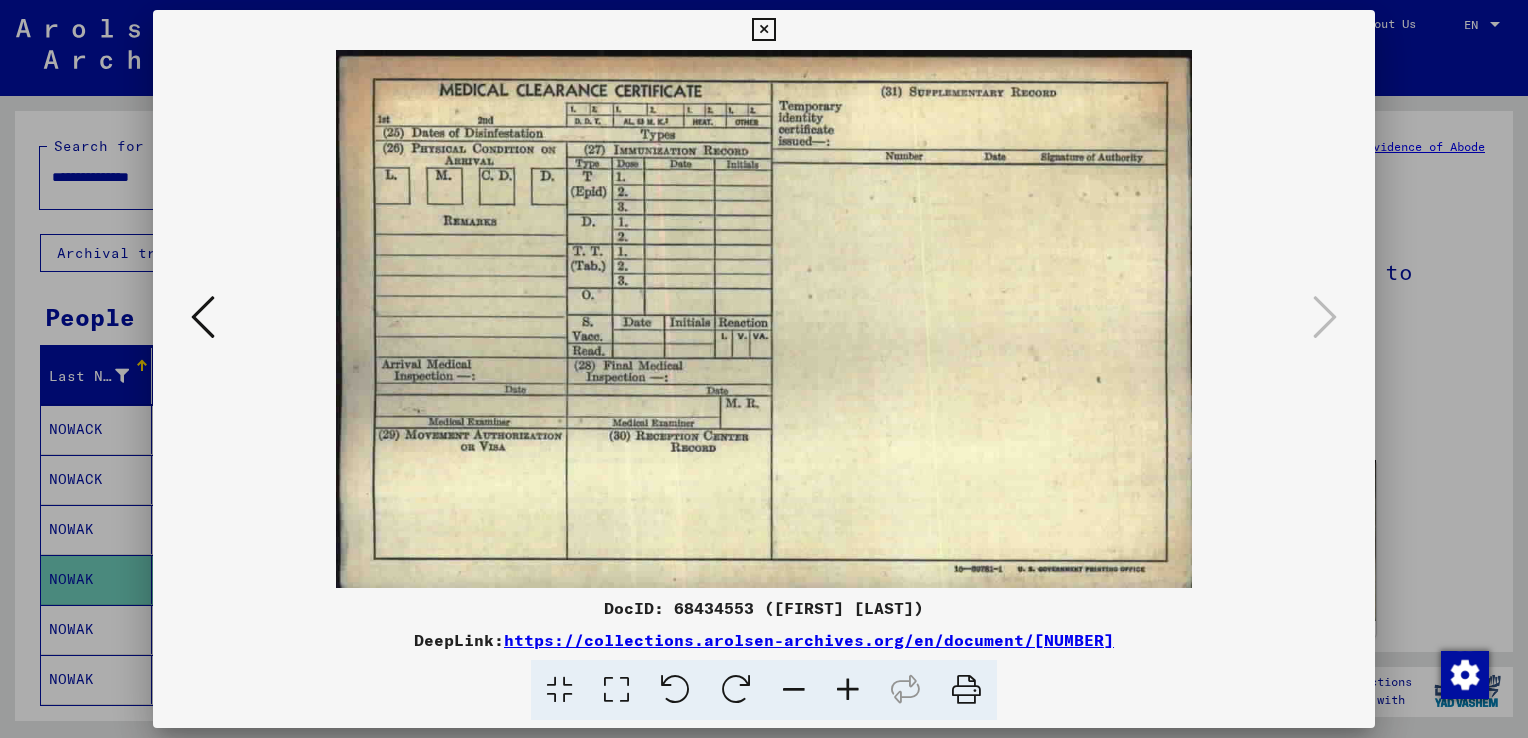 click at bounding box center (764, 369) 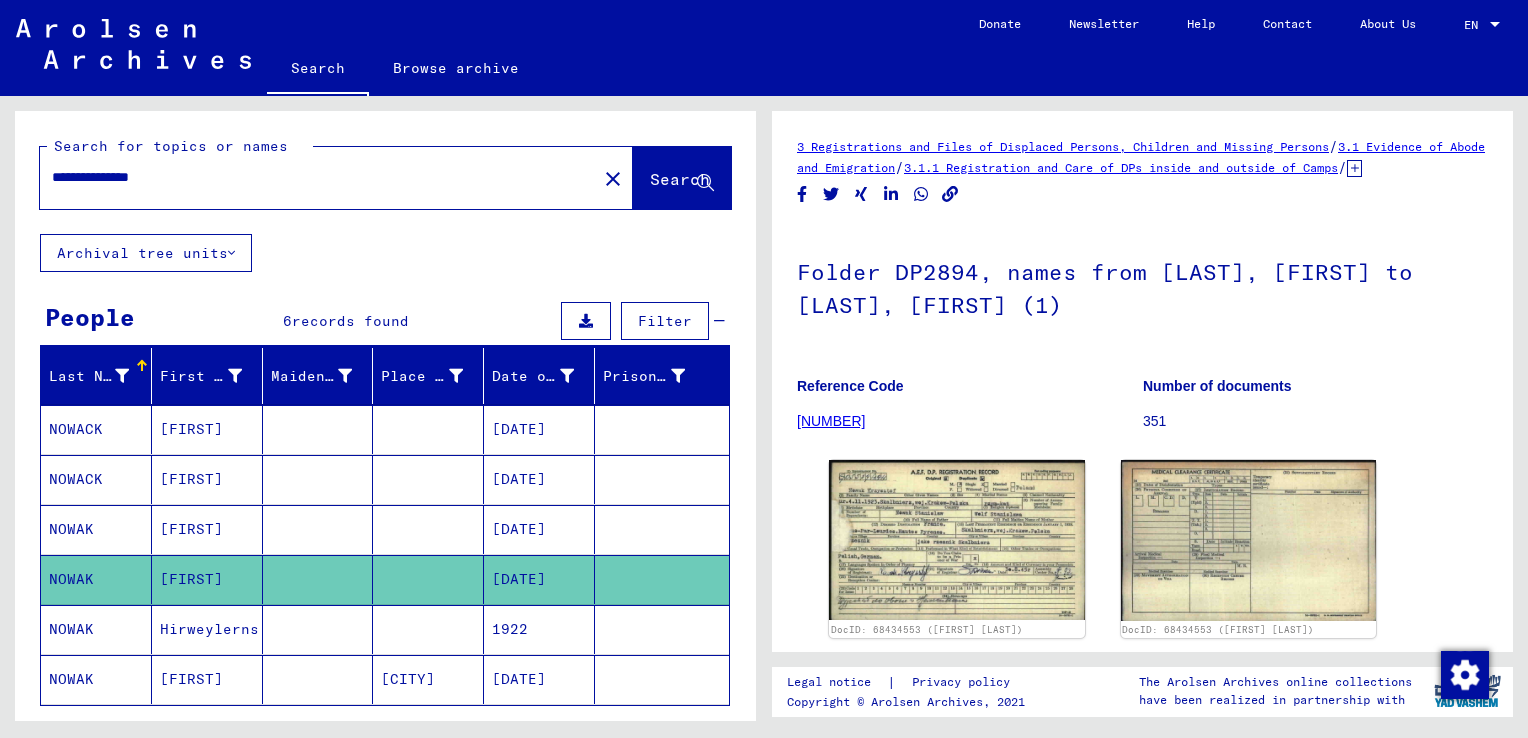 click 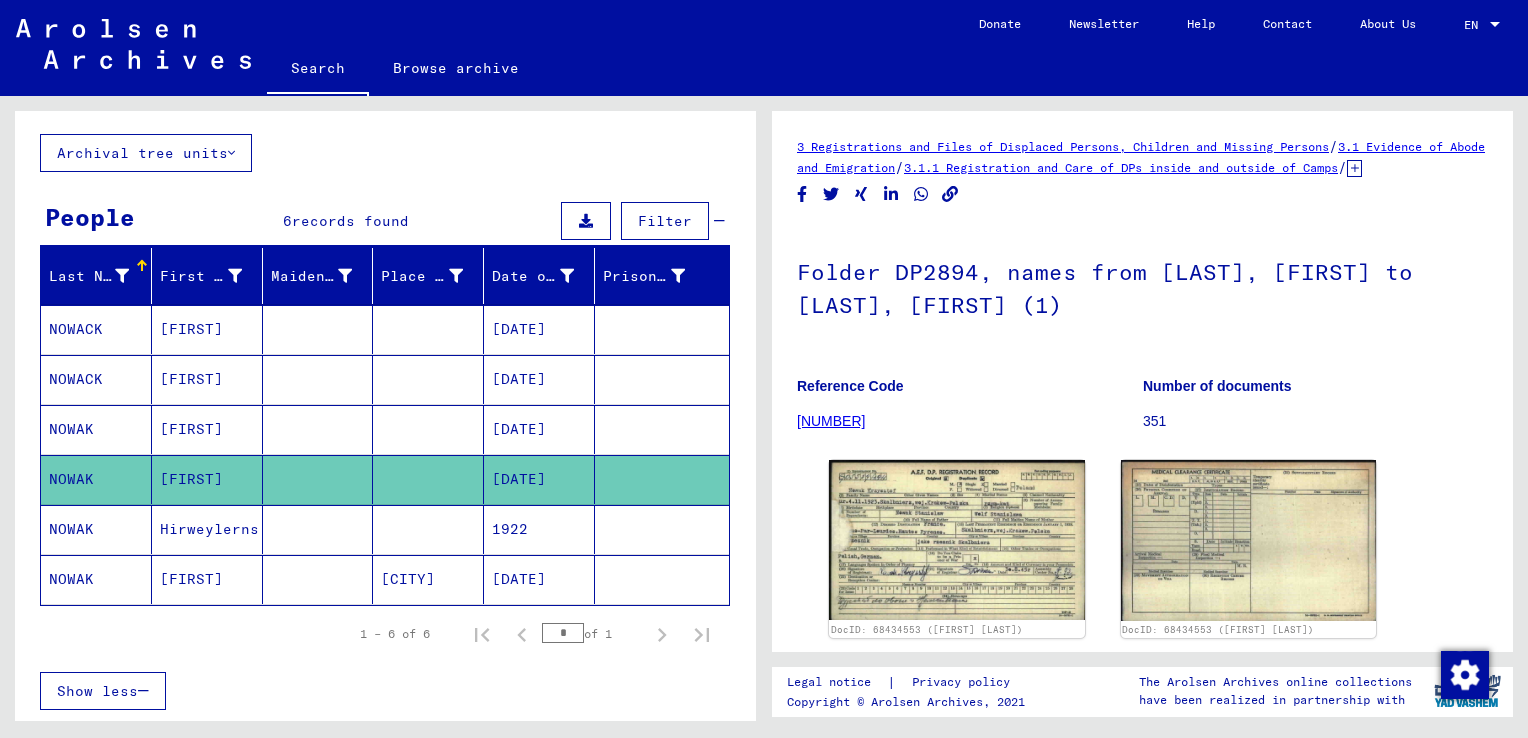 click on "Hirweylerns" at bounding box center [207, 579] 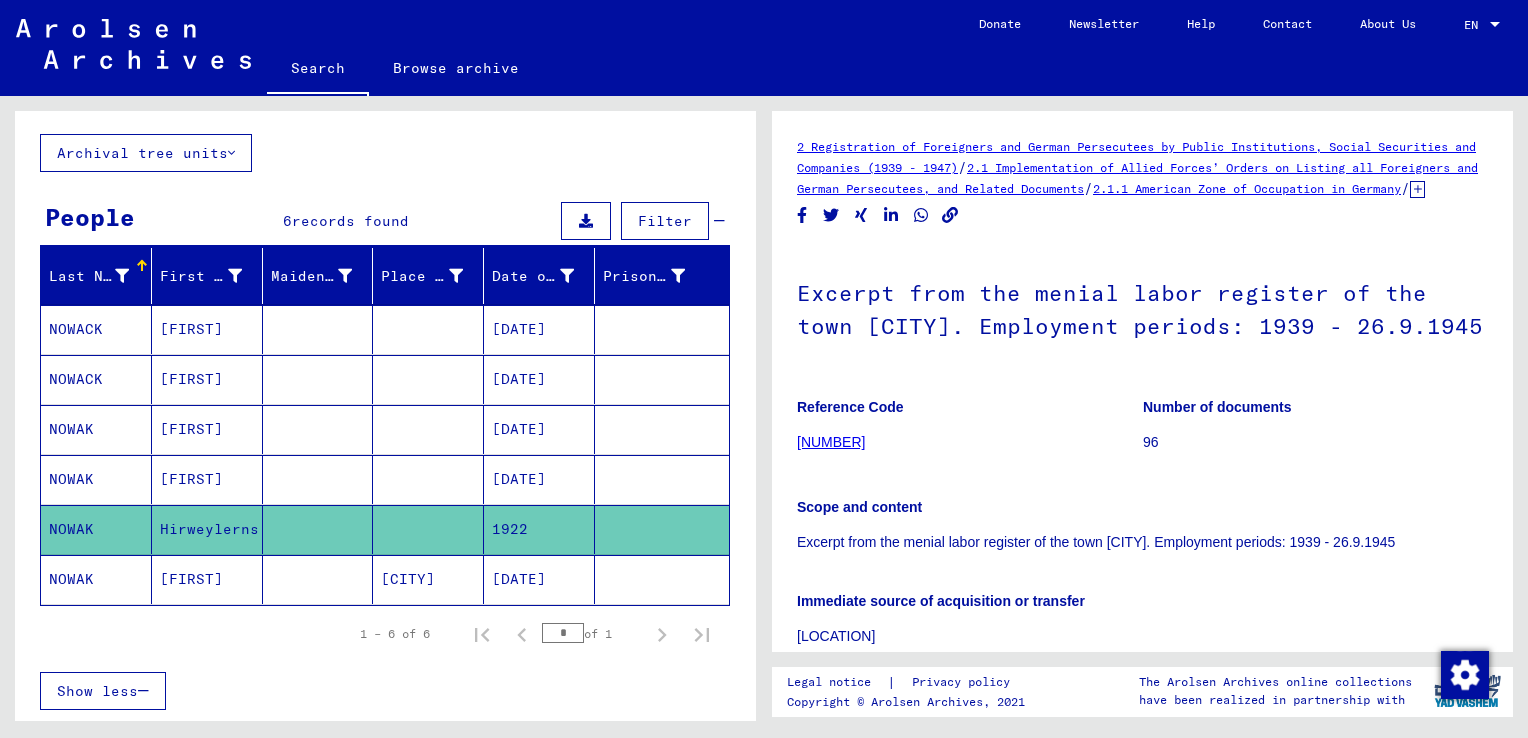 scroll, scrollTop: 0, scrollLeft: 0, axis: both 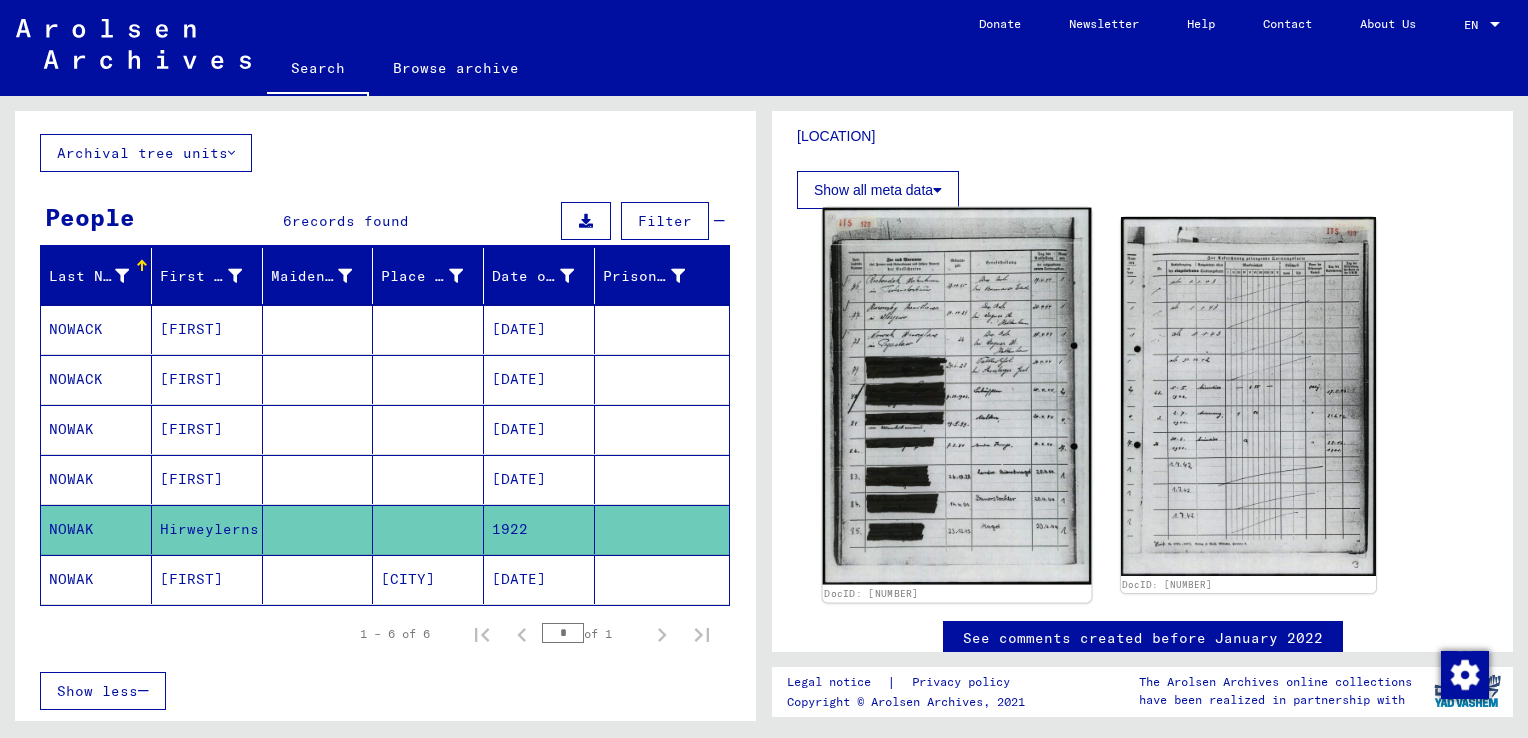 click 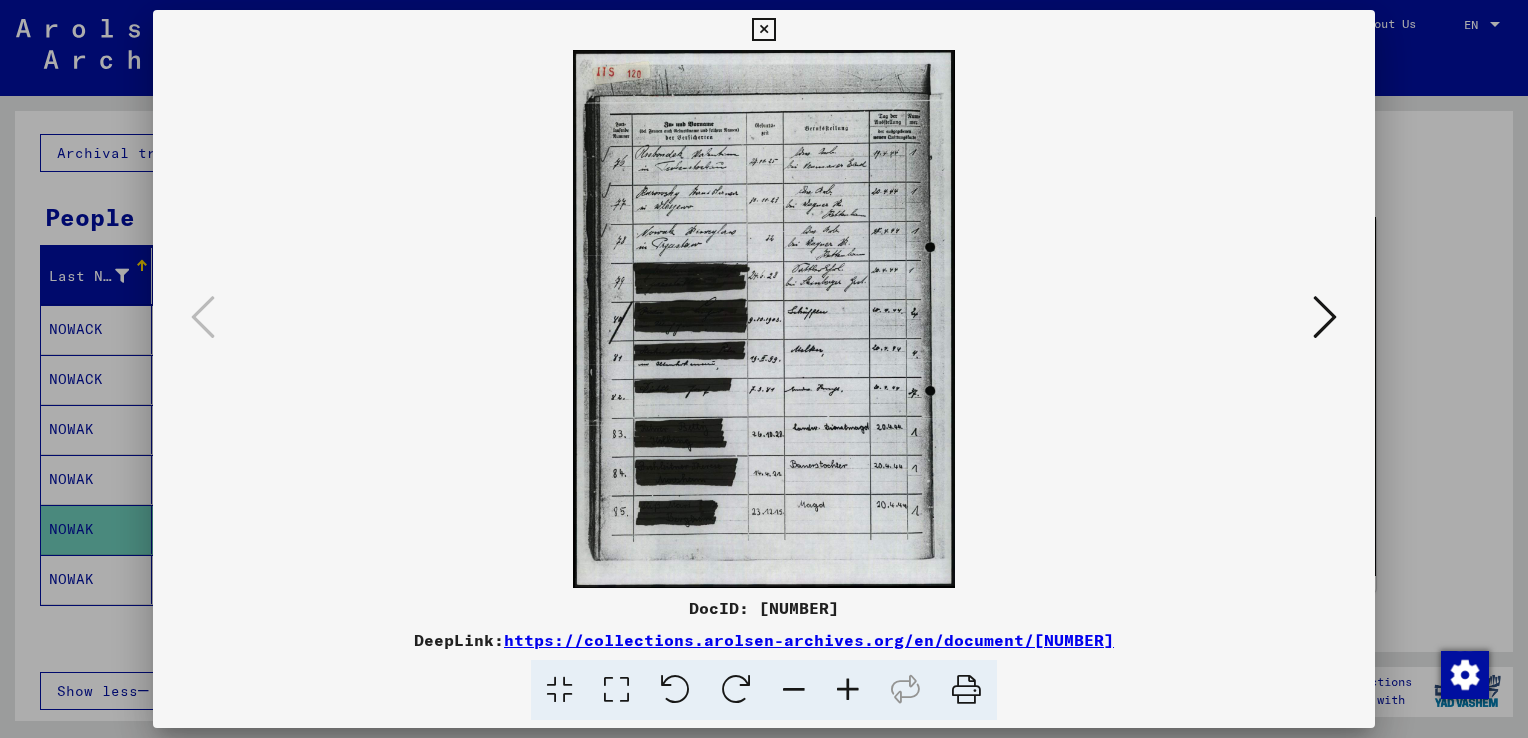 click at bounding box center (848, 690) 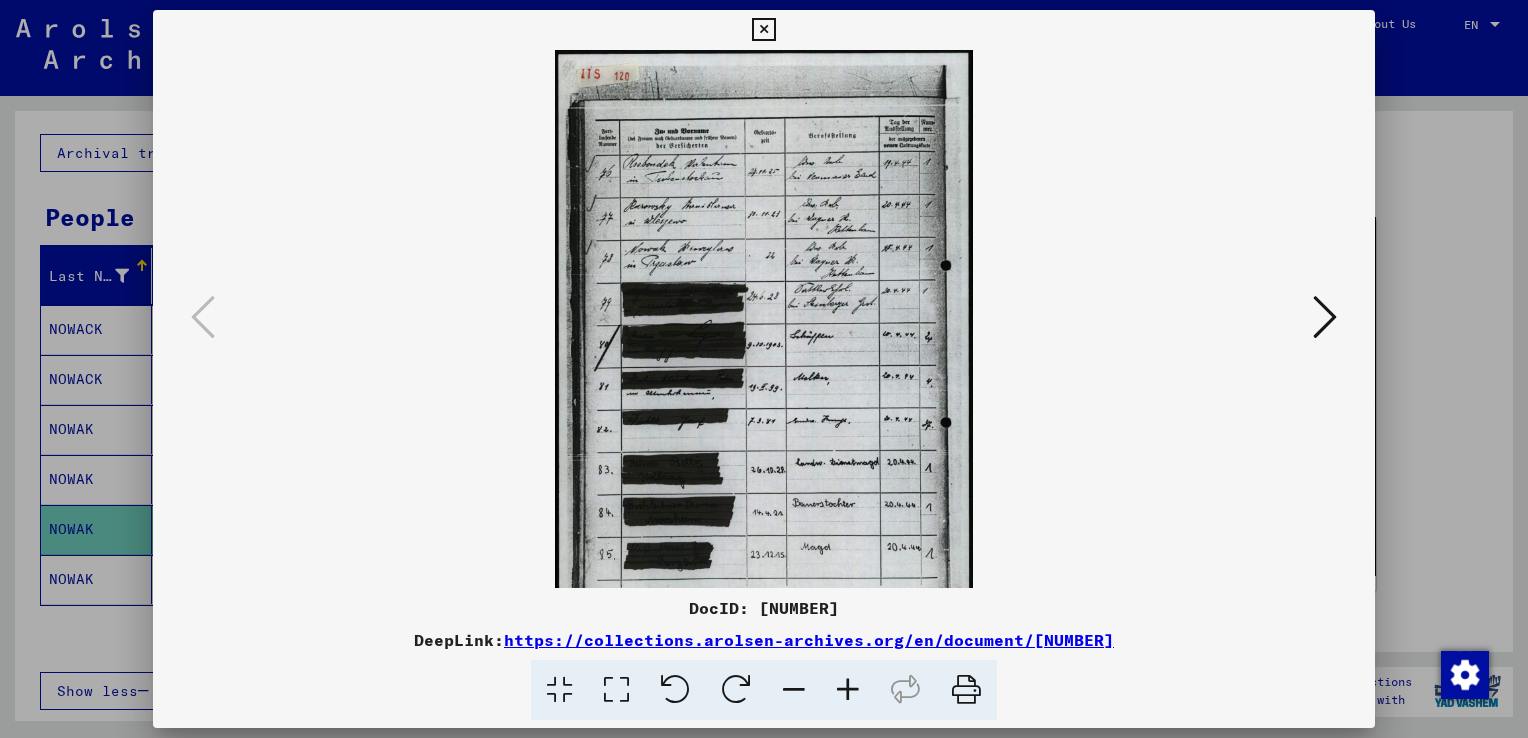click at bounding box center (848, 690) 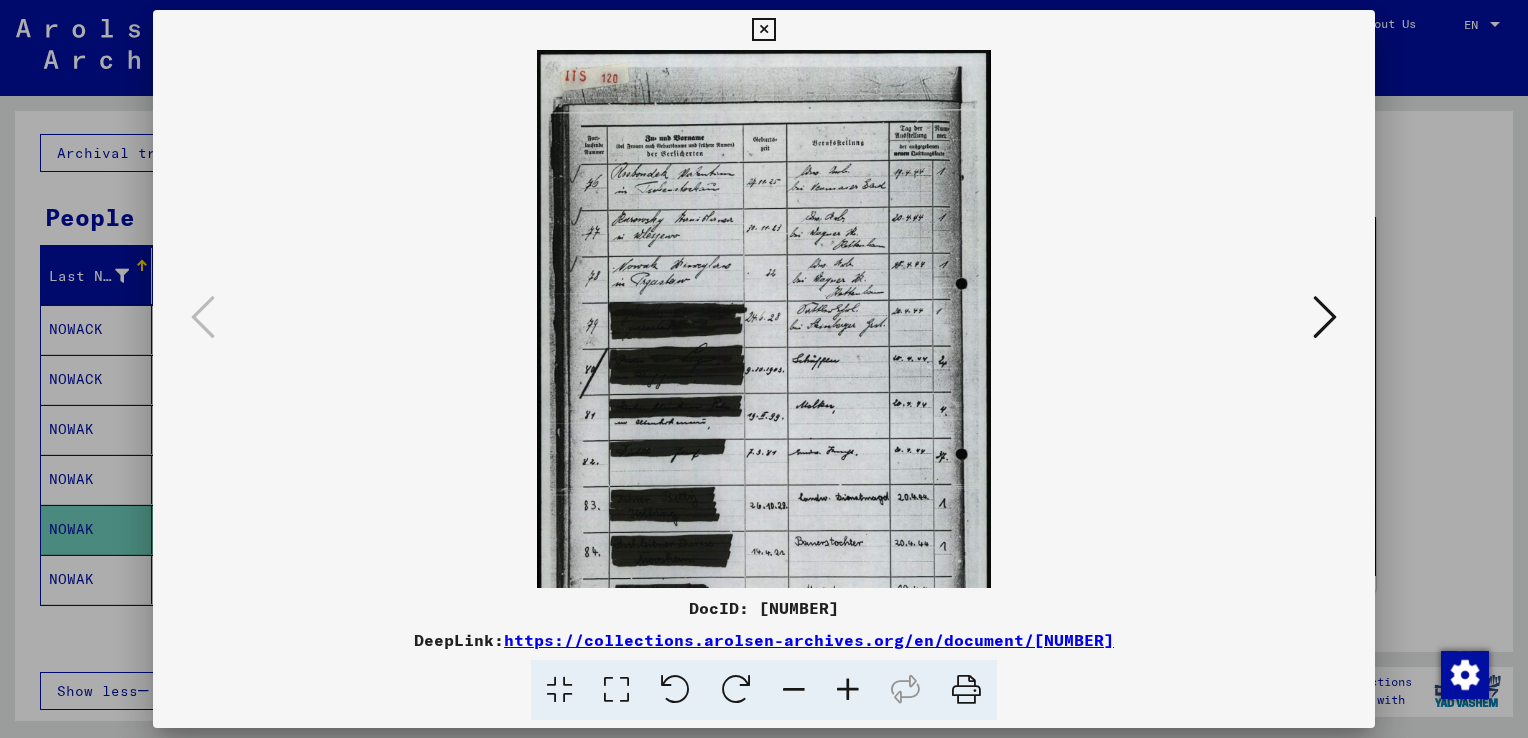 click at bounding box center [848, 690] 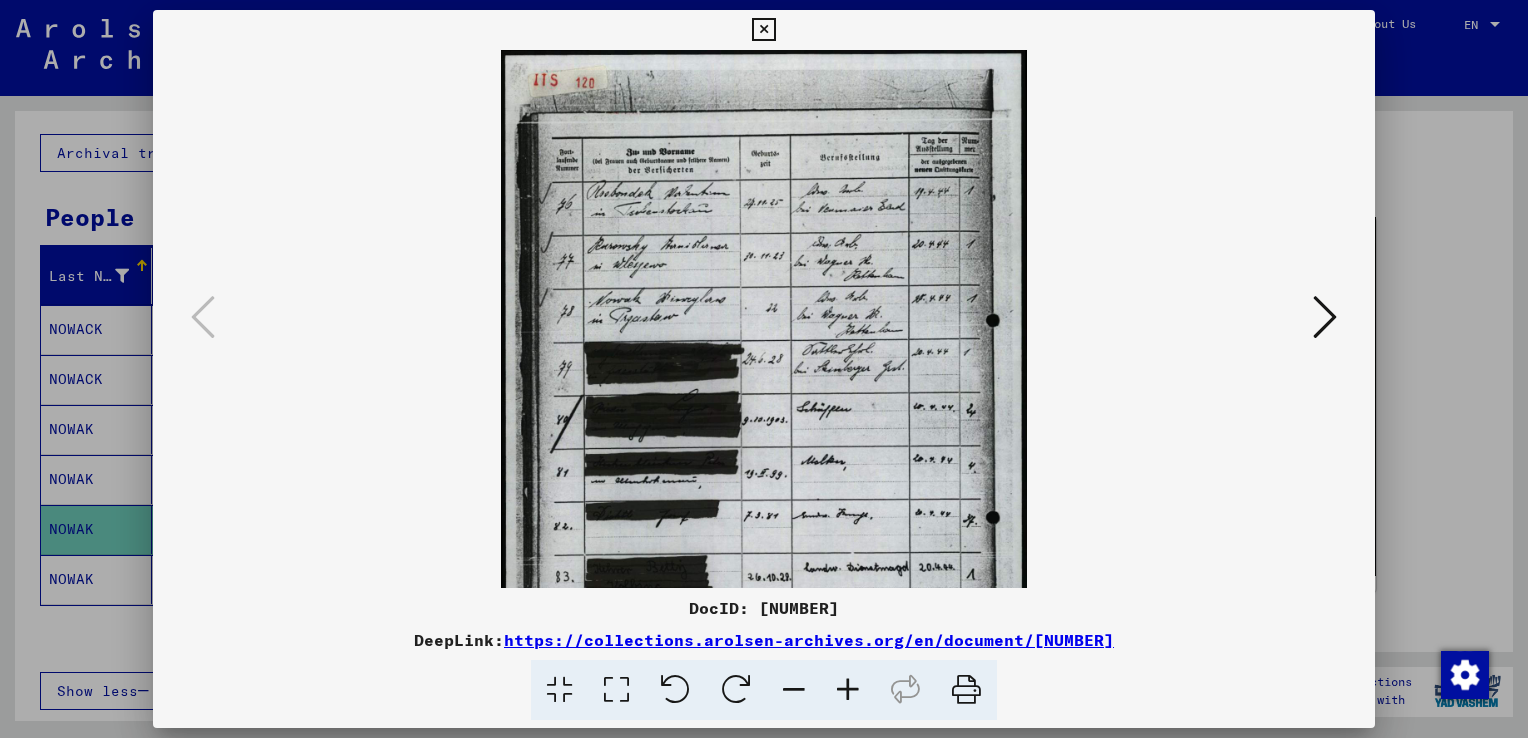 click at bounding box center (848, 690) 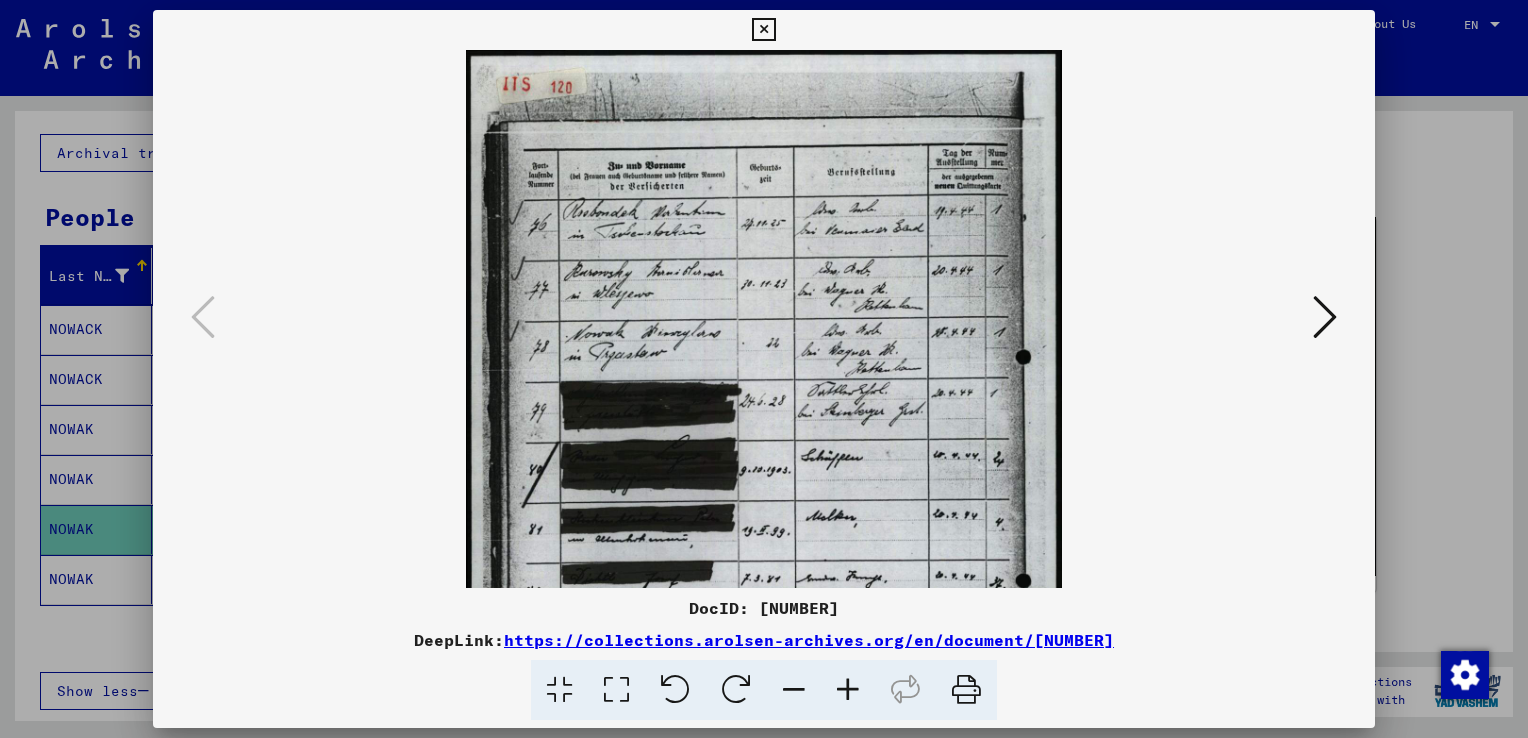 click at bounding box center (848, 690) 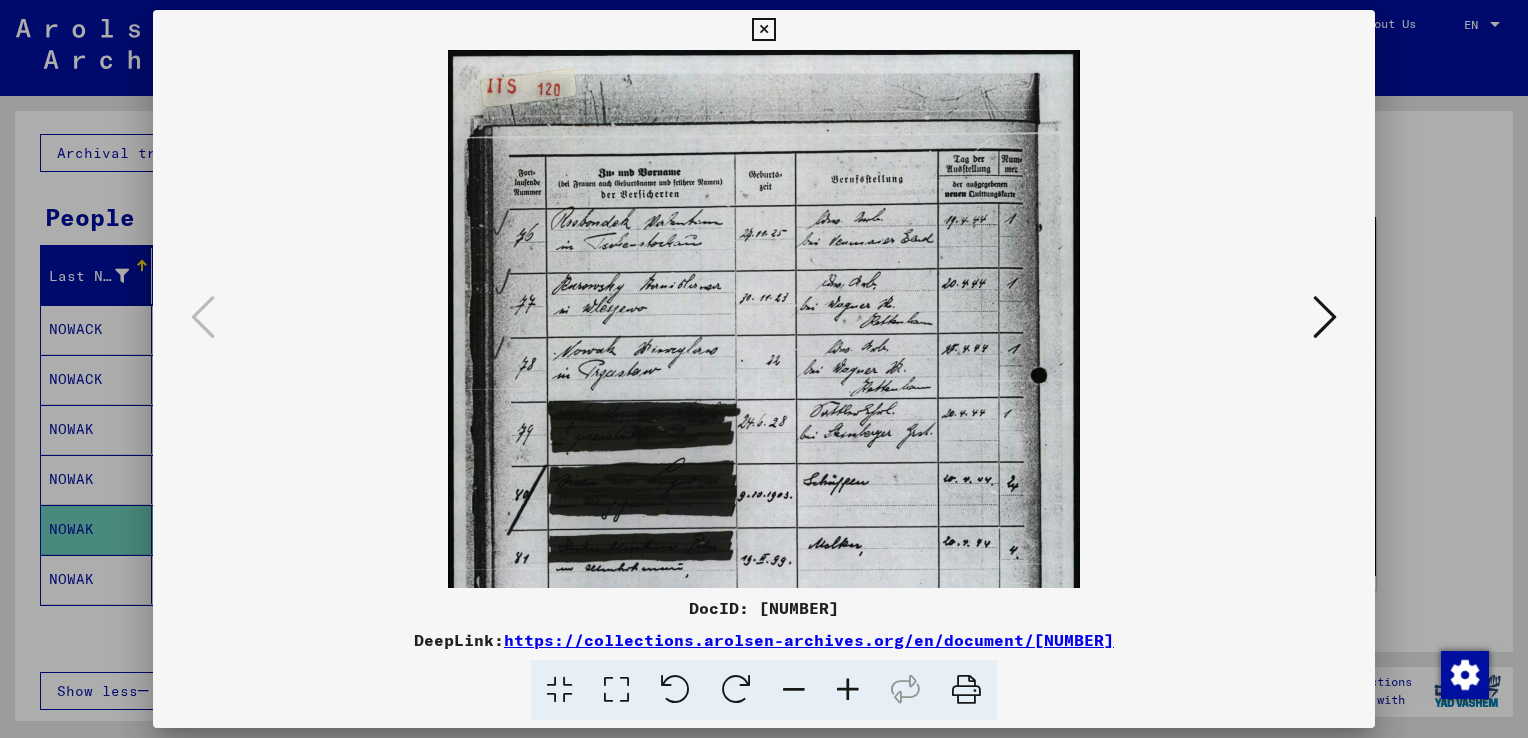 click at bounding box center [848, 690] 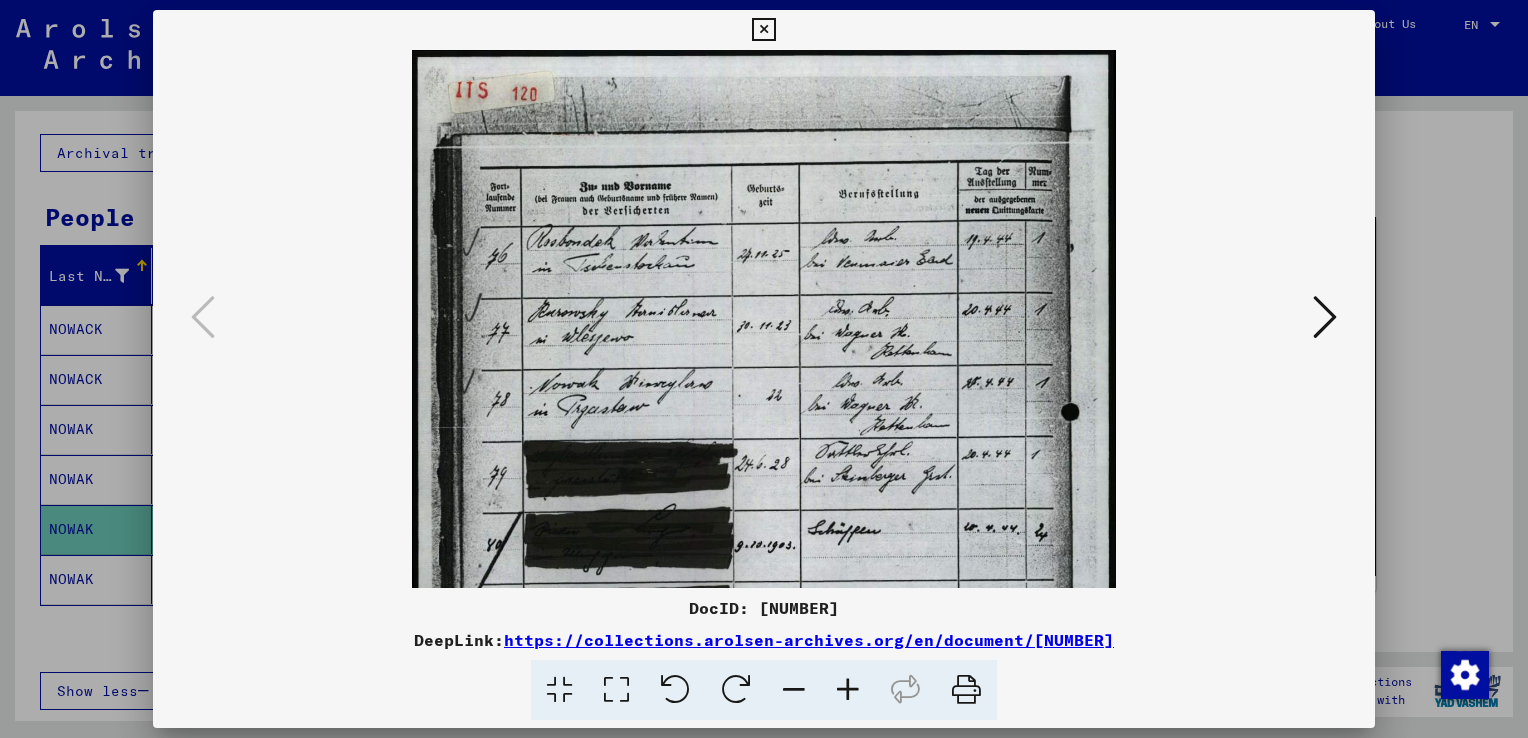 click at bounding box center [1325, 317] 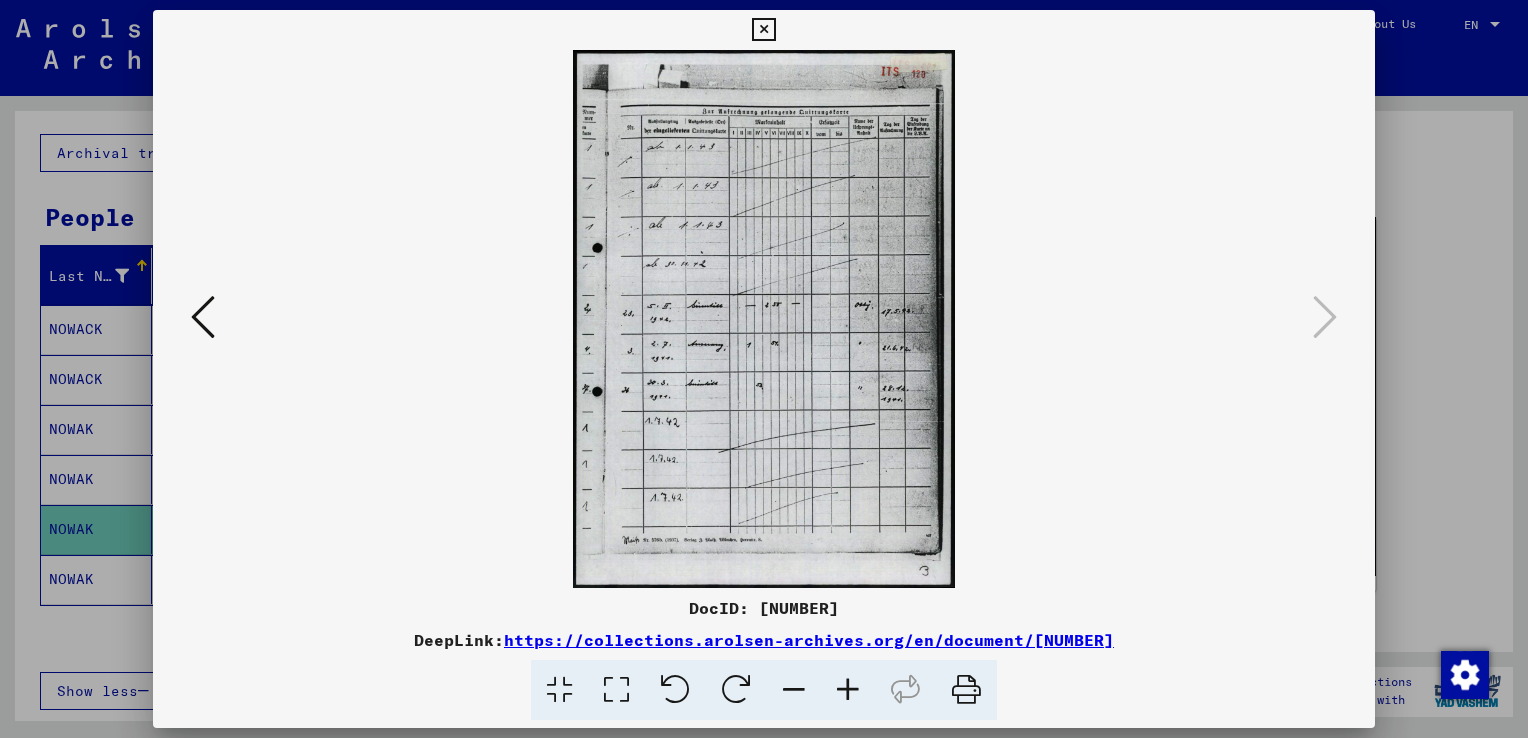 click at bounding box center [764, 369] 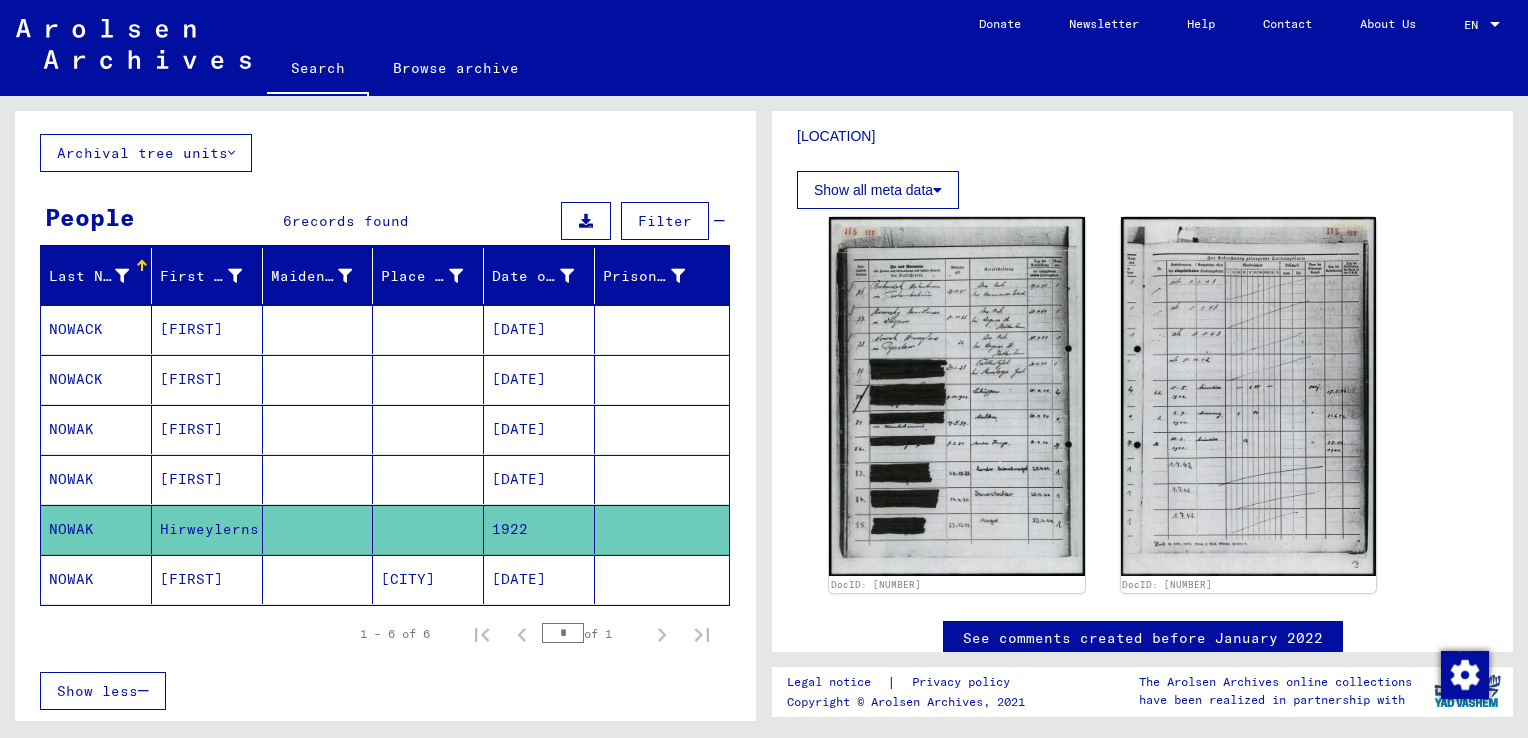 click on "NOWAK" 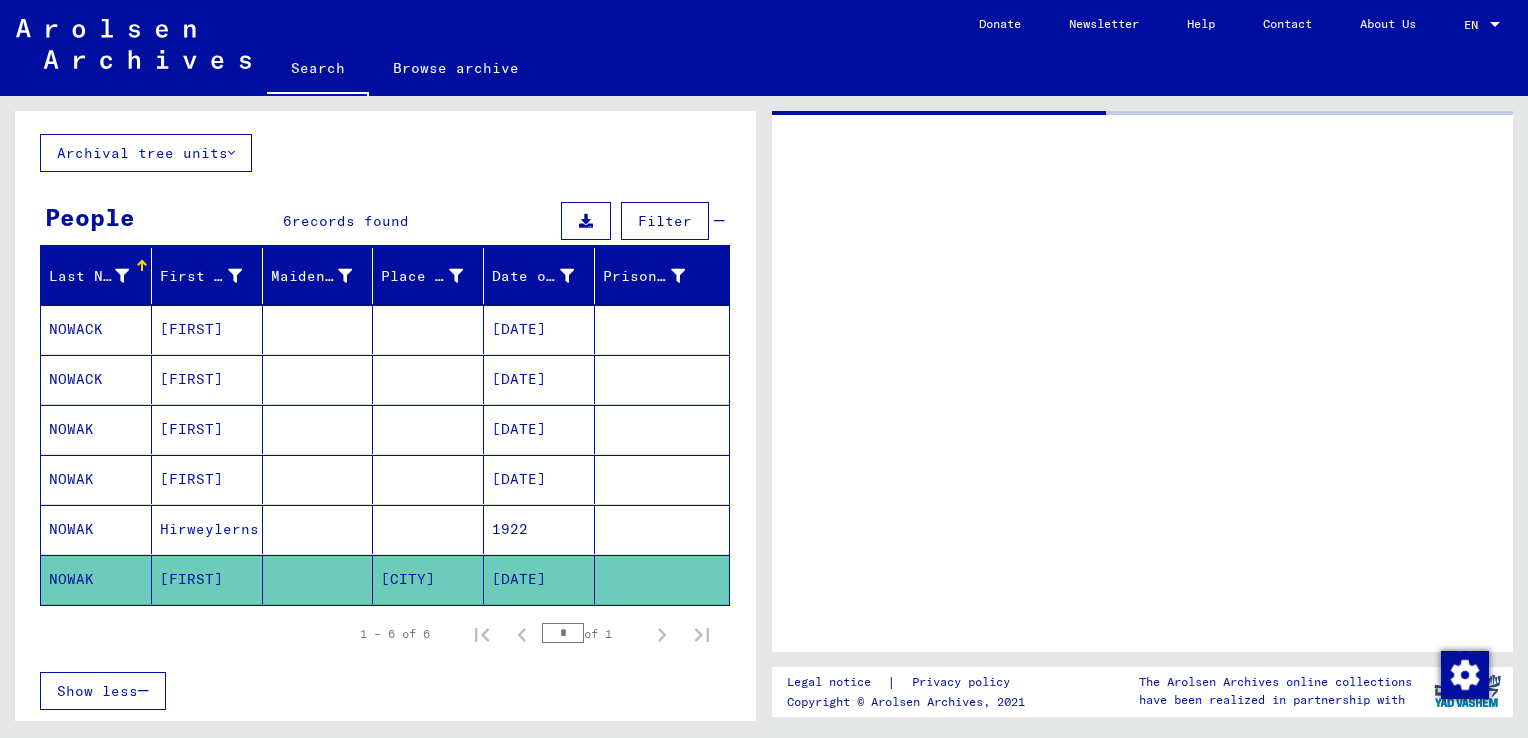 scroll, scrollTop: 0, scrollLeft: 0, axis: both 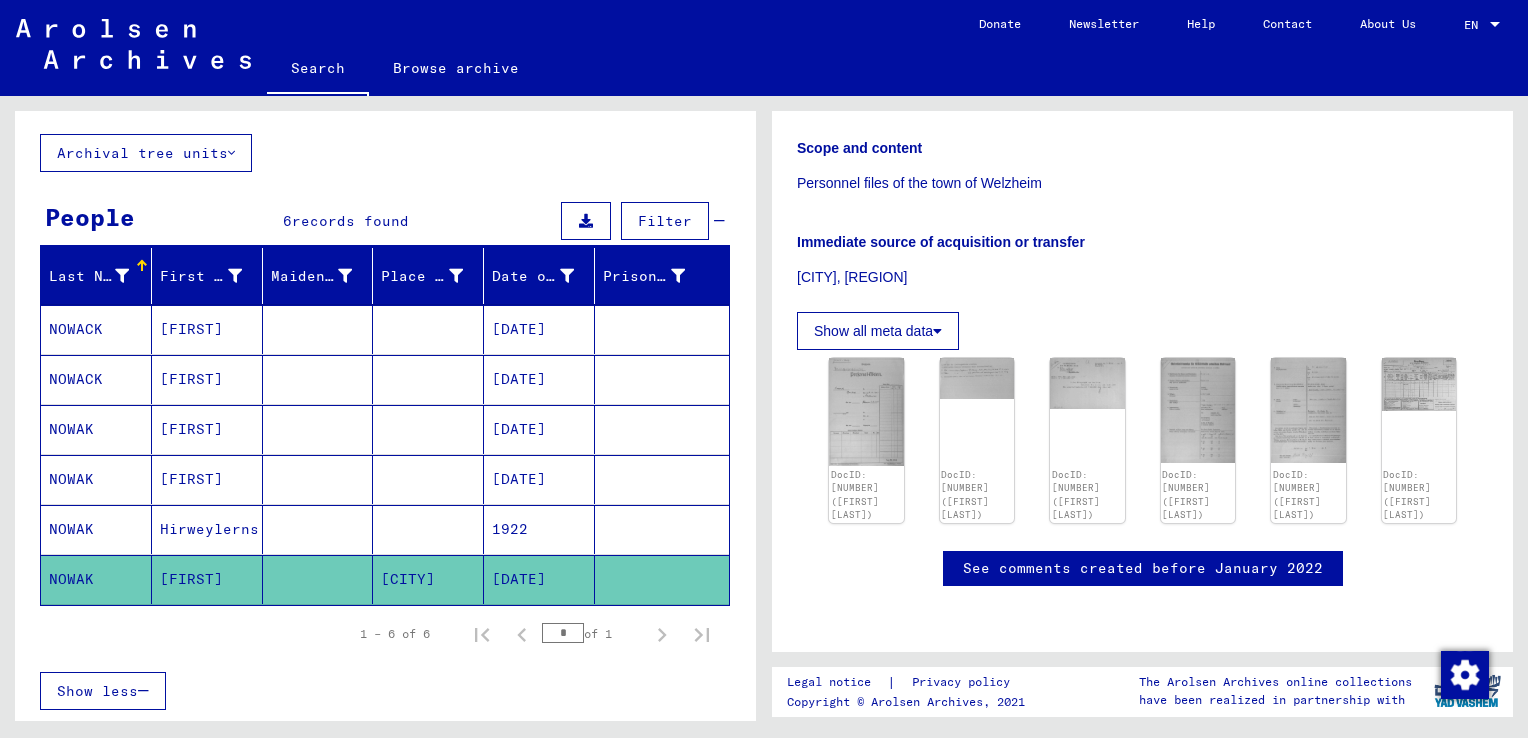 click 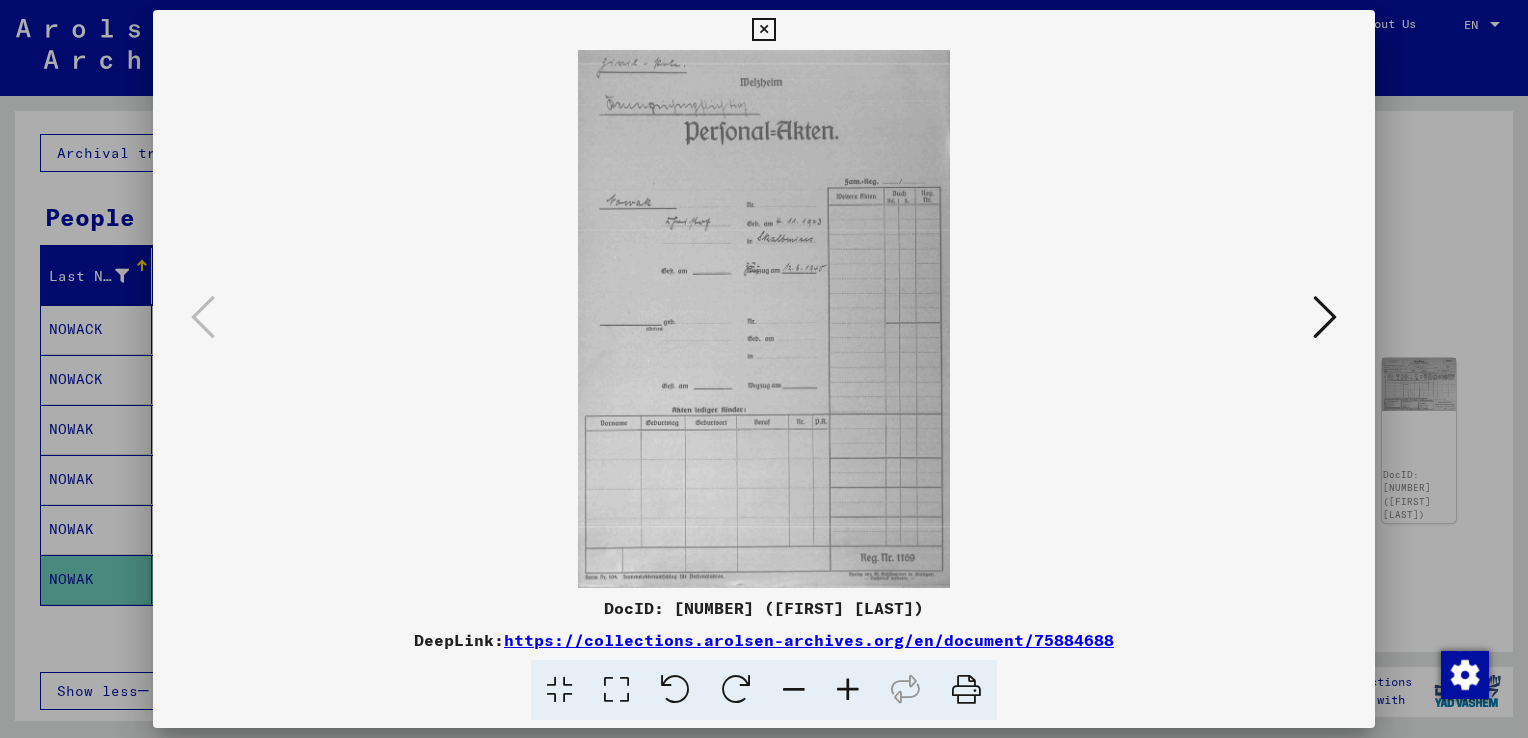 click at bounding box center (848, 690) 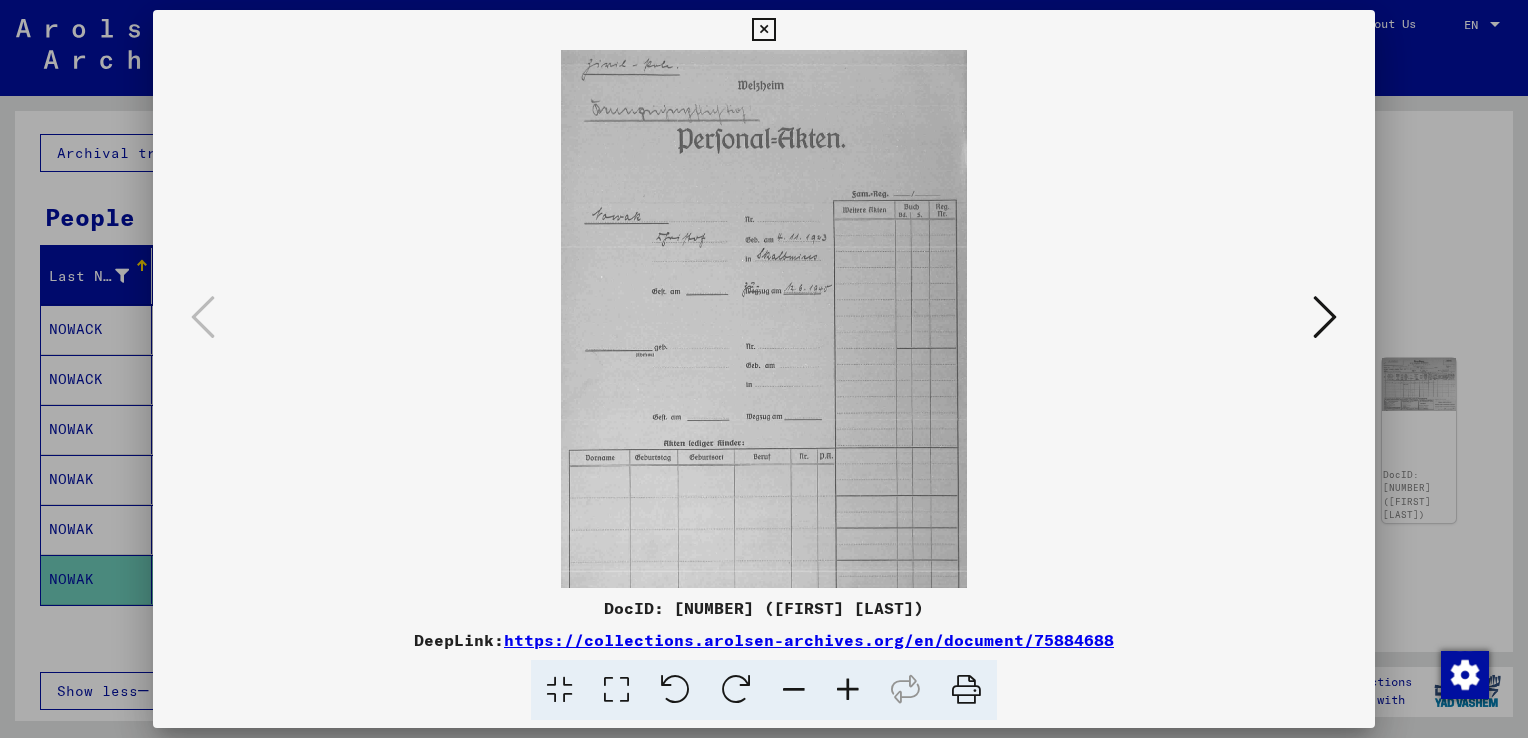 click at bounding box center [848, 690] 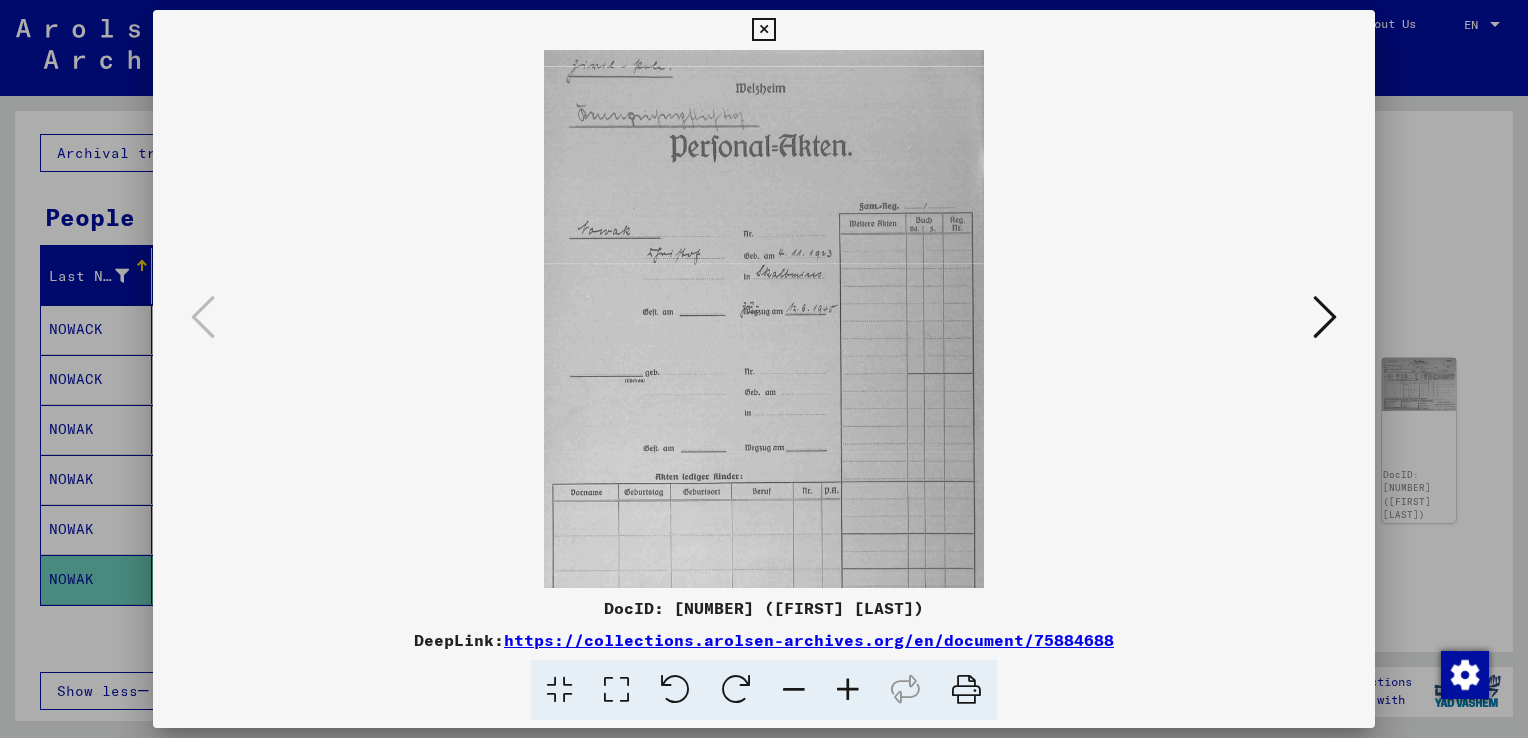 click at bounding box center [848, 690] 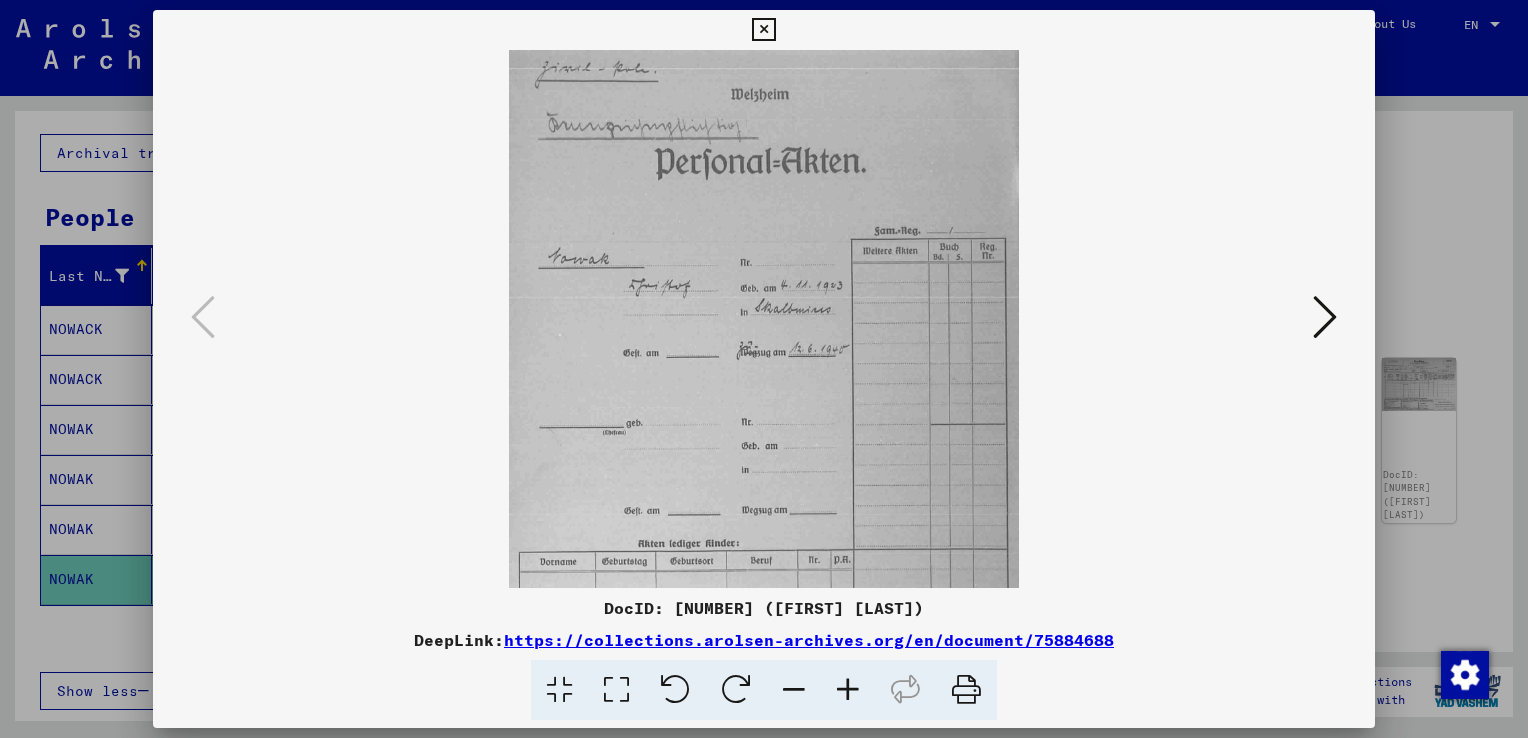 click at bounding box center [848, 690] 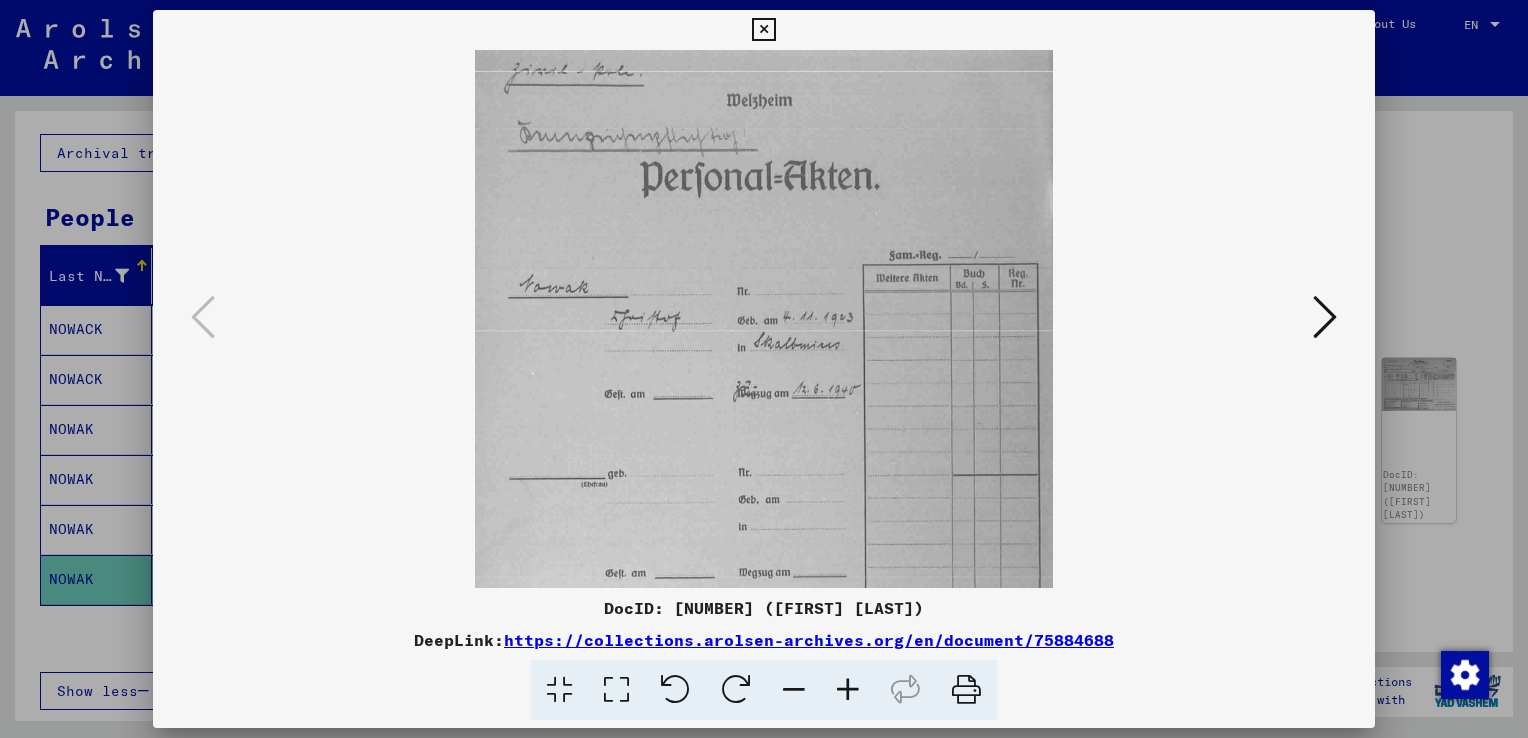 click at bounding box center (848, 690) 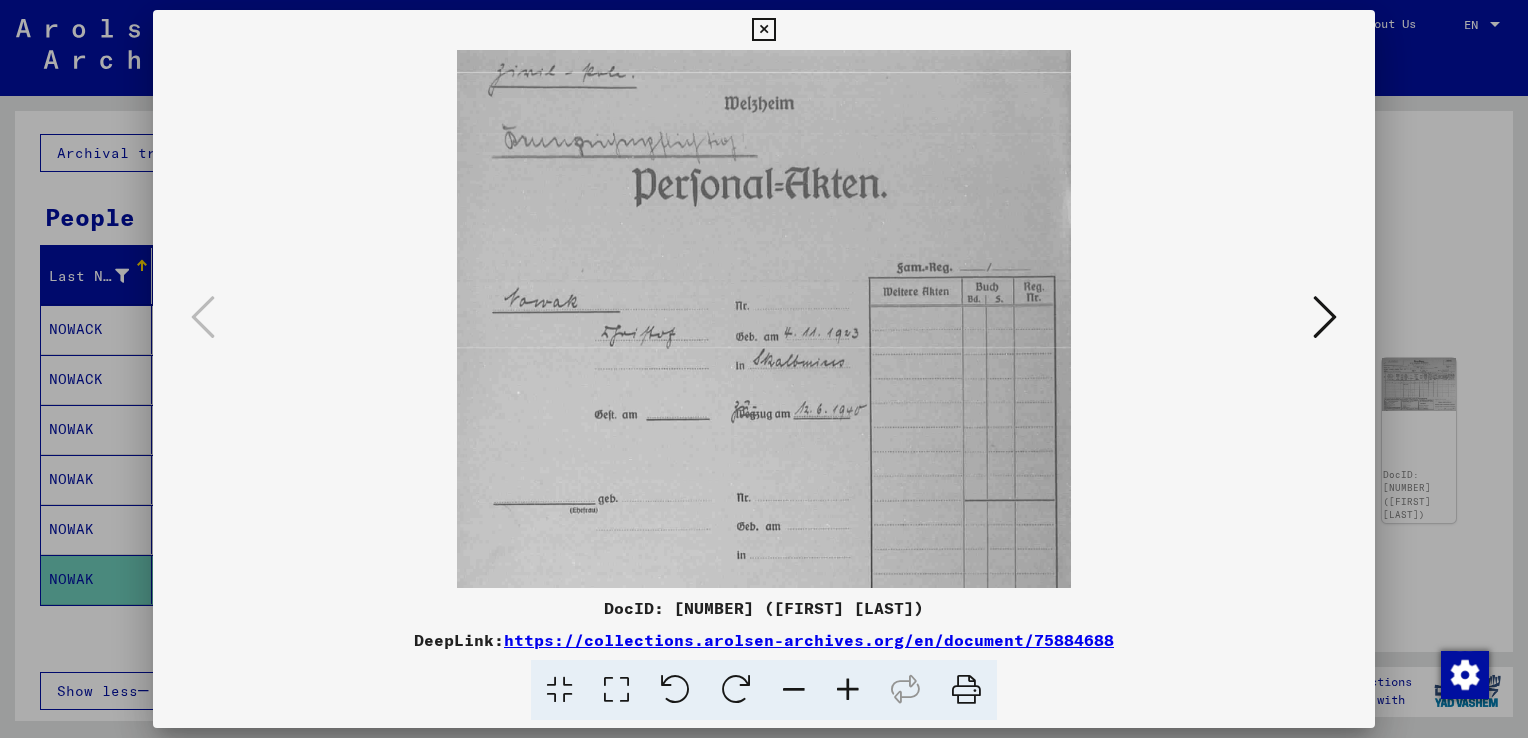 click at bounding box center [848, 690] 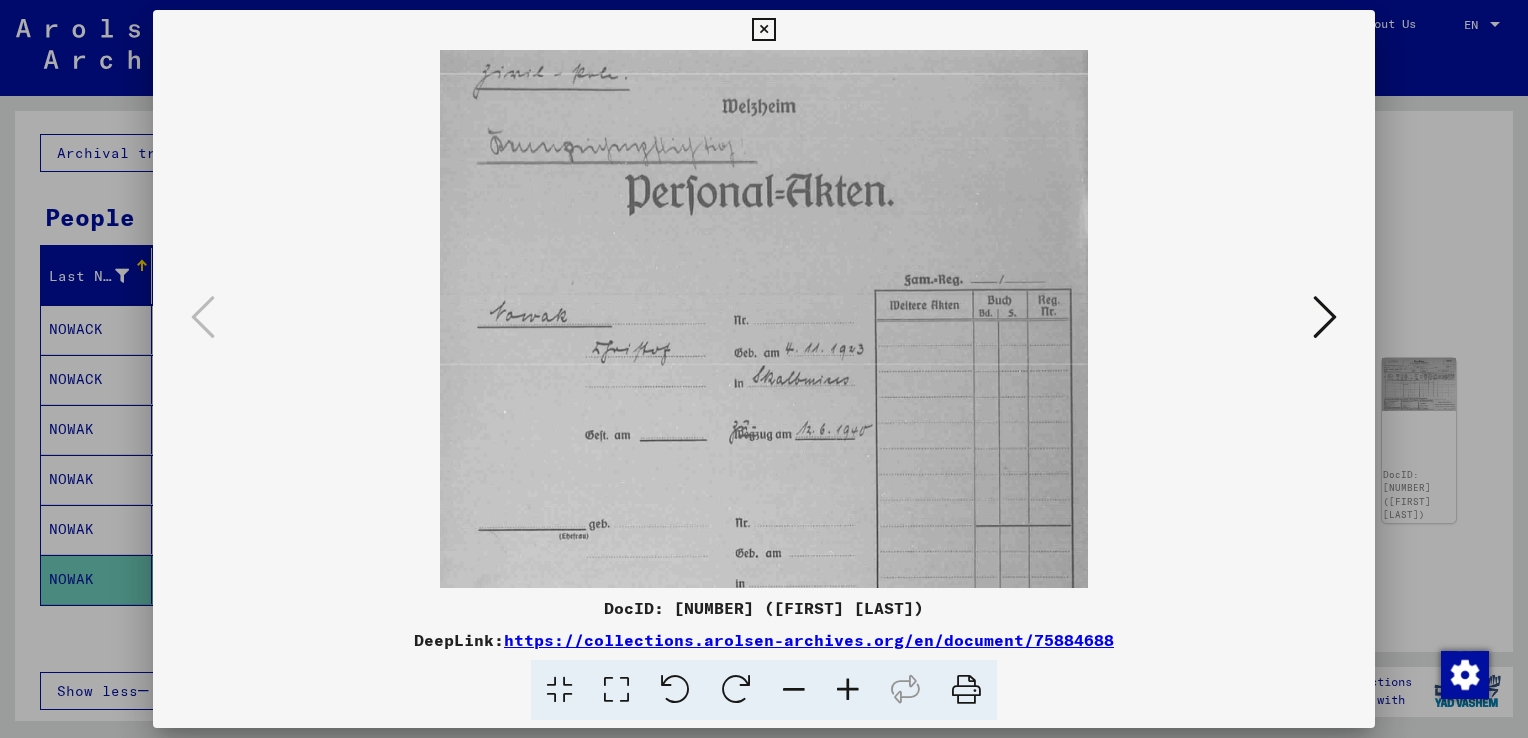 click at bounding box center (848, 690) 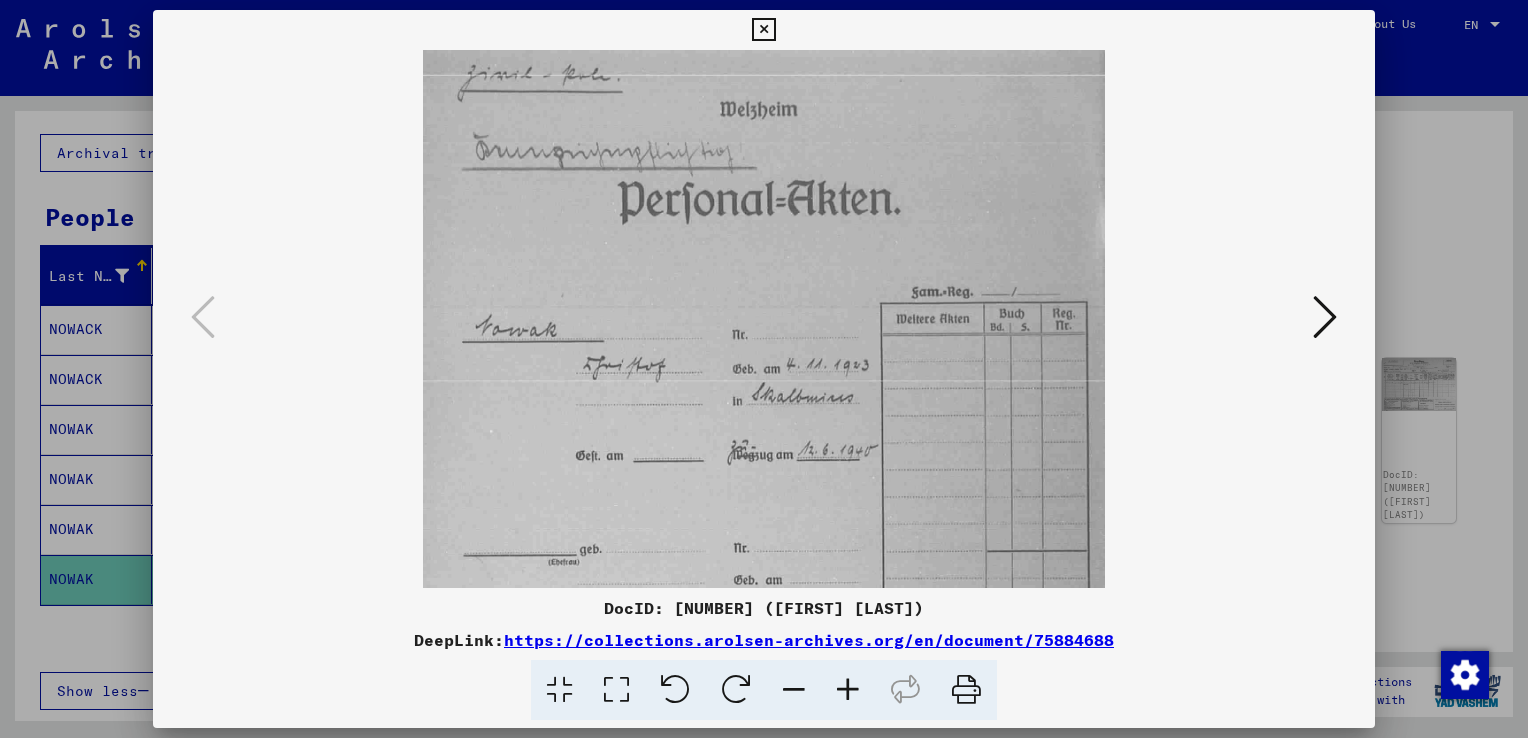 click at bounding box center (1325, 318) 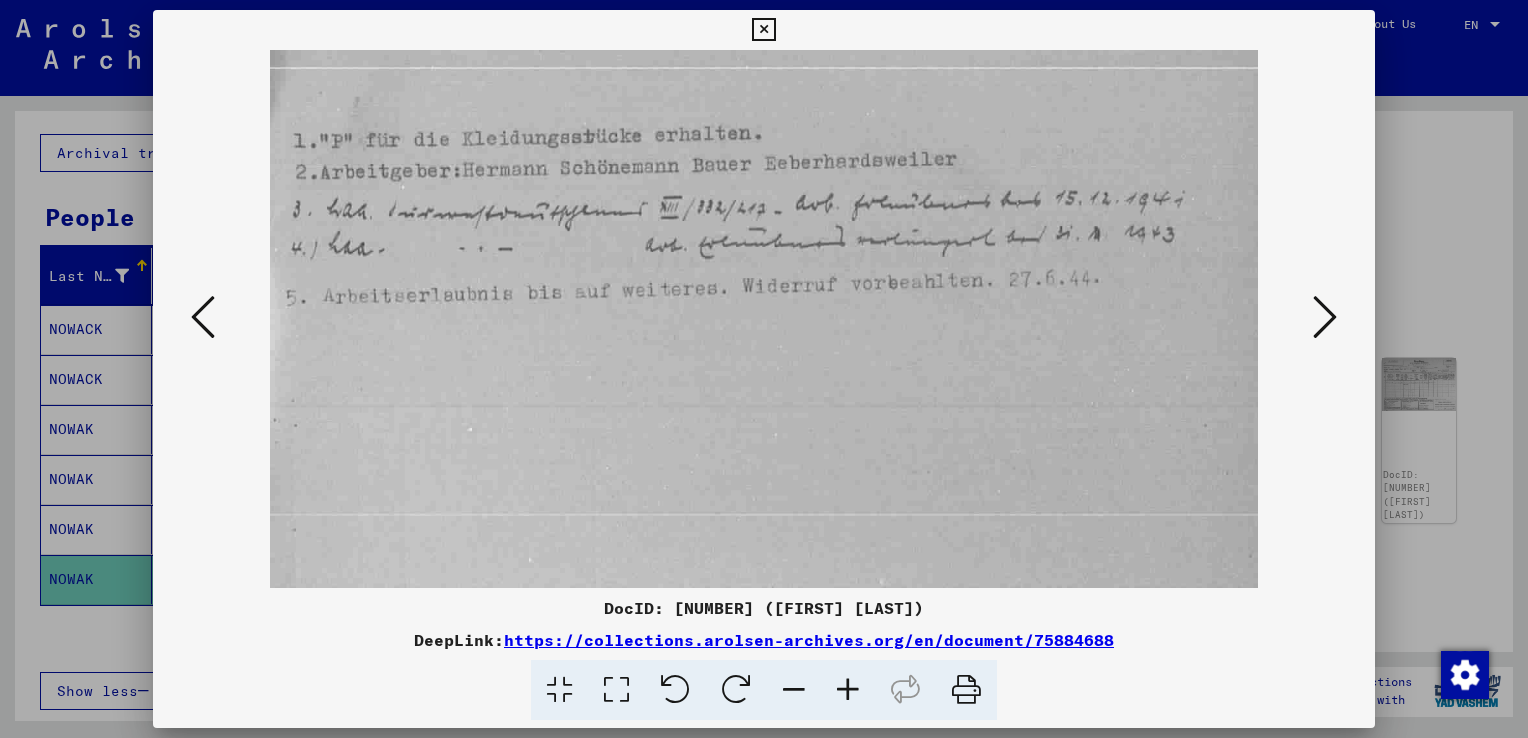 click at bounding box center [1325, 317] 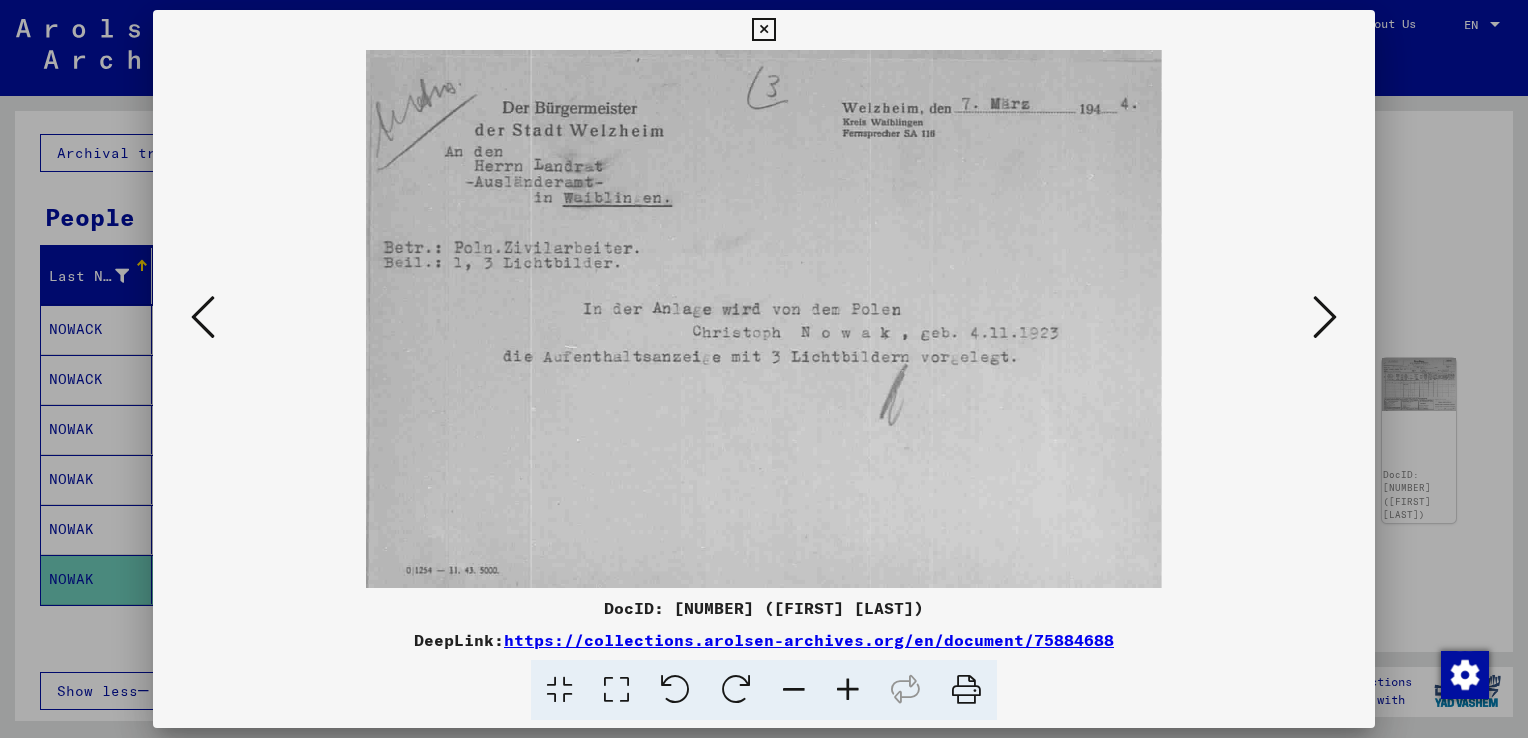 click at bounding box center [1325, 317] 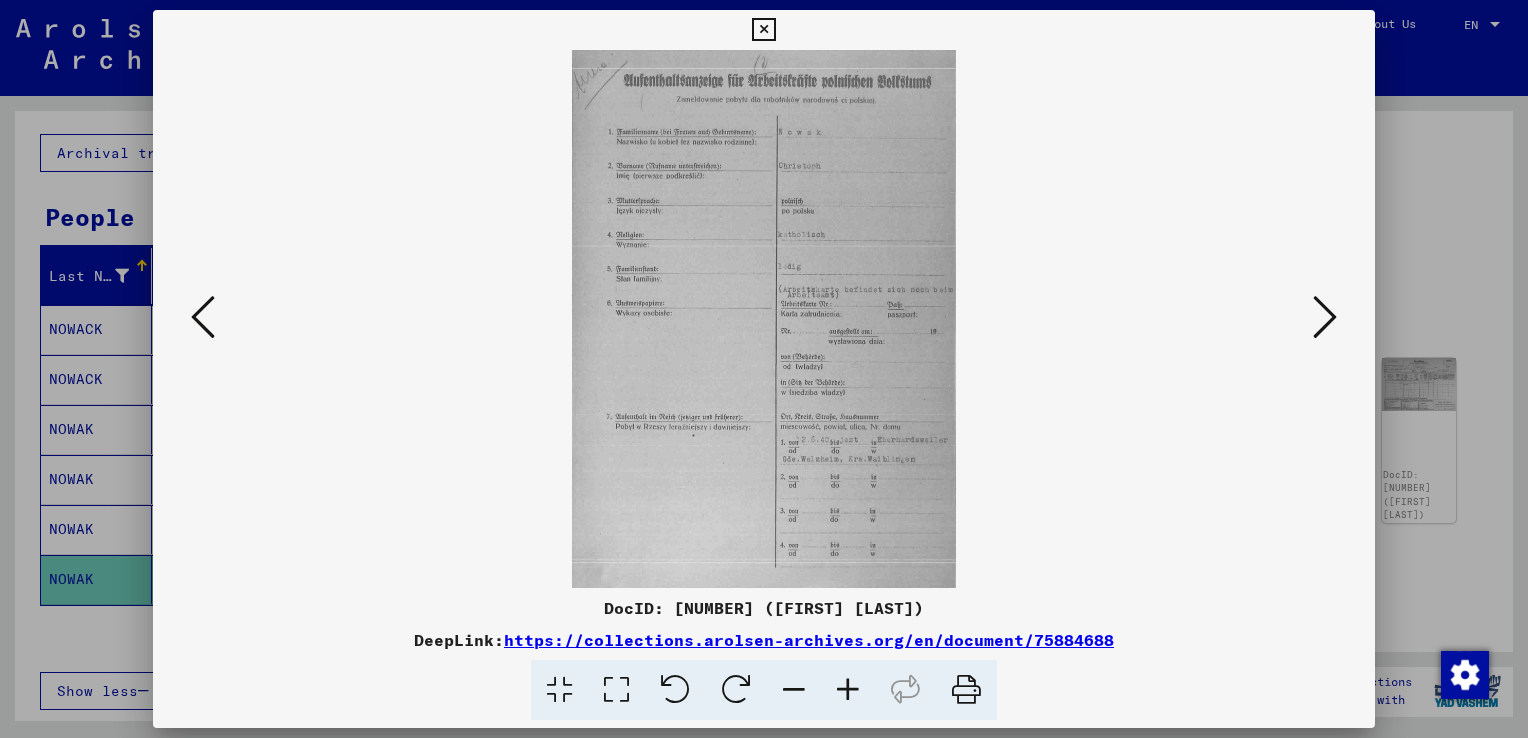 click at bounding box center (1325, 317) 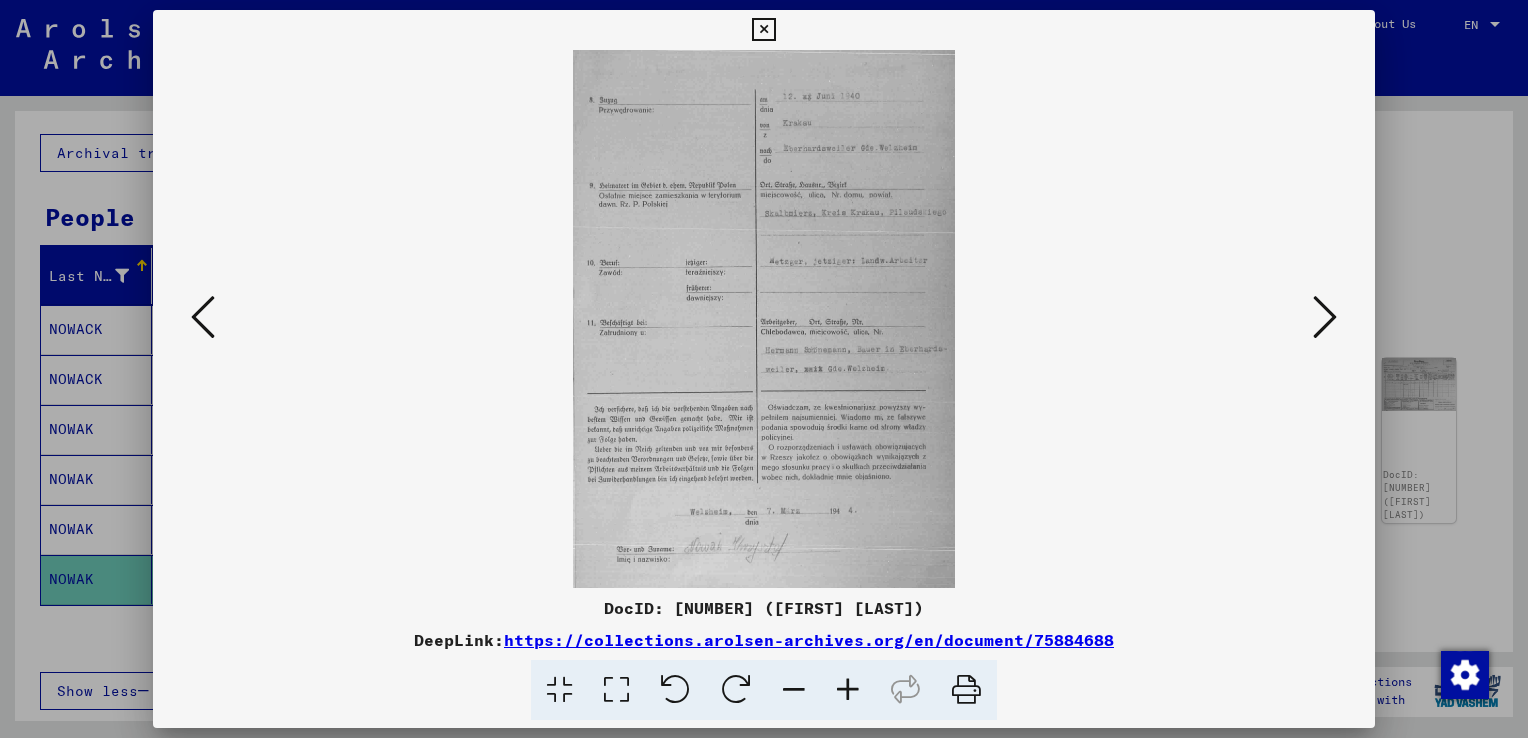 click at bounding box center (764, 369) 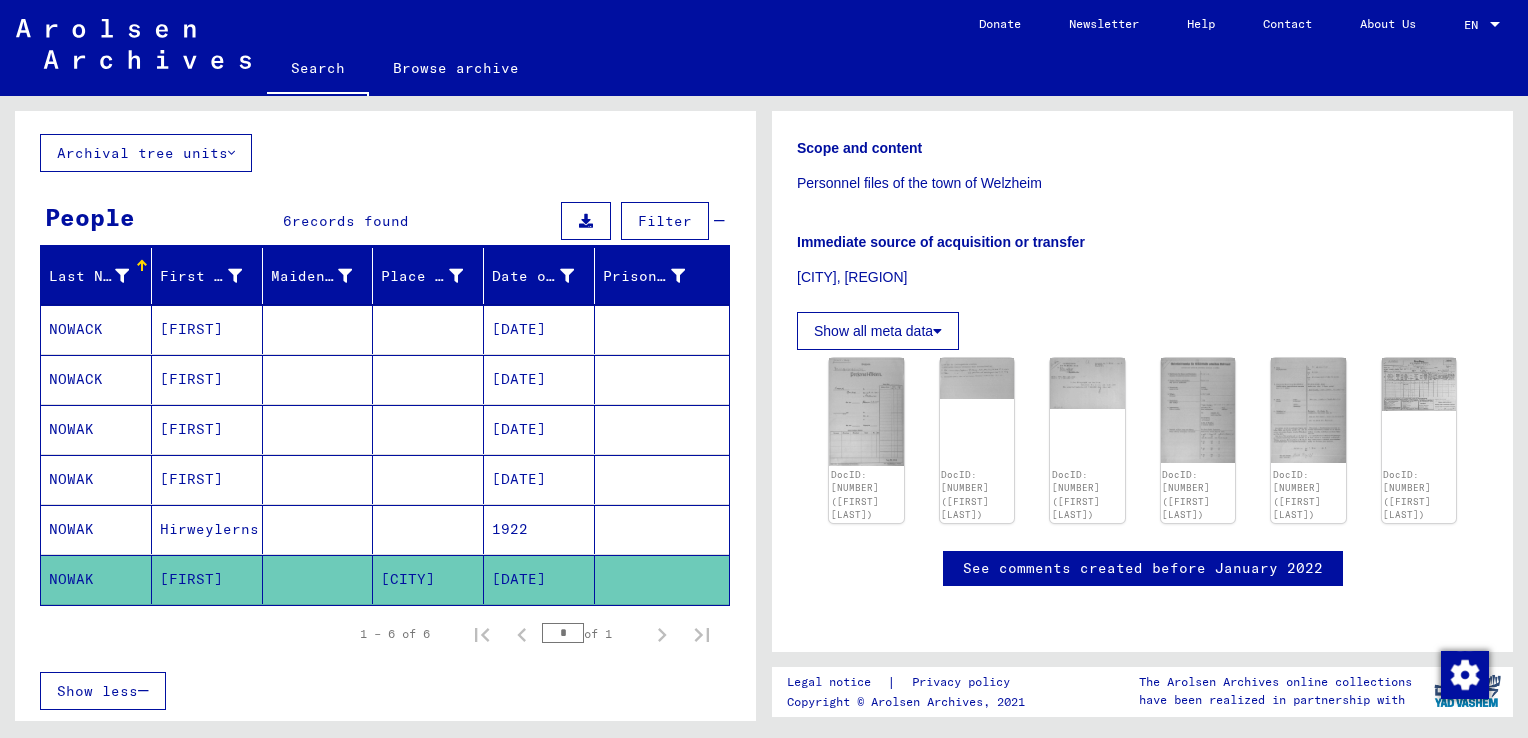 scroll, scrollTop: 0, scrollLeft: 0, axis: both 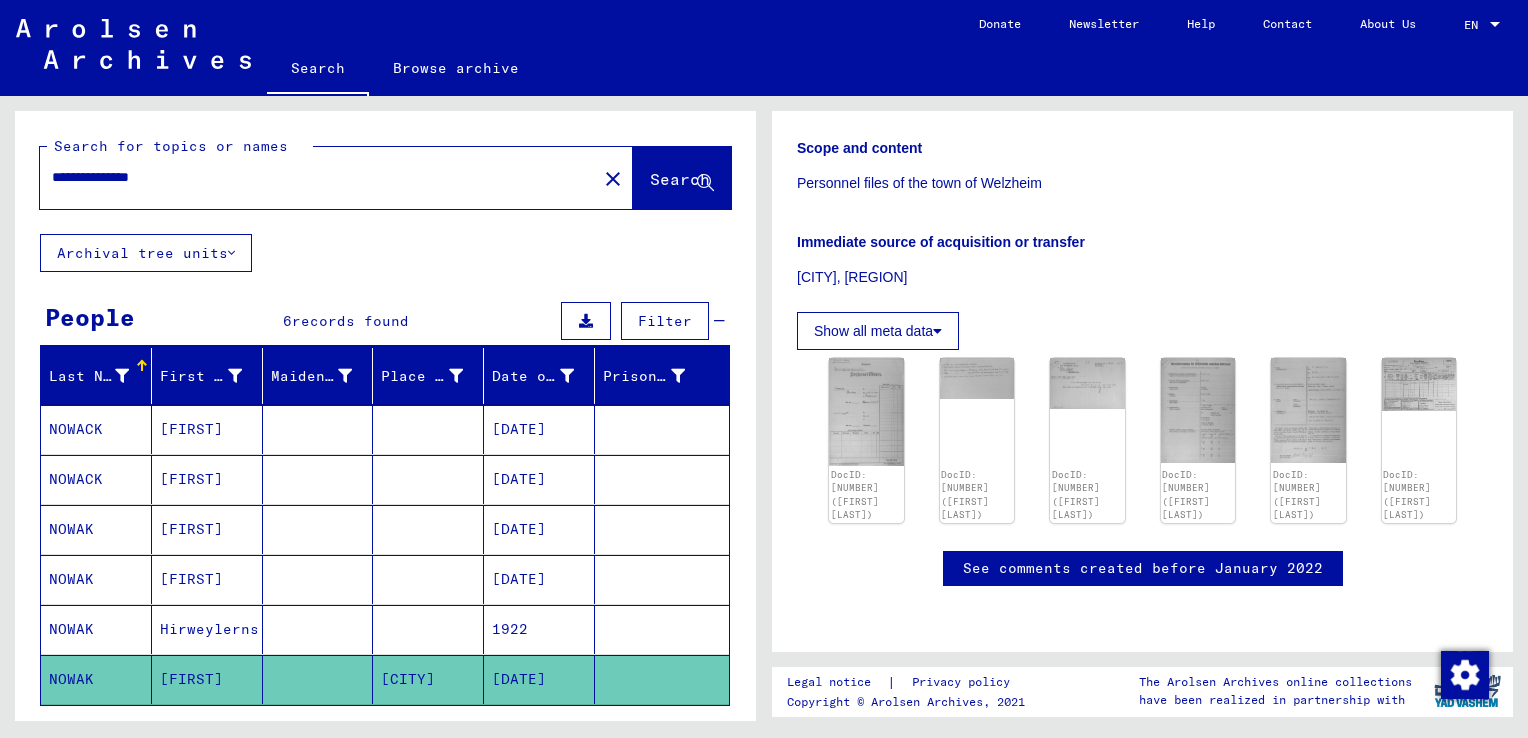 drag, startPoint x: 210, startPoint y: 170, endPoint x: -4, endPoint y: 179, distance: 214.18916 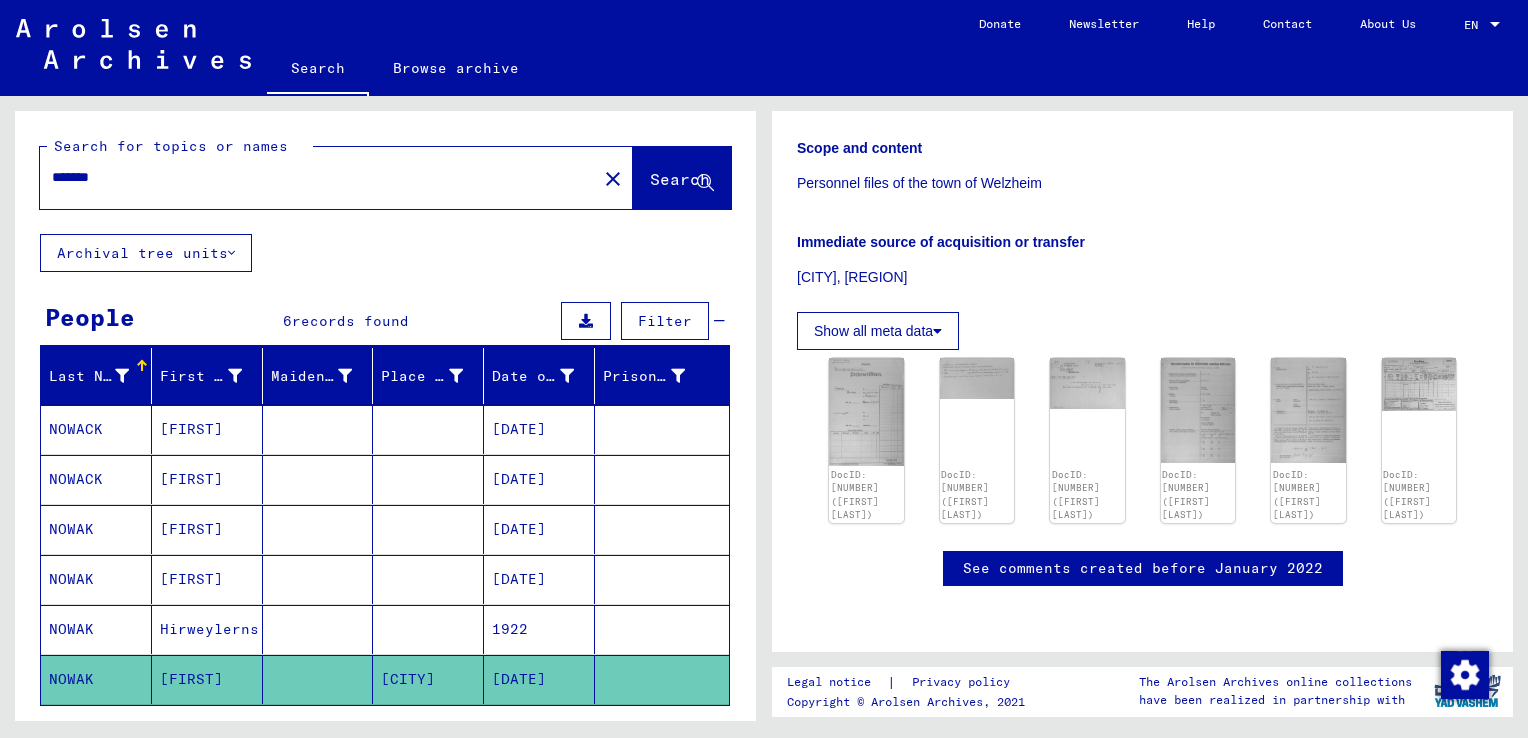 type on "*******" 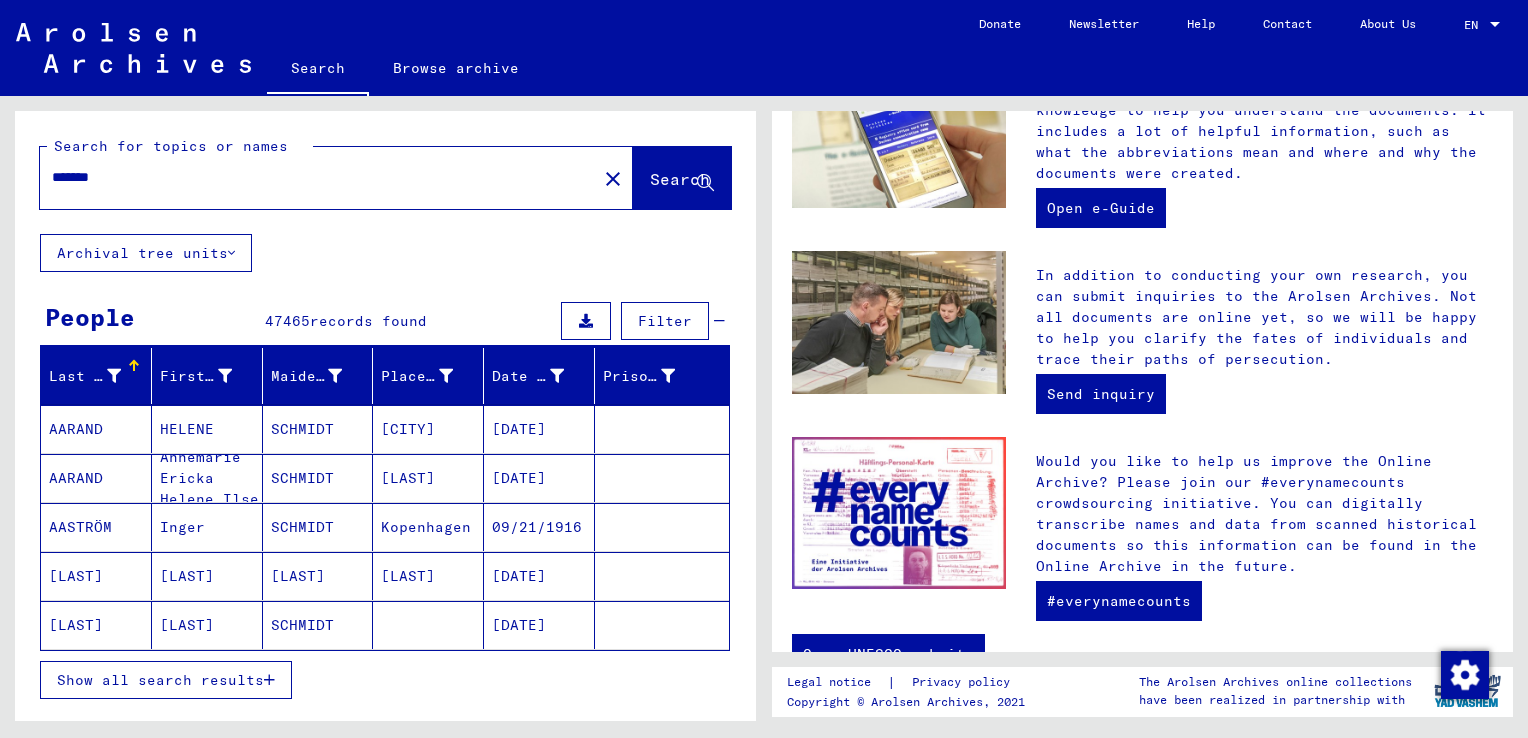 scroll, scrollTop: 700, scrollLeft: 0, axis: vertical 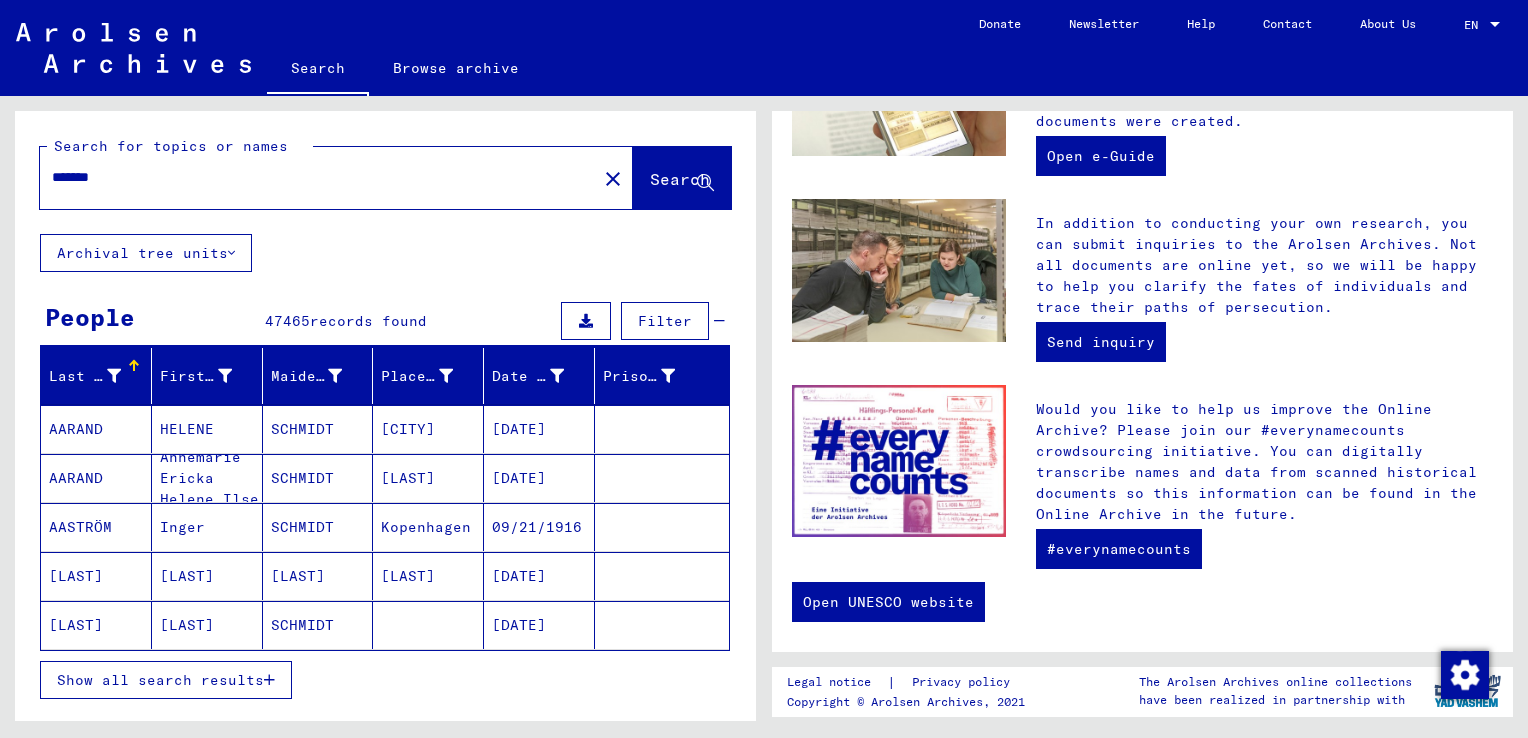 click on "Browse archive" 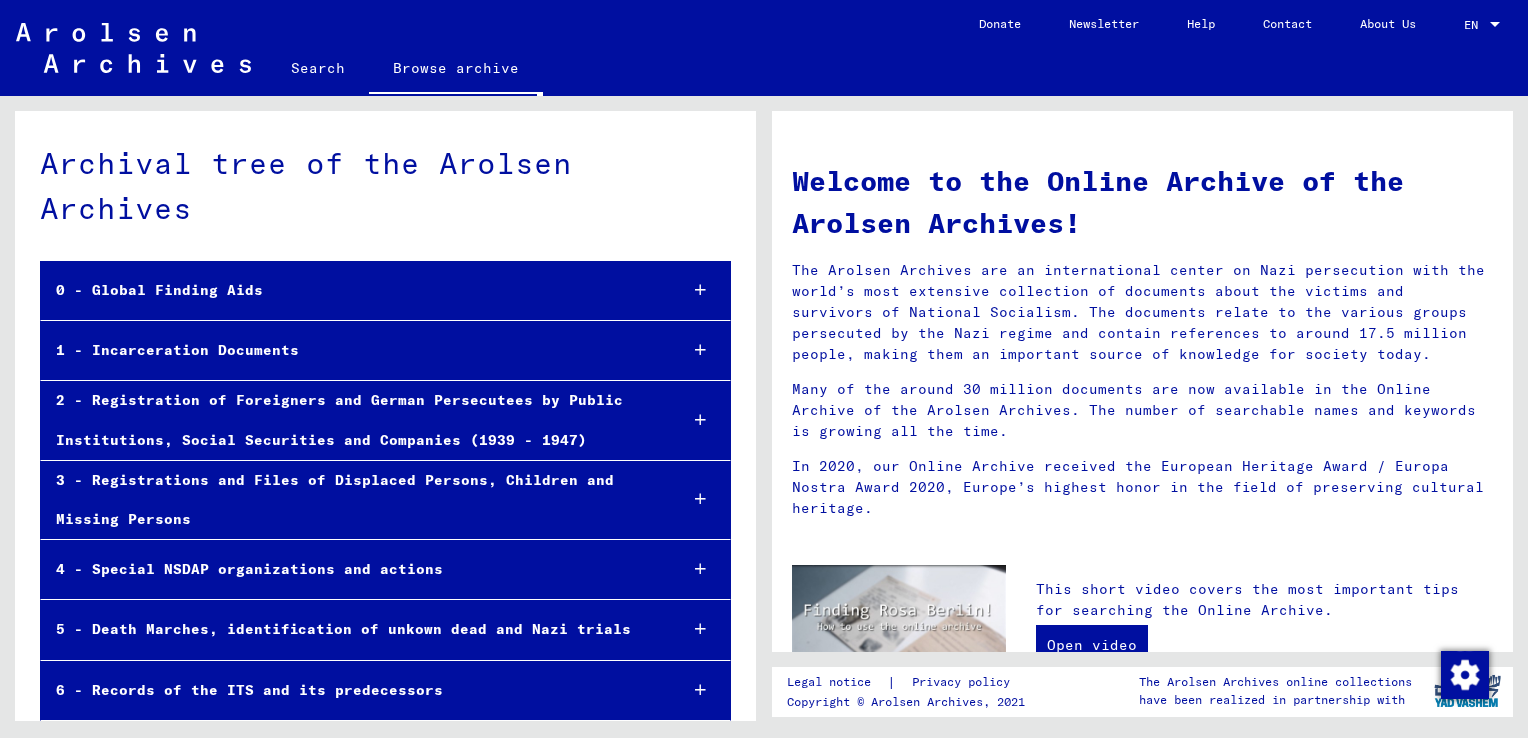 click at bounding box center (700, 290) 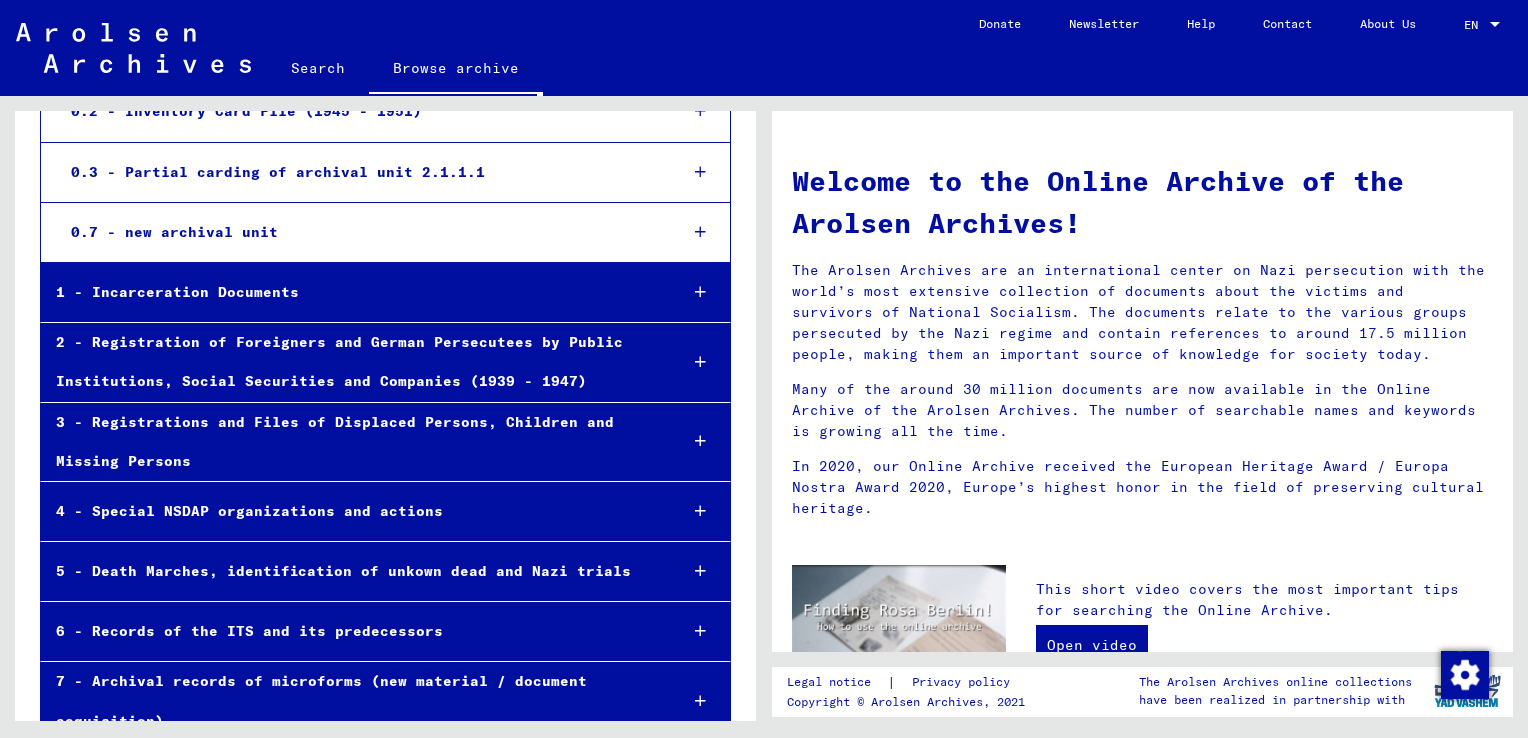 scroll, scrollTop: 388, scrollLeft: 0, axis: vertical 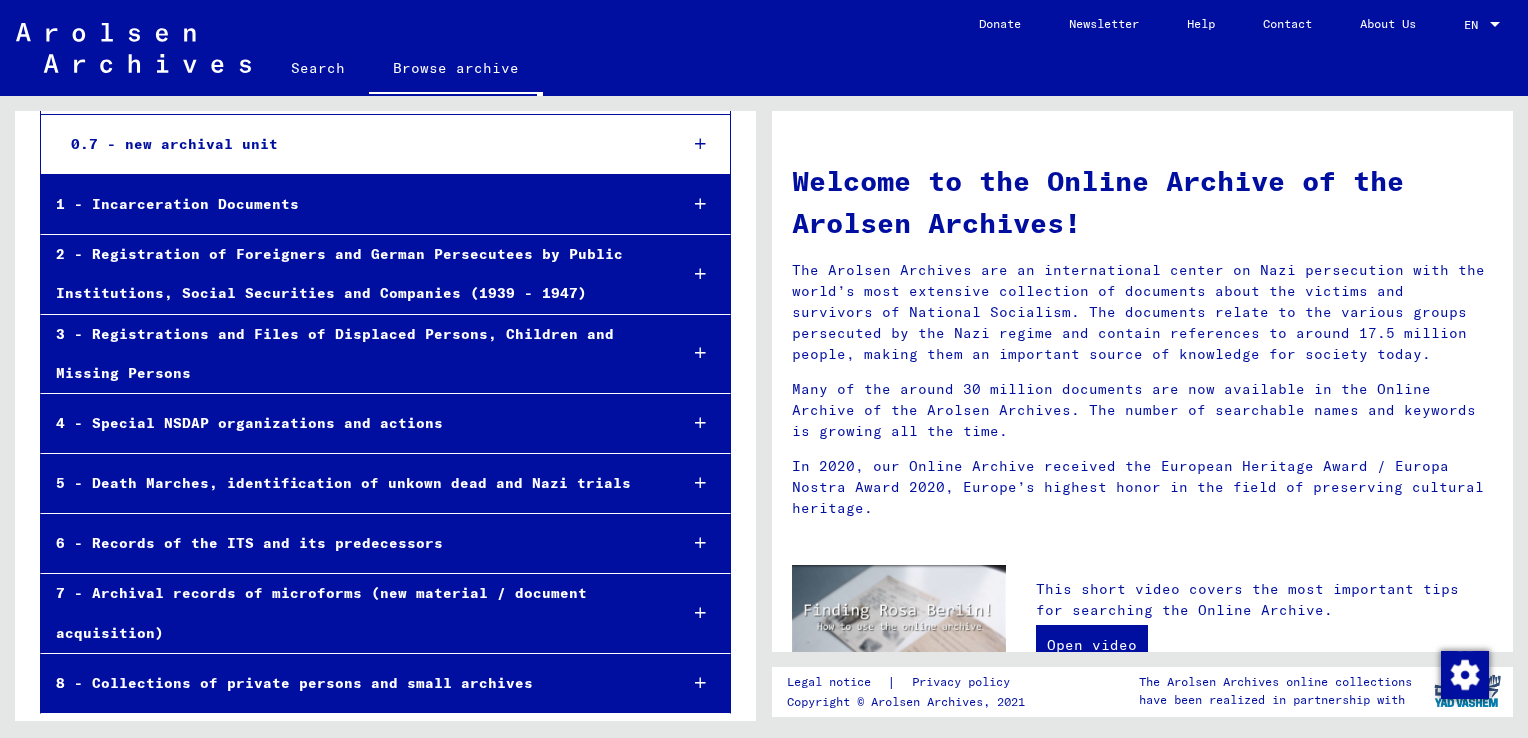 click at bounding box center [700, 423] 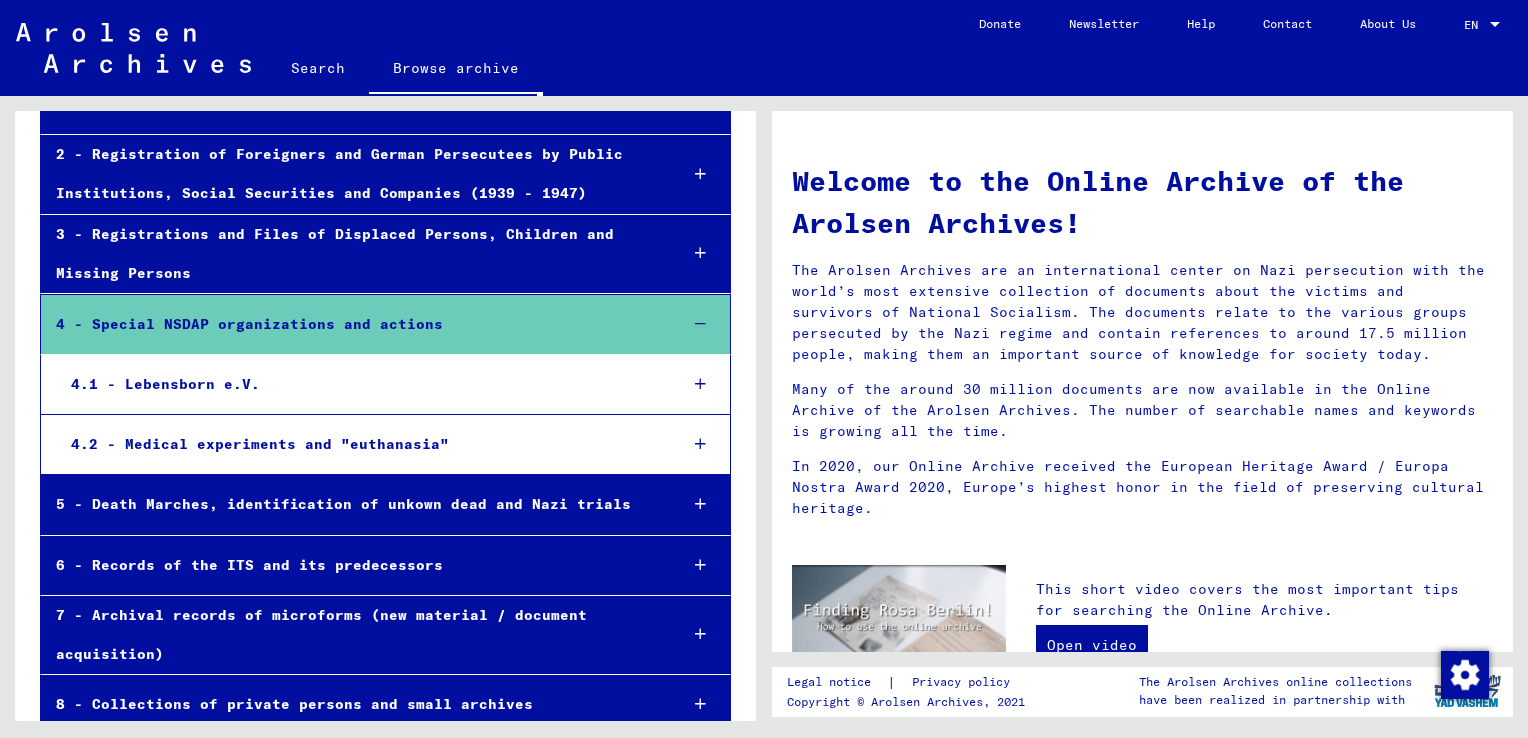 scroll, scrollTop: 508, scrollLeft: 0, axis: vertical 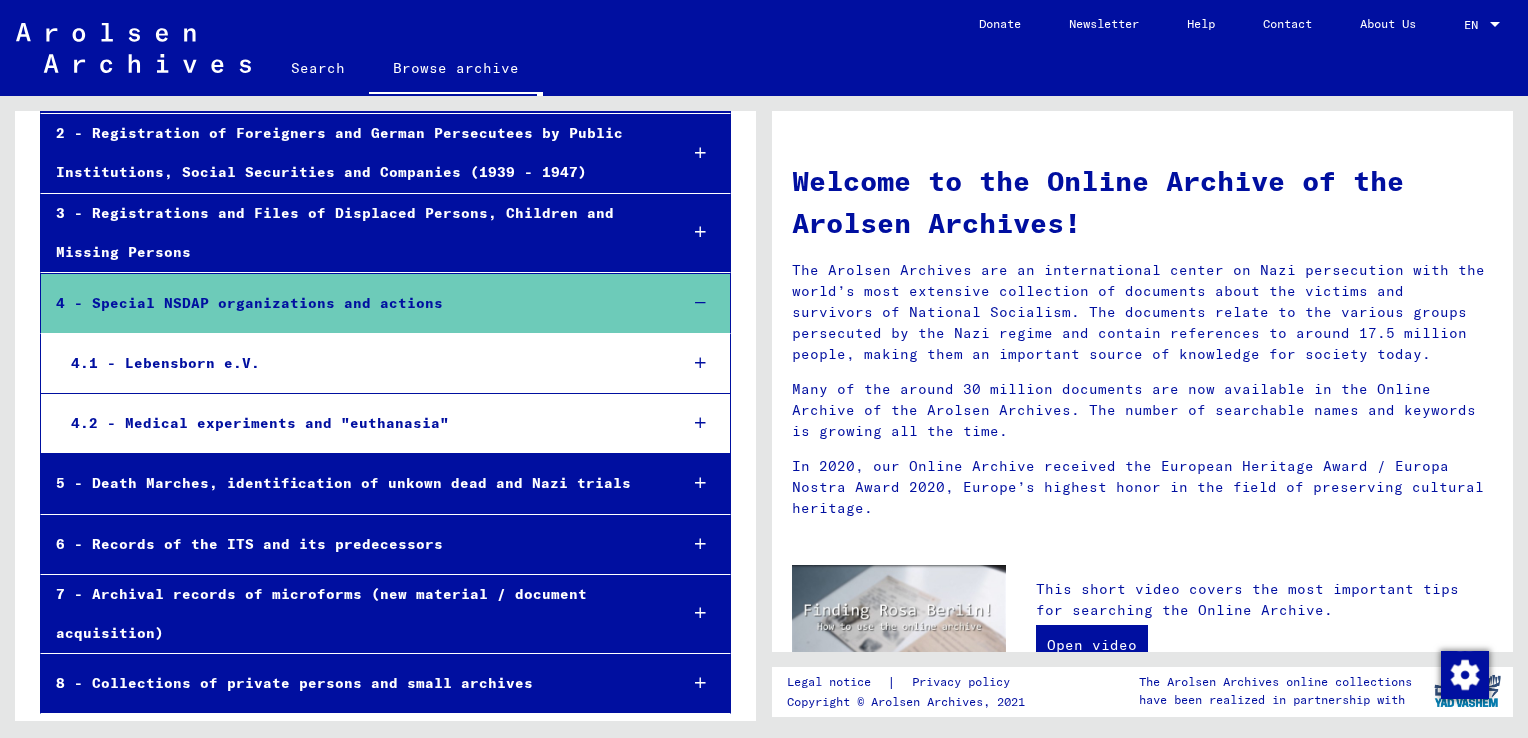 click on "8 - Collections of private persons and small archives" at bounding box center [351, 683] 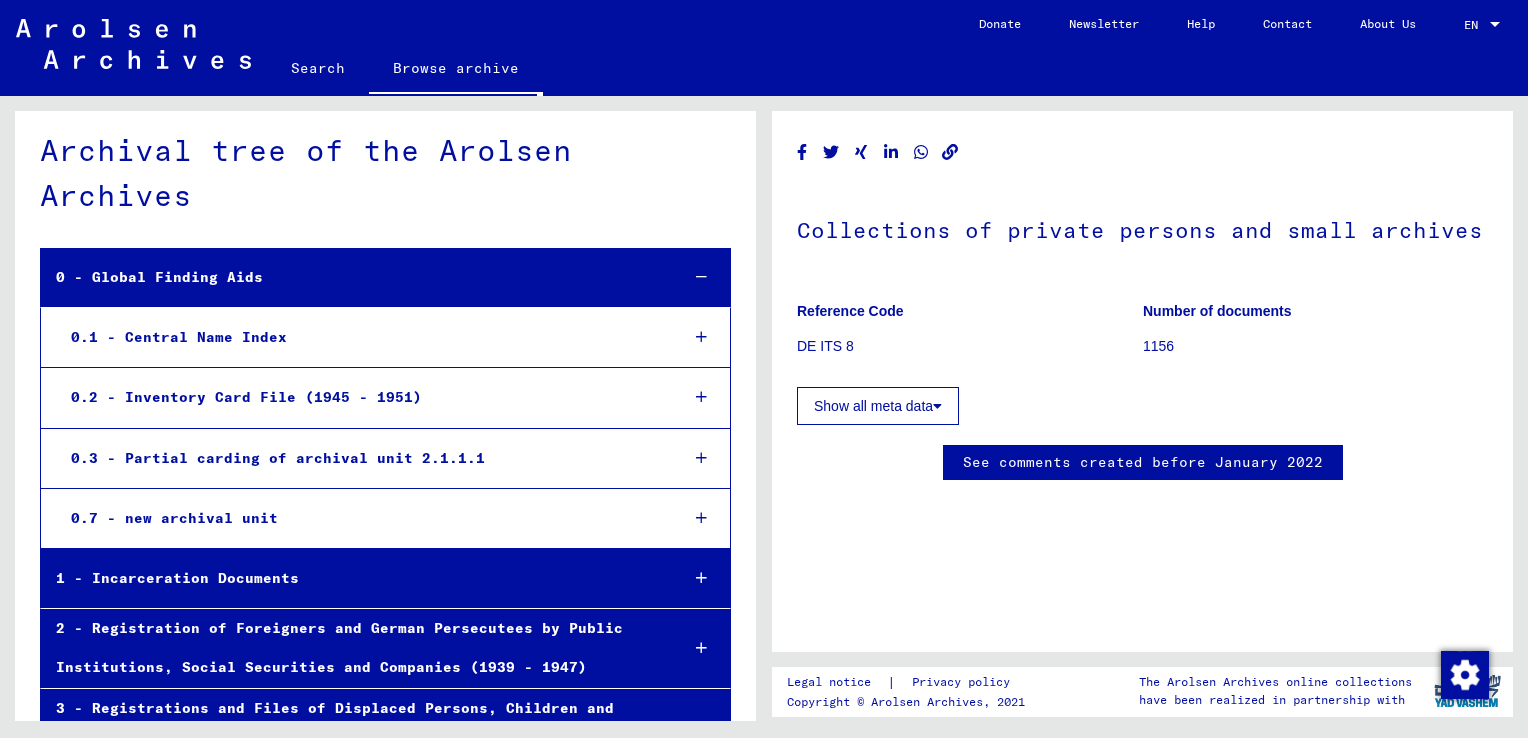 scroll, scrollTop: 0, scrollLeft: 0, axis: both 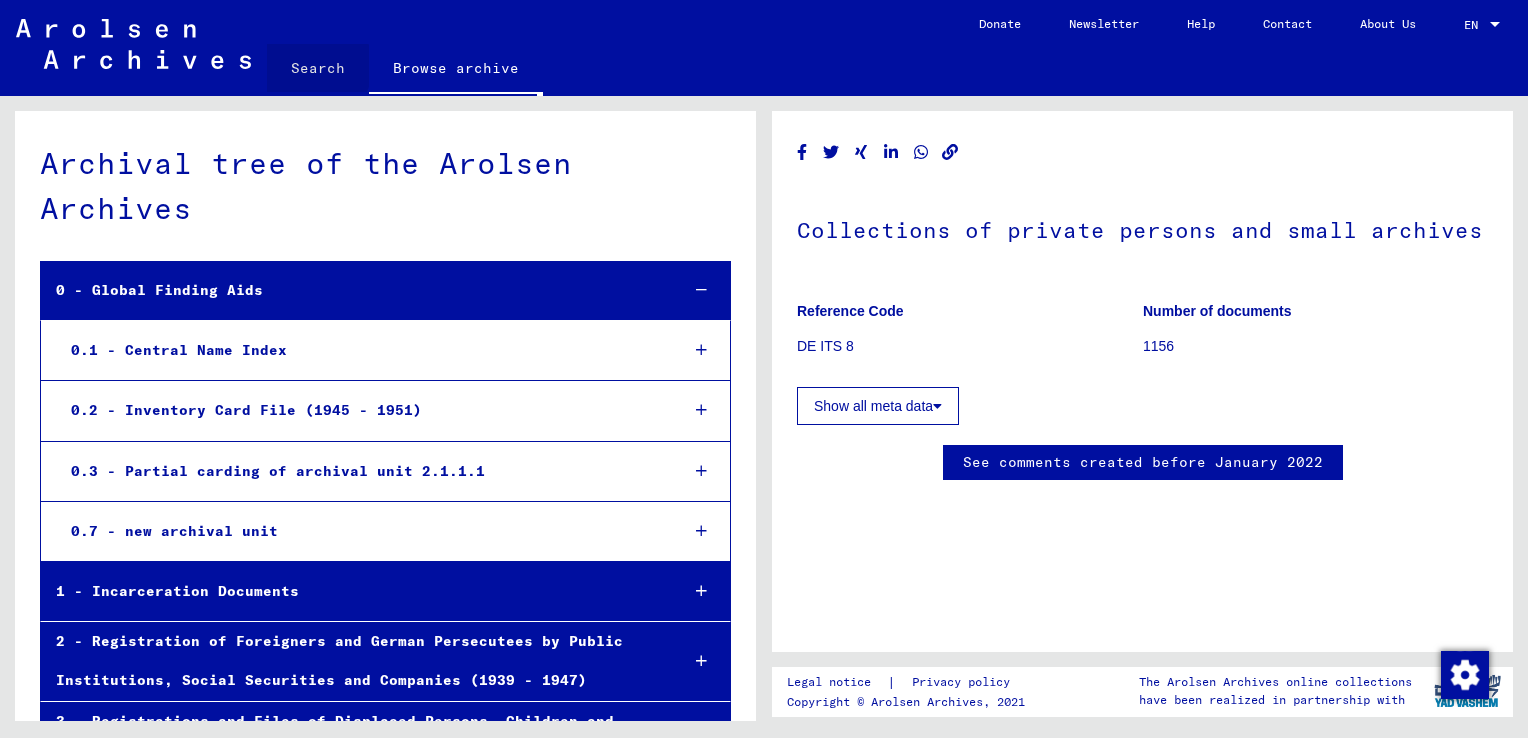 click on "Search" 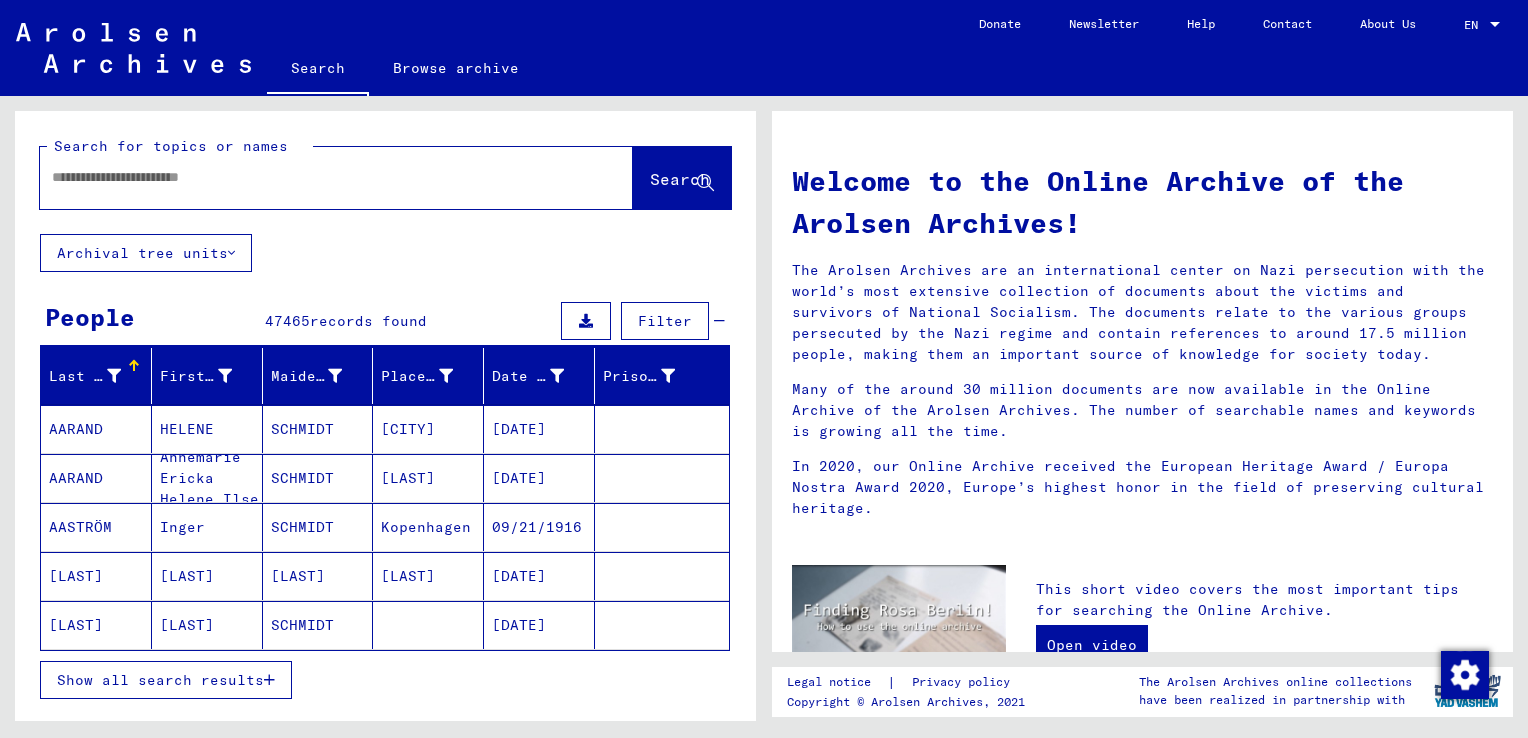 click at bounding box center [312, 177] 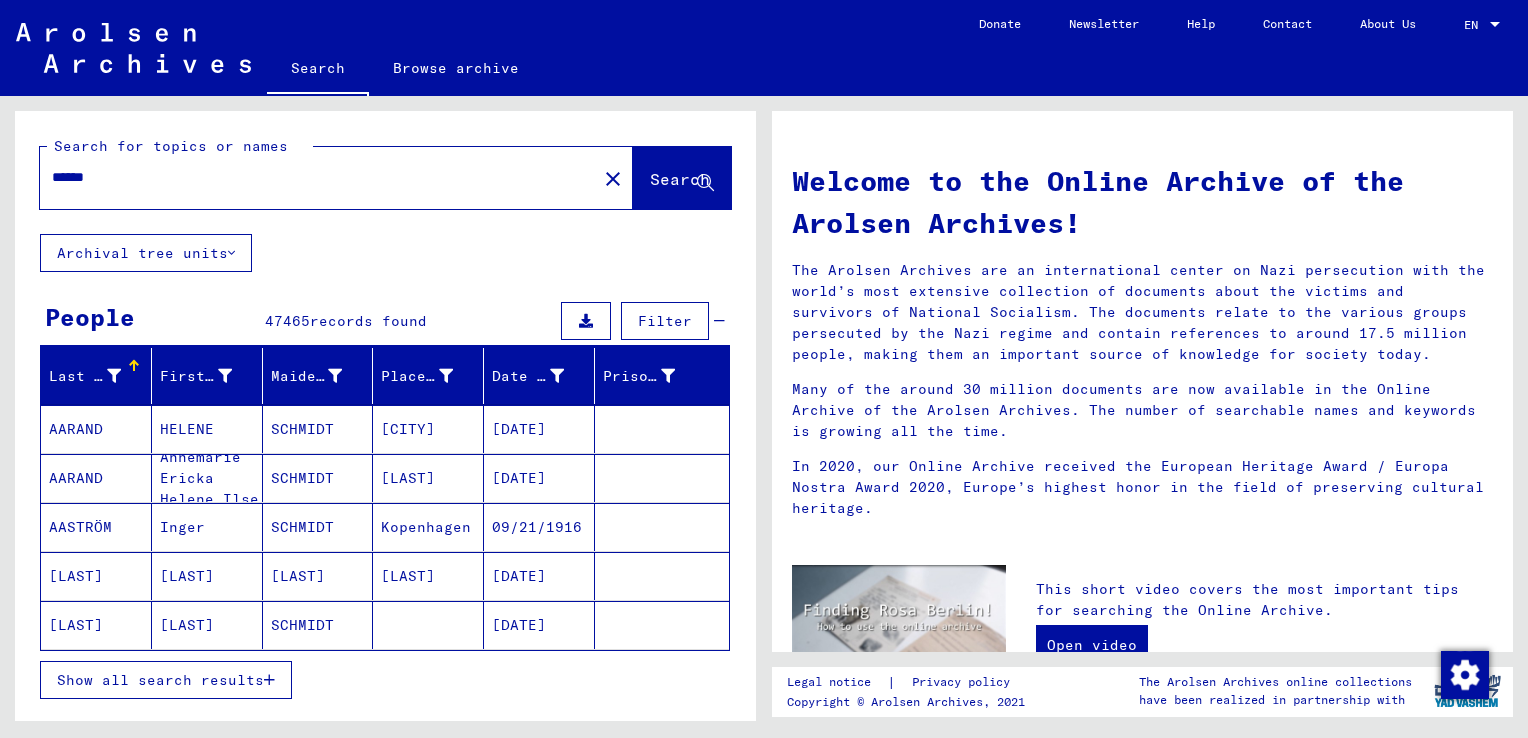 type on "******" 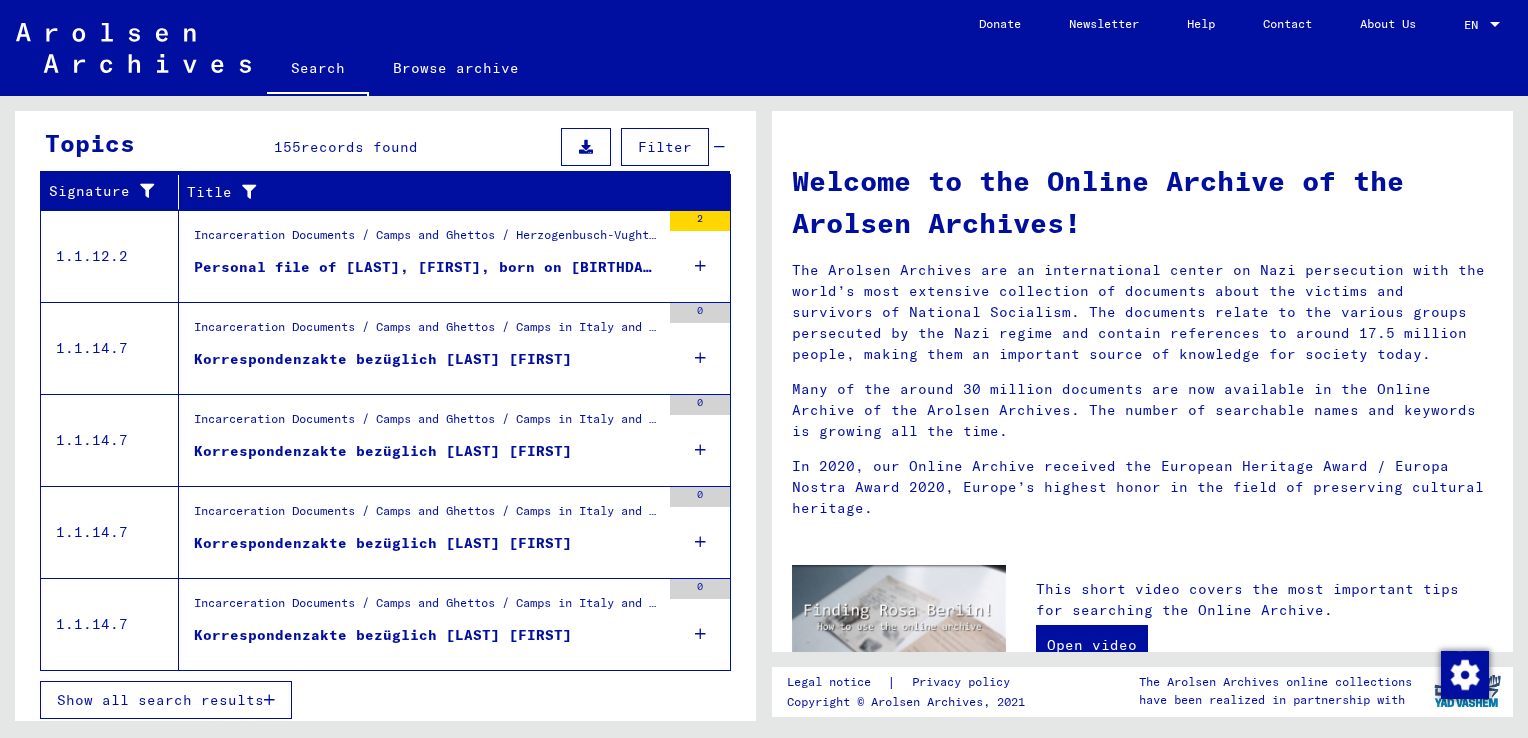 scroll, scrollTop: 653, scrollLeft: 0, axis: vertical 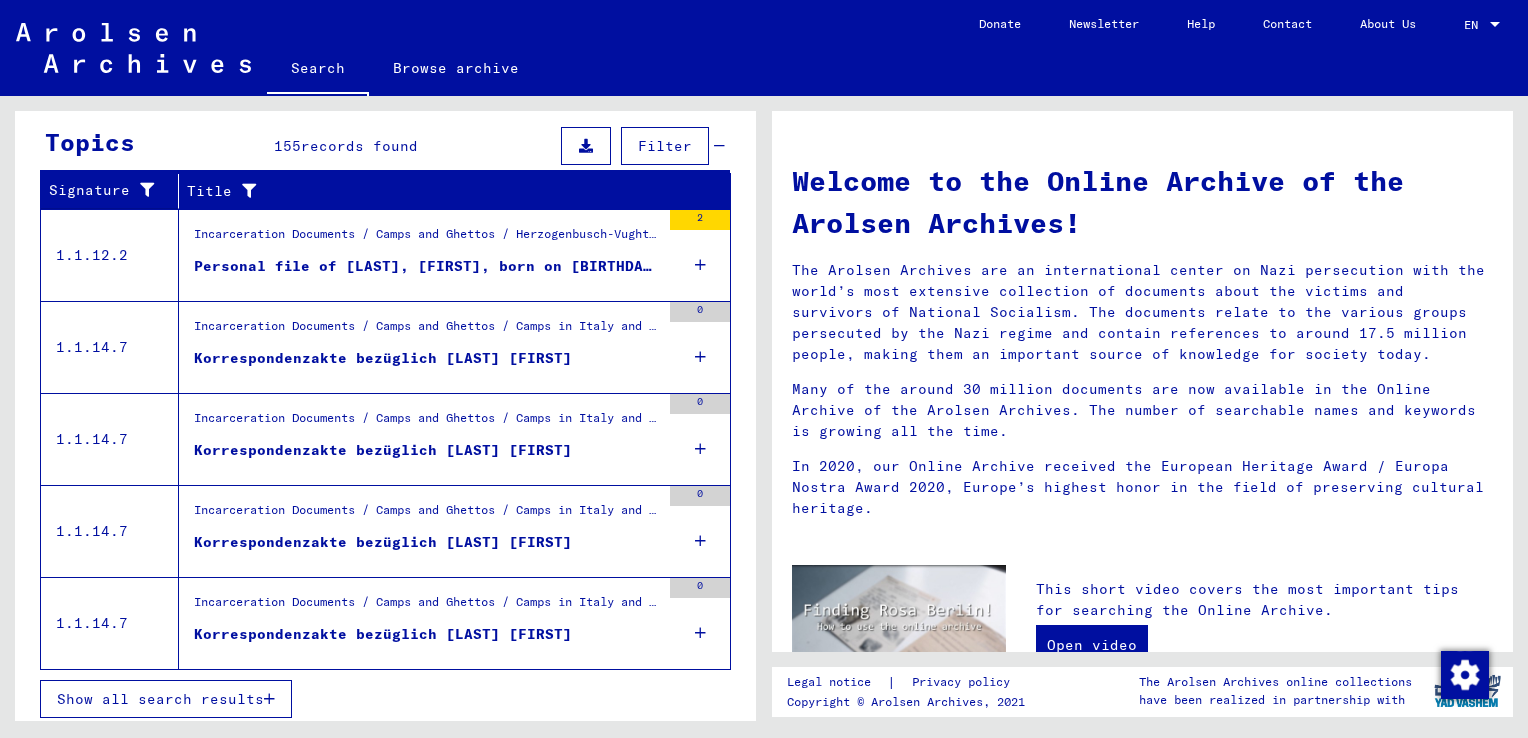 click on "Korrespondenzakte bezüglich [LAST] [FIRST]" at bounding box center [383, 358] 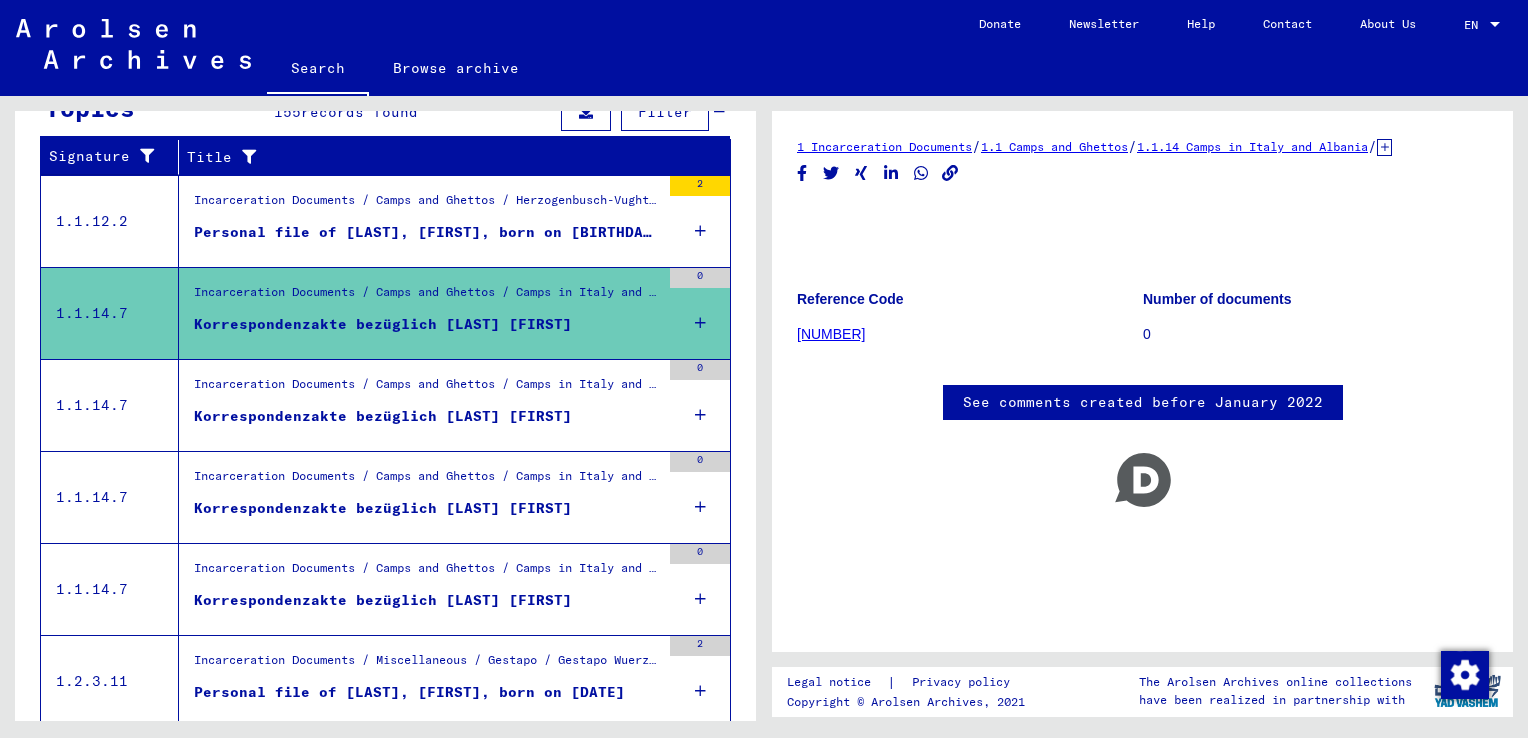 scroll, scrollTop: 294, scrollLeft: 0, axis: vertical 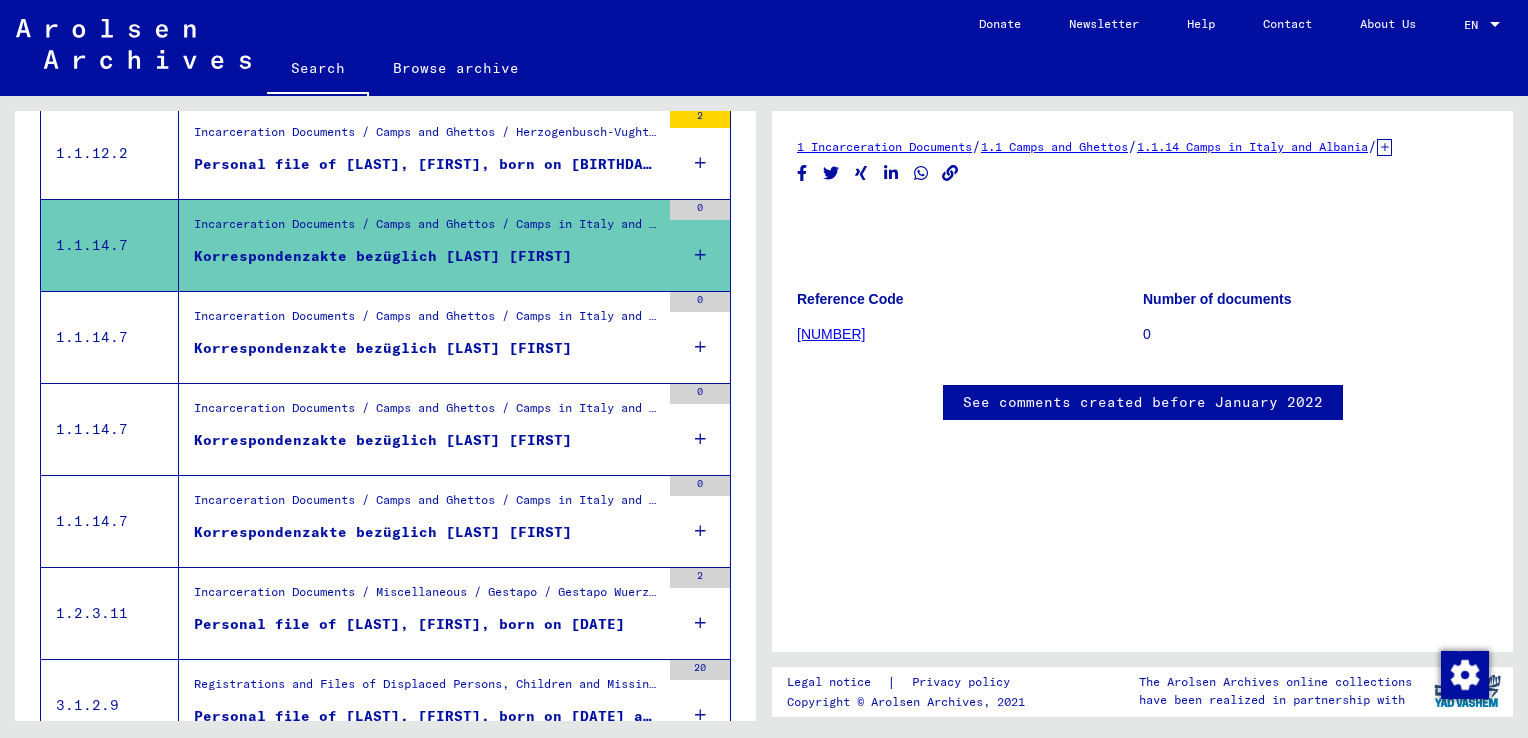 click on "Korrespondenzakte bezüglich [LAST] [FIRST]" at bounding box center (383, 348) 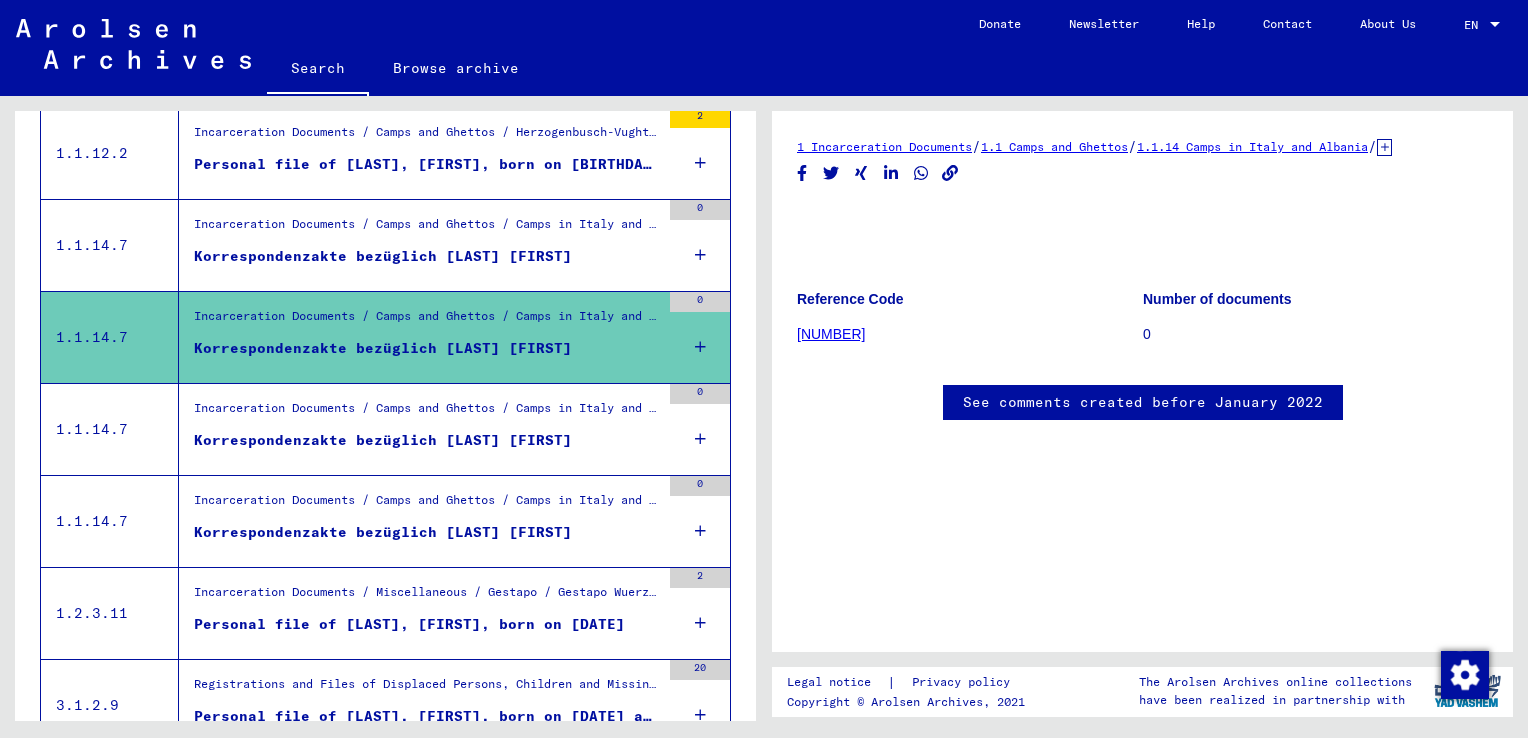 scroll, scrollTop: 0, scrollLeft: 0, axis: both 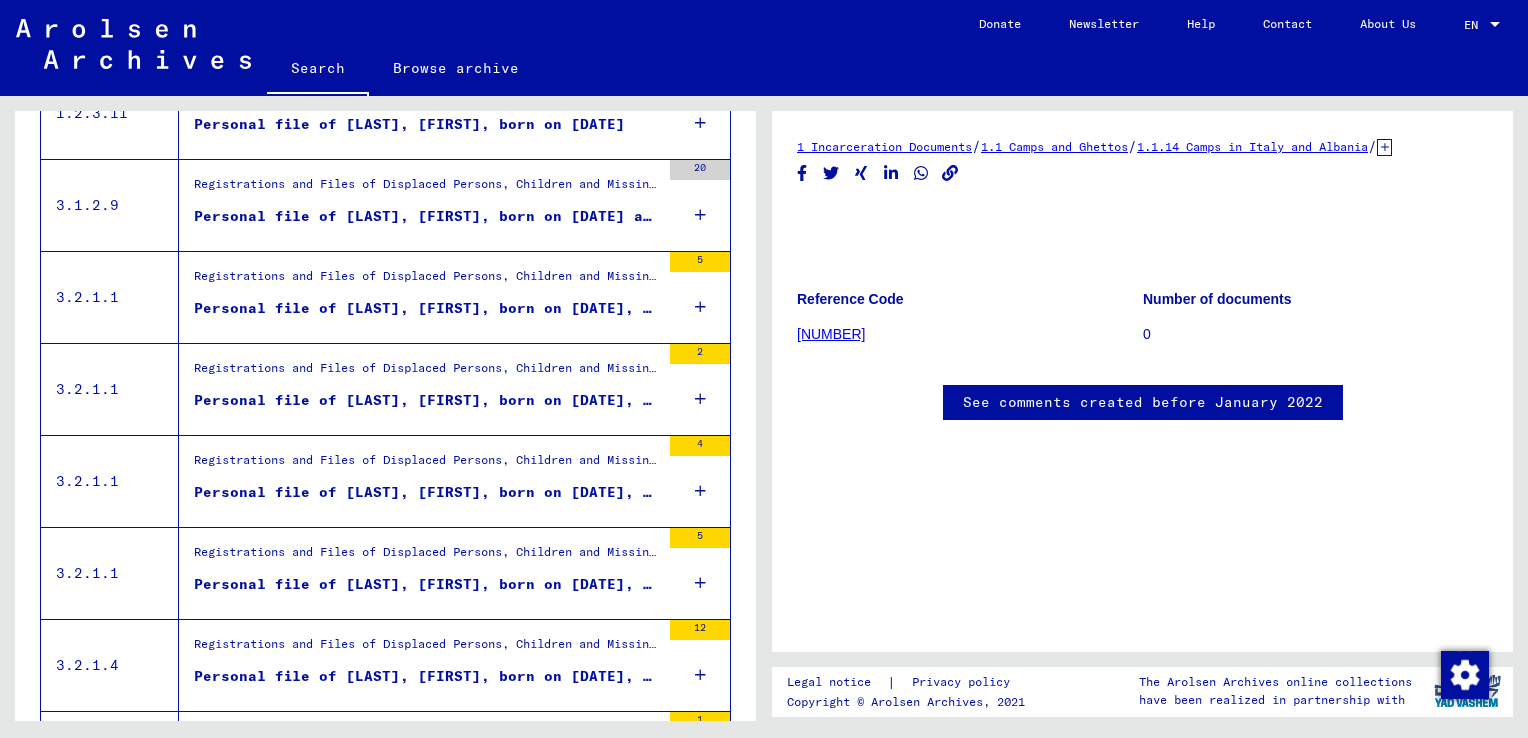 click on "Personal file of [LAST], [FIRST], born on [DATE], born in [CITY] and of further persons" at bounding box center [427, 492] 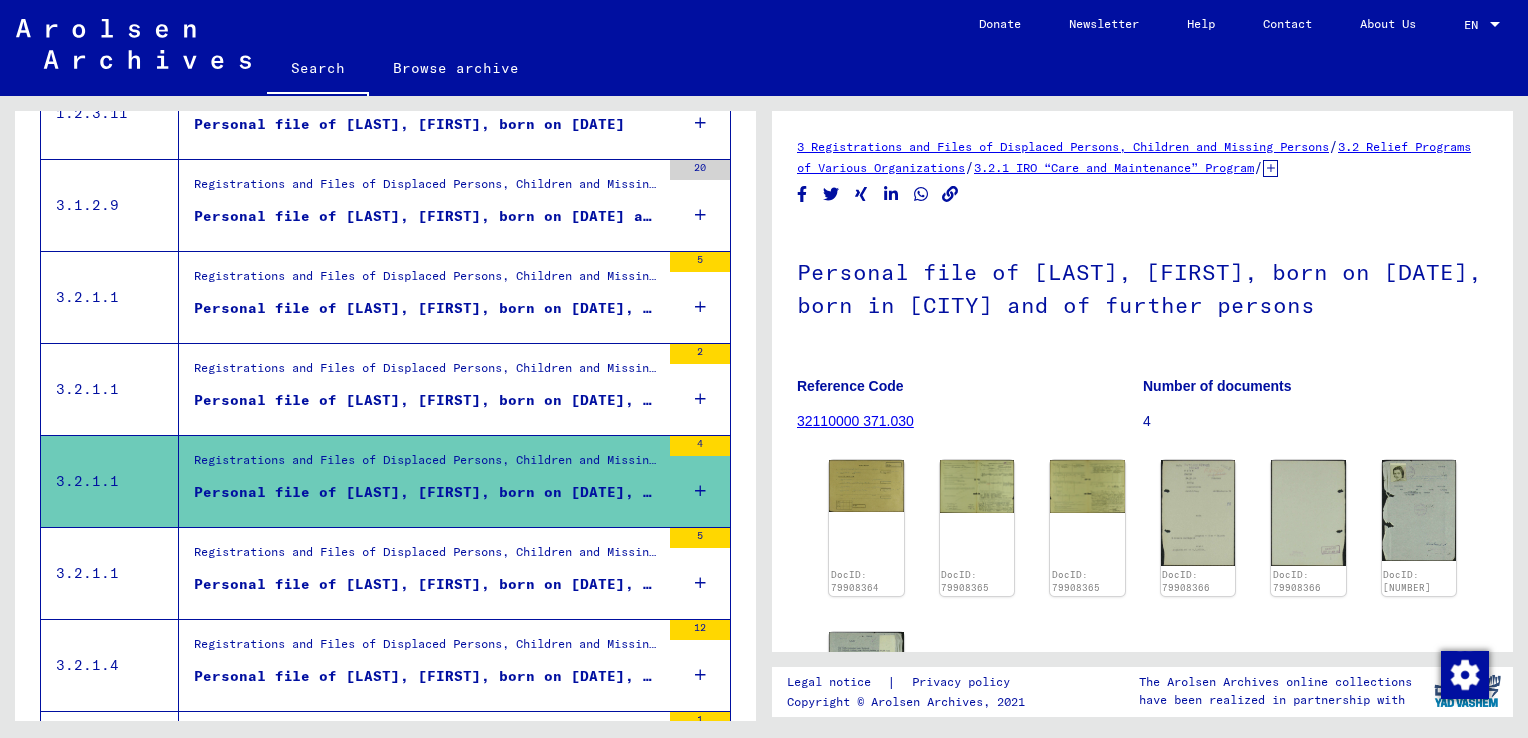 scroll, scrollTop: 0, scrollLeft: 0, axis: both 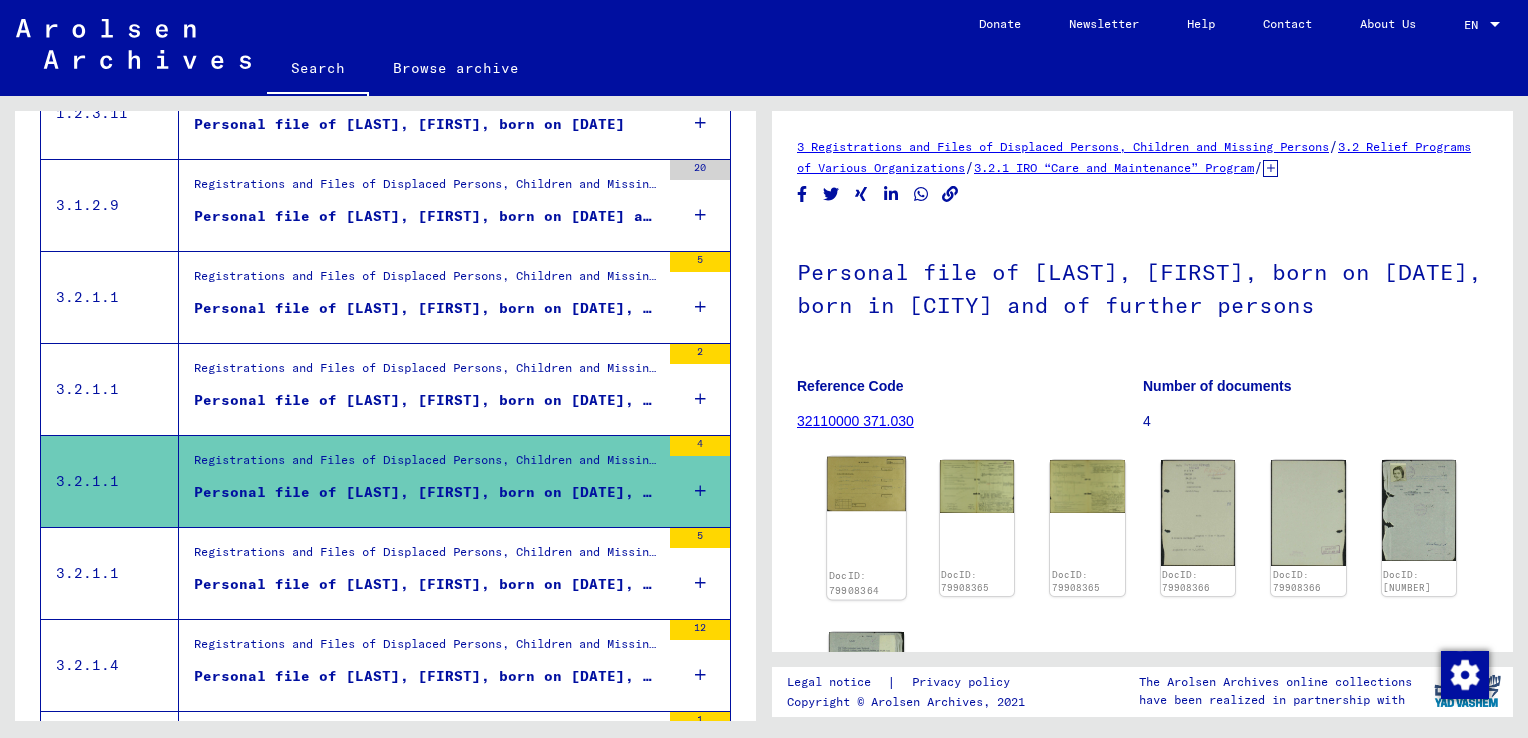 click 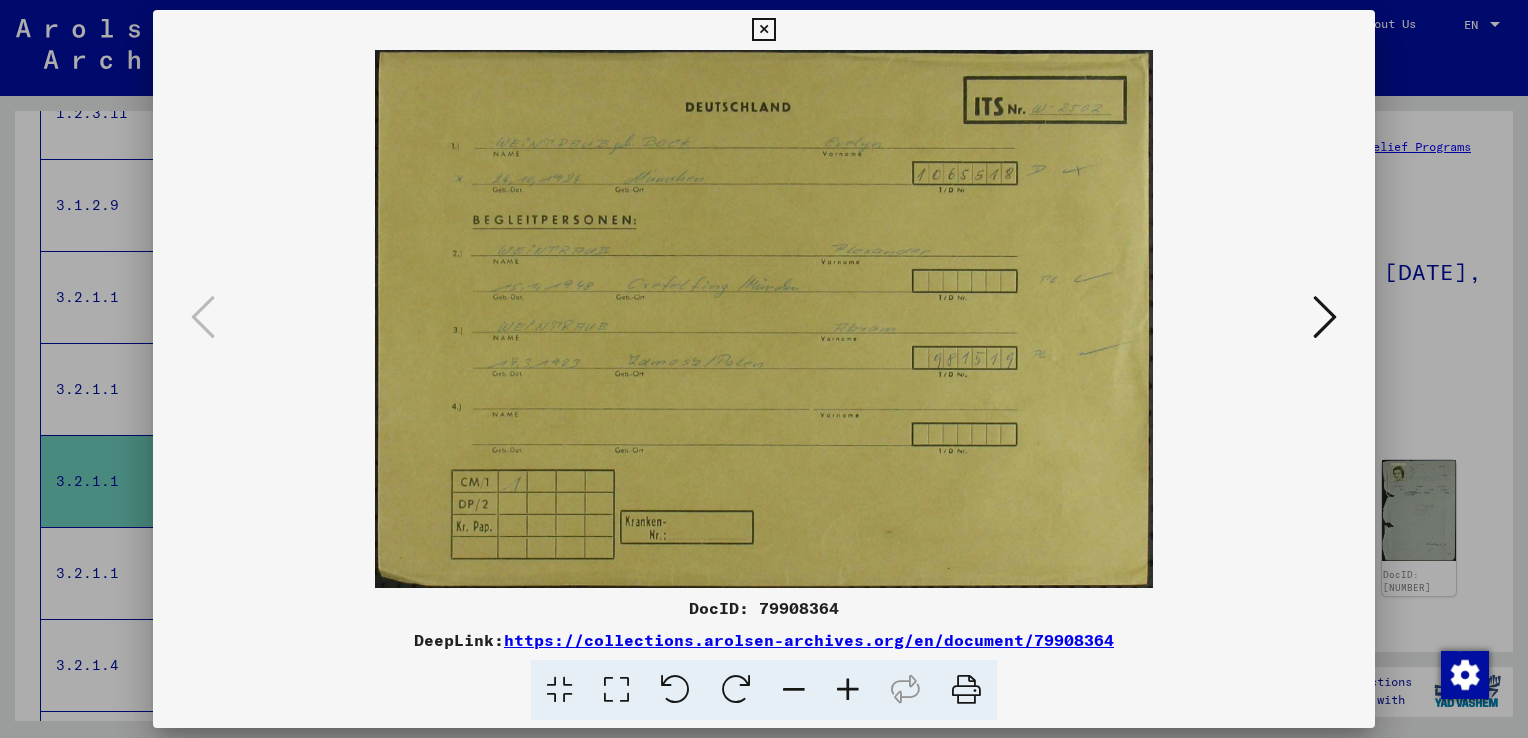click at bounding box center (1325, 317) 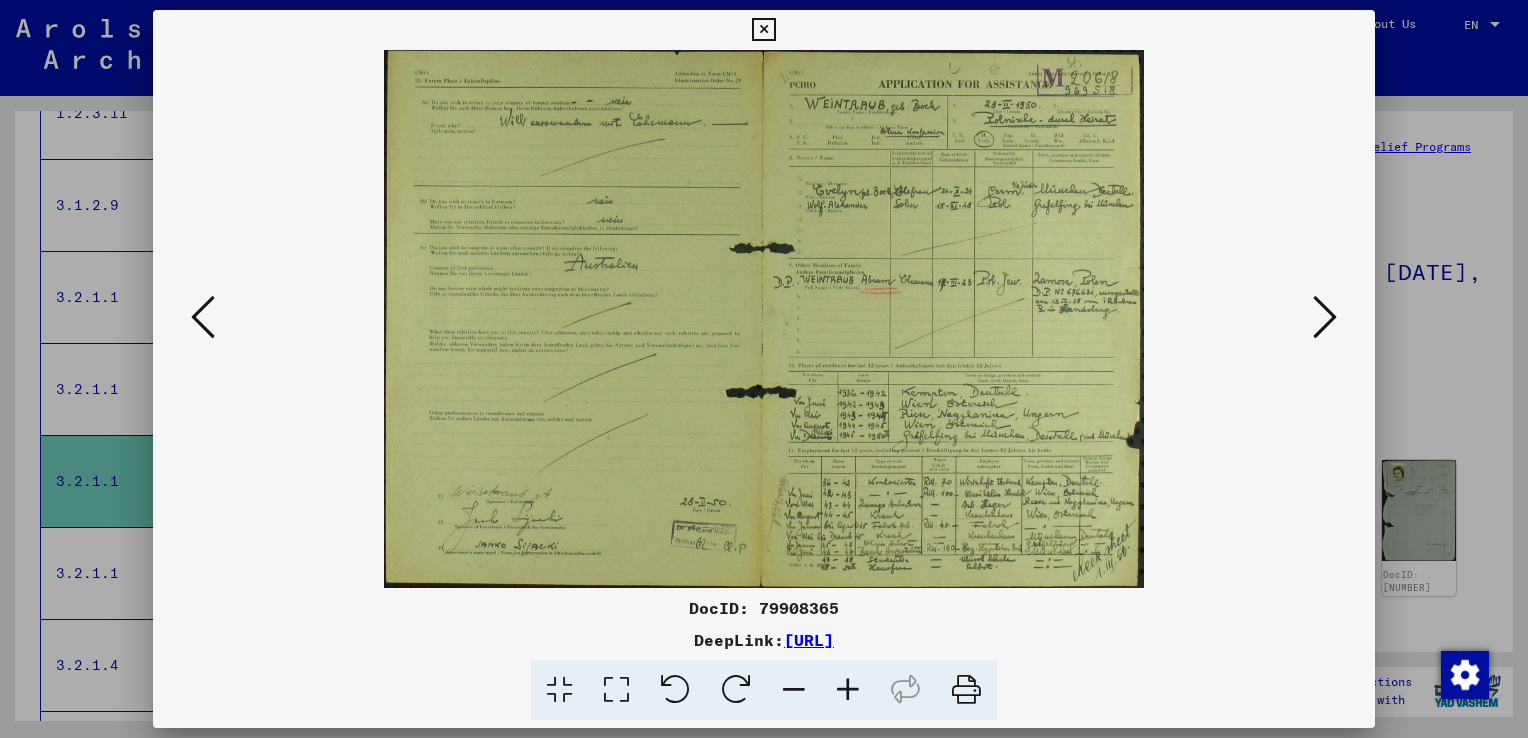 click at bounding box center (1325, 317) 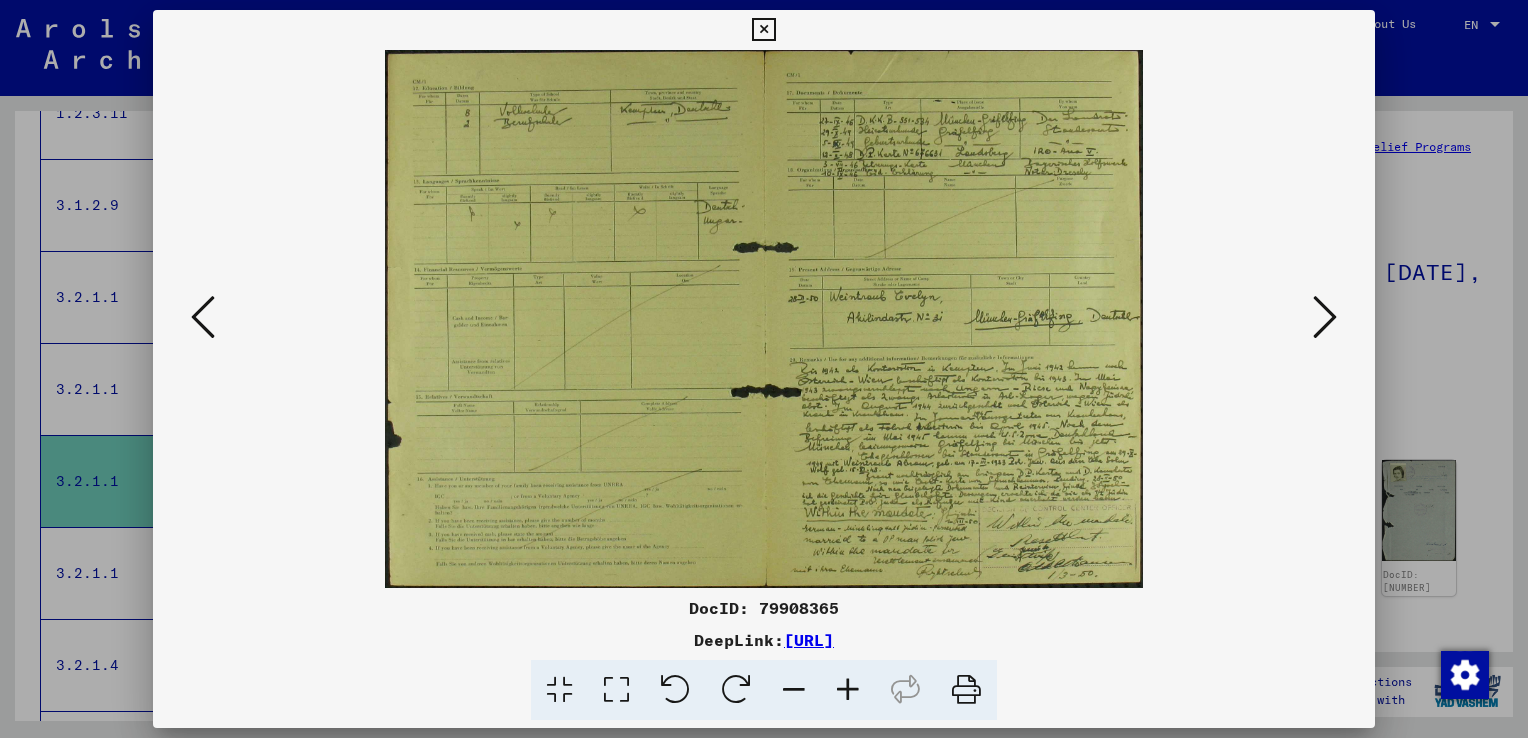 click at bounding box center [1325, 317] 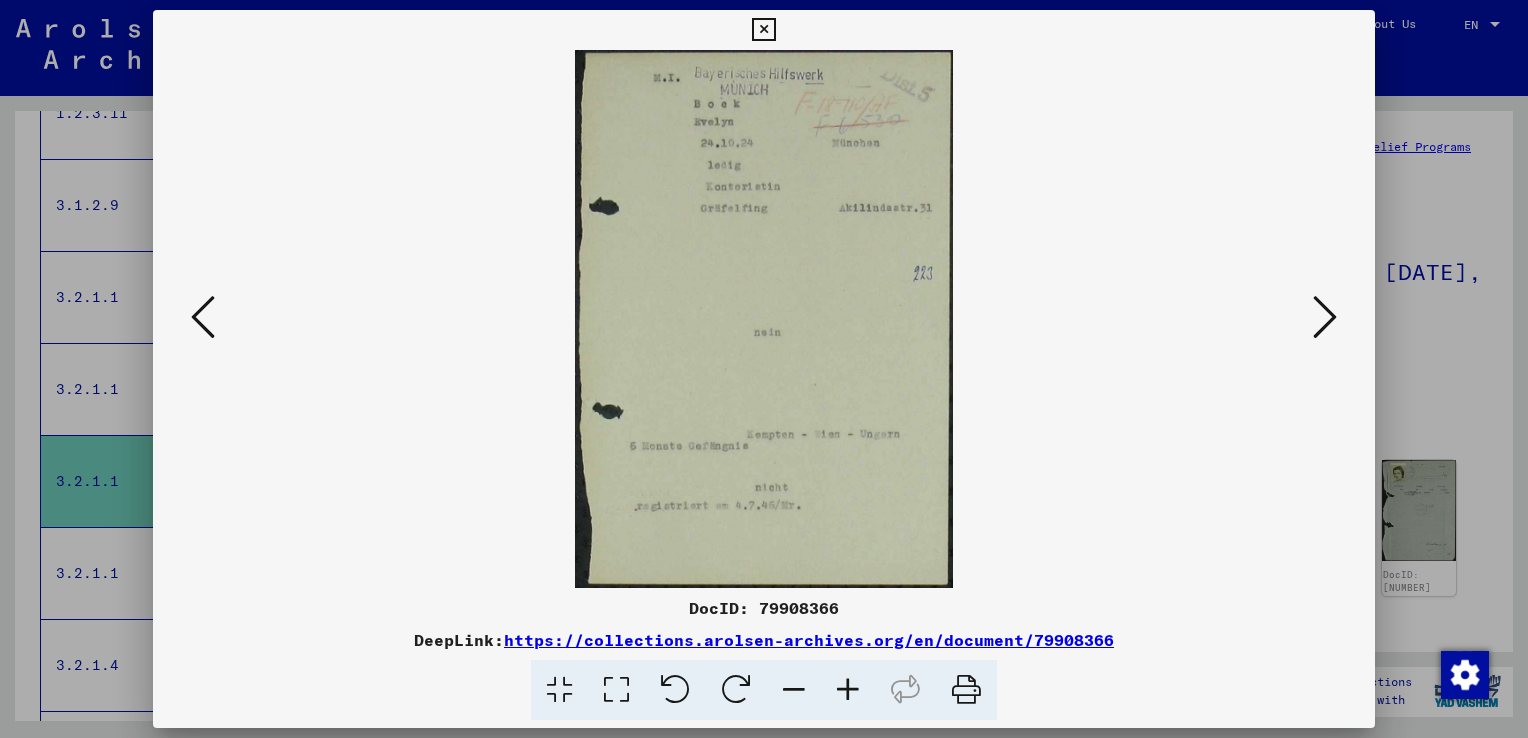 click at bounding box center [1325, 317] 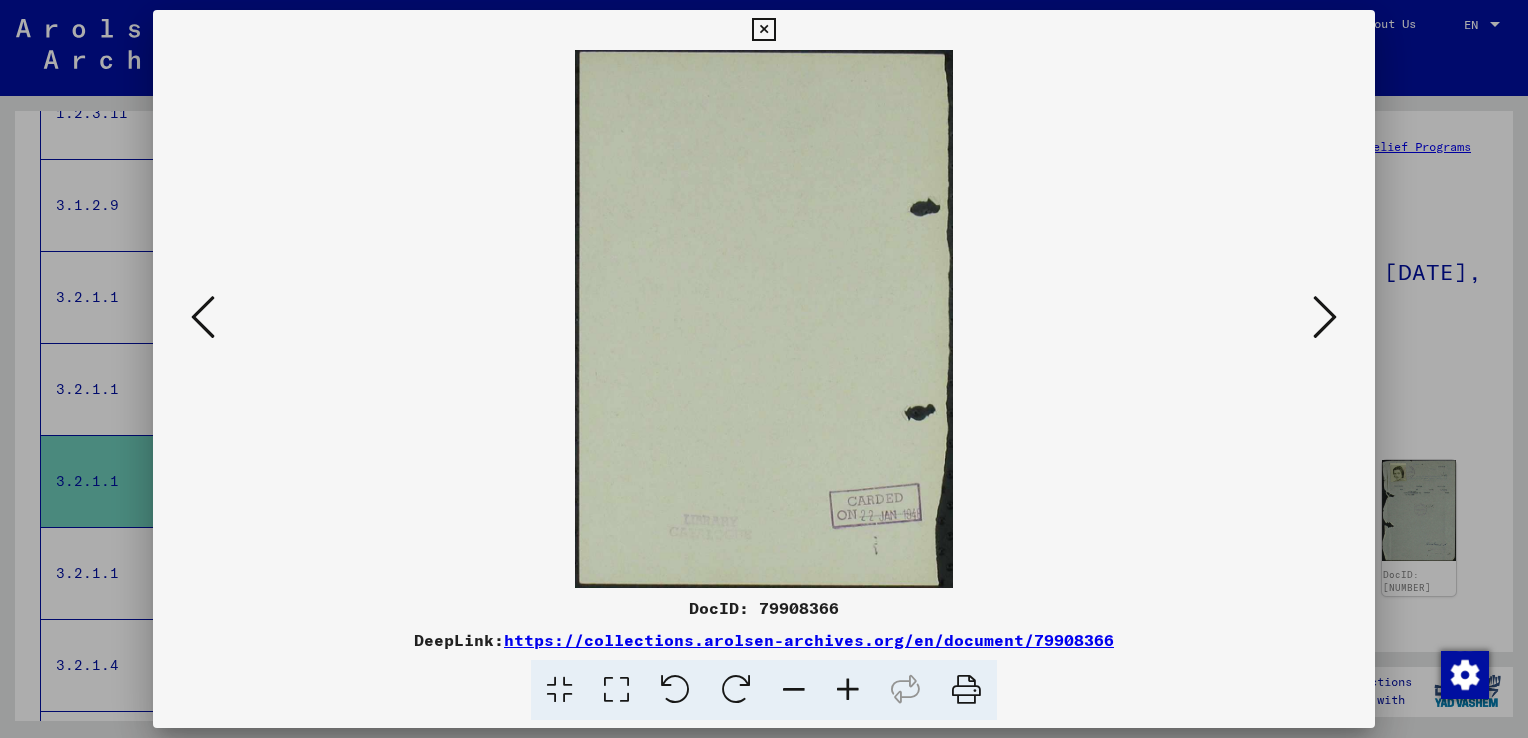 click at bounding box center (1325, 317) 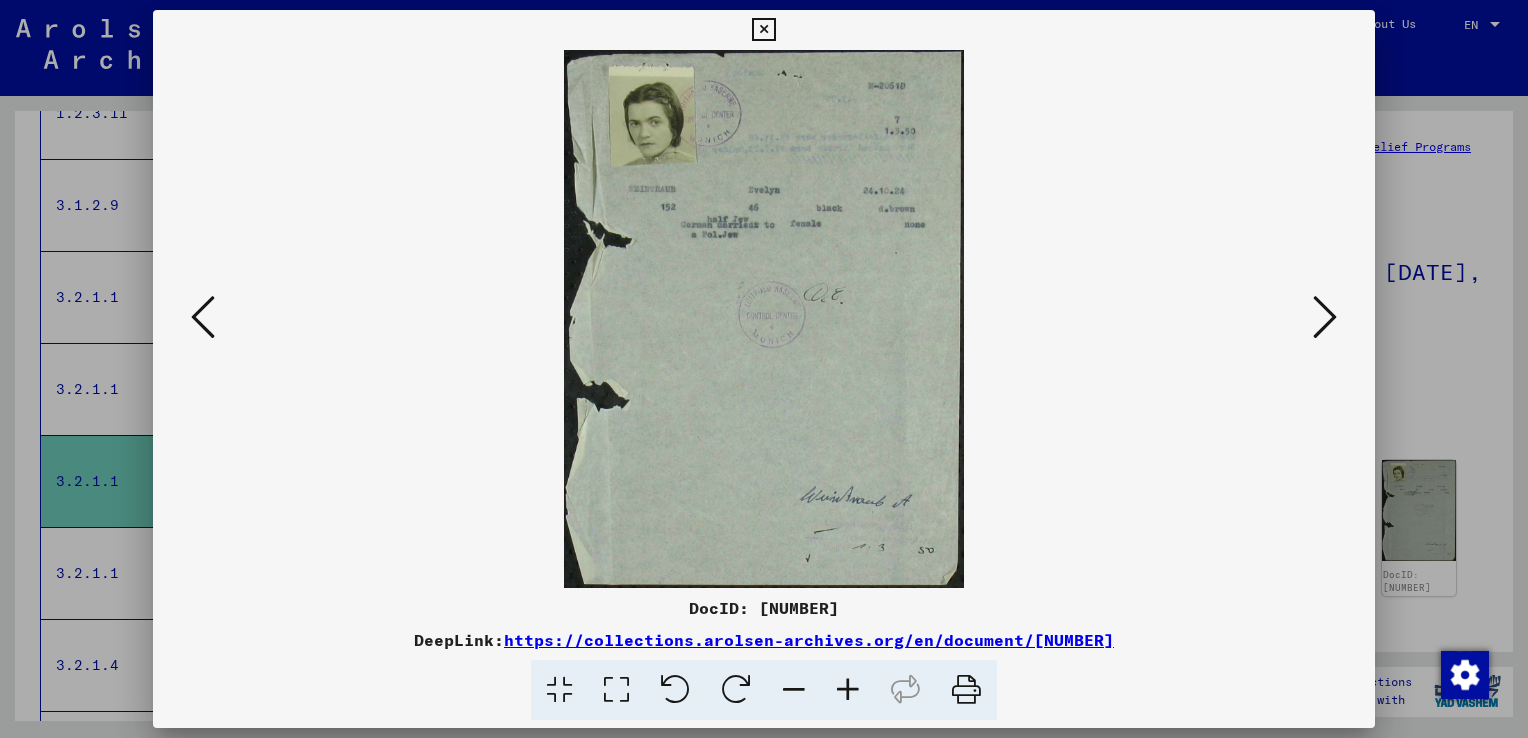 click at bounding box center (1325, 317) 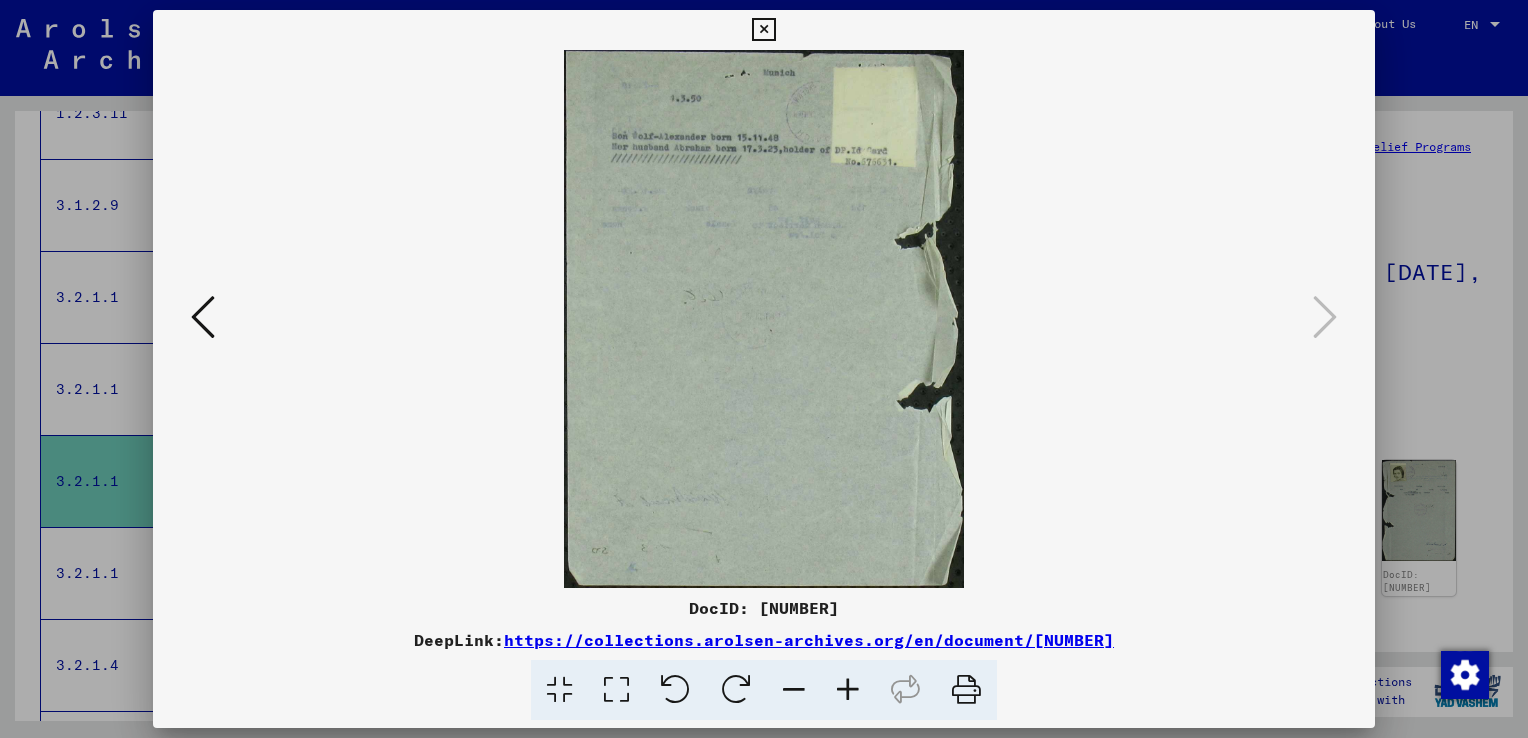 click at bounding box center (764, 369) 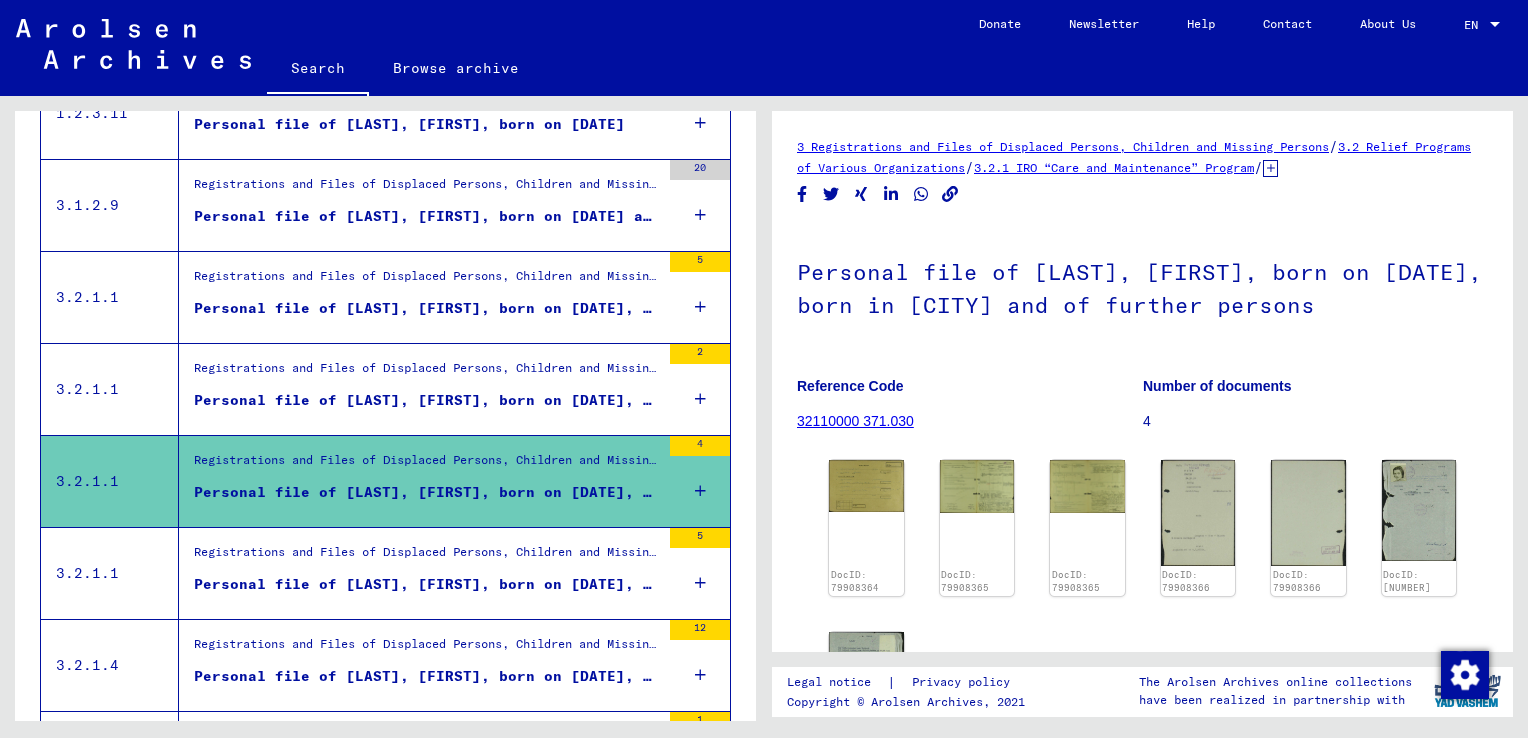 click on "Personal file of [LAST], [FIRST], born on [DATE], born in [CITY] and of further persons" at bounding box center [427, 584] 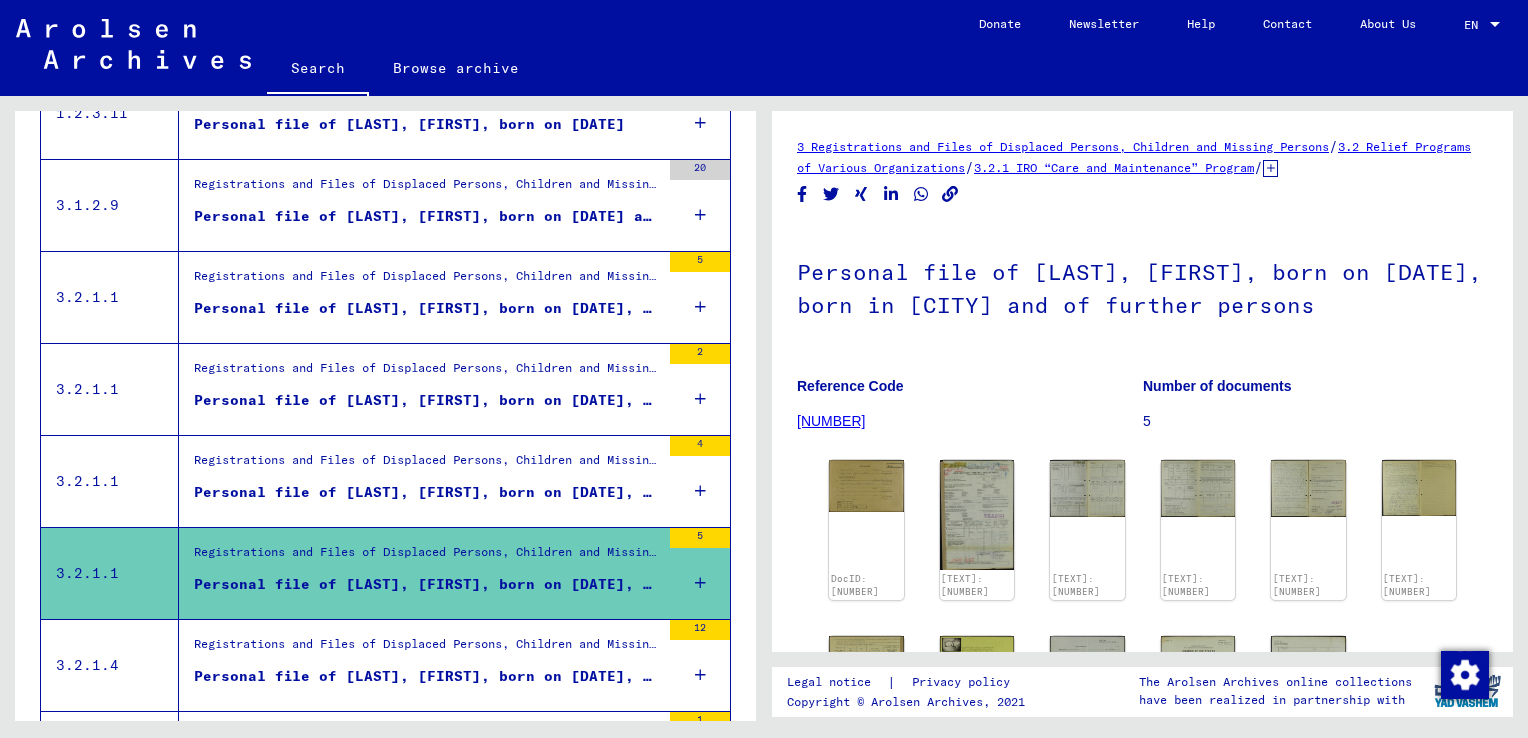 scroll, scrollTop: 0, scrollLeft: 0, axis: both 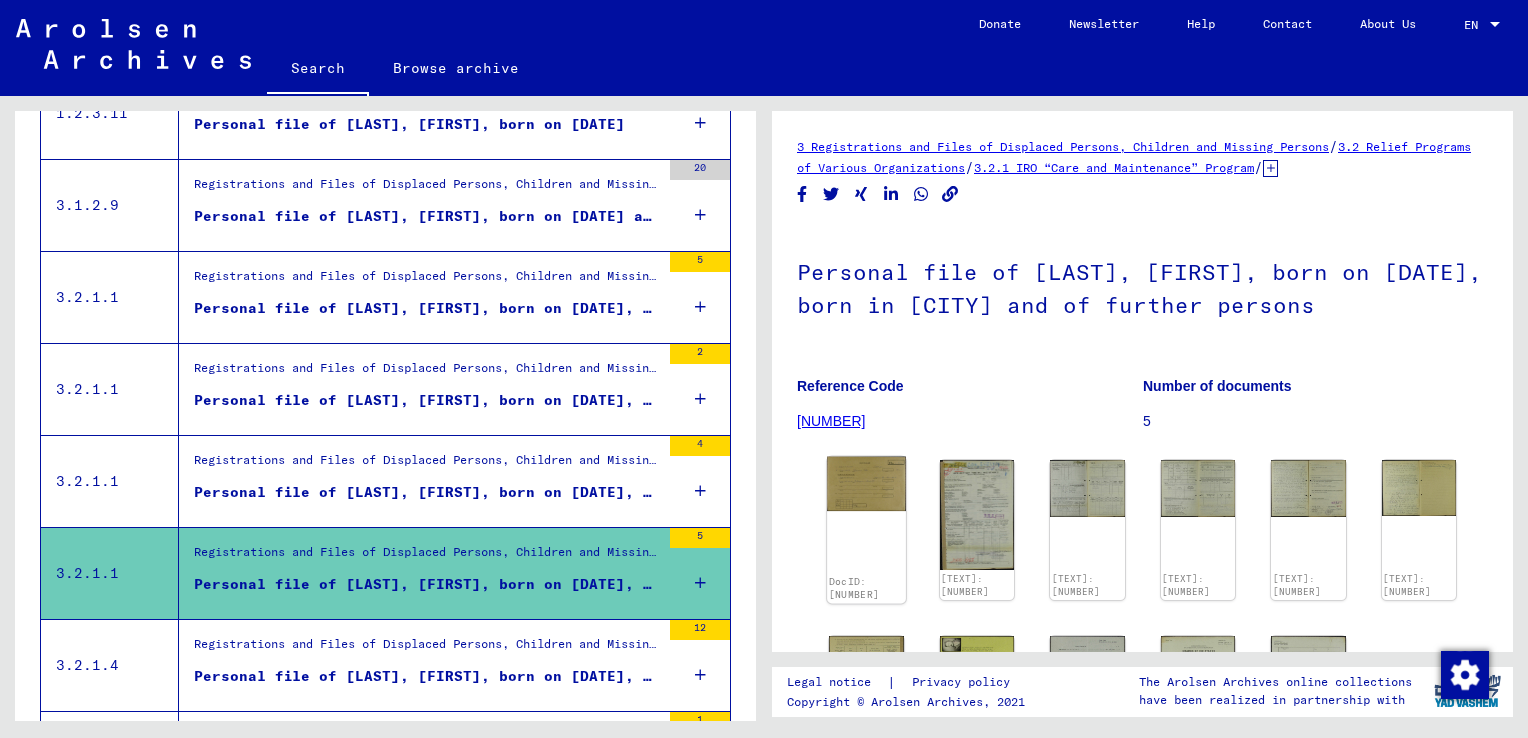 click 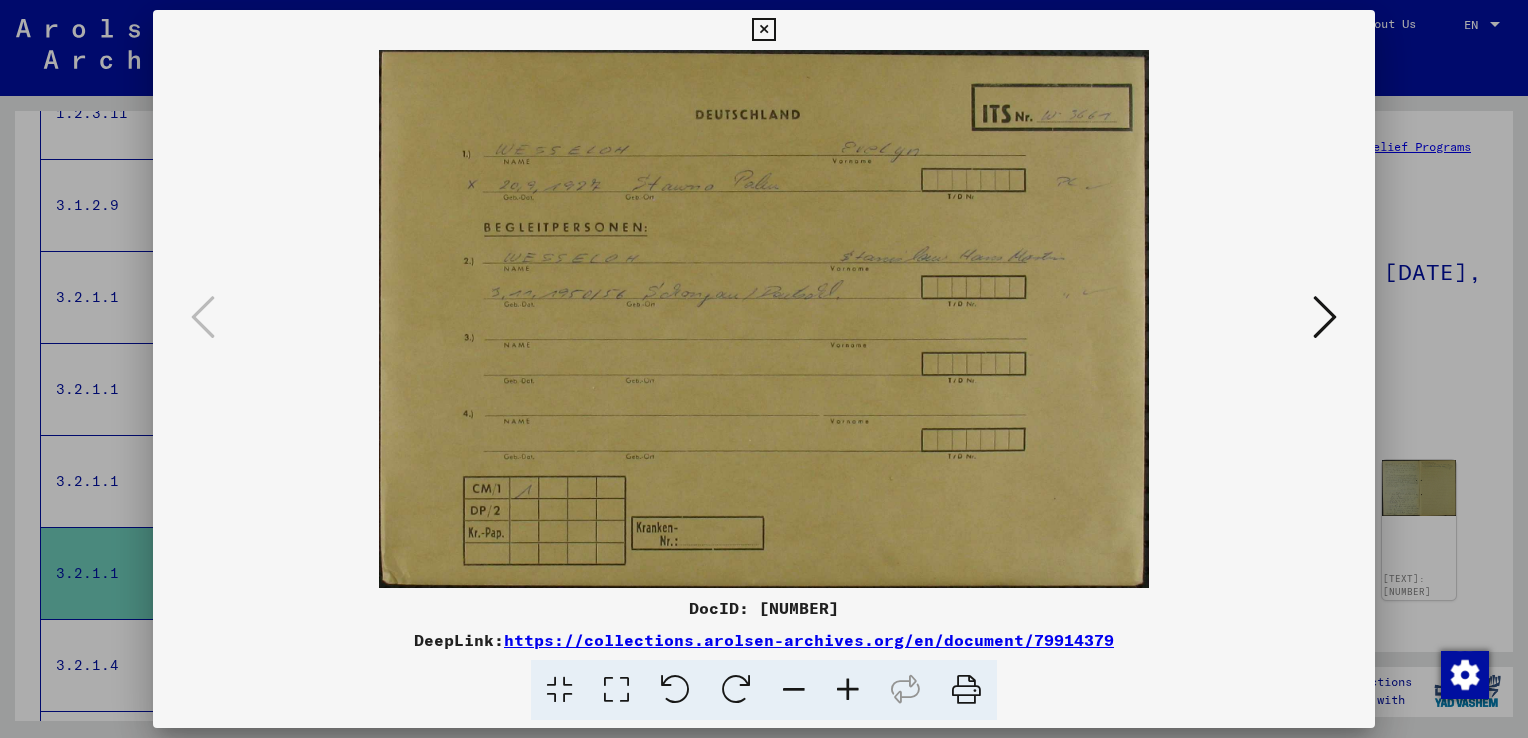 click at bounding box center [1325, 317] 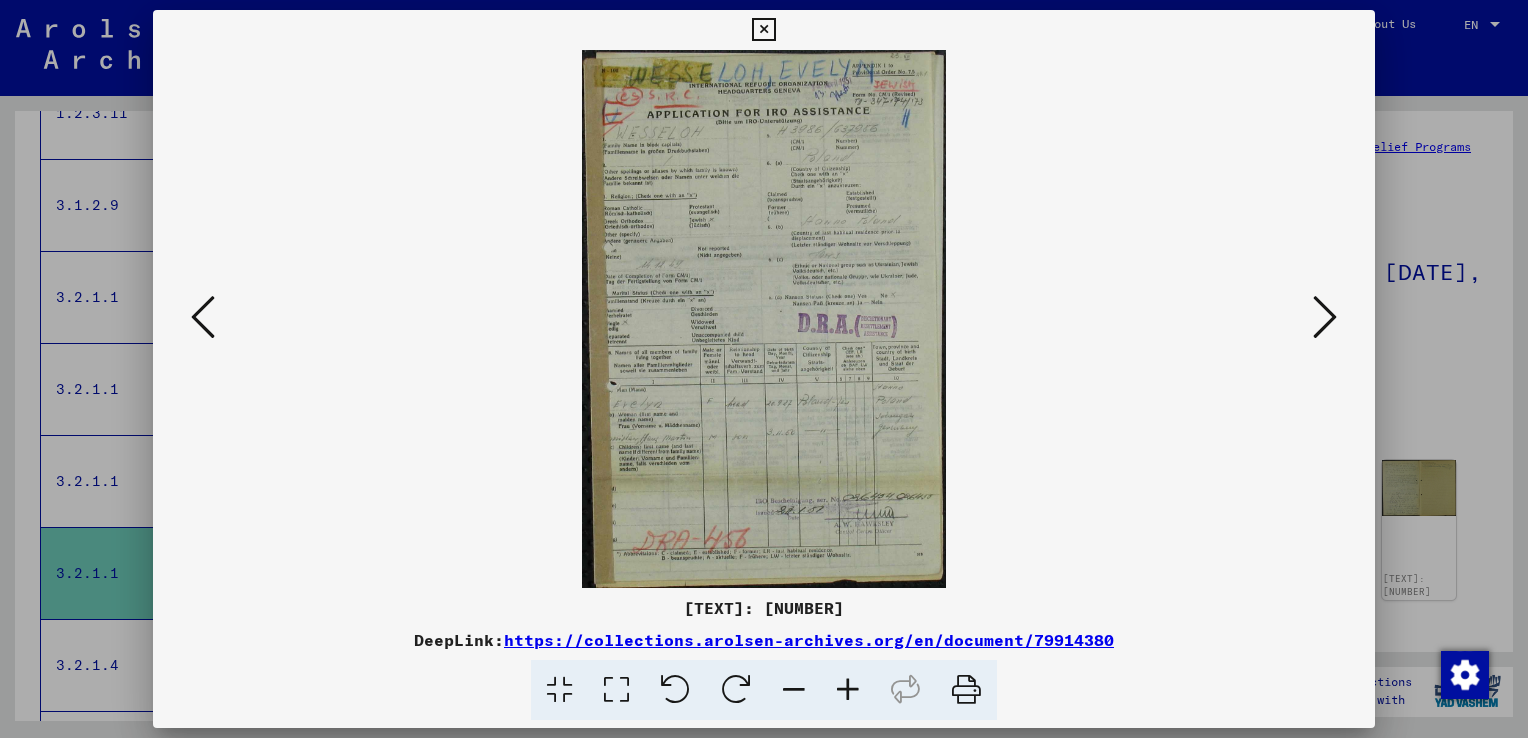click at bounding box center (1325, 317) 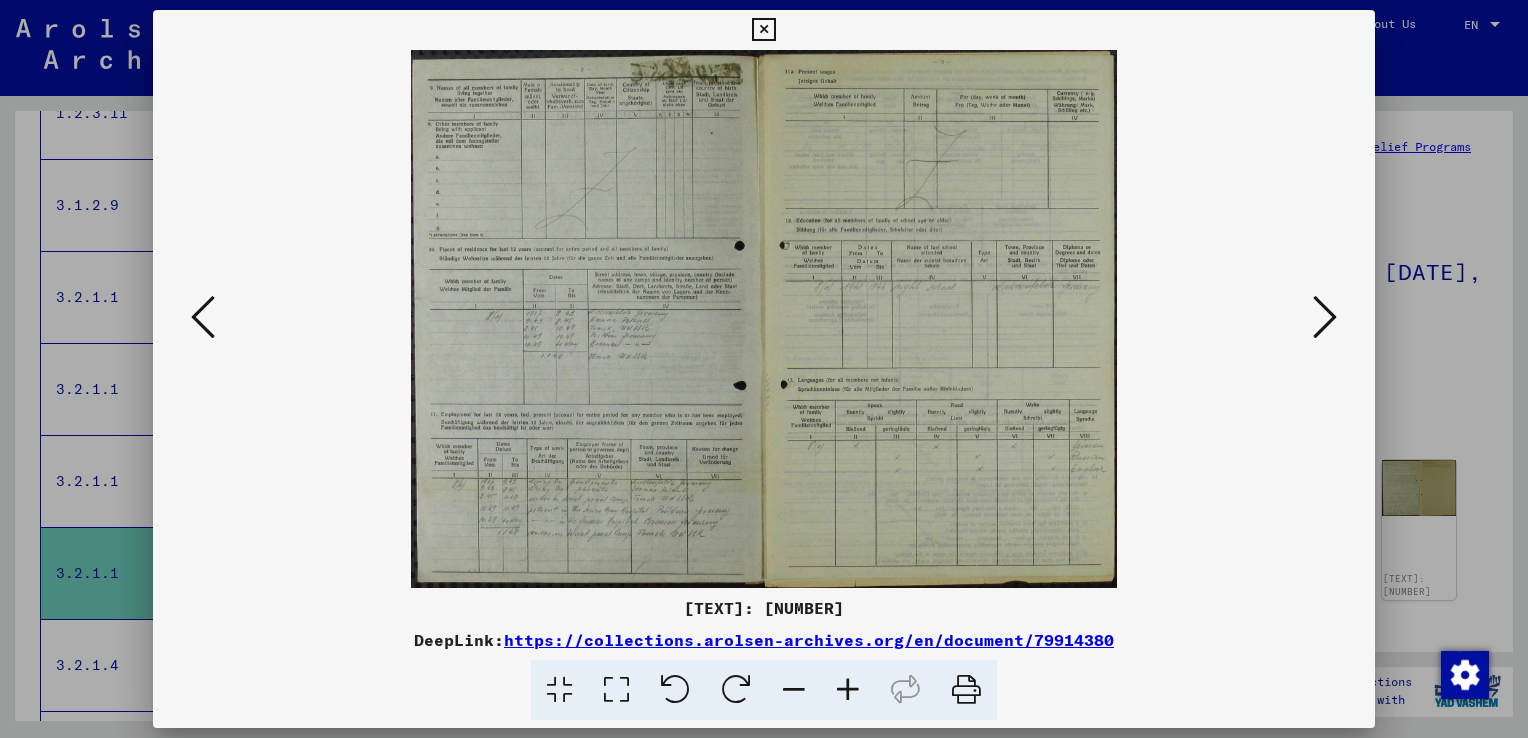click at bounding box center [1325, 317] 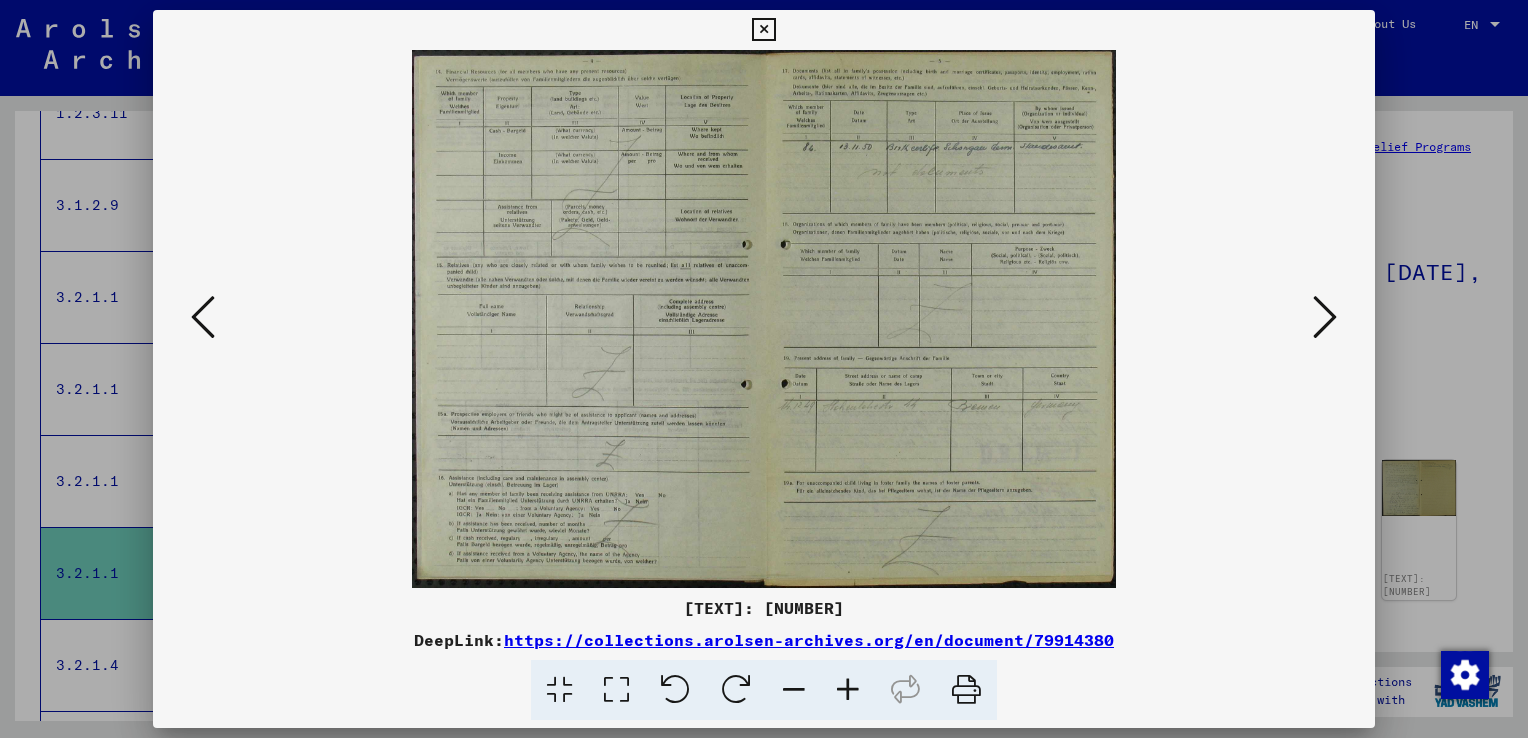 click at bounding box center (1325, 317) 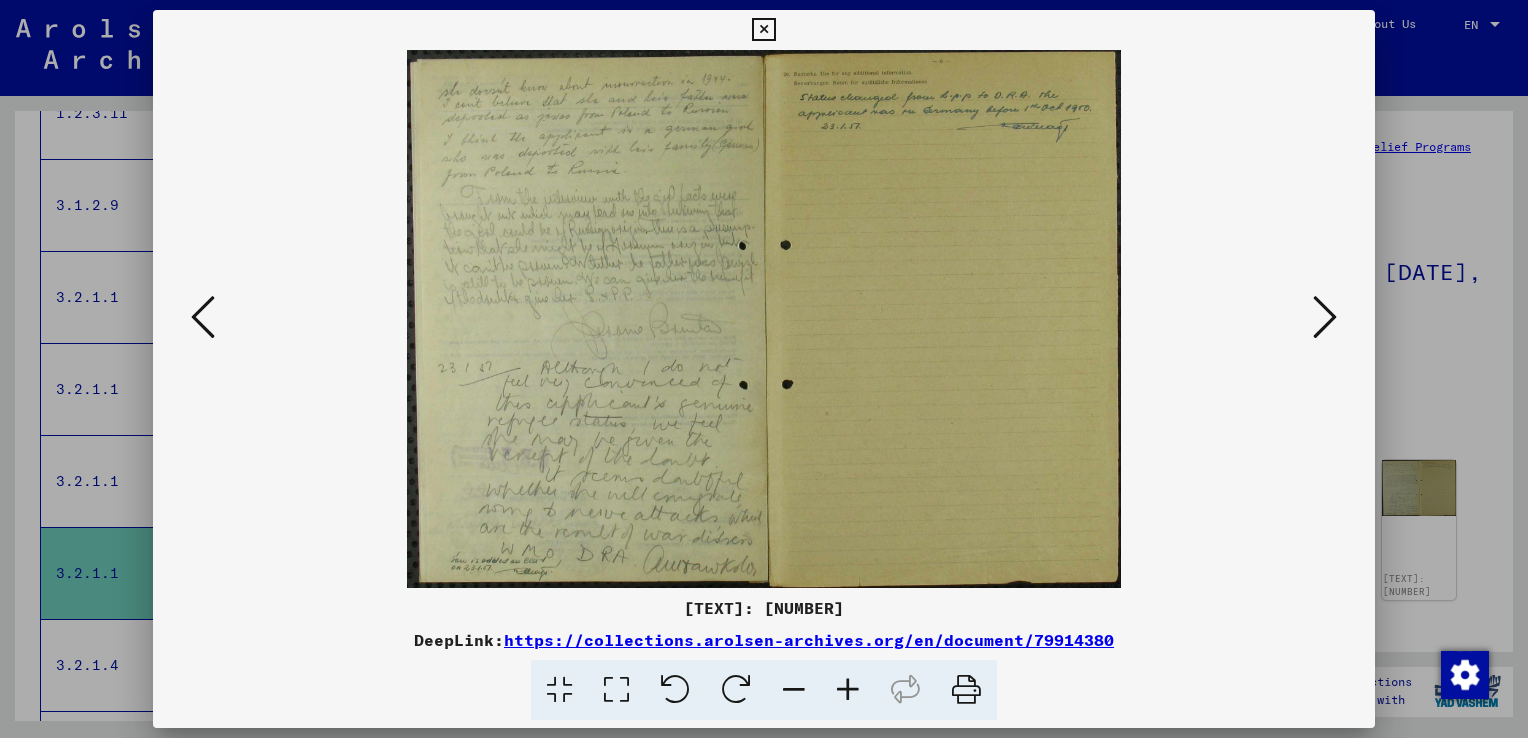 click at bounding box center [1325, 317] 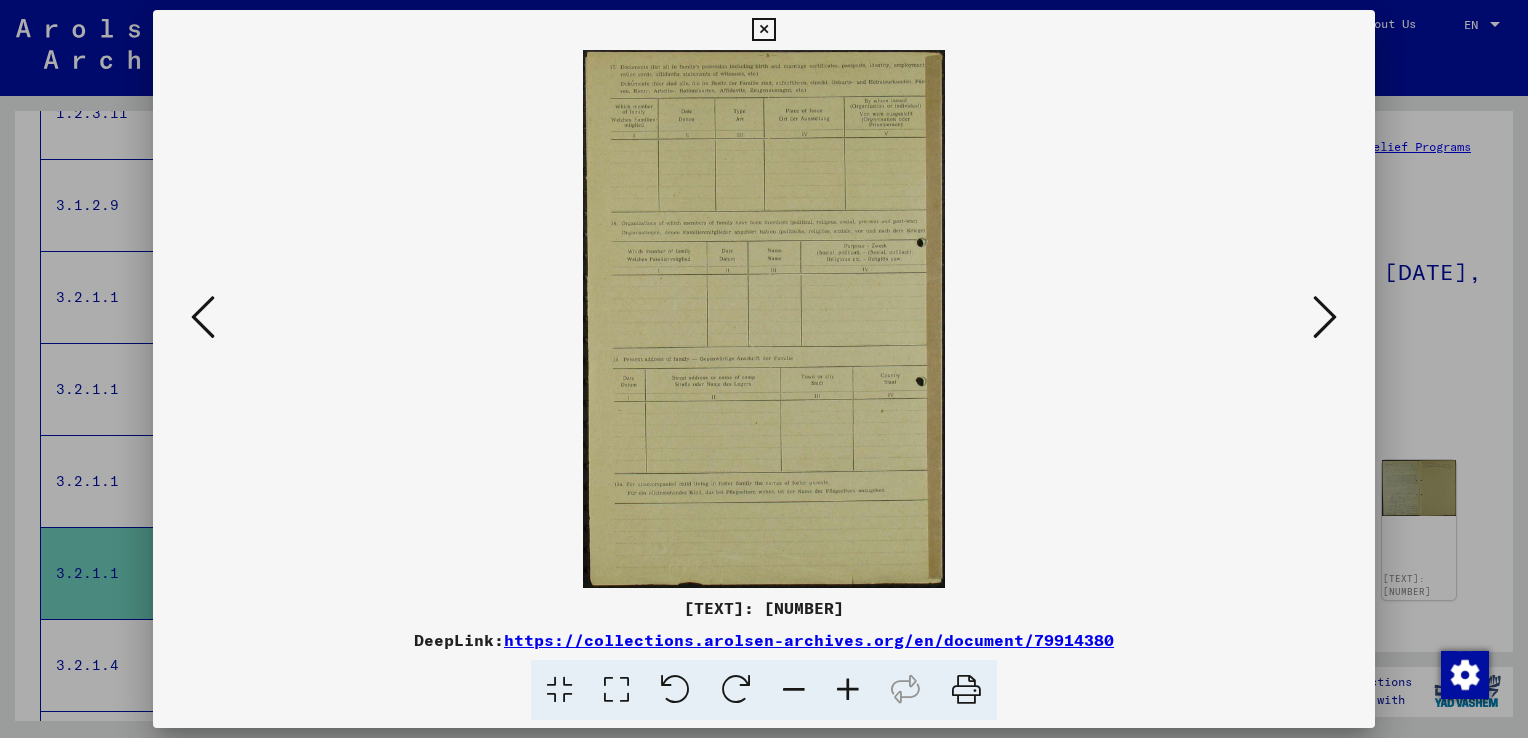 click at bounding box center (1325, 317) 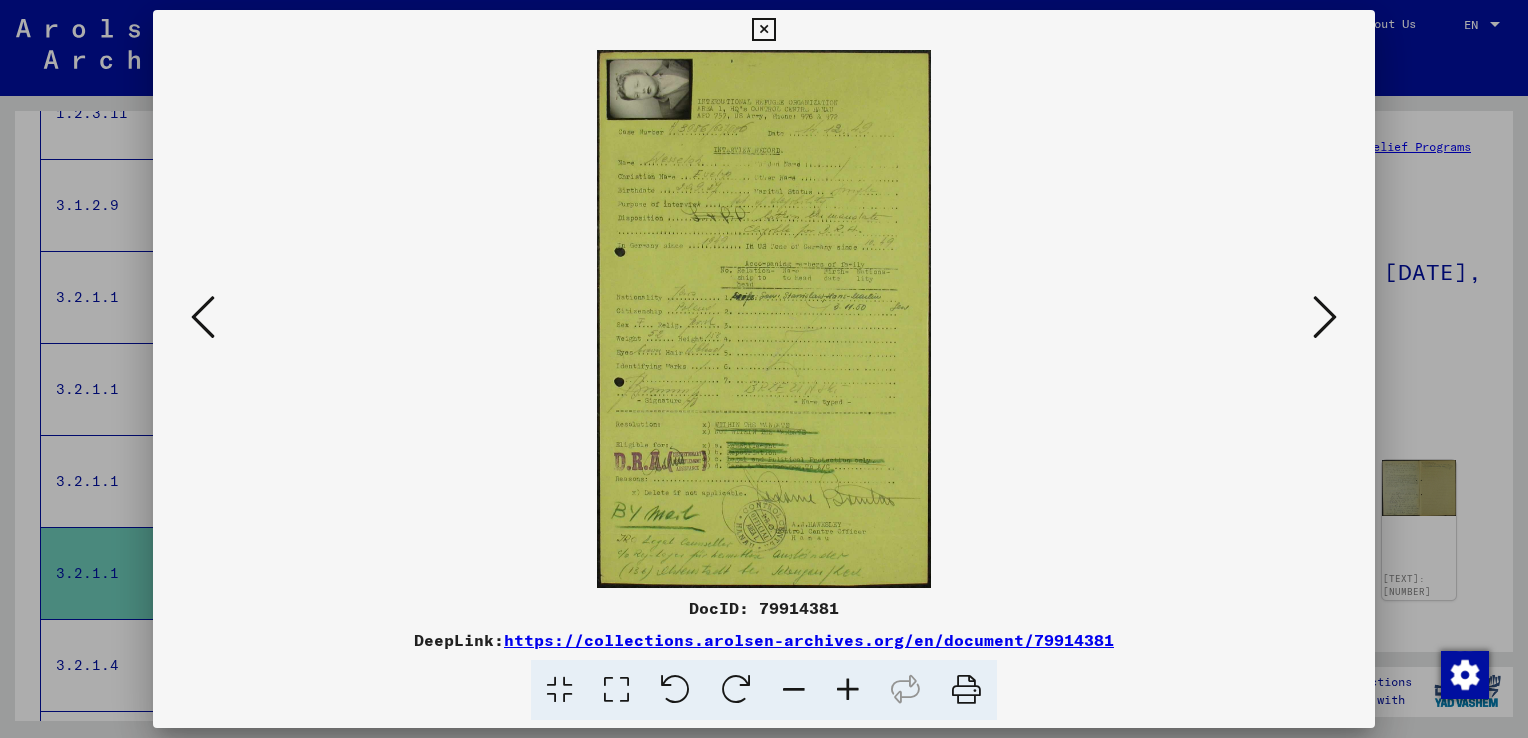 drag, startPoint x: 1316, startPoint y: 310, endPoint x: 800, endPoint y: 370, distance: 519.4767 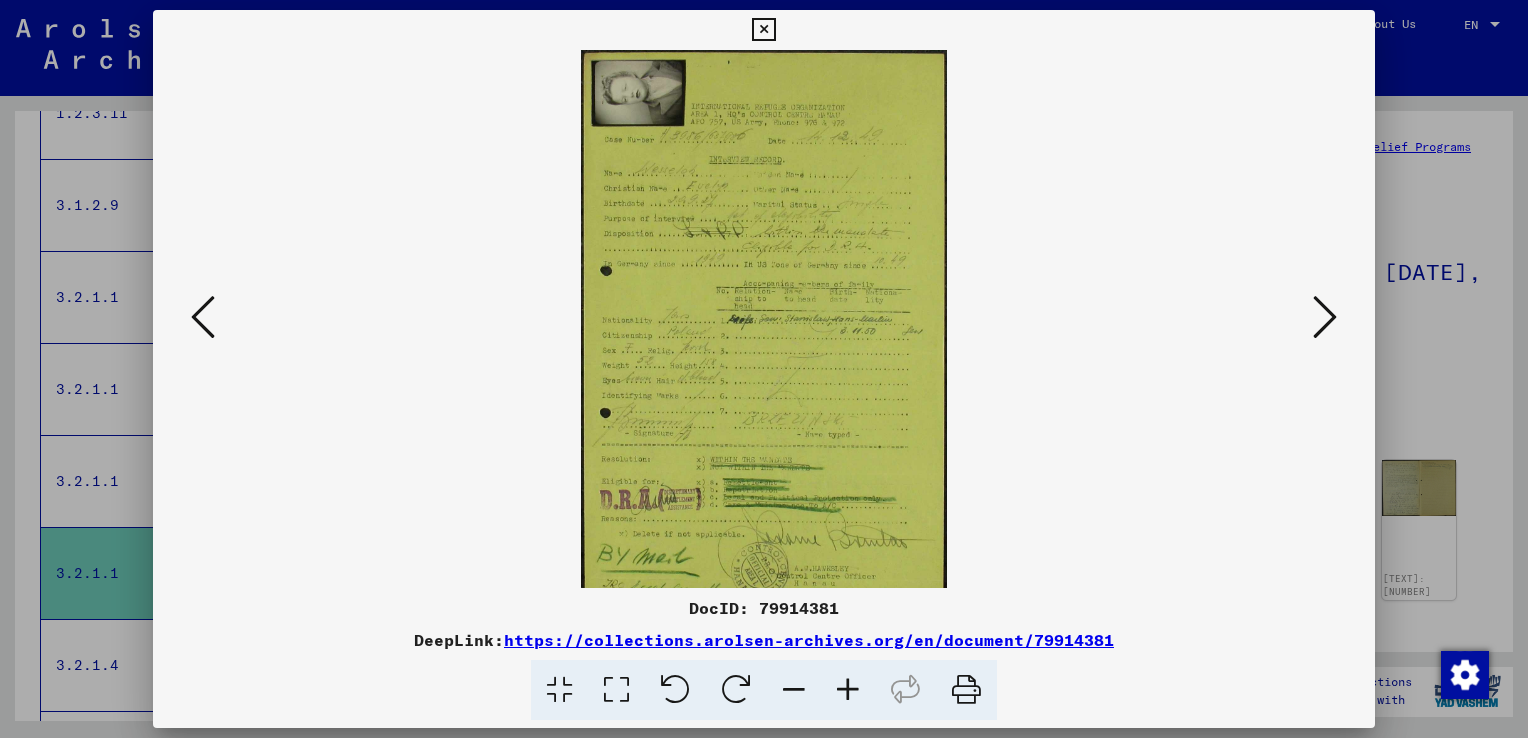 click at bounding box center (848, 690) 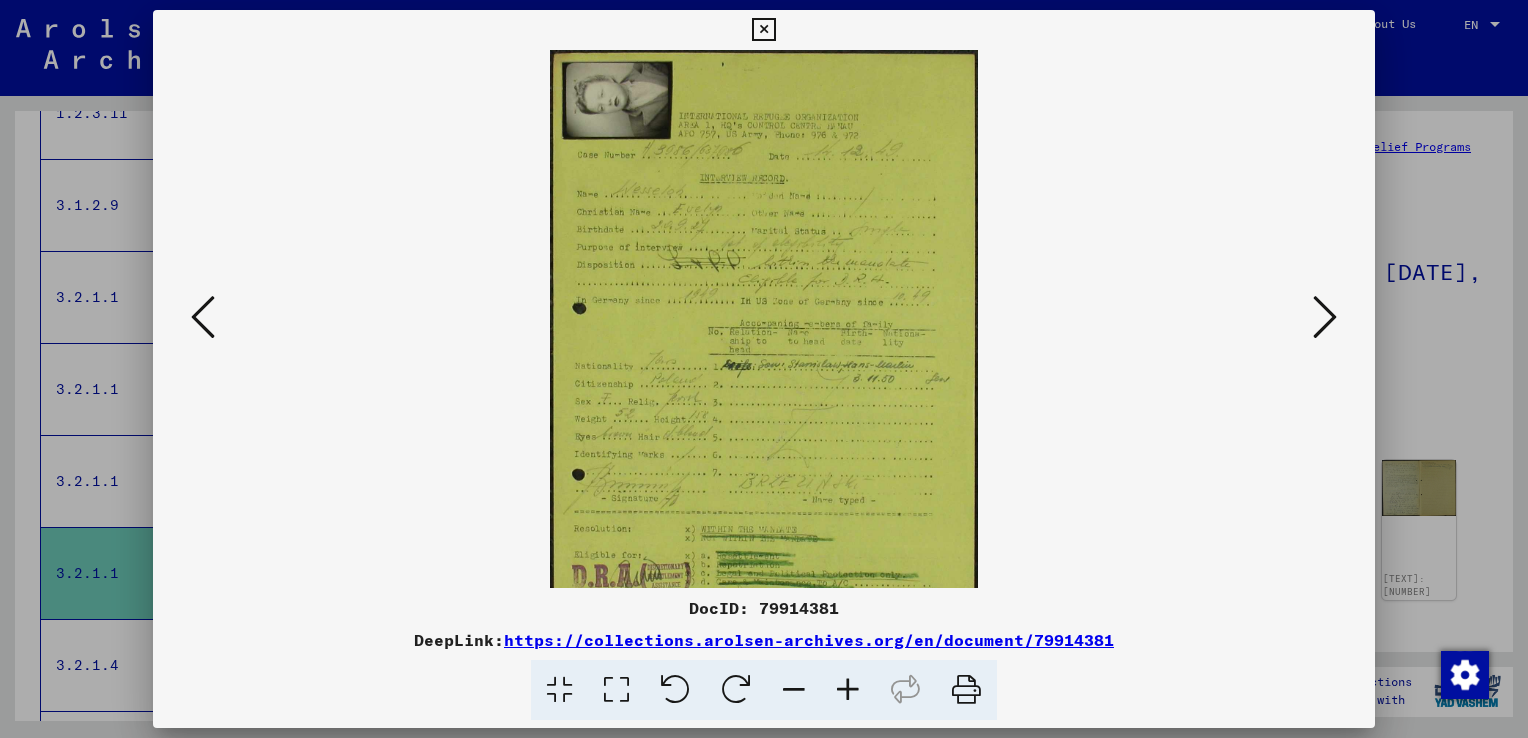 click at bounding box center (848, 690) 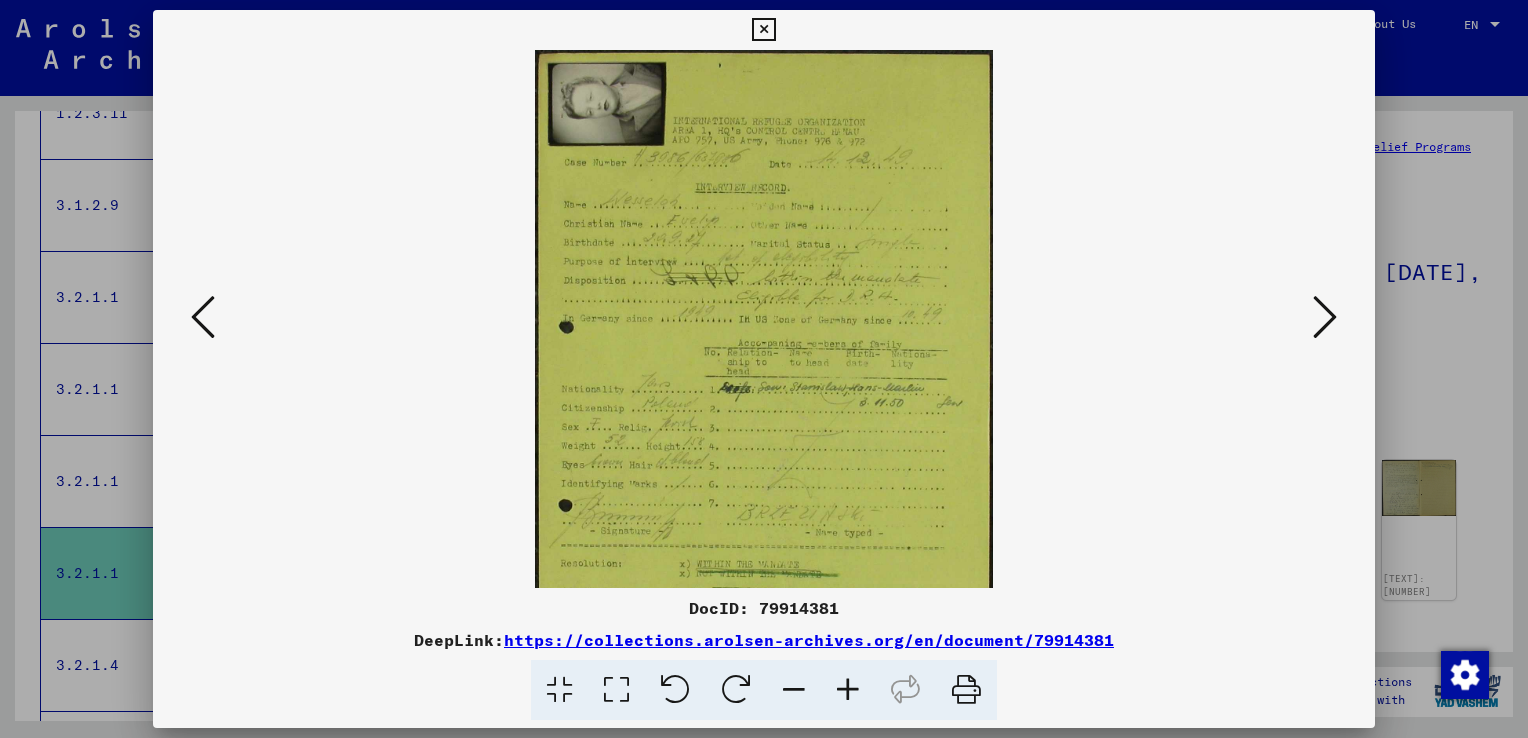 click at bounding box center [848, 690] 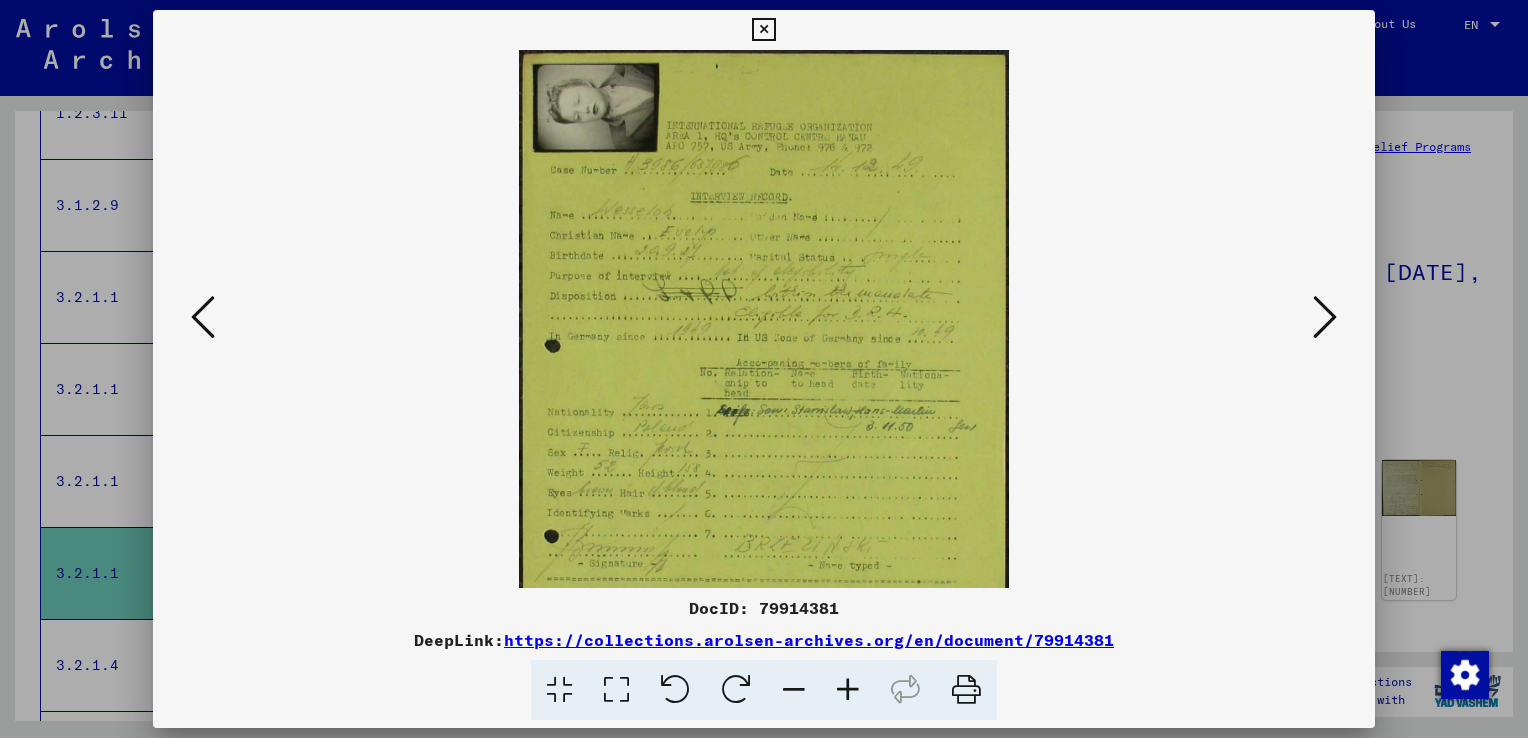 click at bounding box center [848, 690] 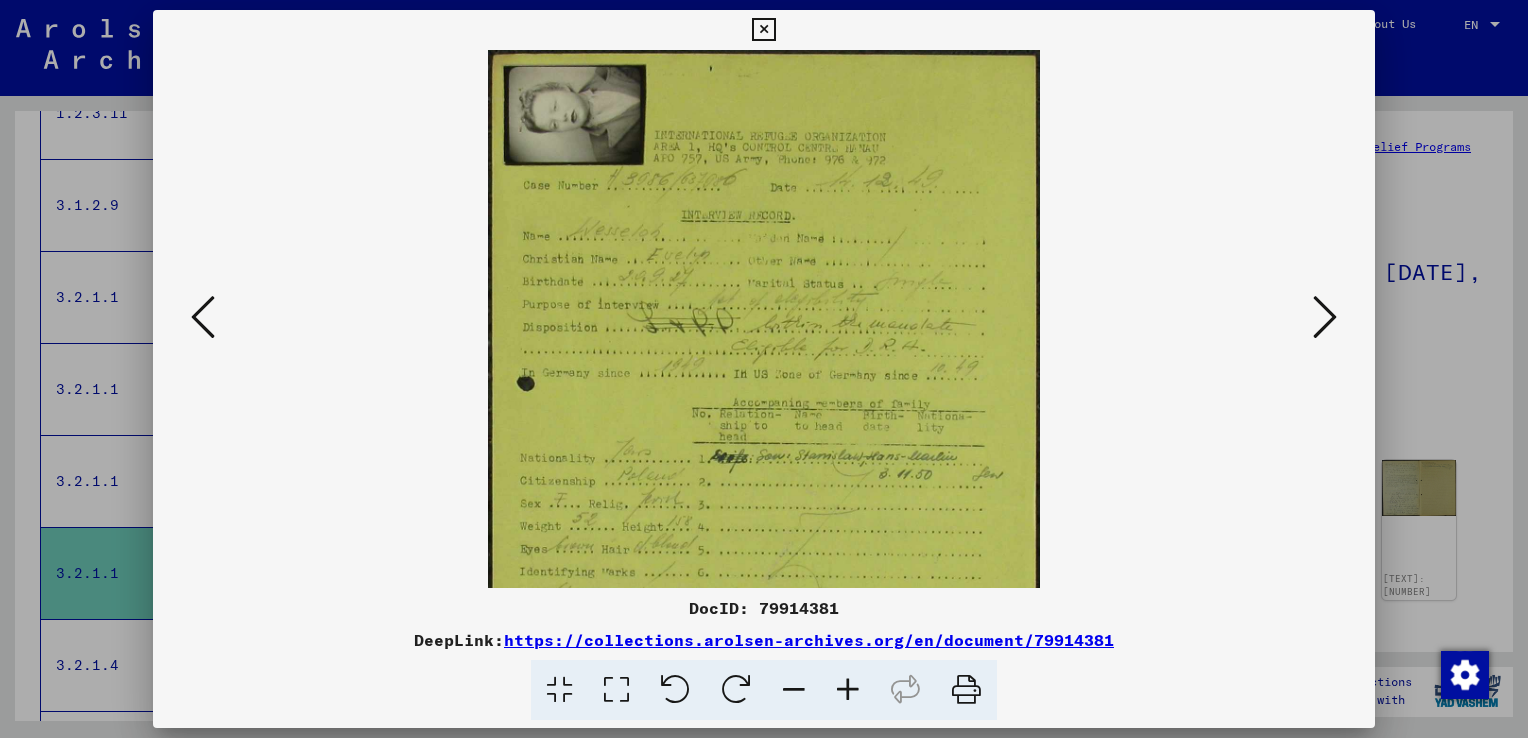click at bounding box center (848, 690) 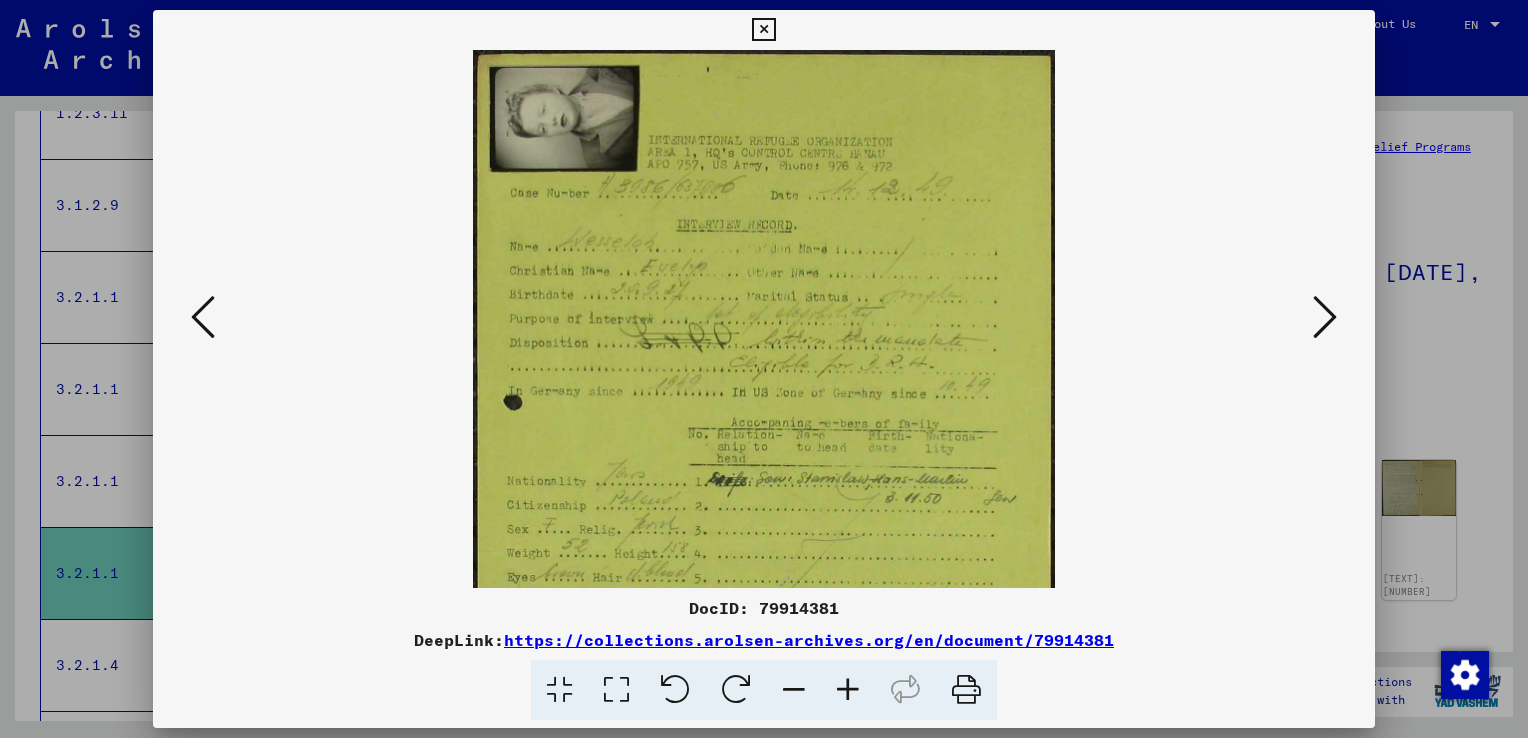 click at bounding box center (848, 690) 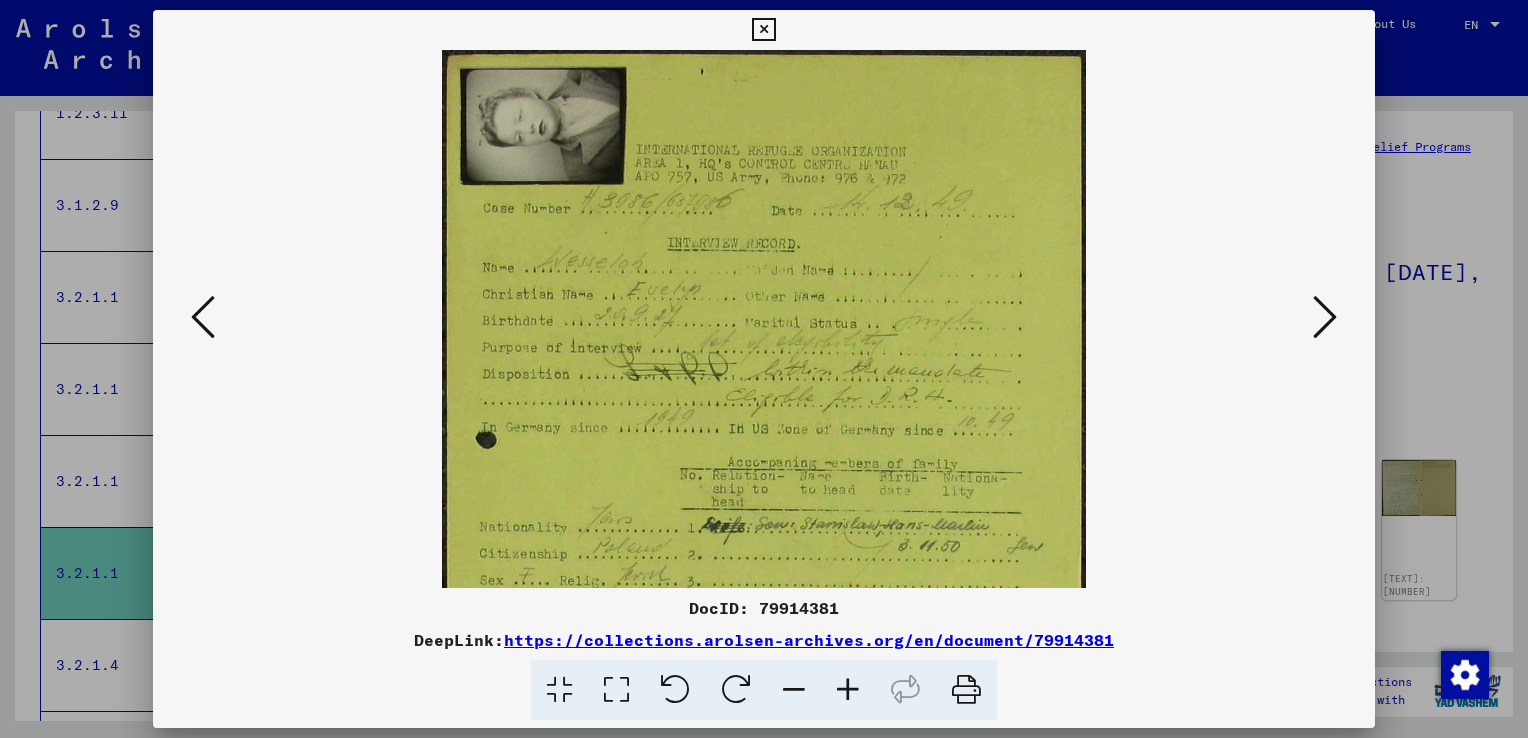 click at bounding box center [848, 690] 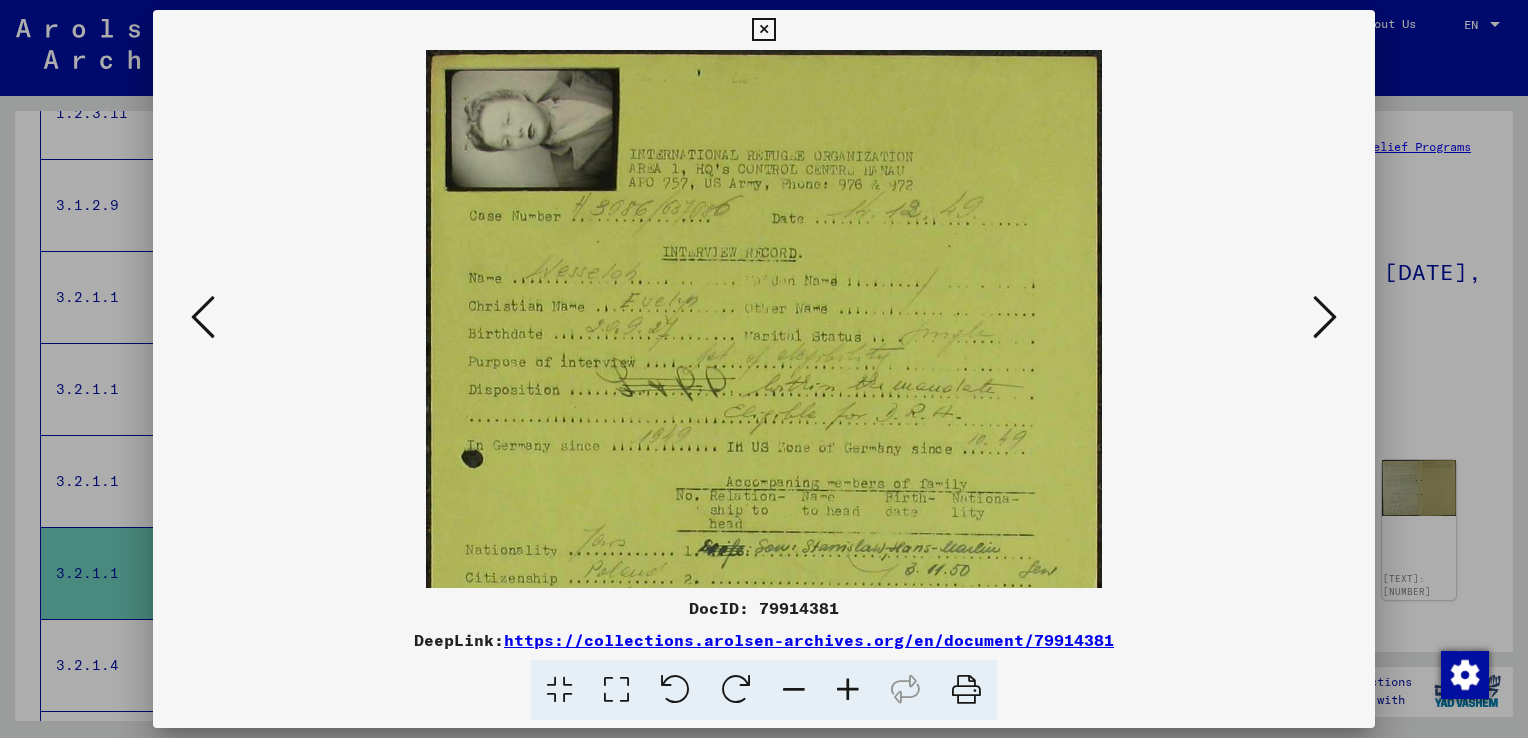 click at bounding box center (848, 690) 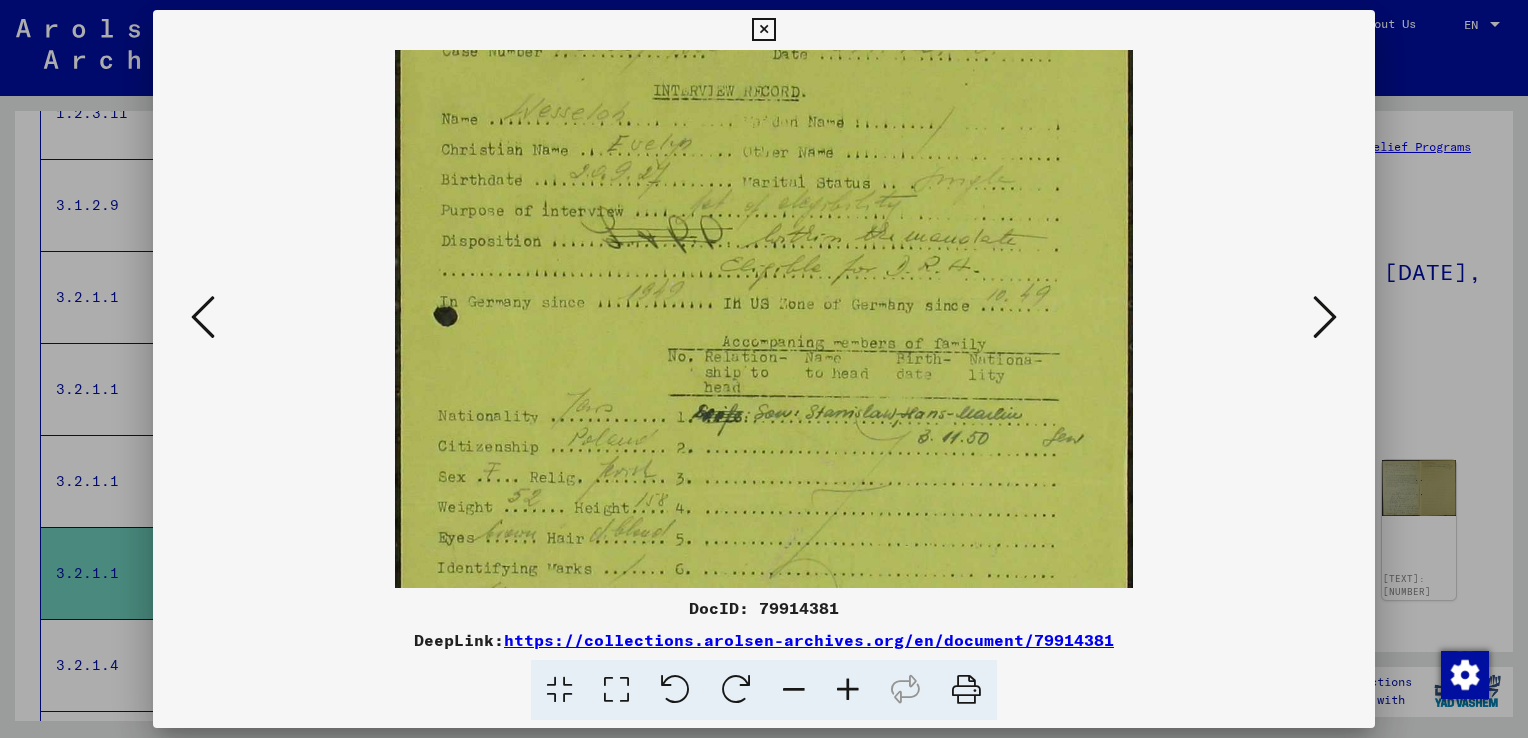 drag, startPoint x: 737, startPoint y: 417, endPoint x: 732, endPoint y: 238, distance: 179.06982 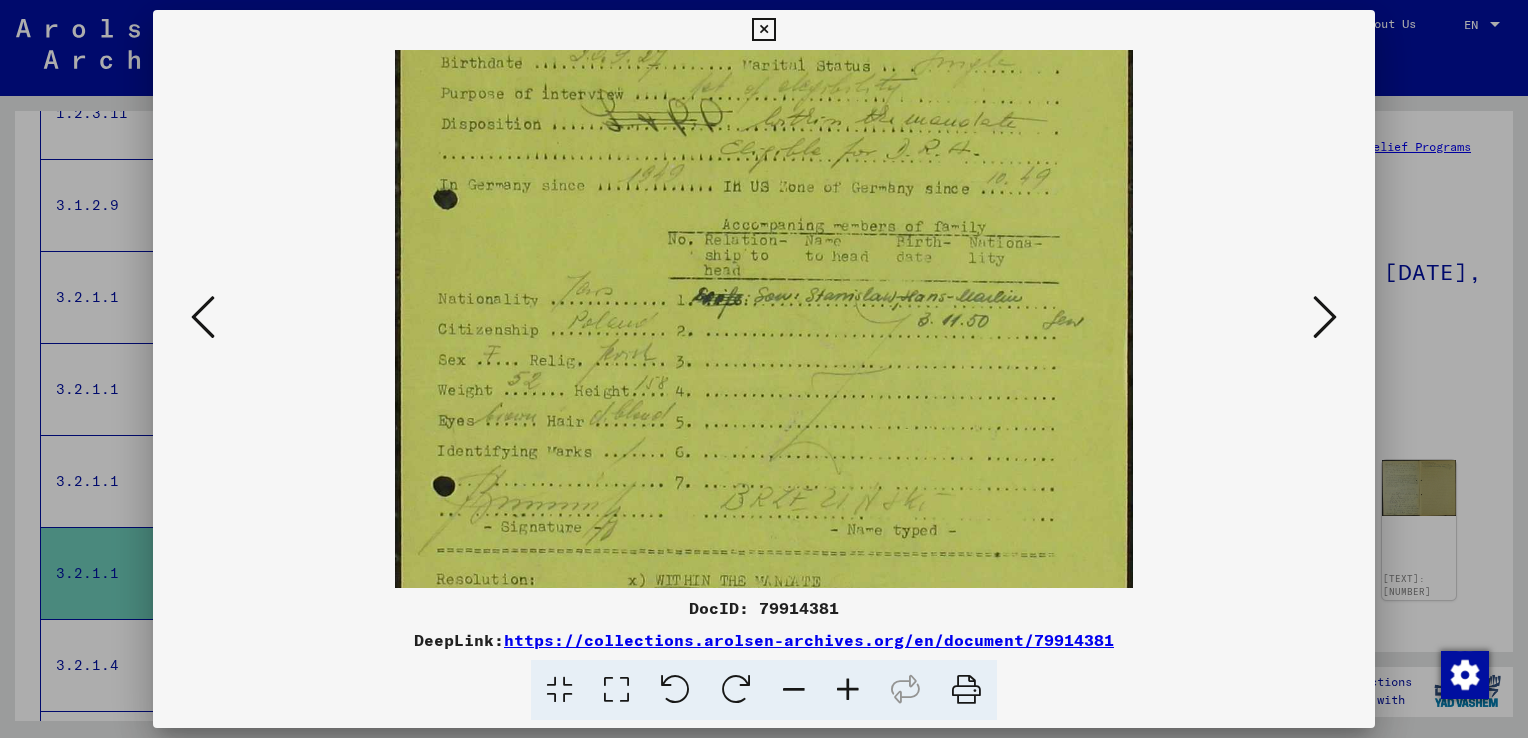scroll, scrollTop: 312, scrollLeft: 0, axis: vertical 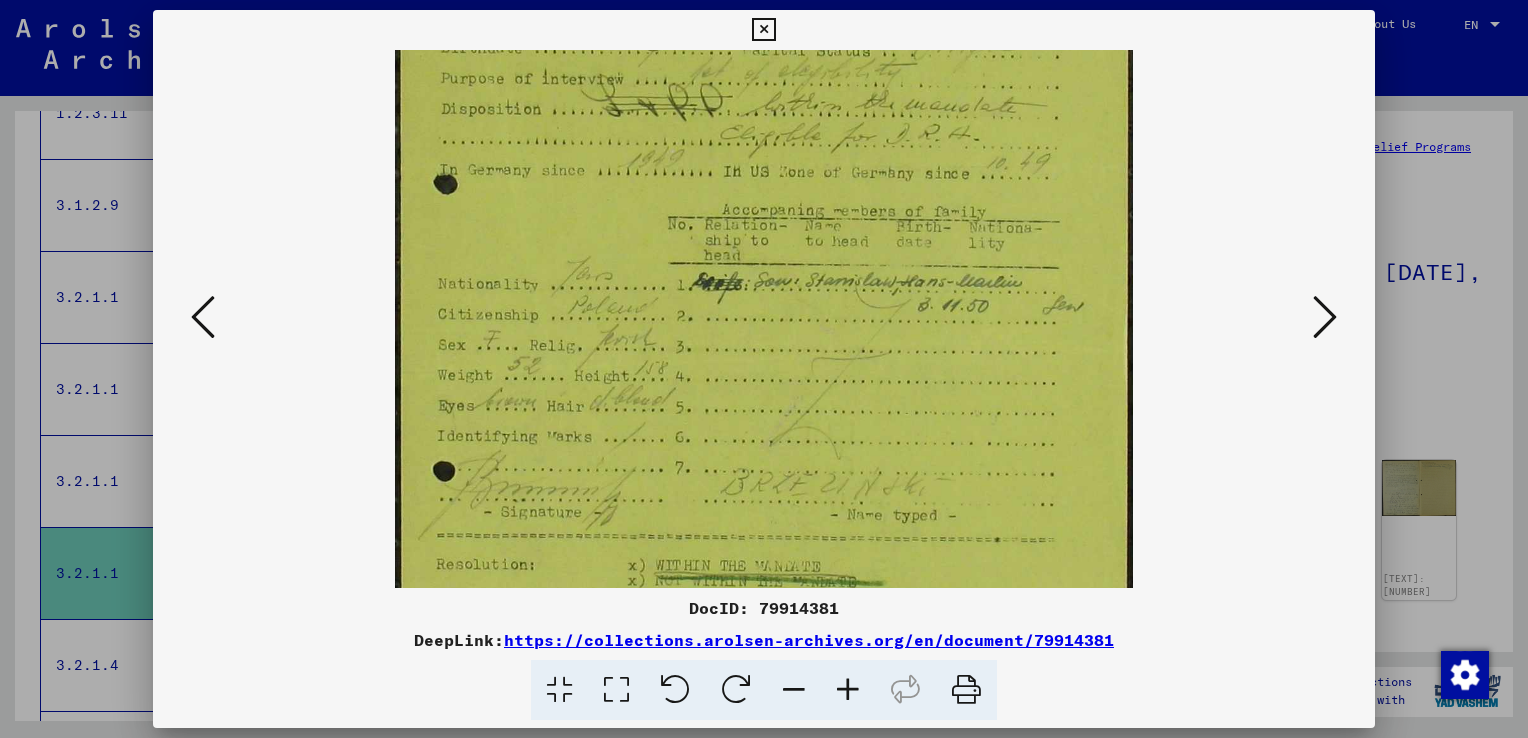 drag, startPoint x: 729, startPoint y: 445, endPoint x: 737, endPoint y: 318, distance: 127.25172 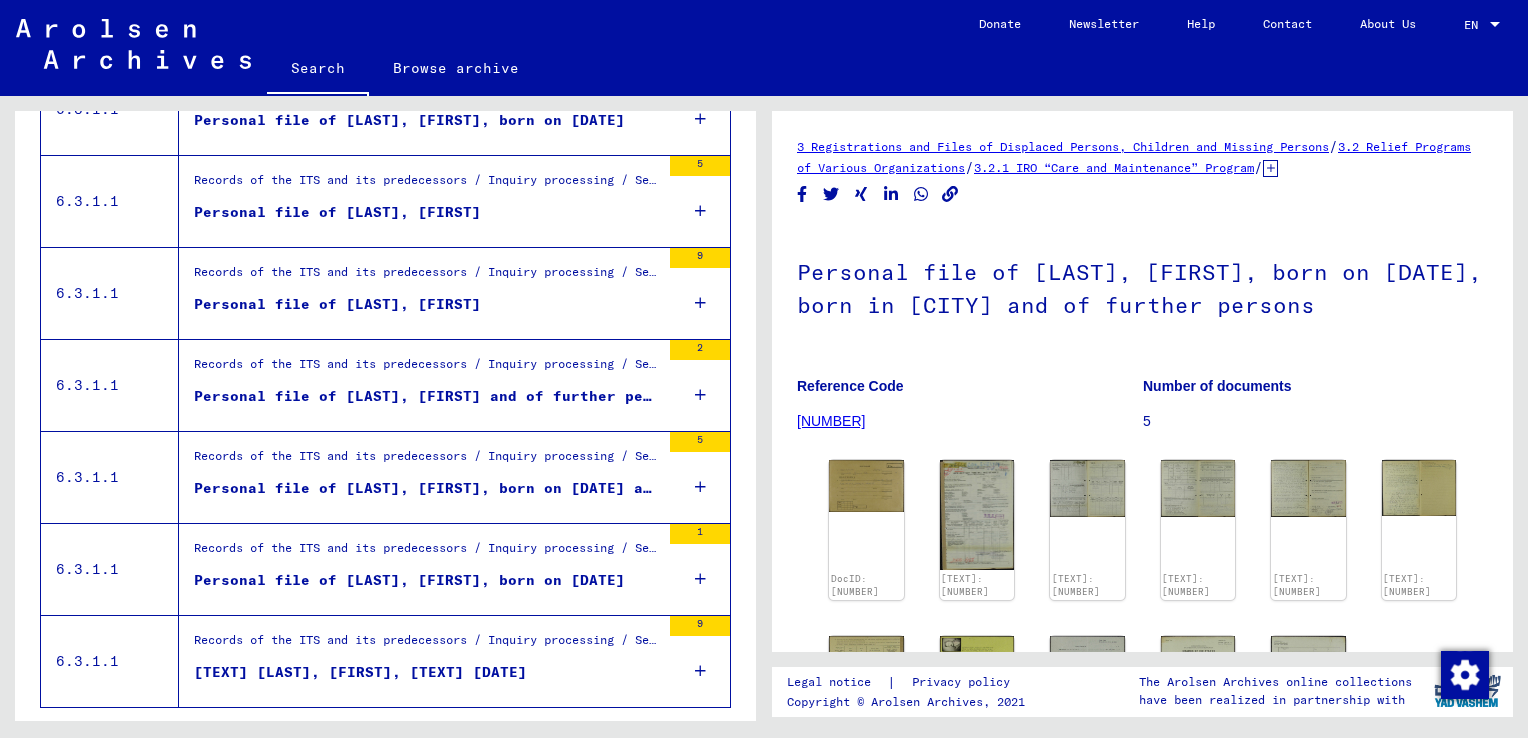 scroll, scrollTop: 2186, scrollLeft: 0, axis: vertical 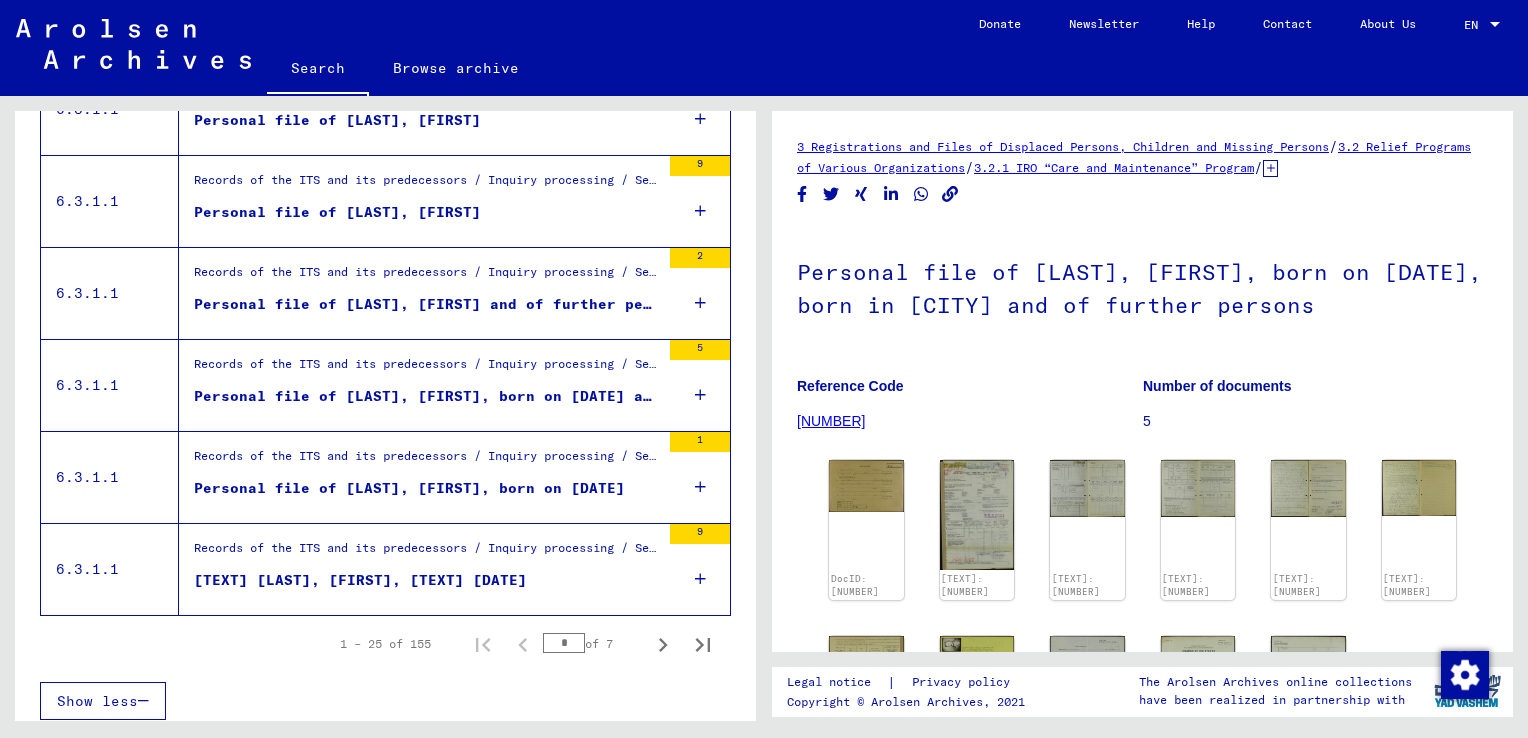 click on "Personal file of [LAST], [FIRST] and of further persons" at bounding box center [427, 304] 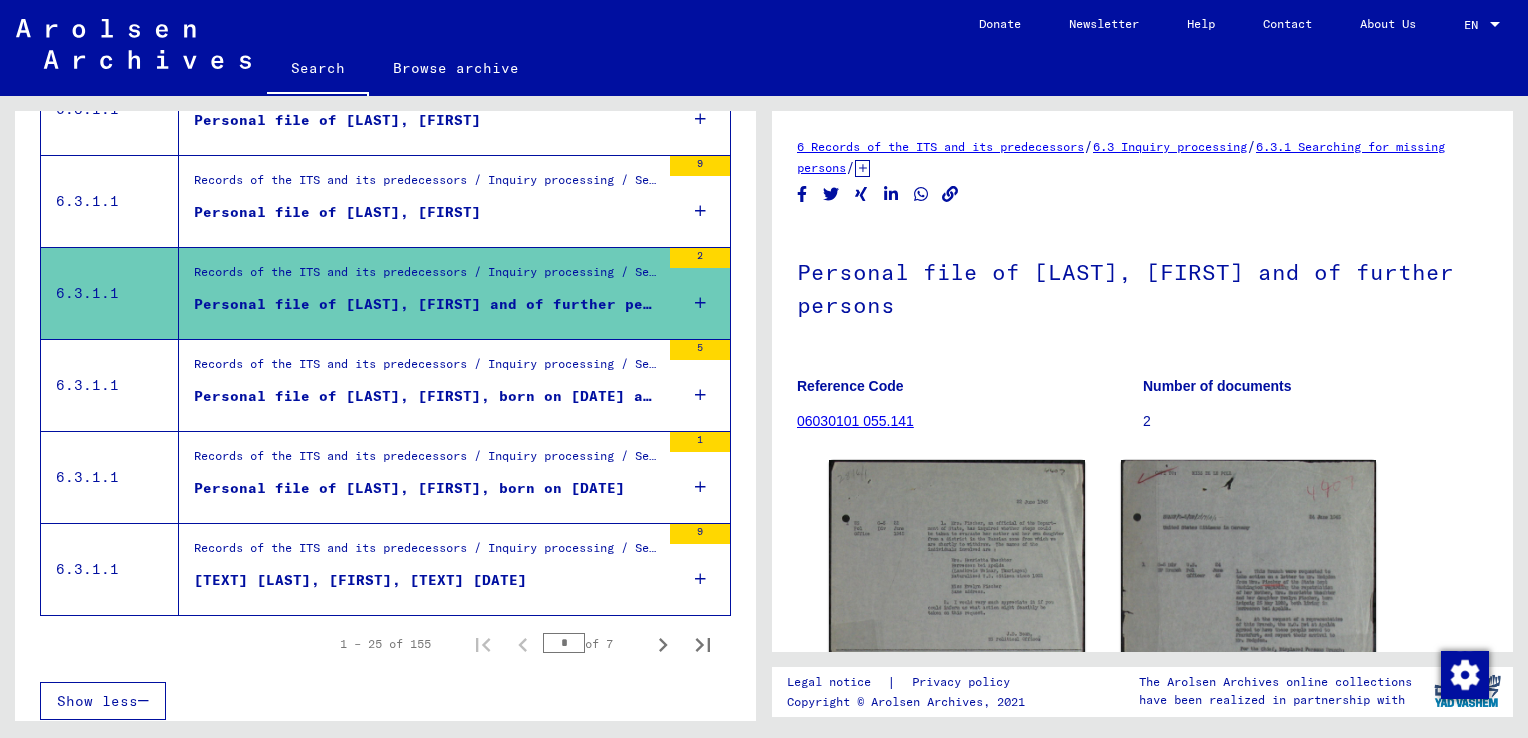 scroll, scrollTop: 0, scrollLeft: 0, axis: both 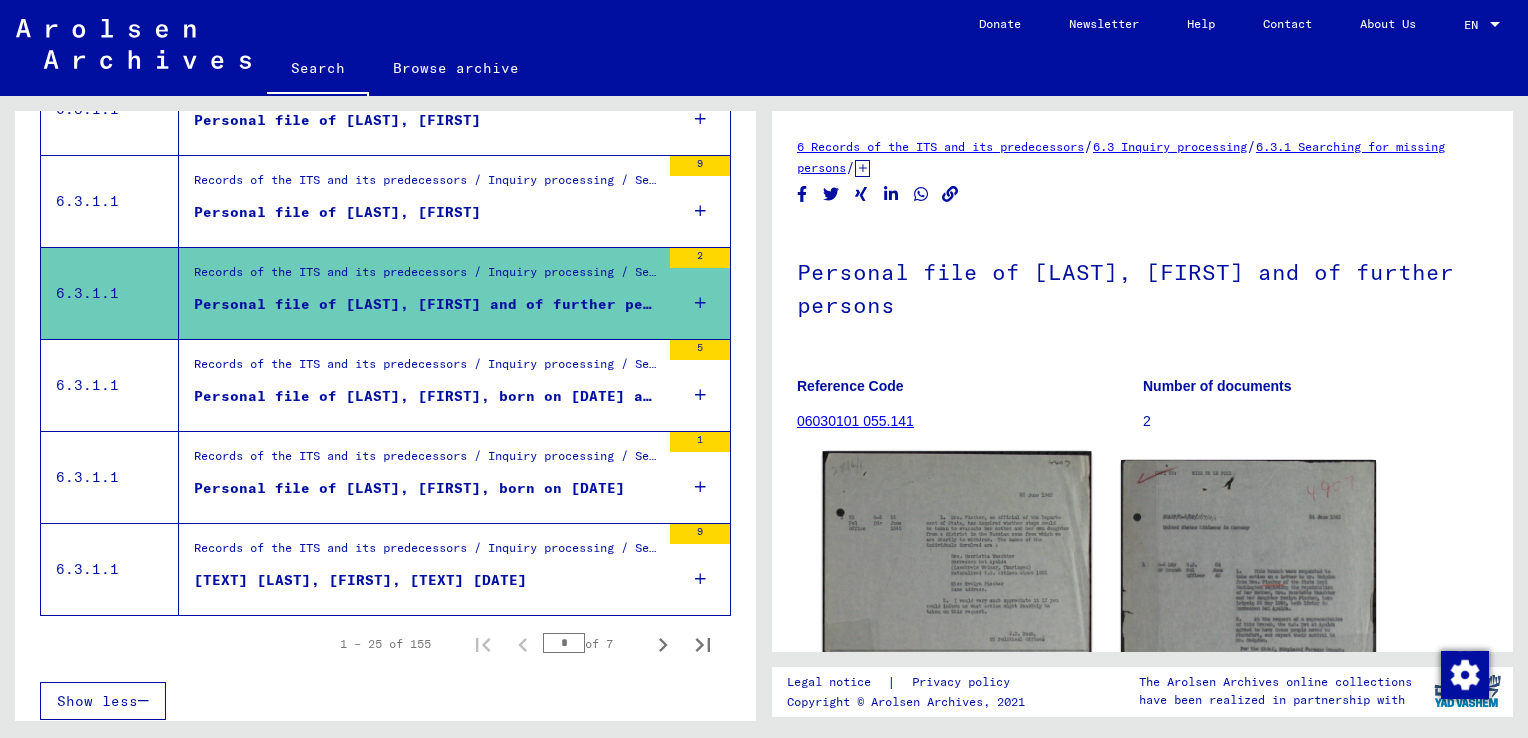 click 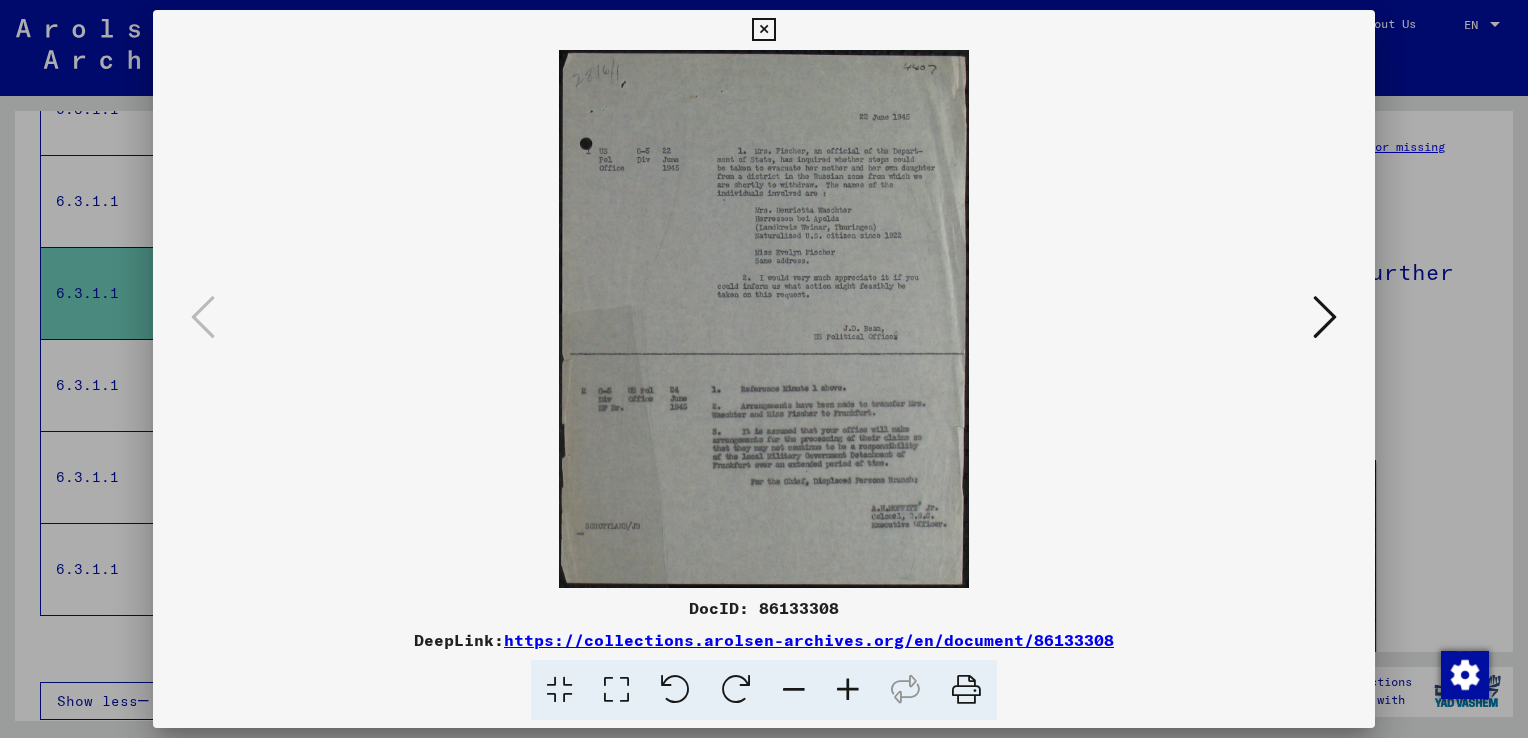 click at bounding box center [848, 690] 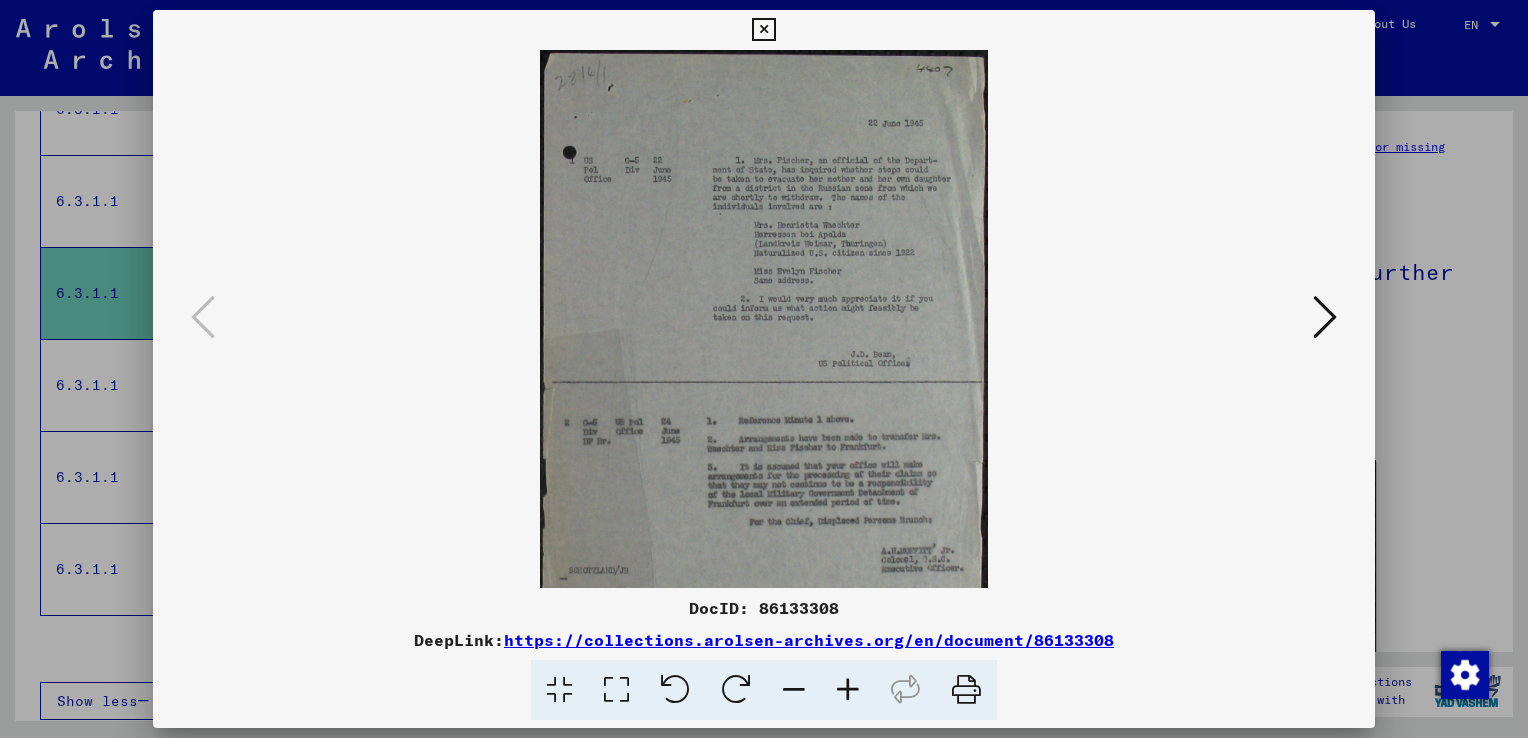click at bounding box center (848, 690) 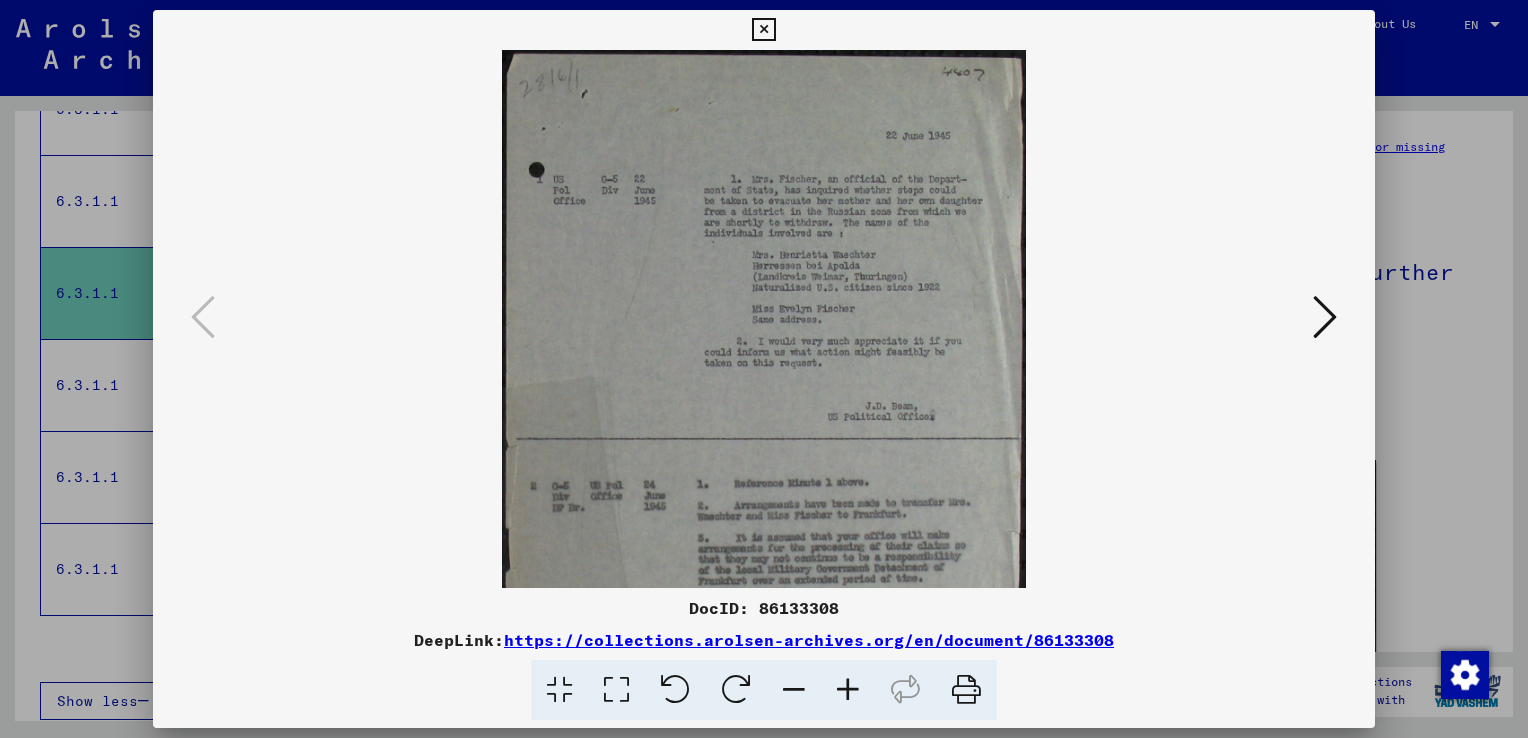 click at bounding box center [848, 690] 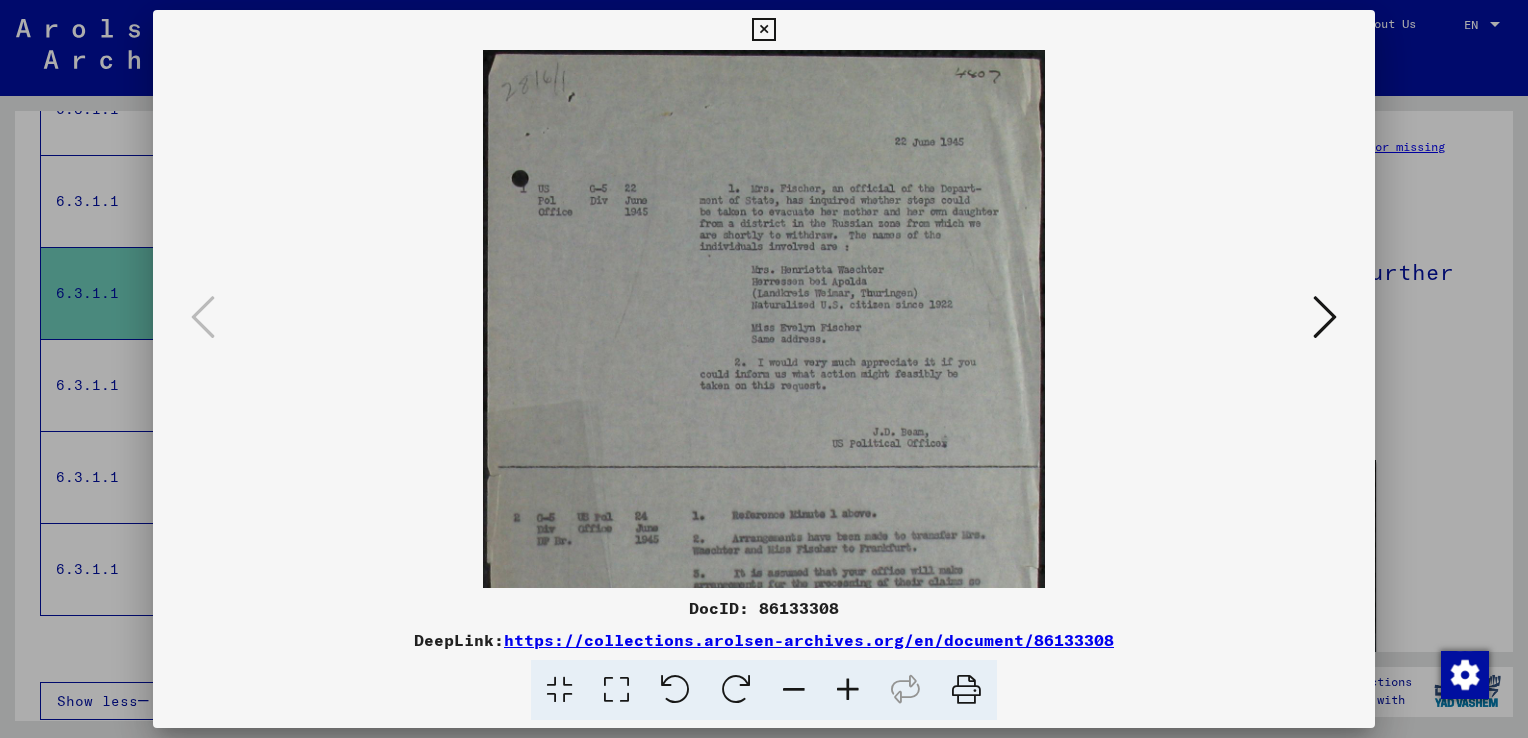 click at bounding box center [848, 690] 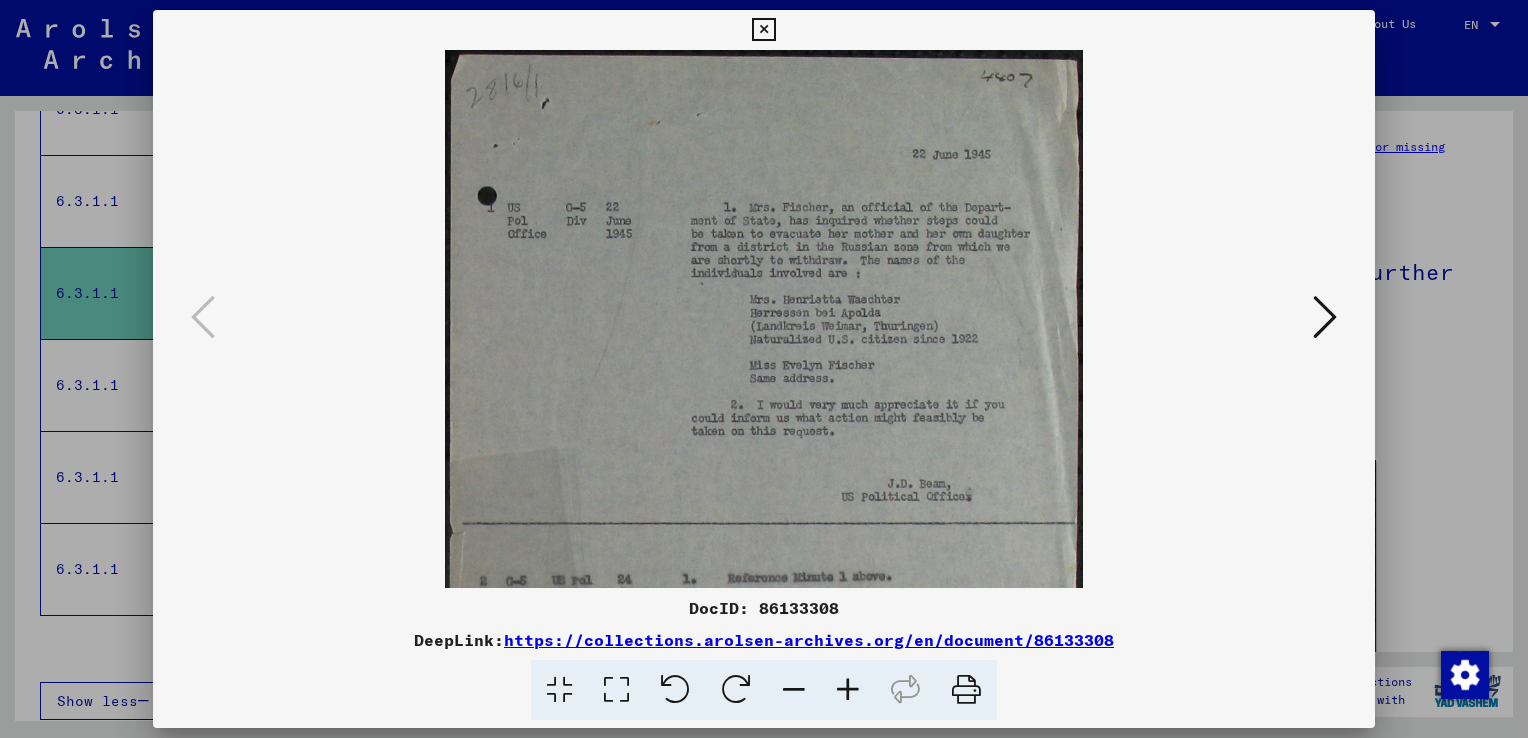 click at bounding box center (848, 690) 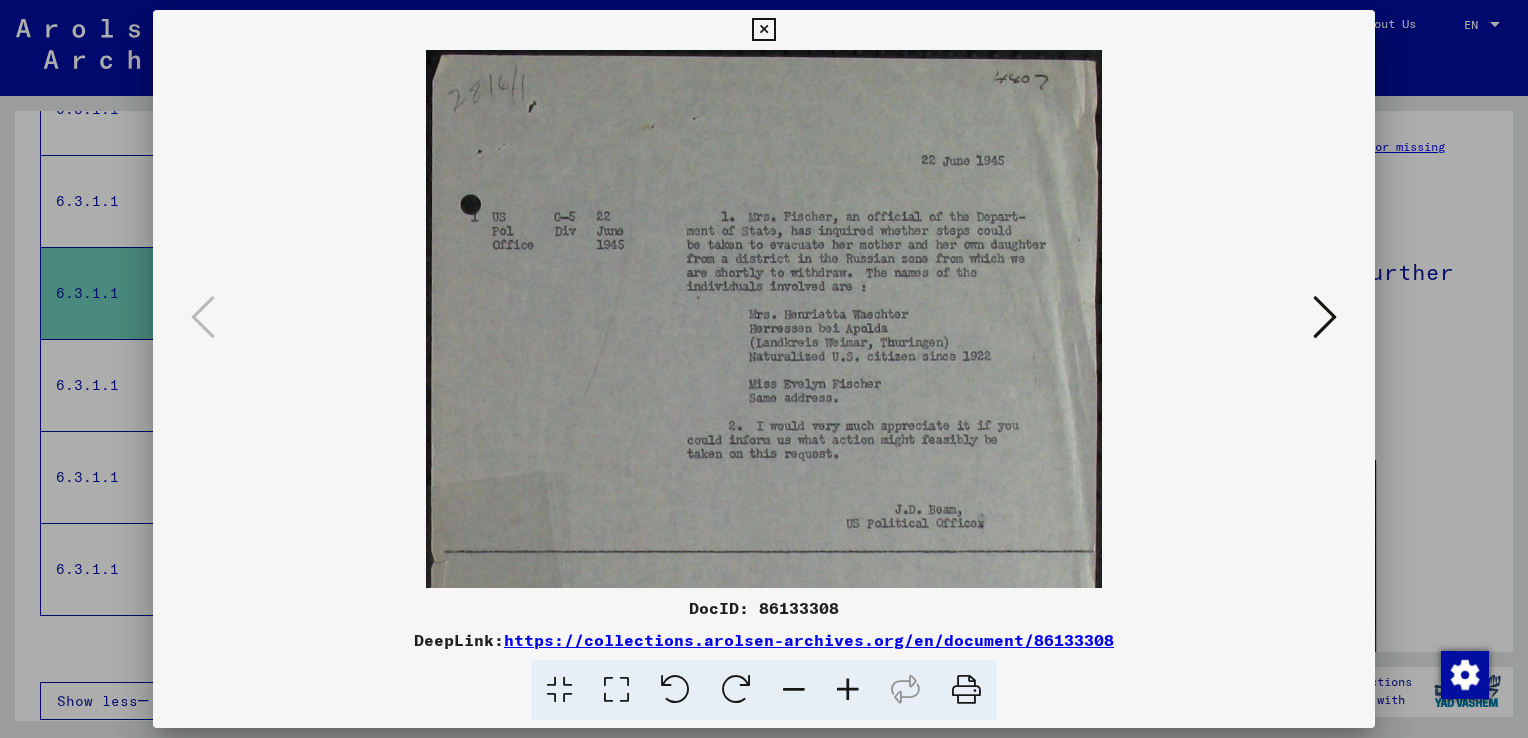 click at bounding box center (764, 690) 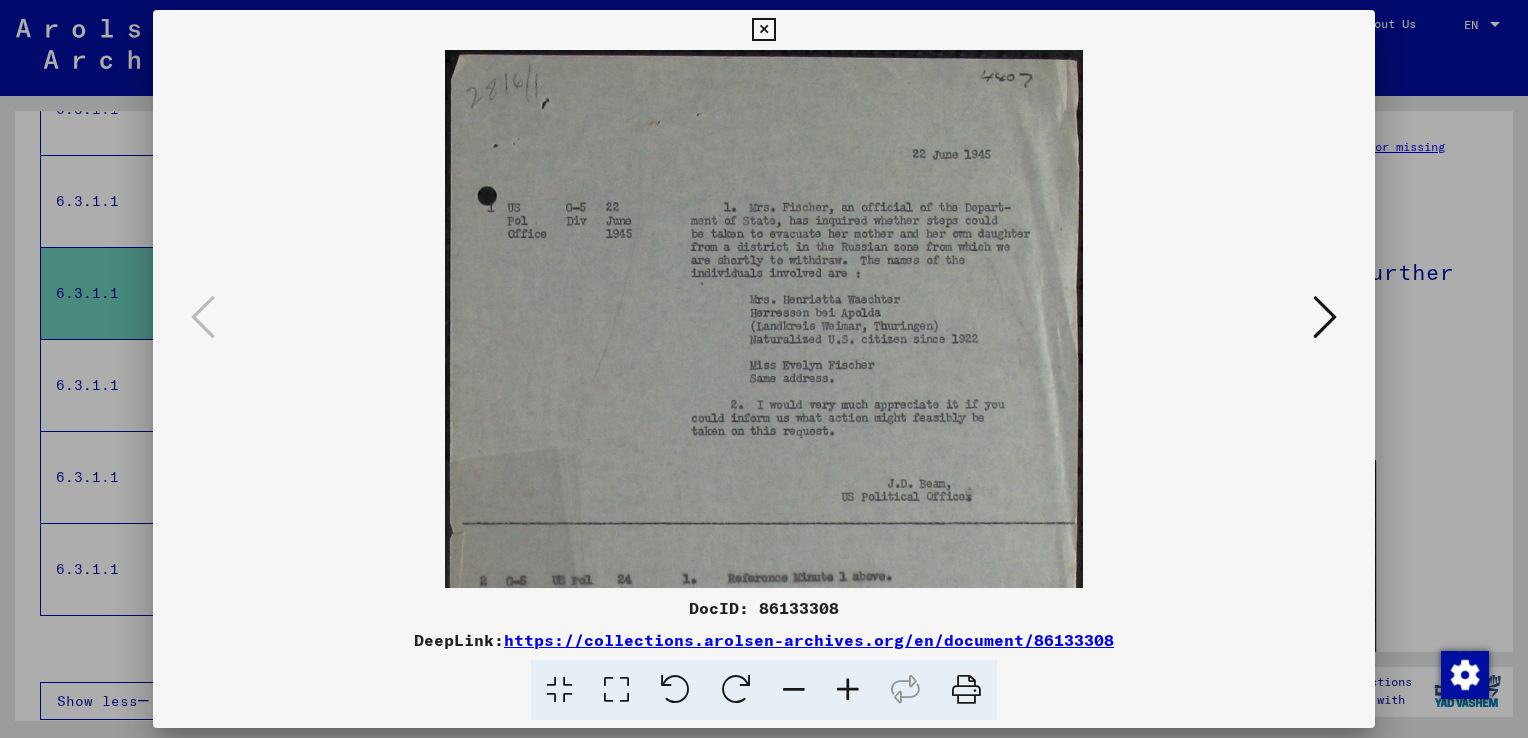 click at bounding box center [794, 690] 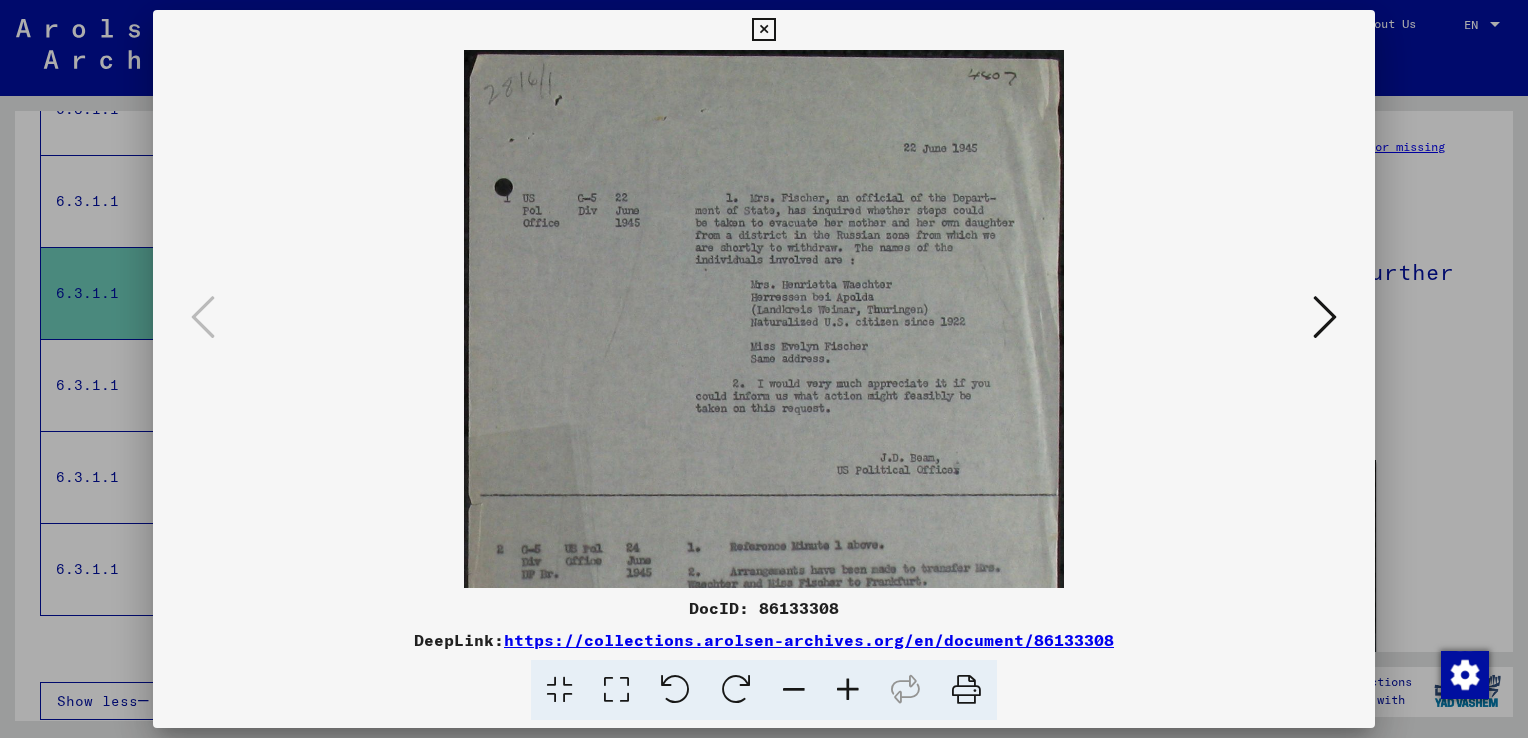 click at bounding box center (848, 690) 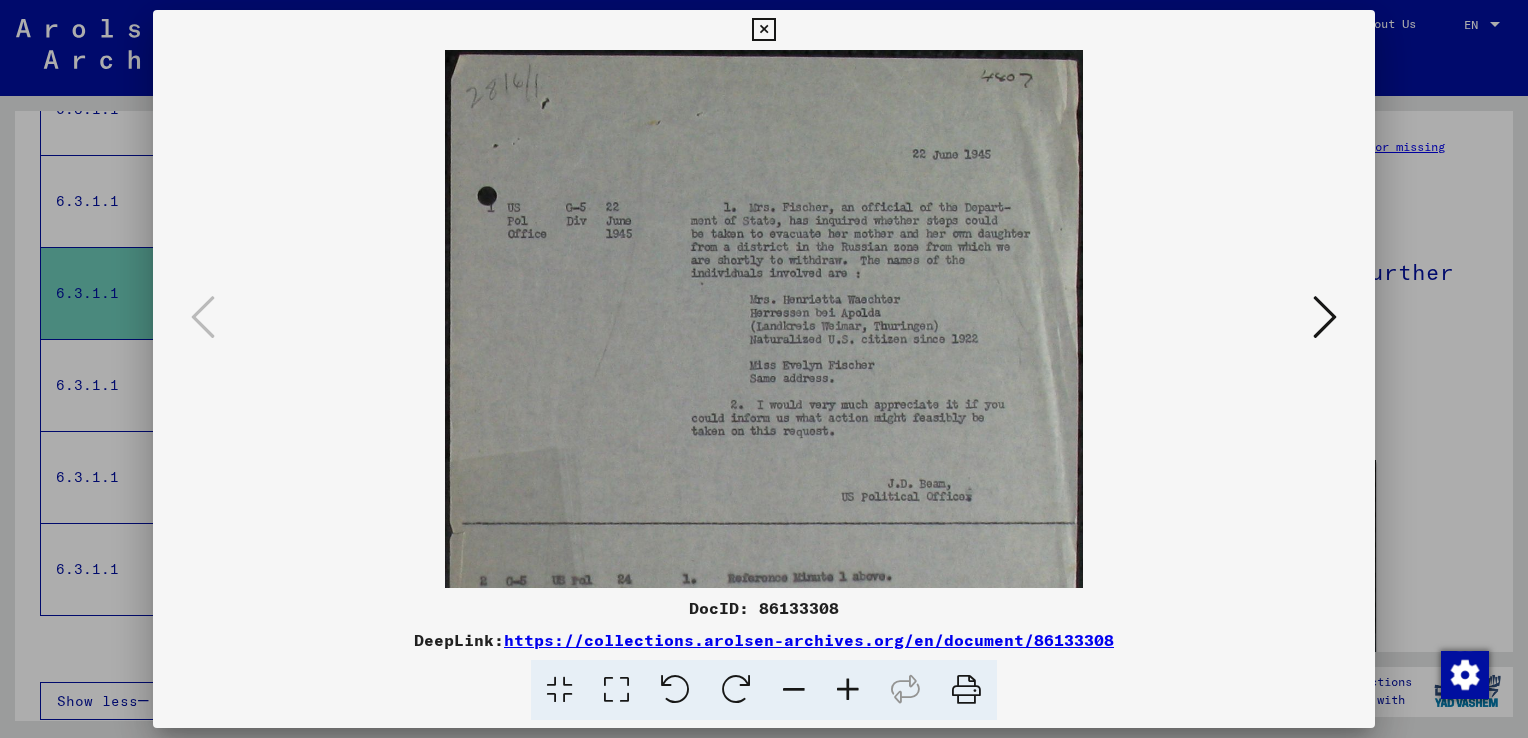 click at bounding box center [848, 690] 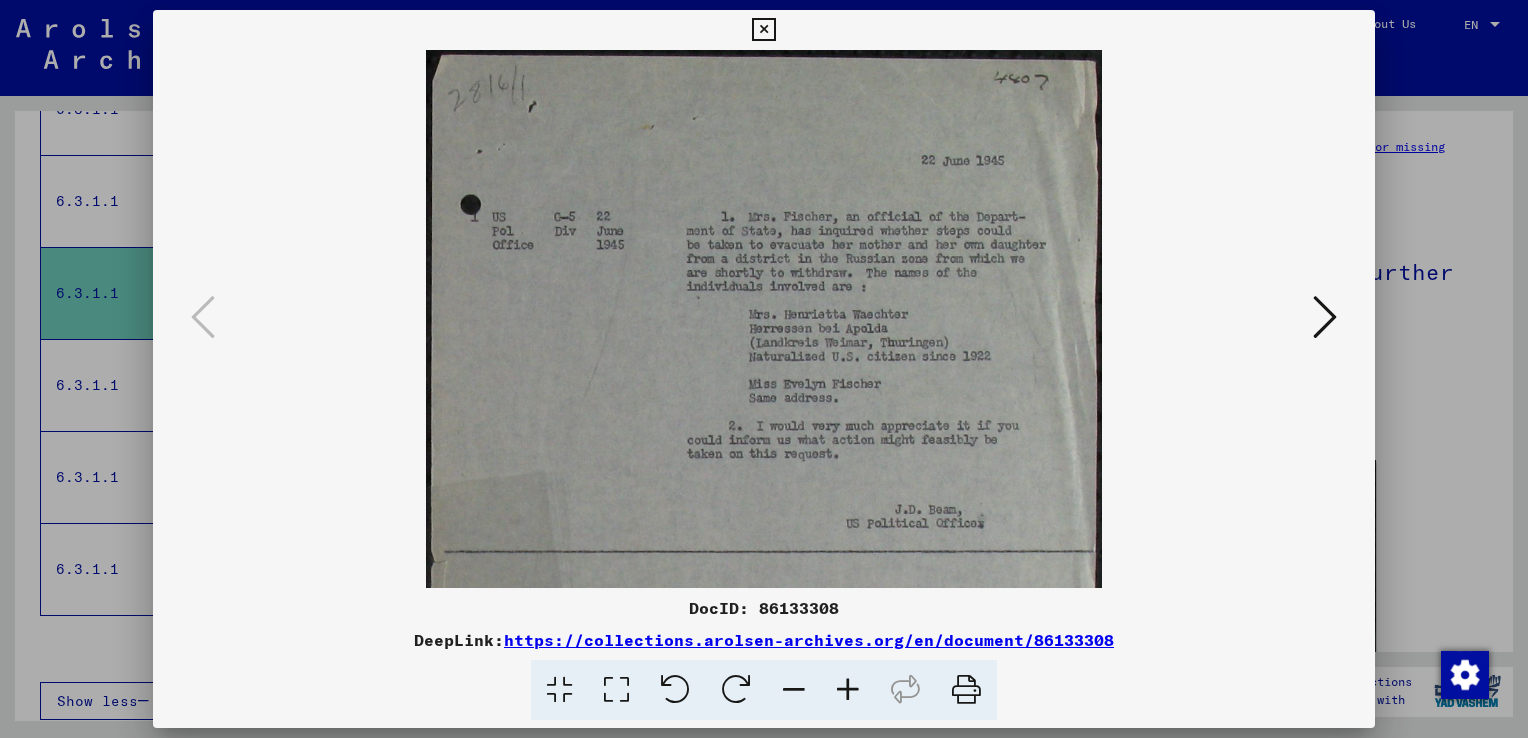 click at bounding box center [848, 690] 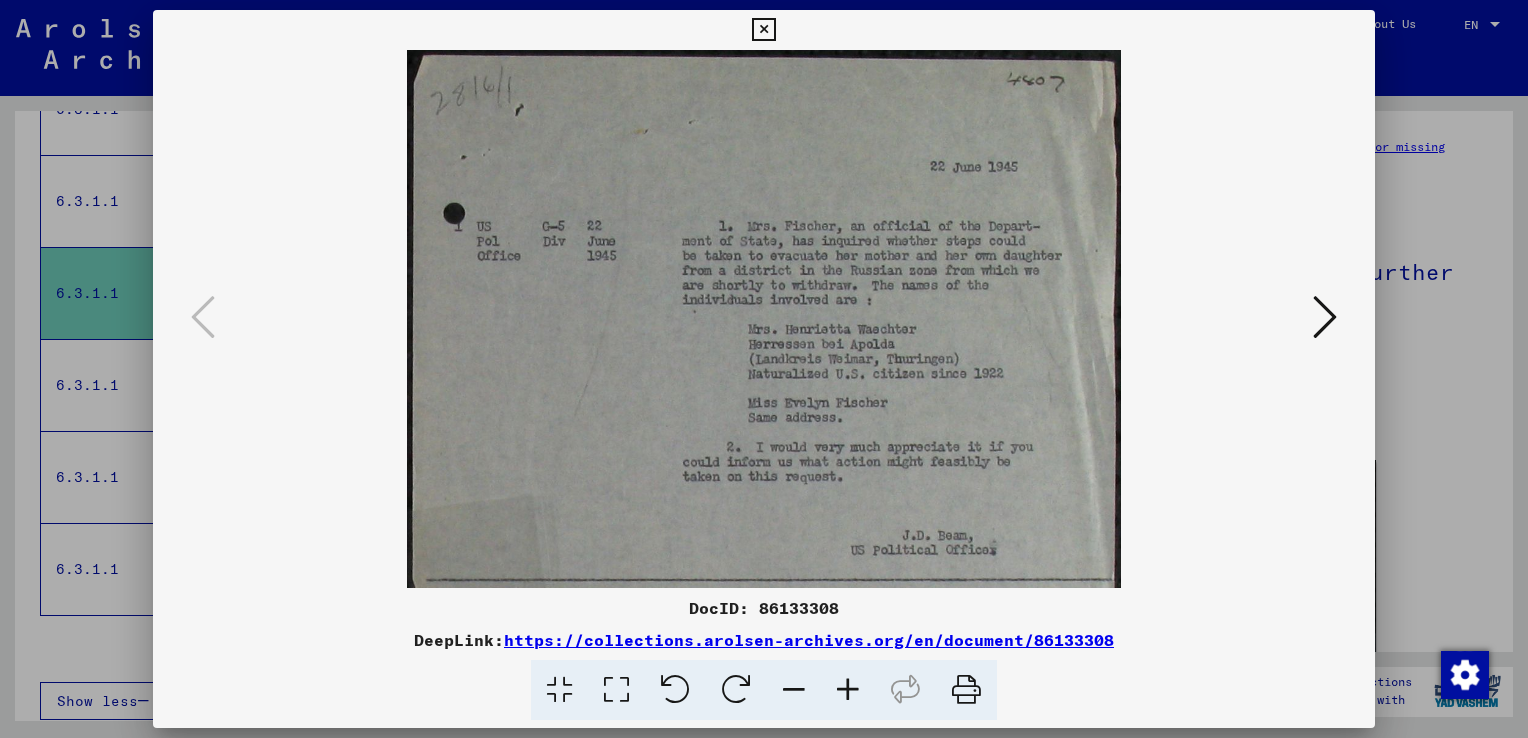 click at bounding box center (848, 690) 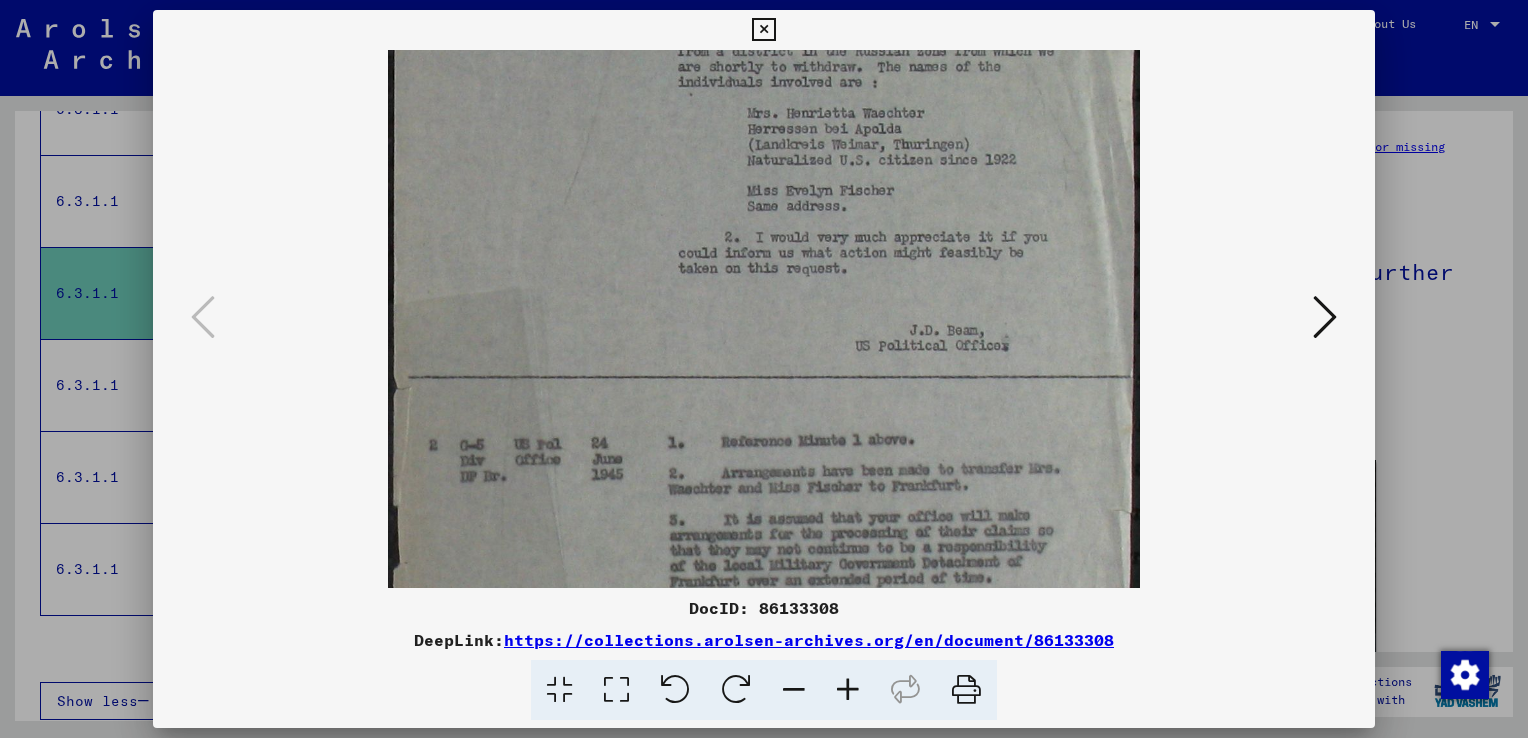drag, startPoint x: 884, startPoint y: 461, endPoint x: 867, endPoint y: 268, distance: 193.74725 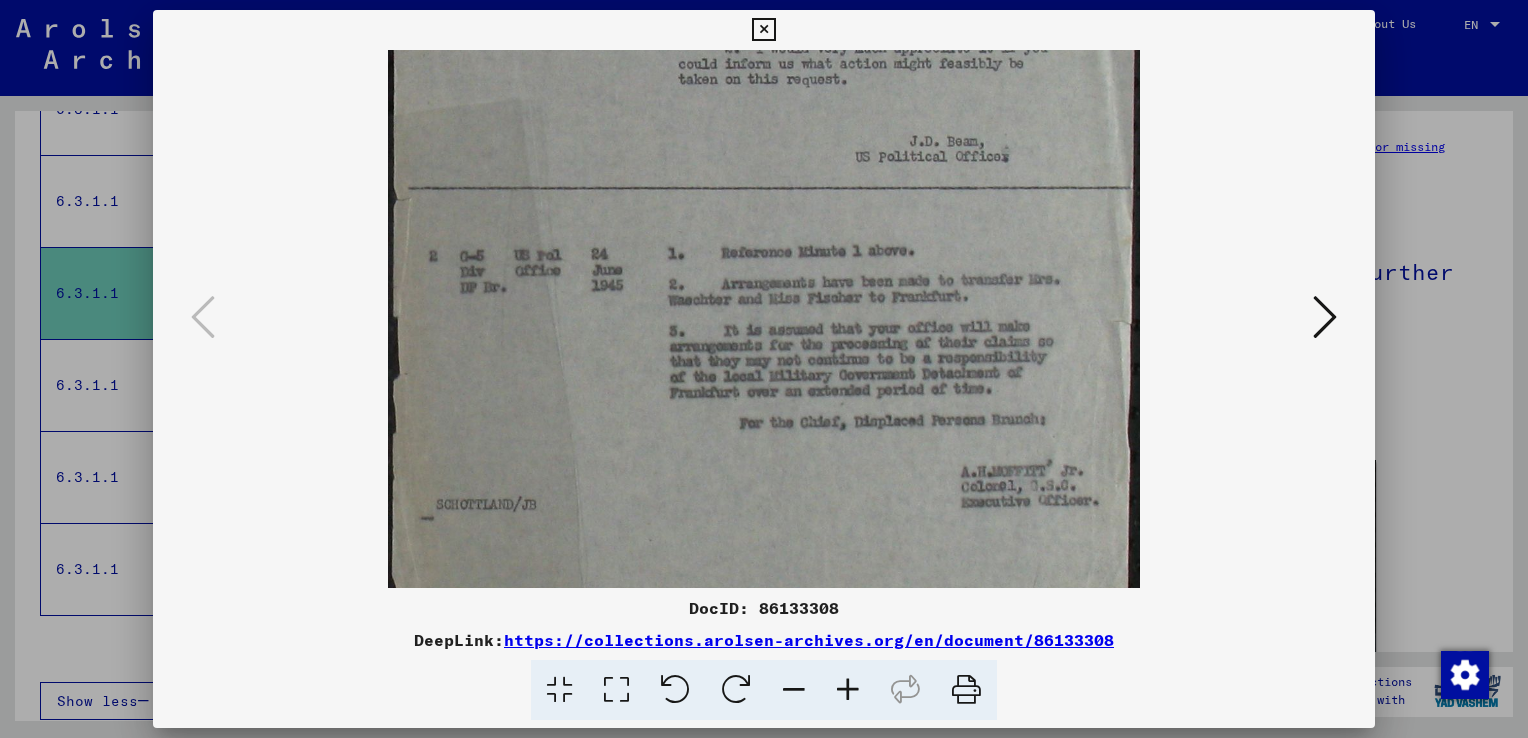 drag, startPoint x: 861, startPoint y: 384, endPoint x: 828, endPoint y: 199, distance: 187.9202 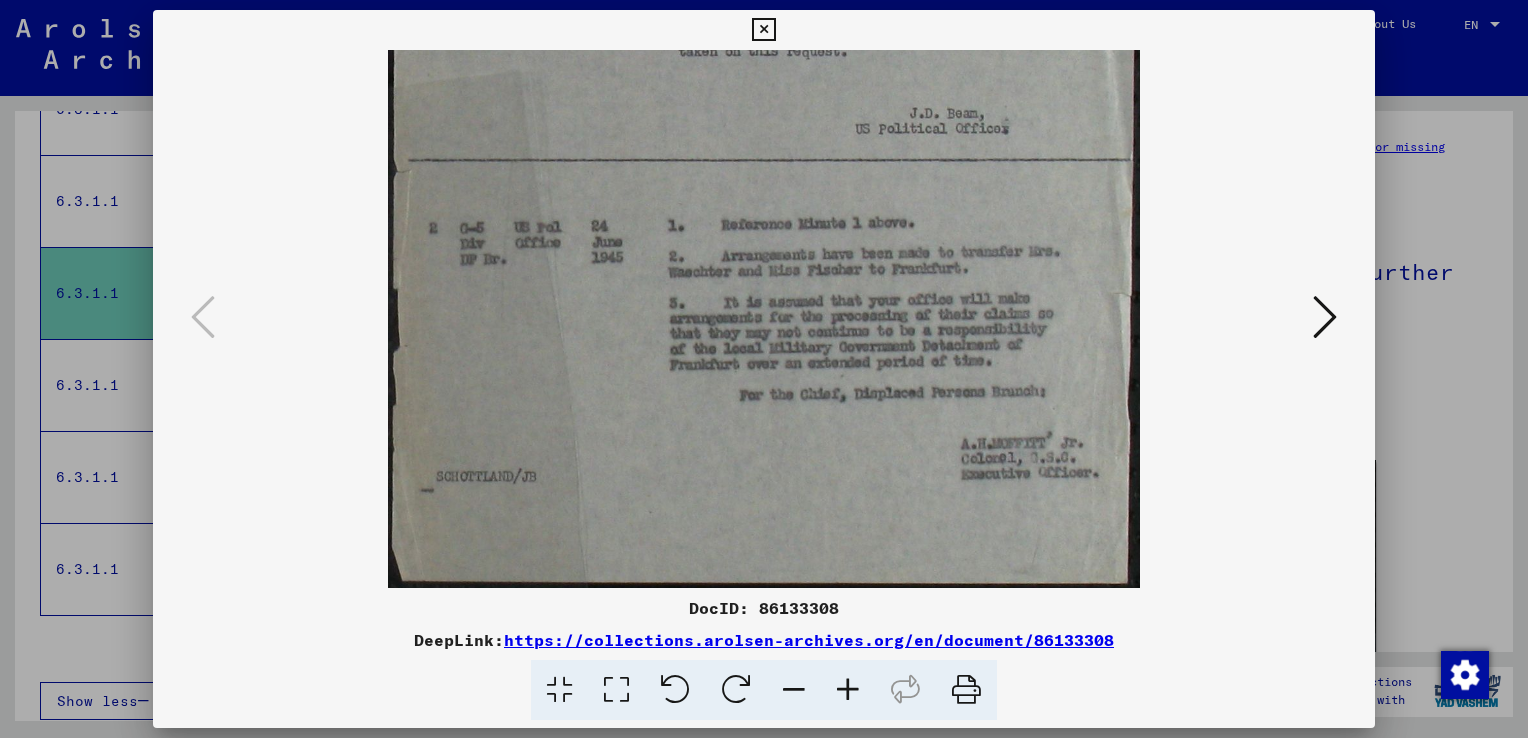 click at bounding box center [1325, 318] 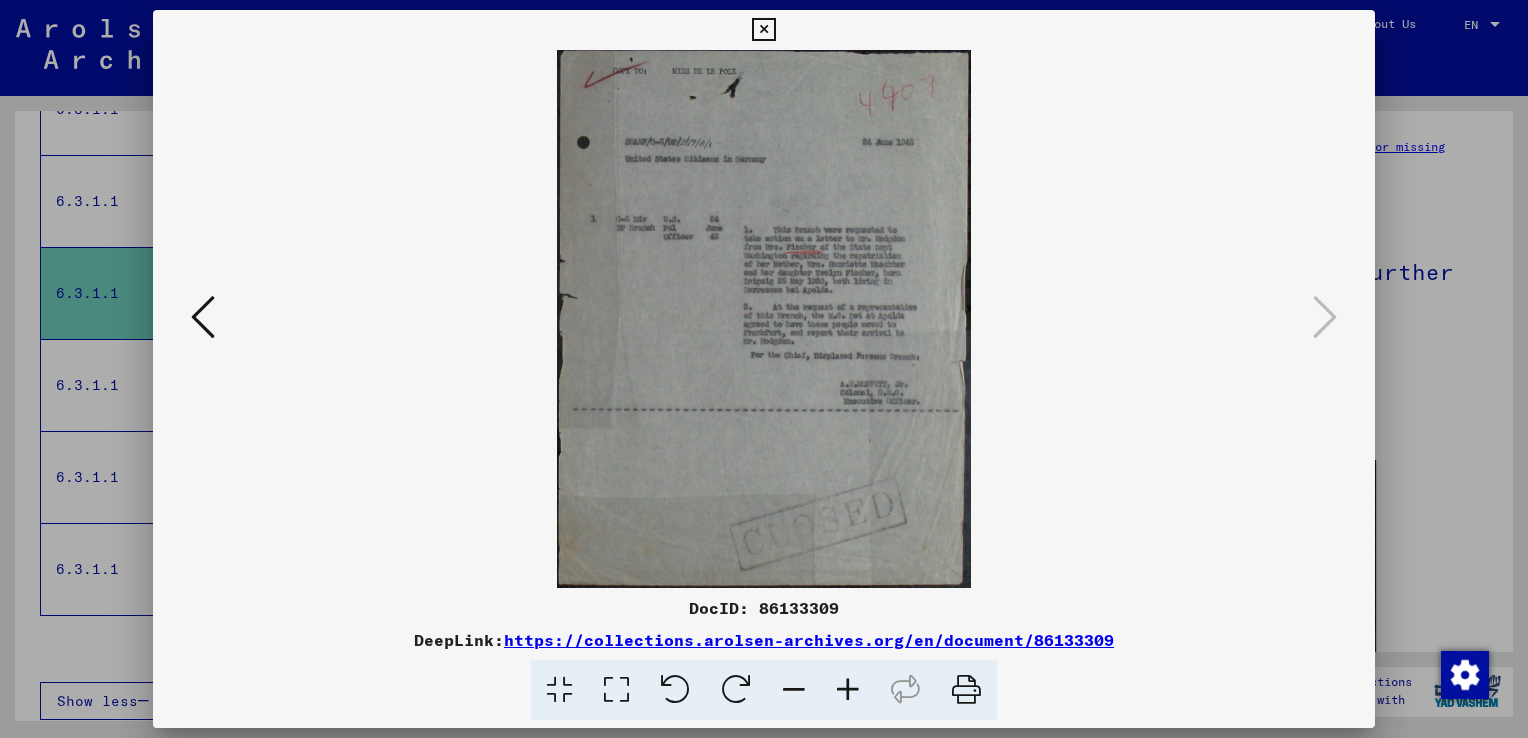 scroll, scrollTop: 0, scrollLeft: 0, axis: both 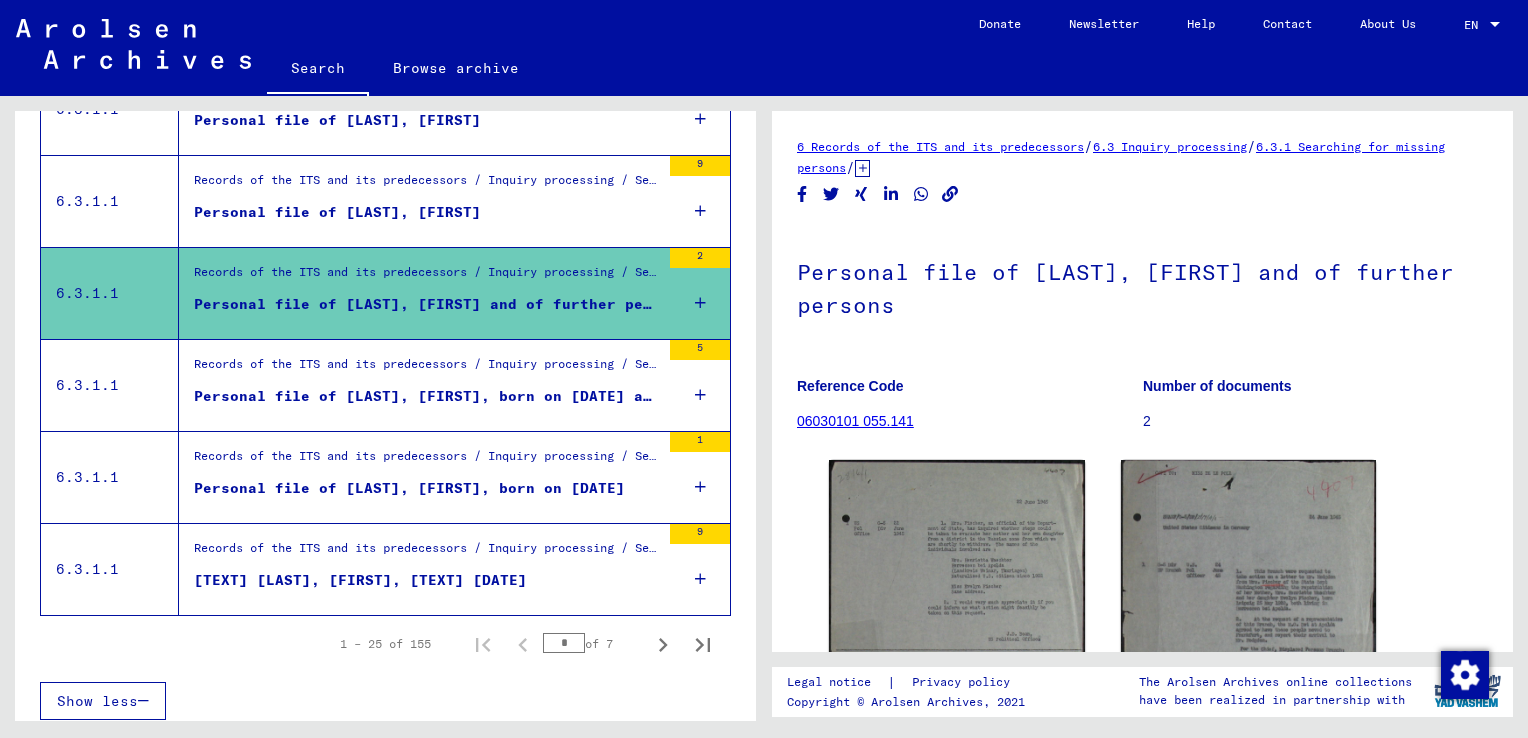 click on "Personal file of [LAST], [FIRST], born on [DATE] and of further persons" at bounding box center (427, 396) 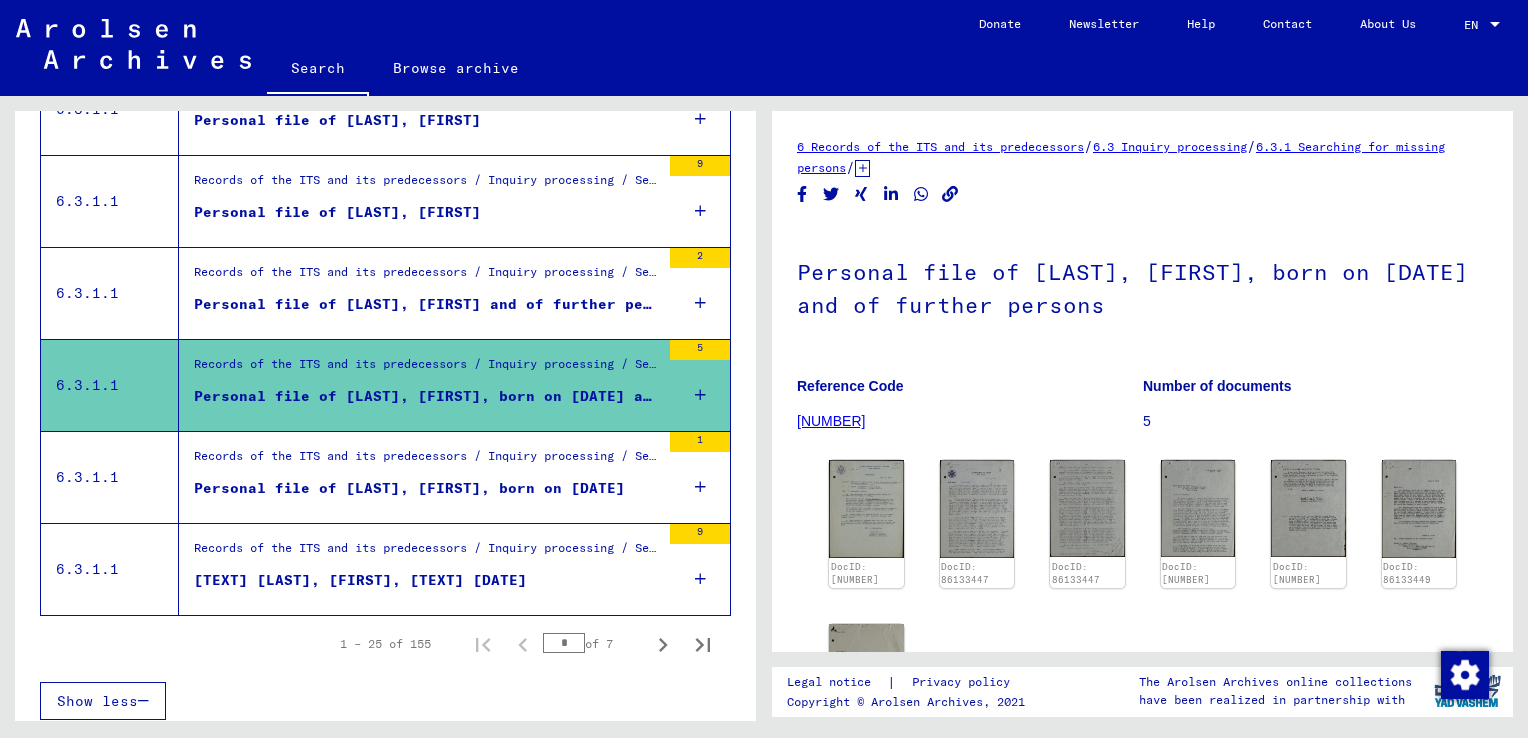 scroll, scrollTop: 0, scrollLeft: 0, axis: both 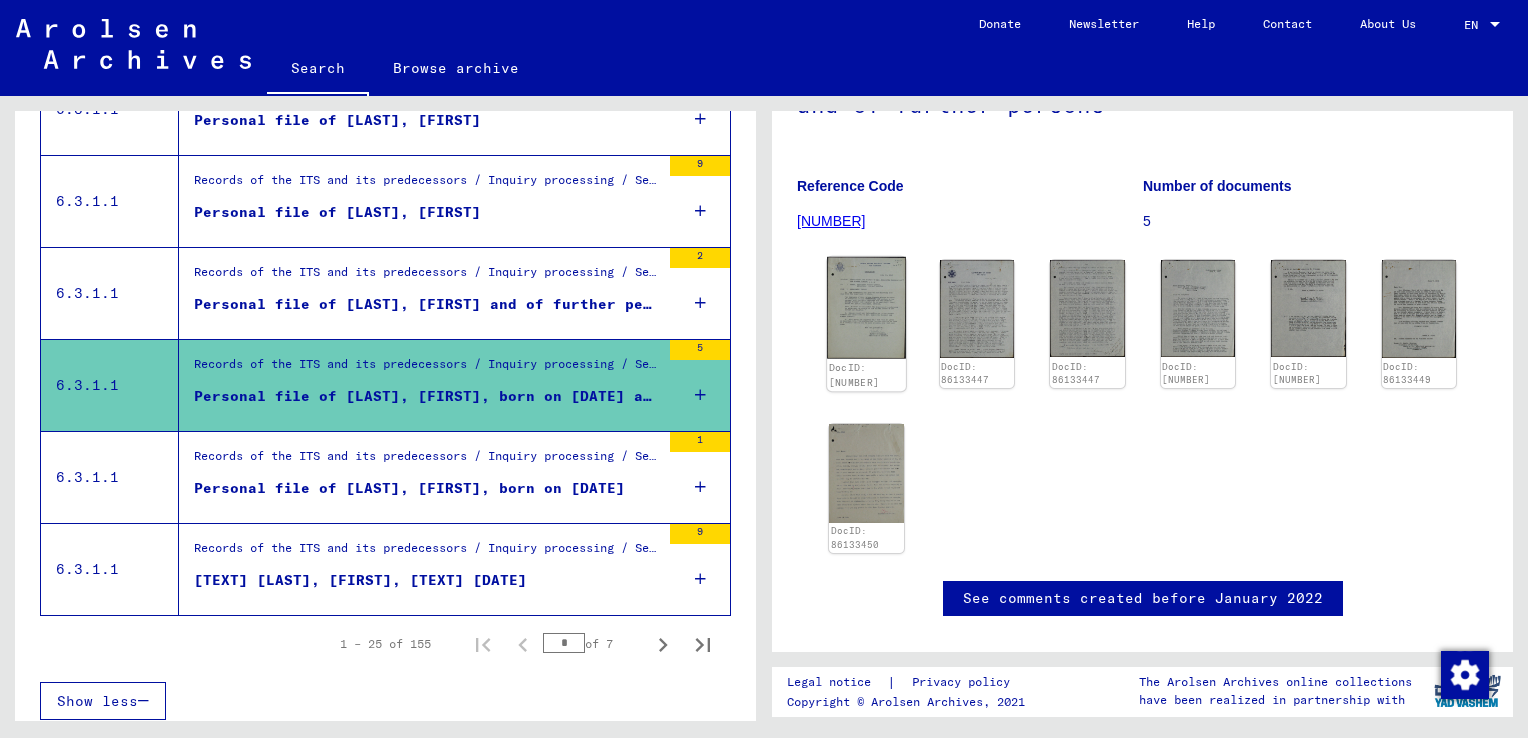 click 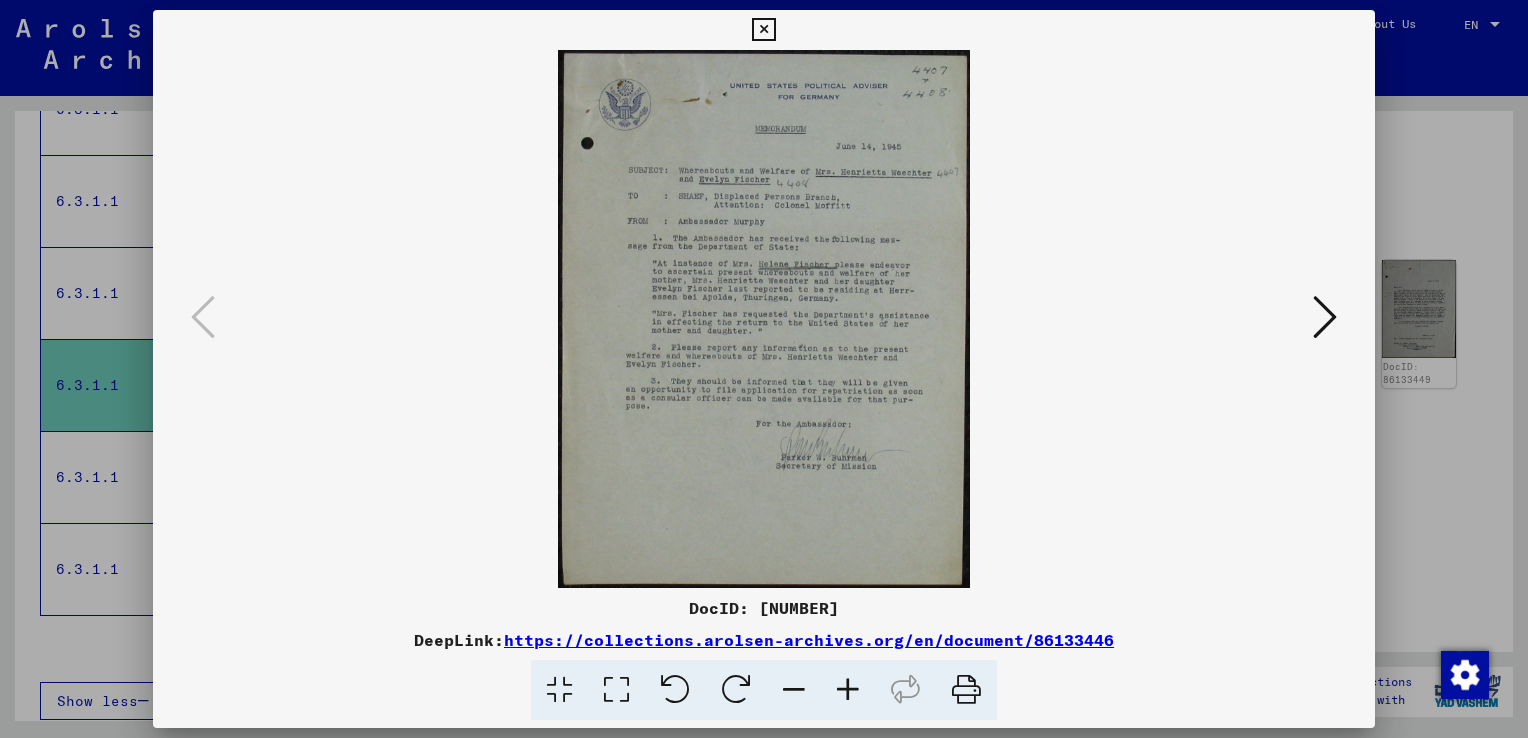 click at bounding box center [848, 690] 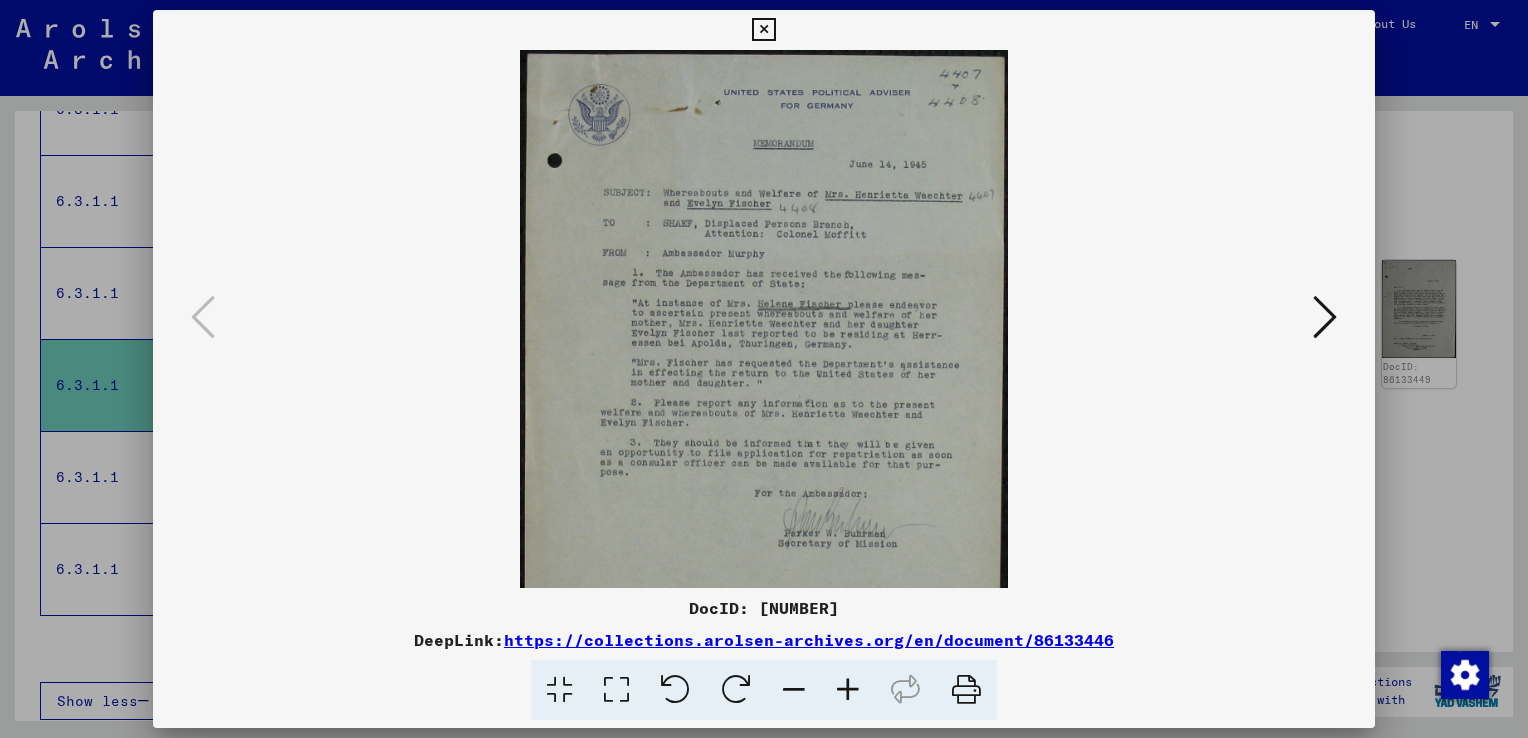 click at bounding box center [848, 690] 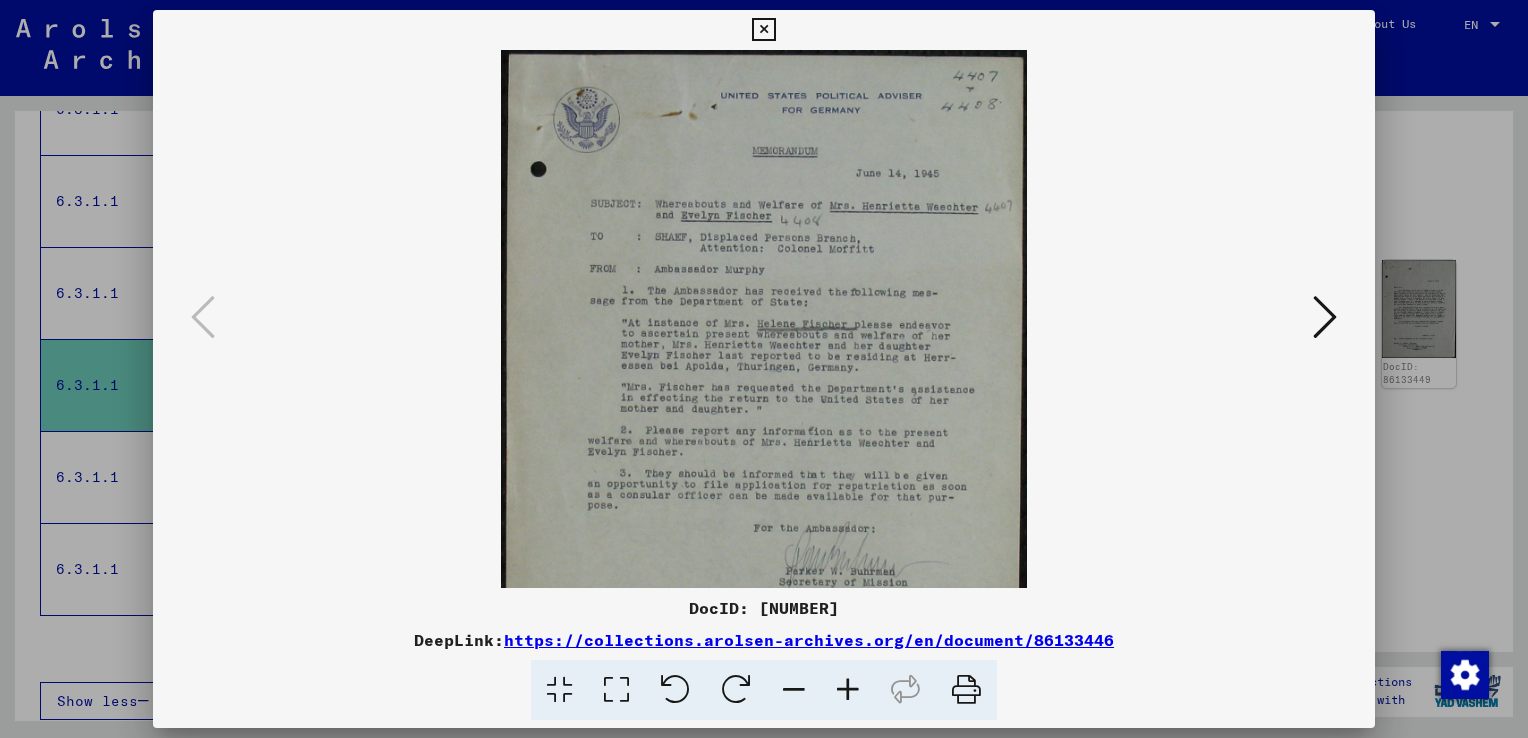 click at bounding box center [848, 690] 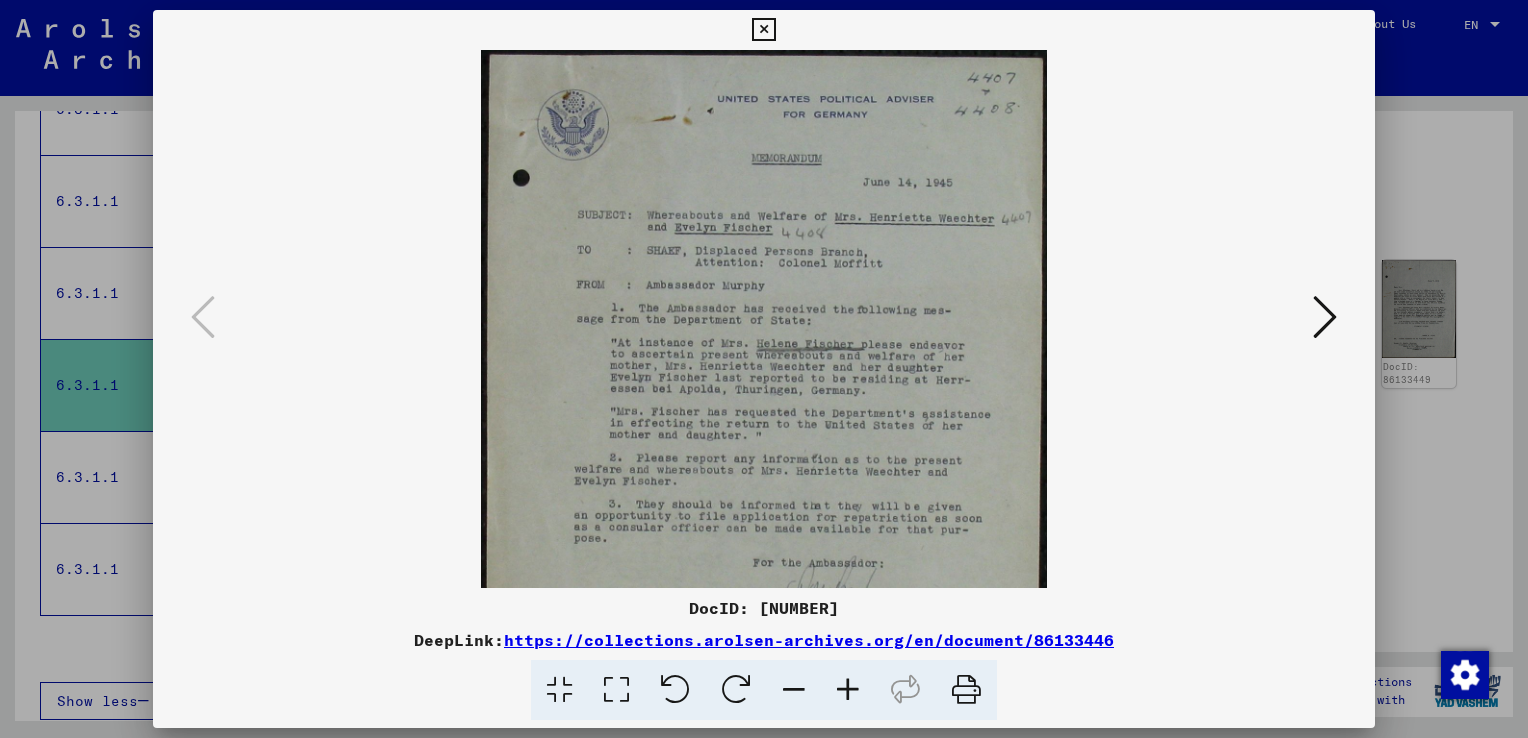 click at bounding box center [848, 690] 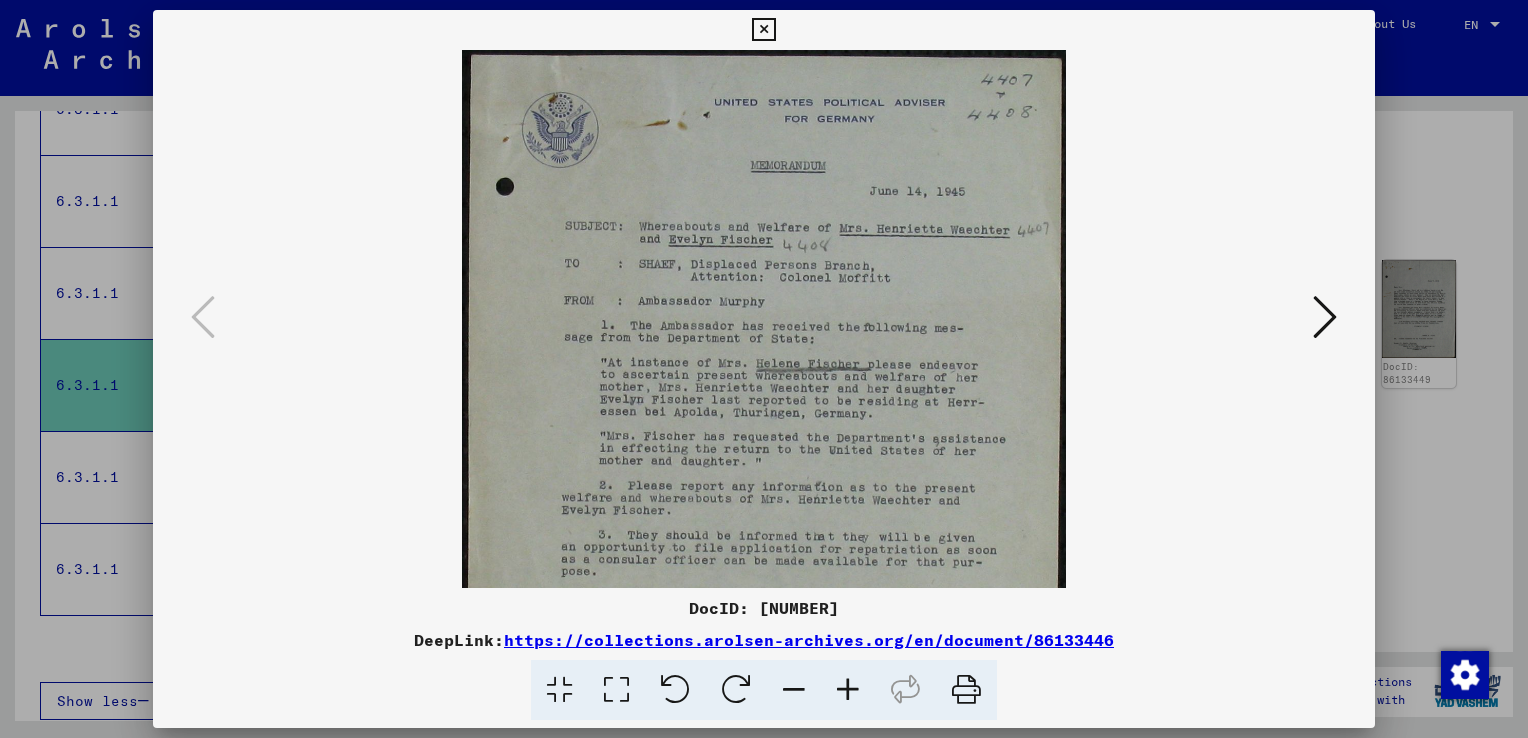 click at bounding box center (848, 690) 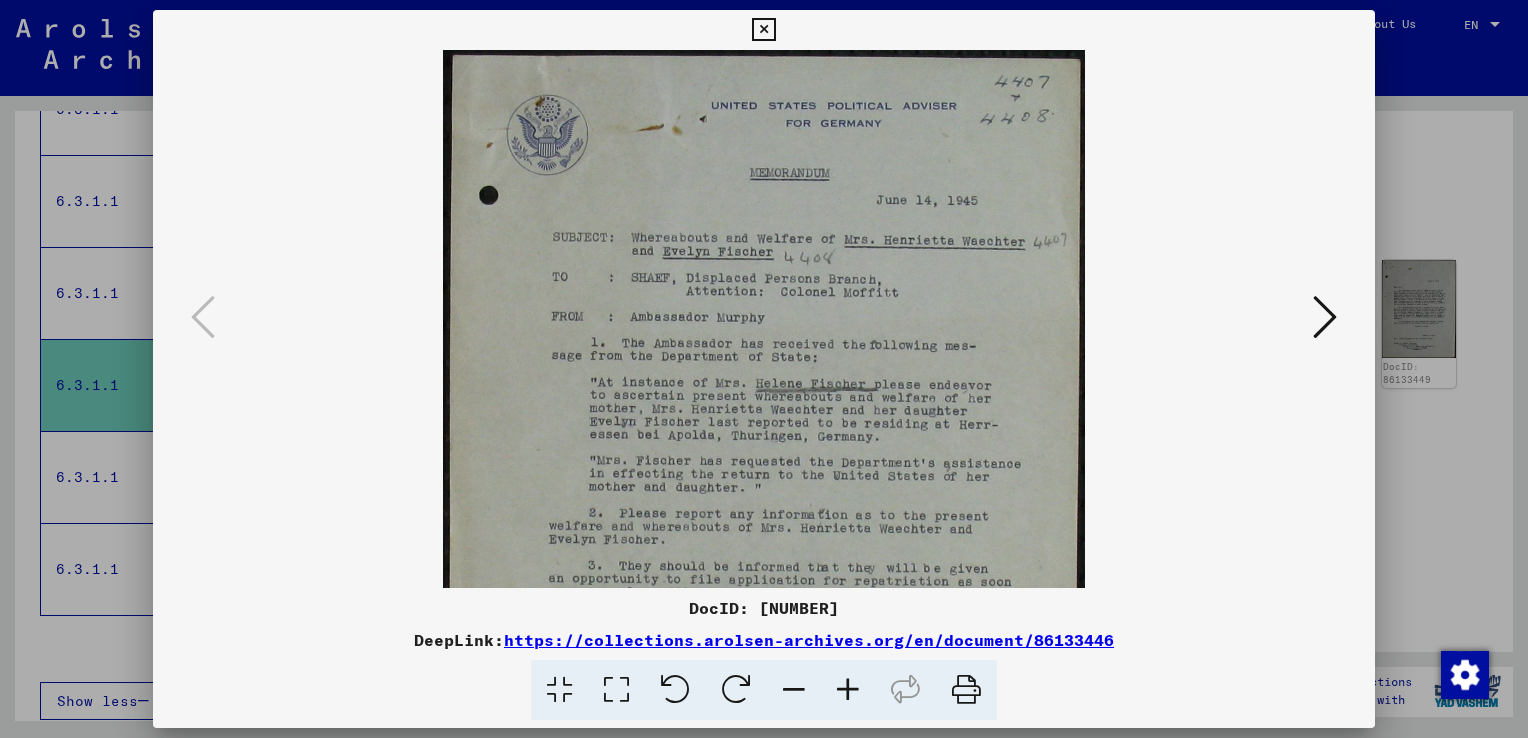 click at bounding box center [848, 690] 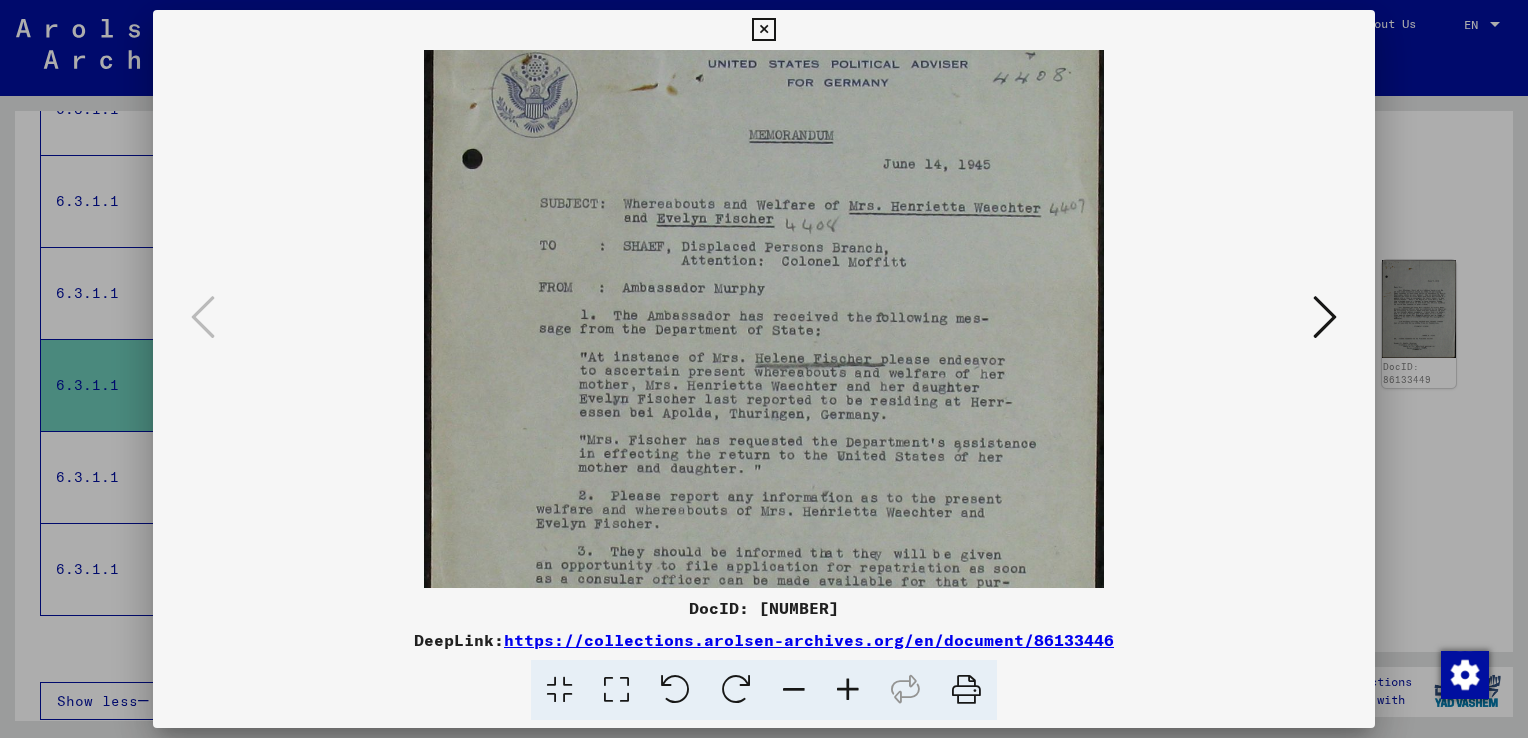 scroll, scrollTop: 48, scrollLeft: 0, axis: vertical 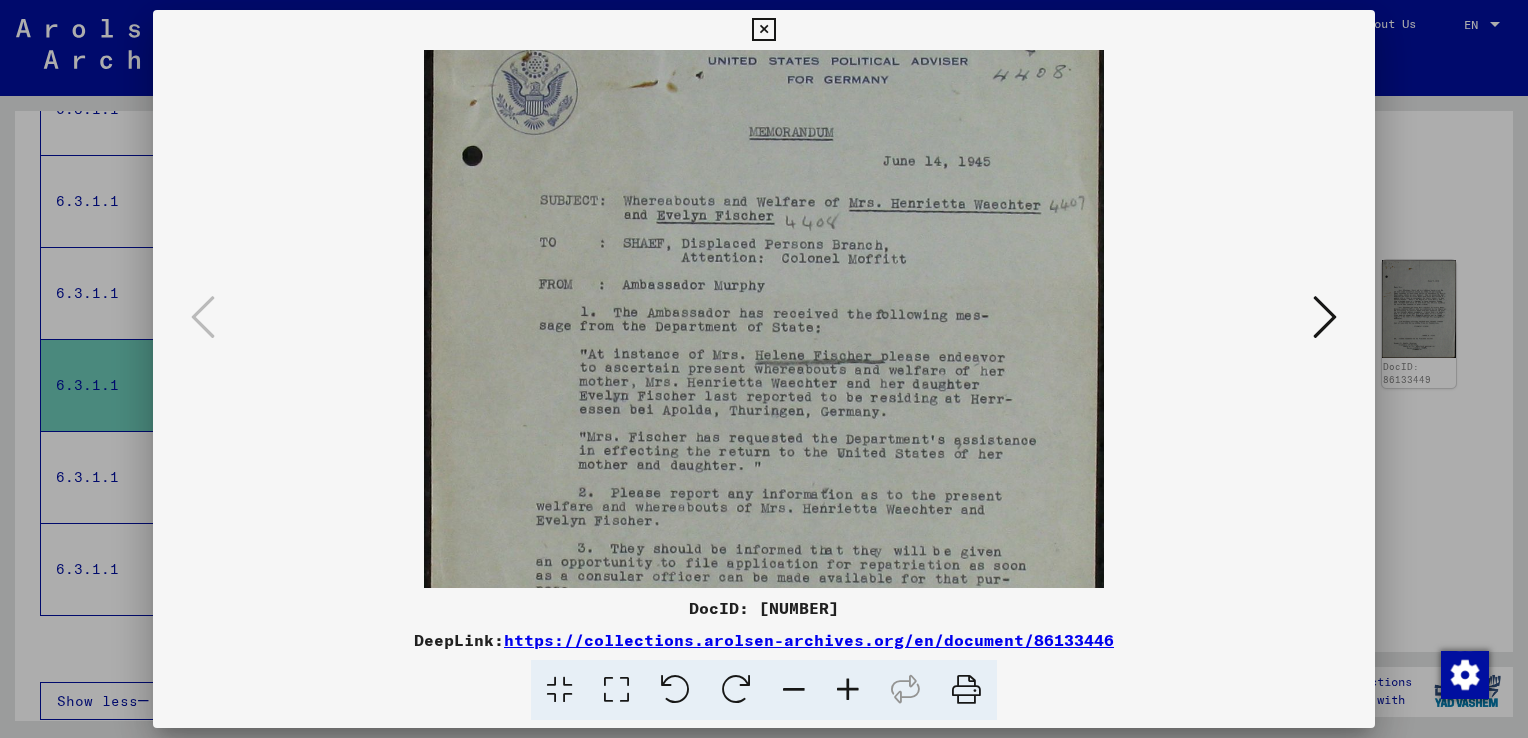 drag, startPoint x: 812, startPoint y: 445, endPoint x: 799, endPoint y: 390, distance: 56.515484 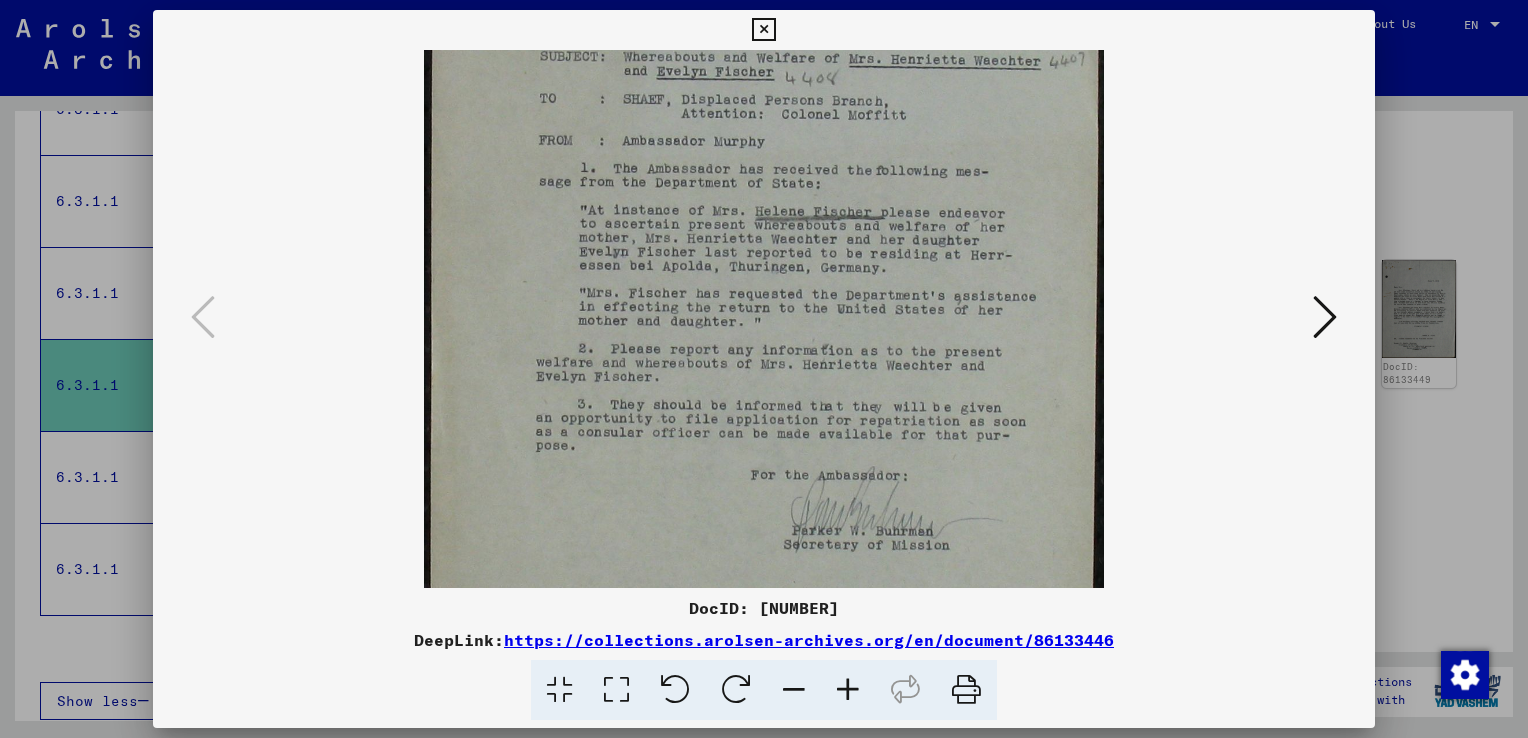 scroll, scrollTop: 197, scrollLeft: 0, axis: vertical 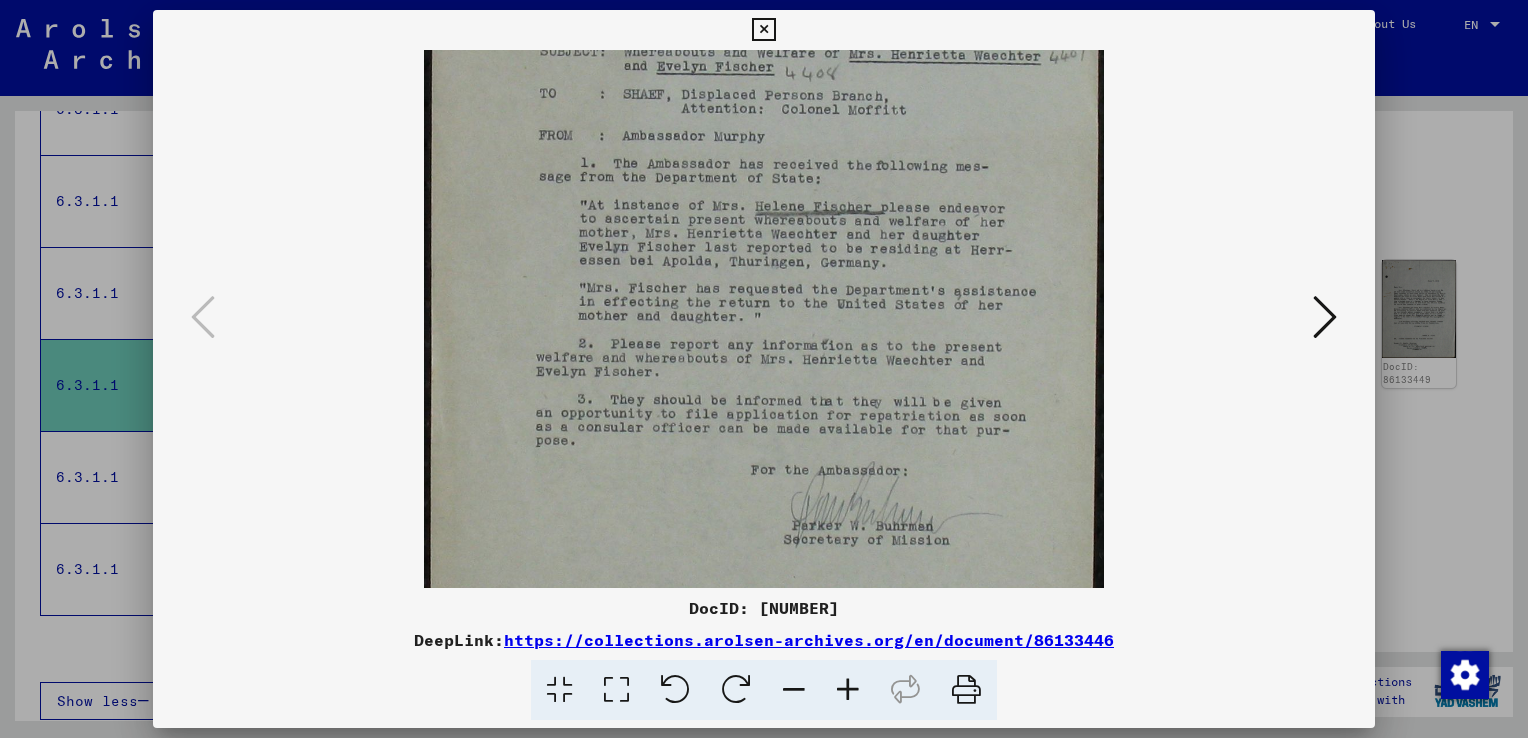 drag, startPoint x: 727, startPoint y: 379, endPoint x: 699, endPoint y: 237, distance: 144.73424 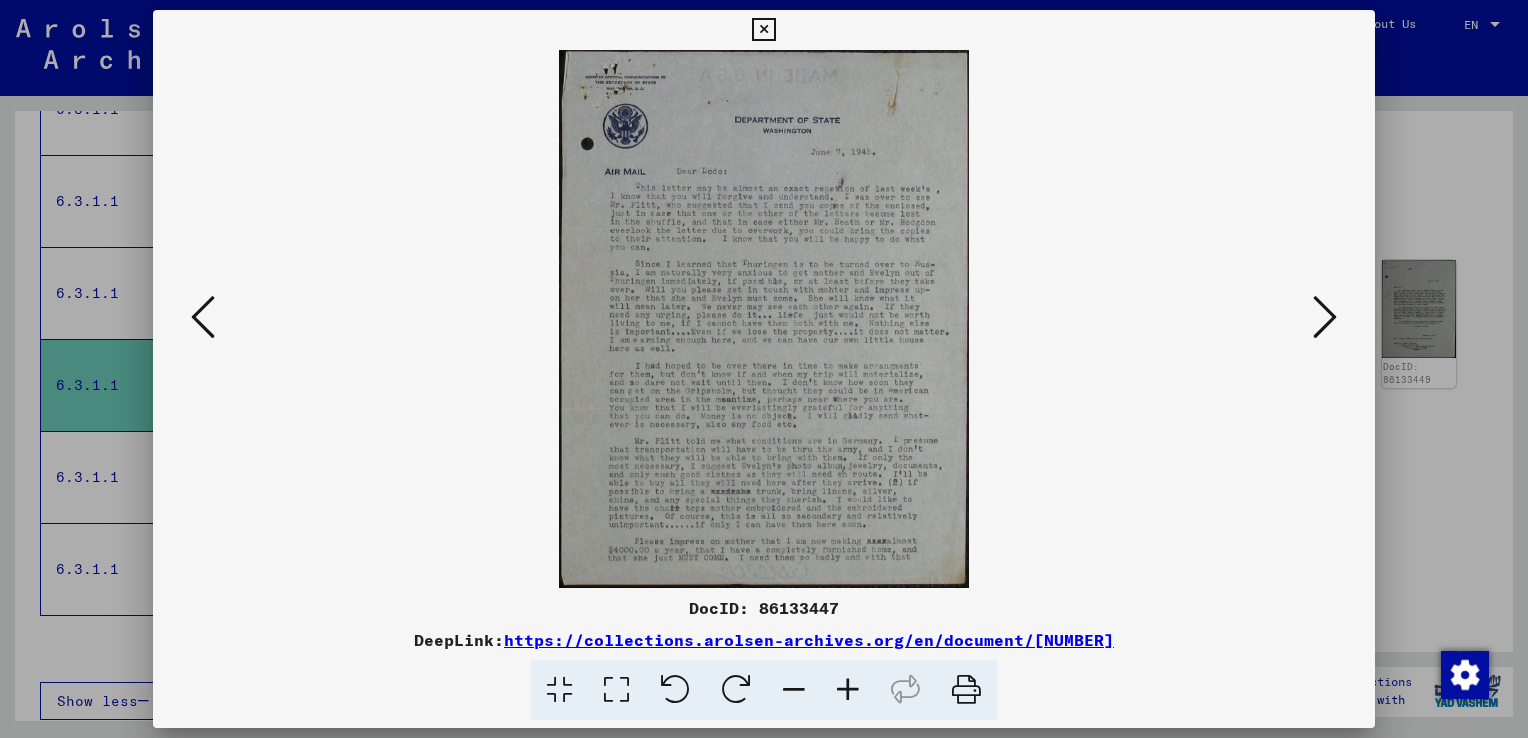 click at bounding box center [1325, 317] 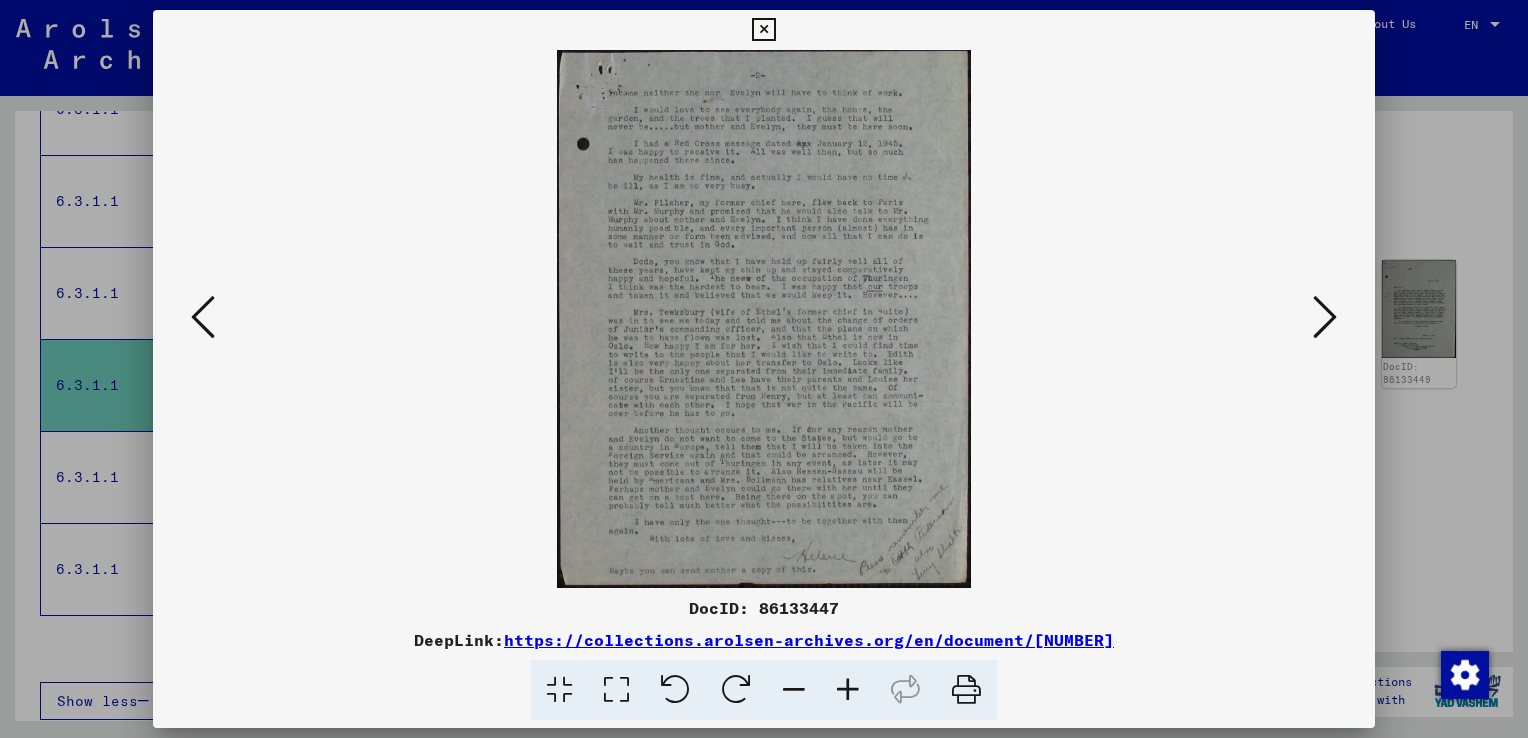 click at bounding box center [1325, 317] 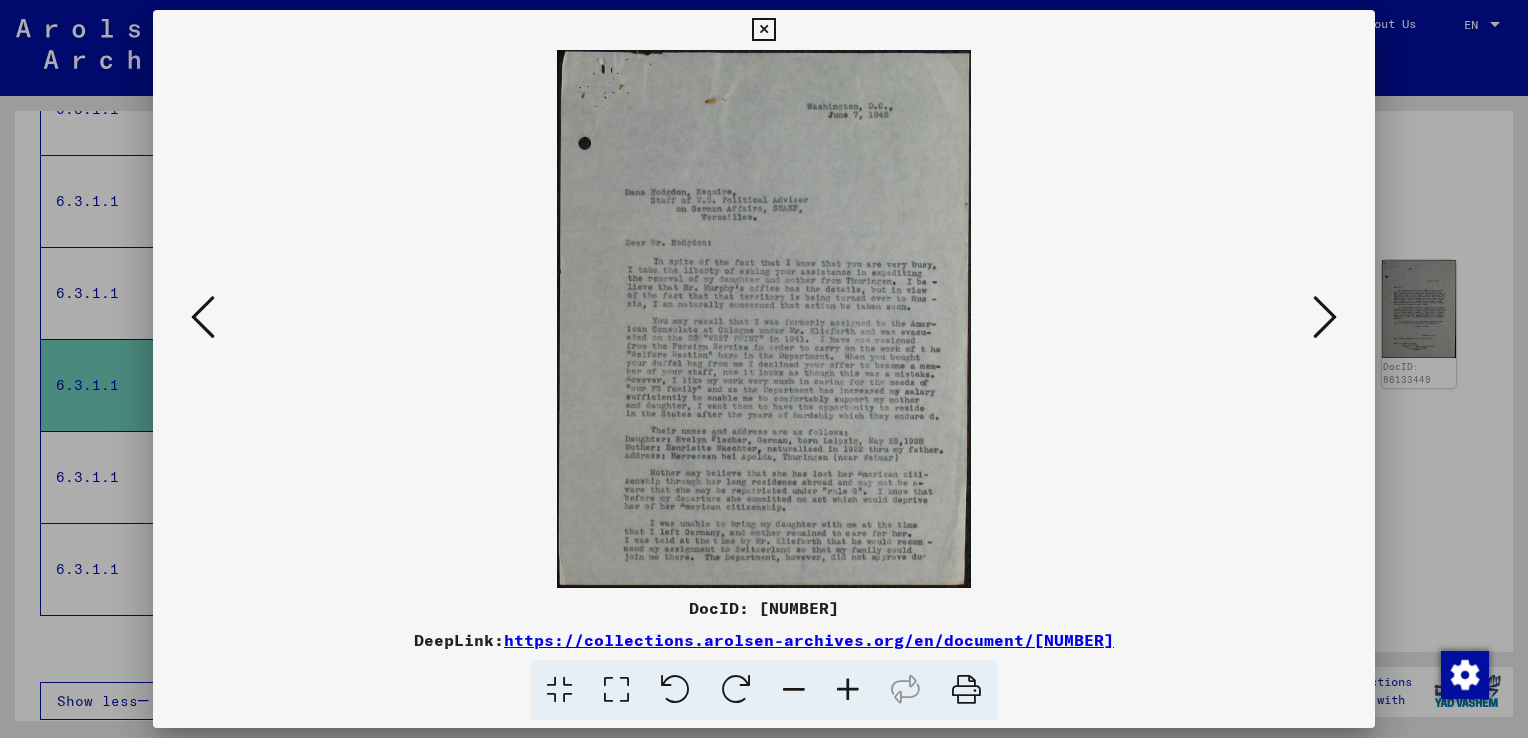 click at bounding box center (1325, 317) 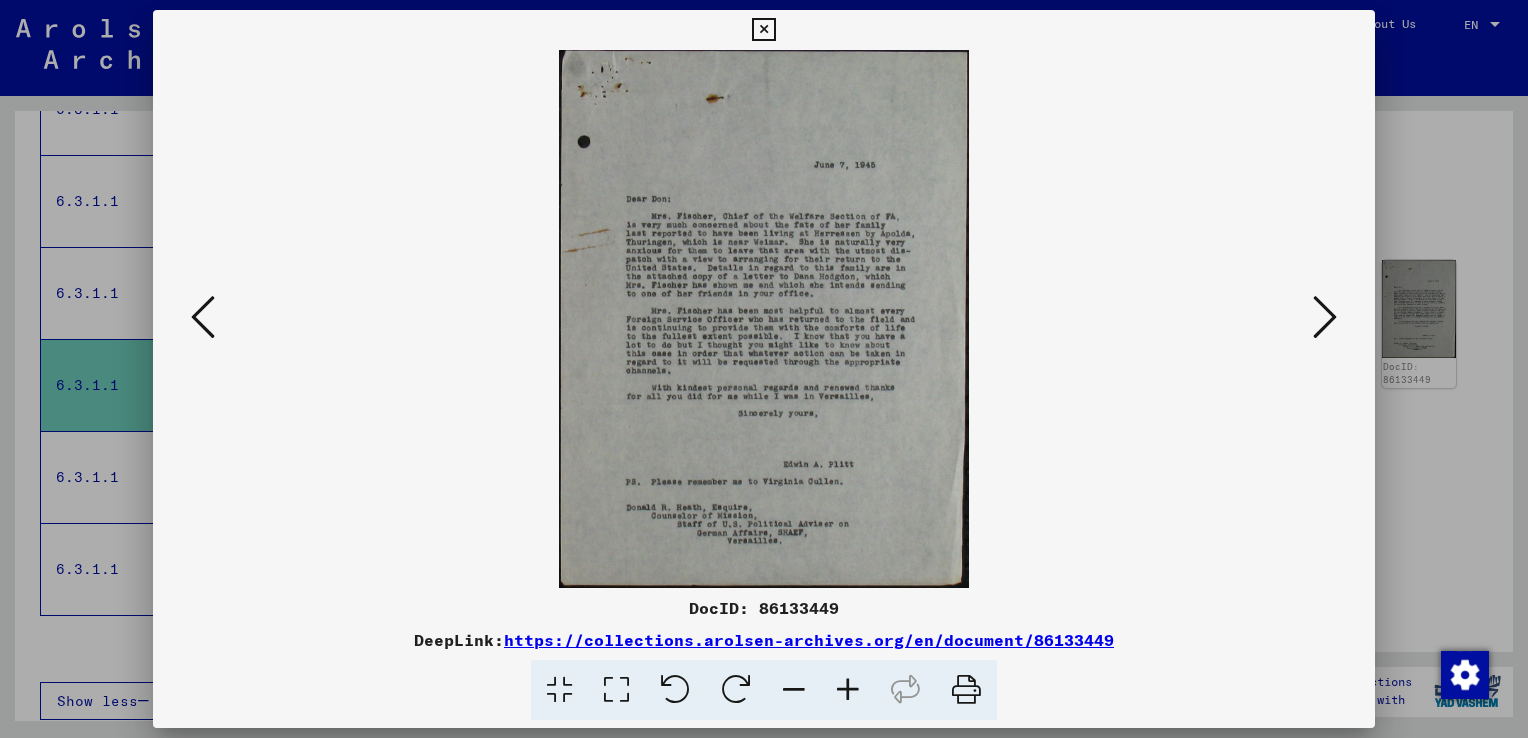 click at bounding box center (764, 319) 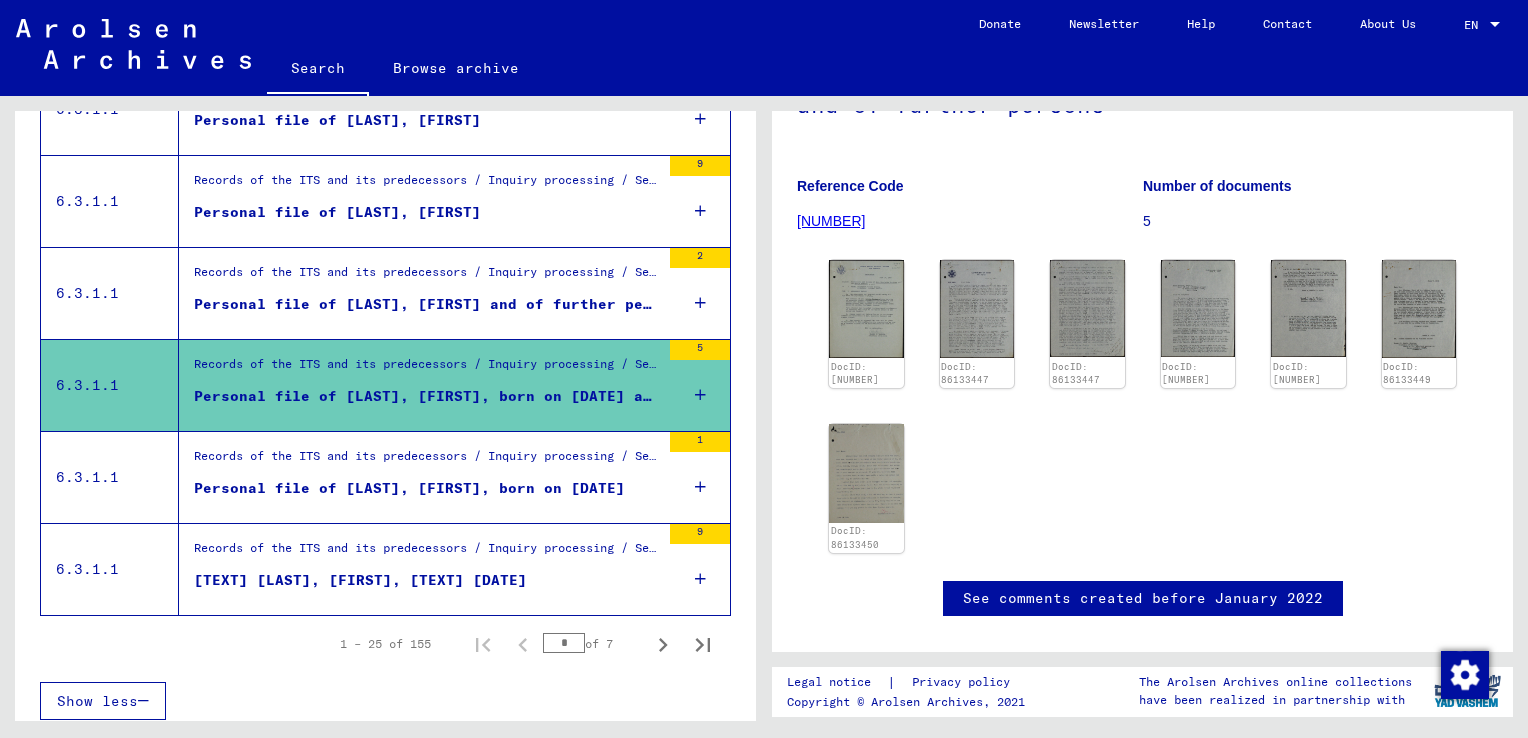 click on "Personal file of [LAST], [FIRST], born on [DATE]" at bounding box center (409, 488) 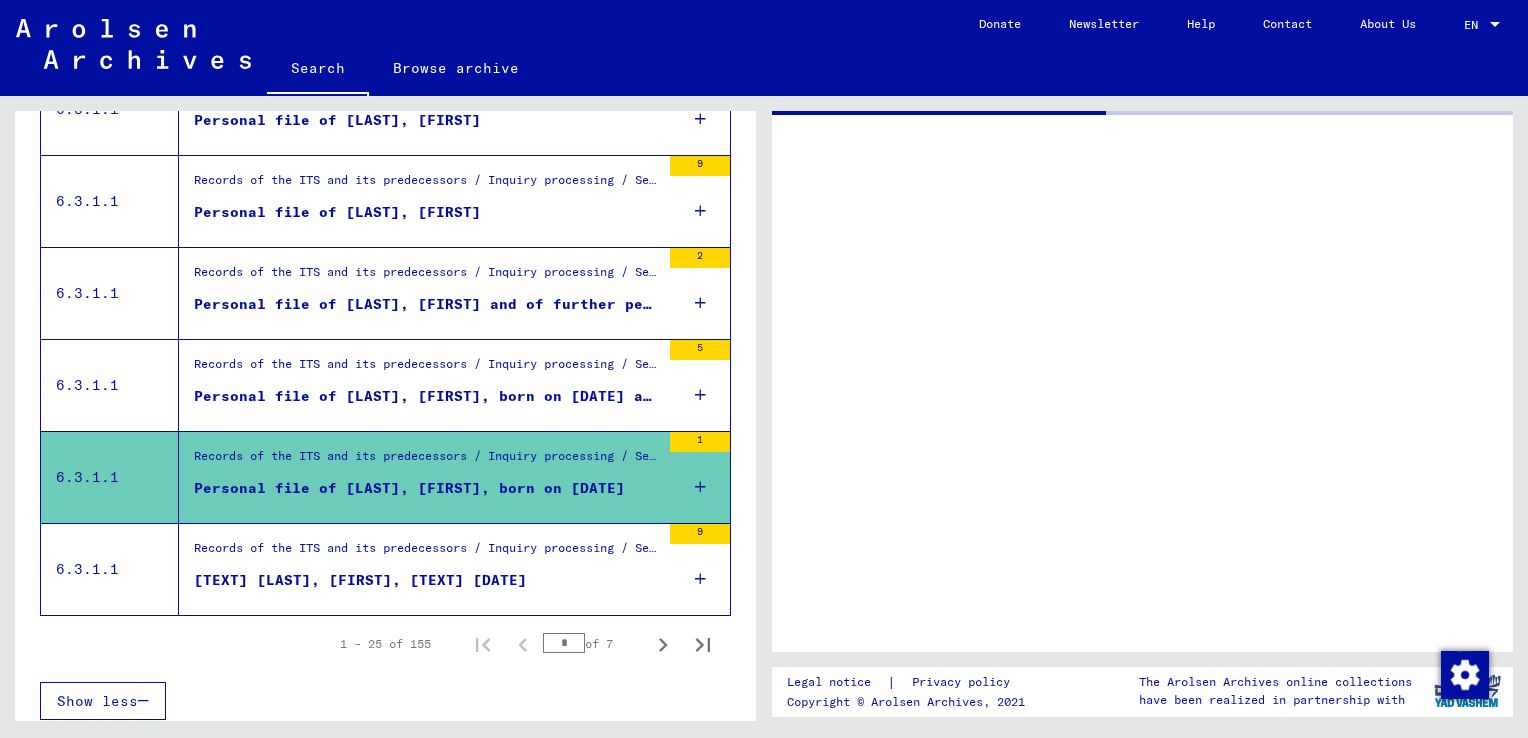 scroll, scrollTop: 0, scrollLeft: 0, axis: both 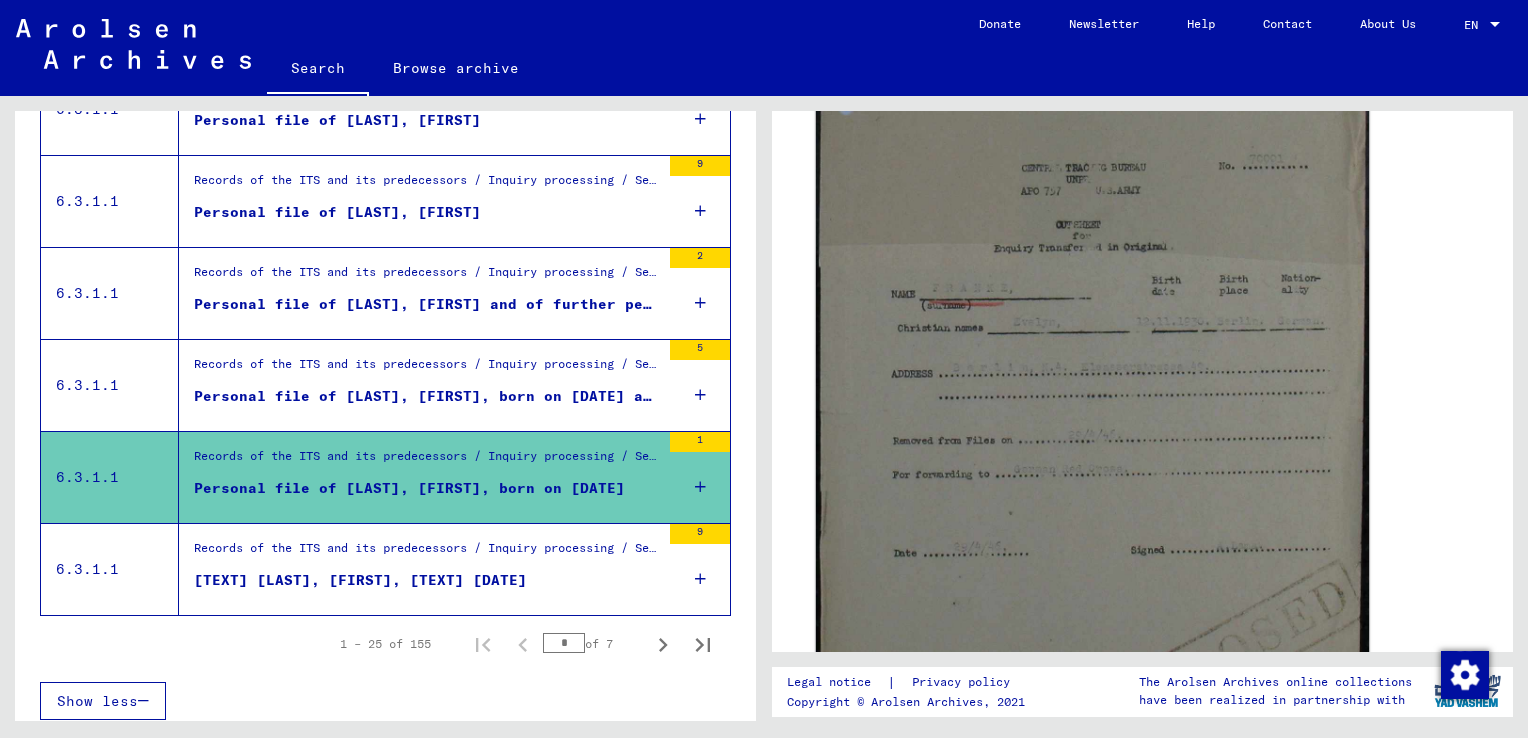 click 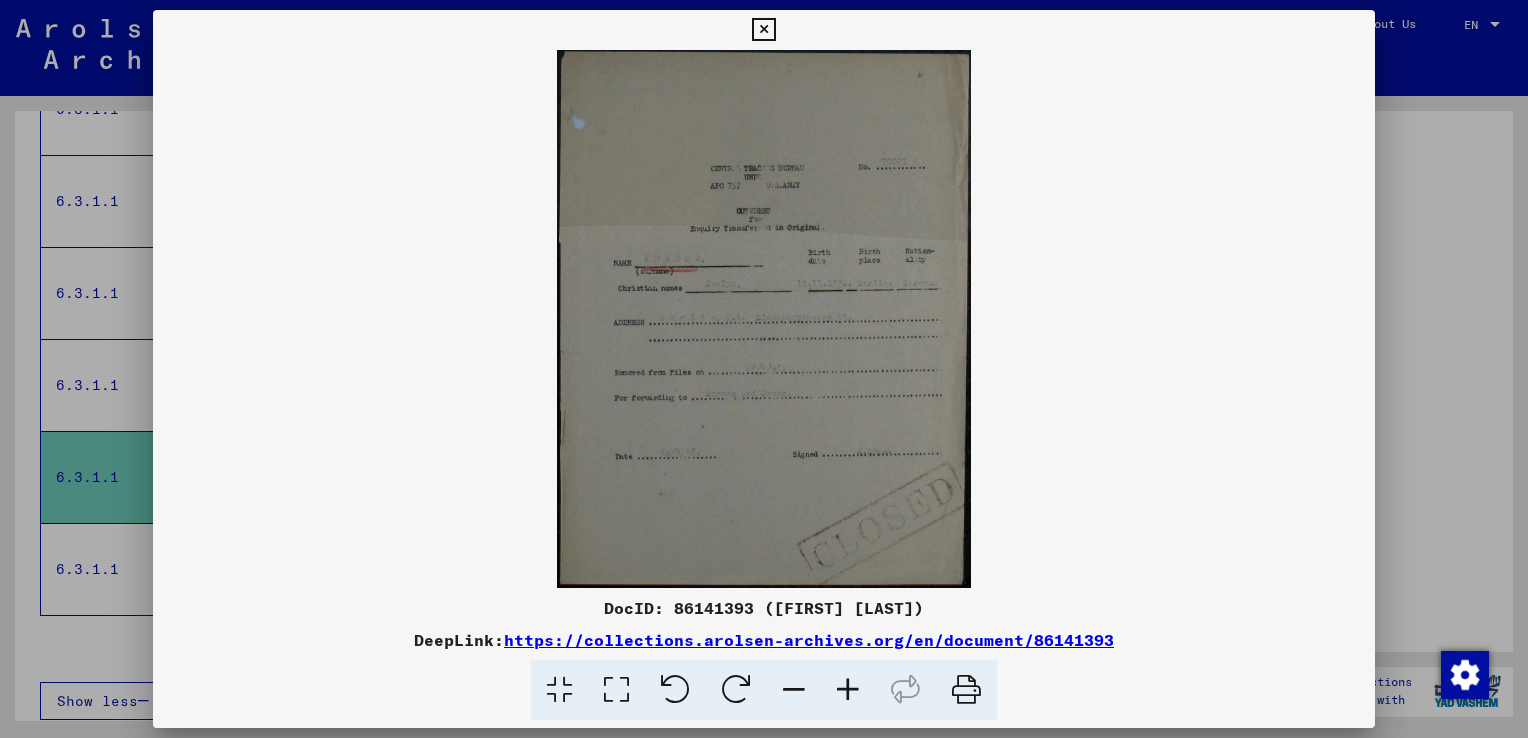 click at bounding box center (848, 690) 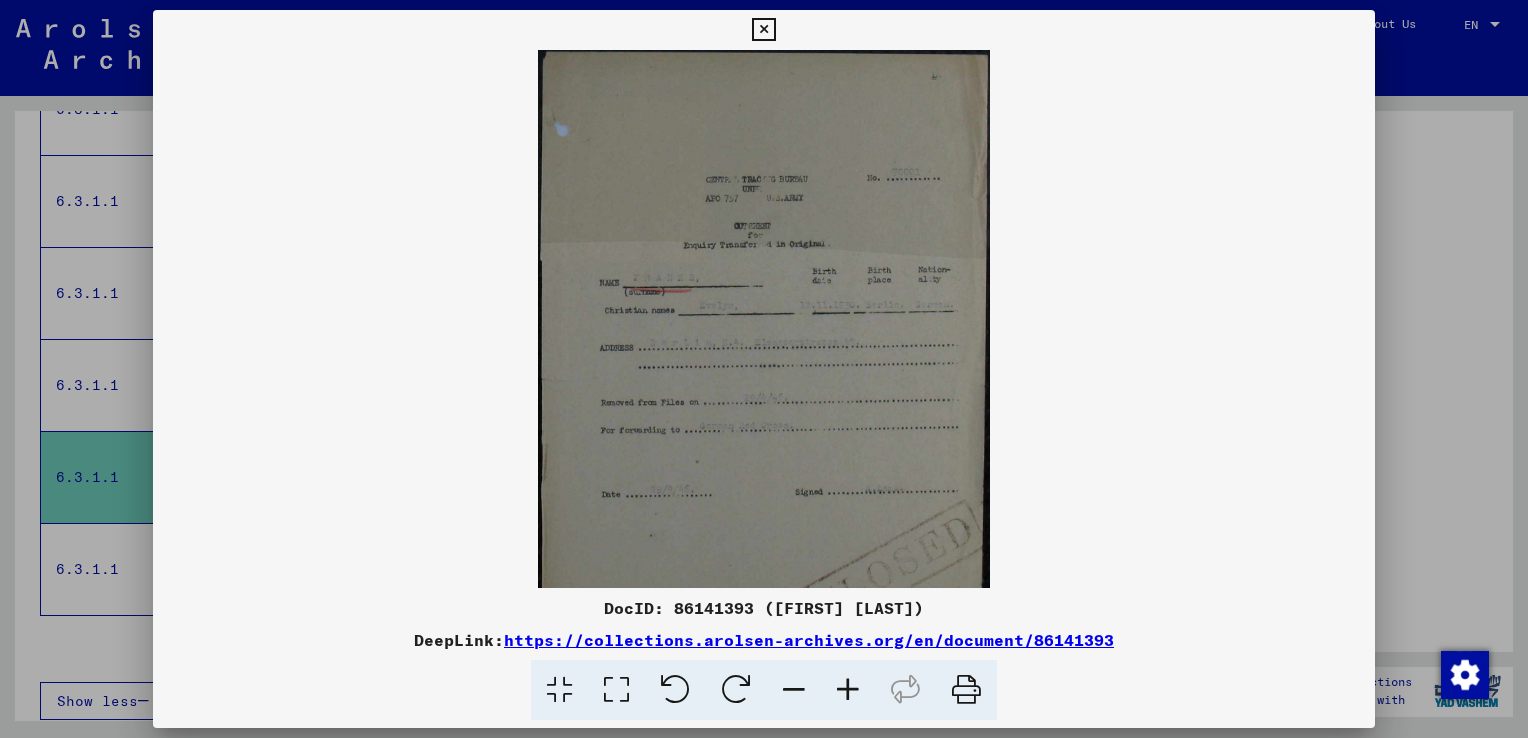 click at bounding box center (848, 690) 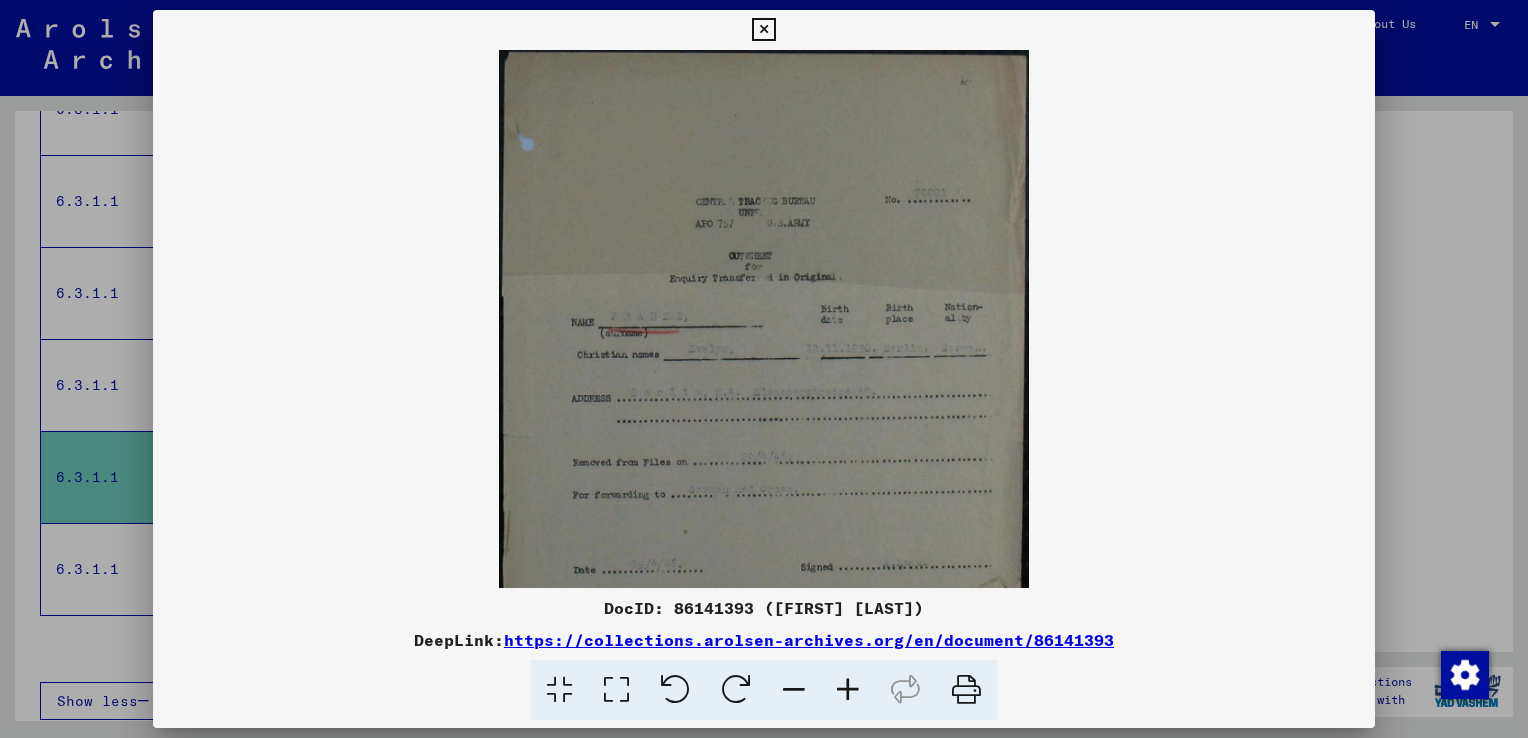 click at bounding box center [848, 690] 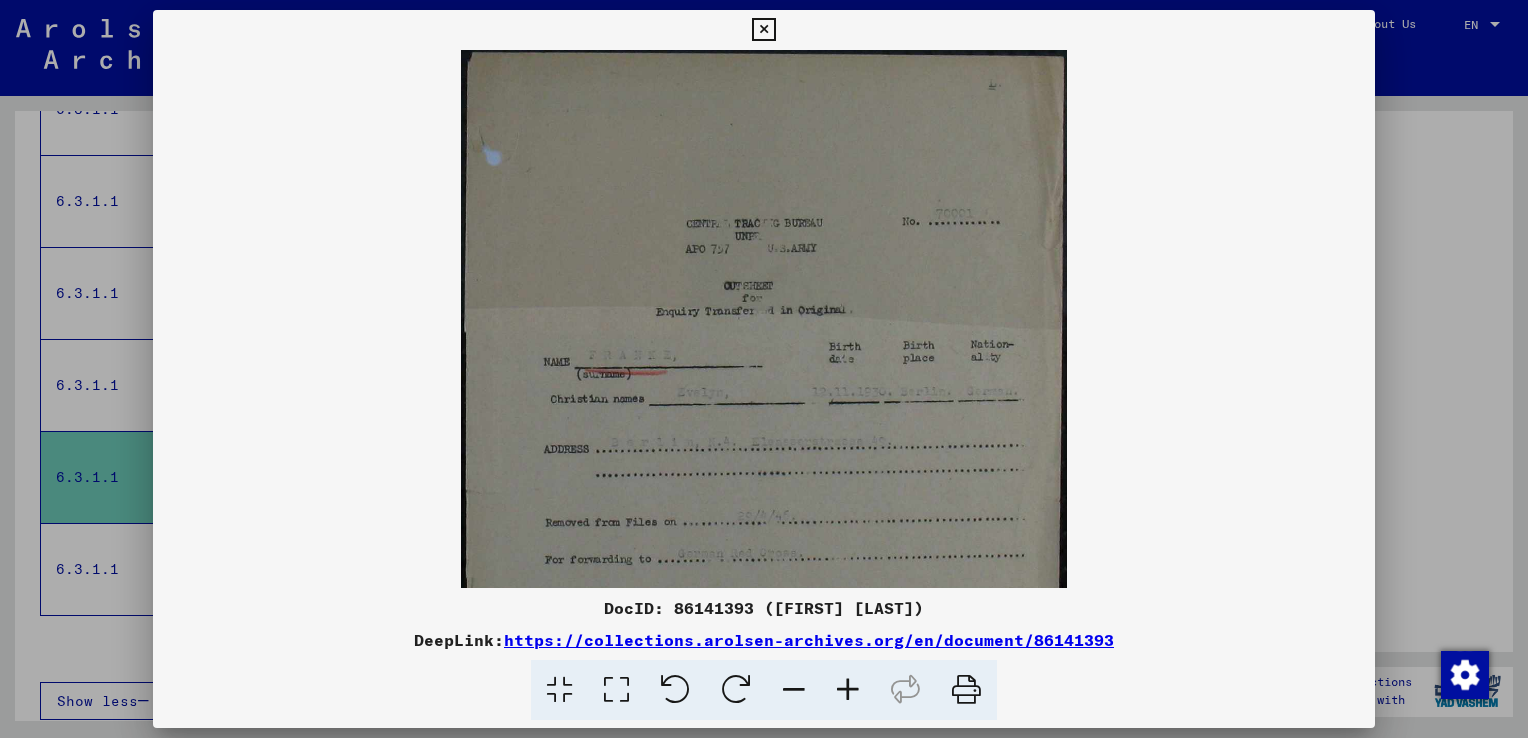click at bounding box center (848, 690) 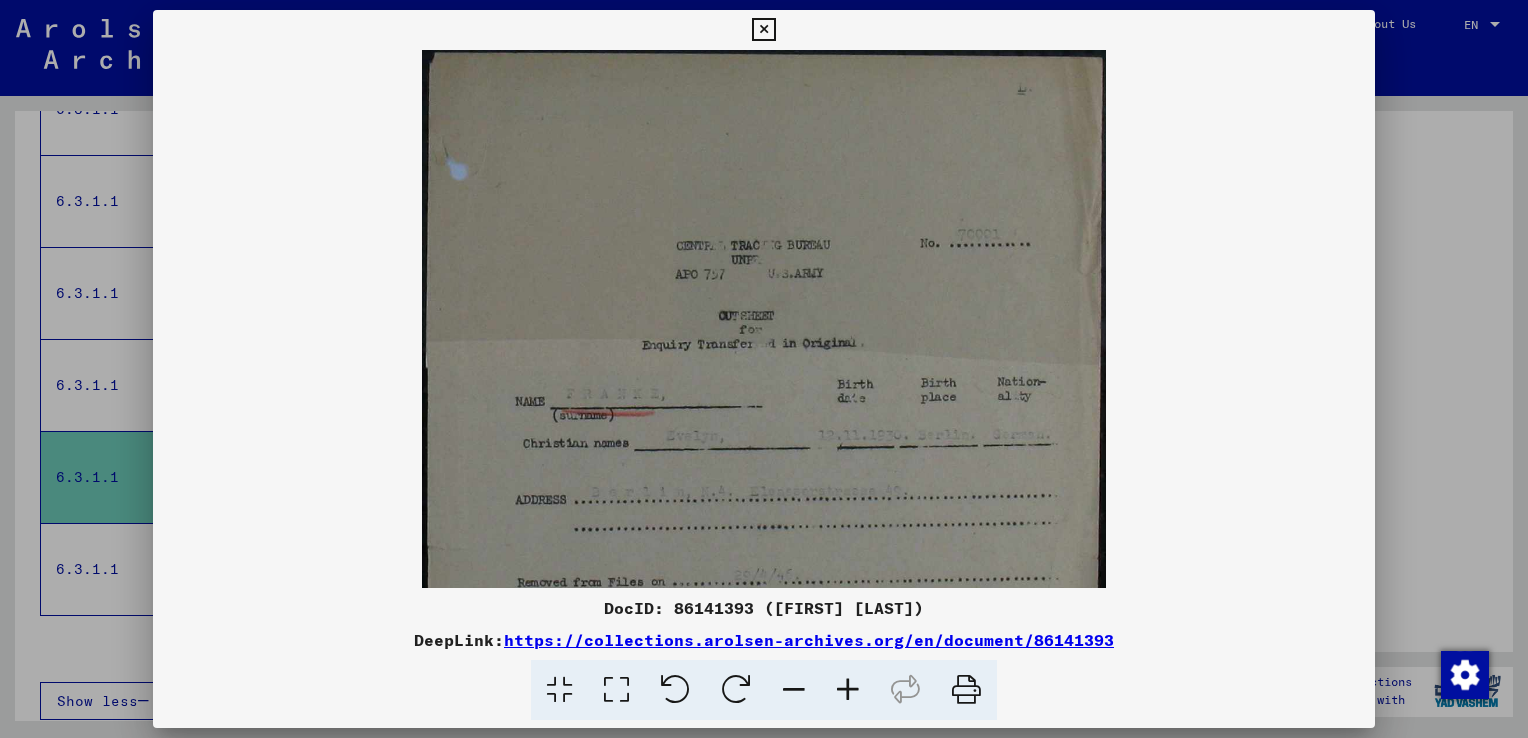 click at bounding box center (848, 690) 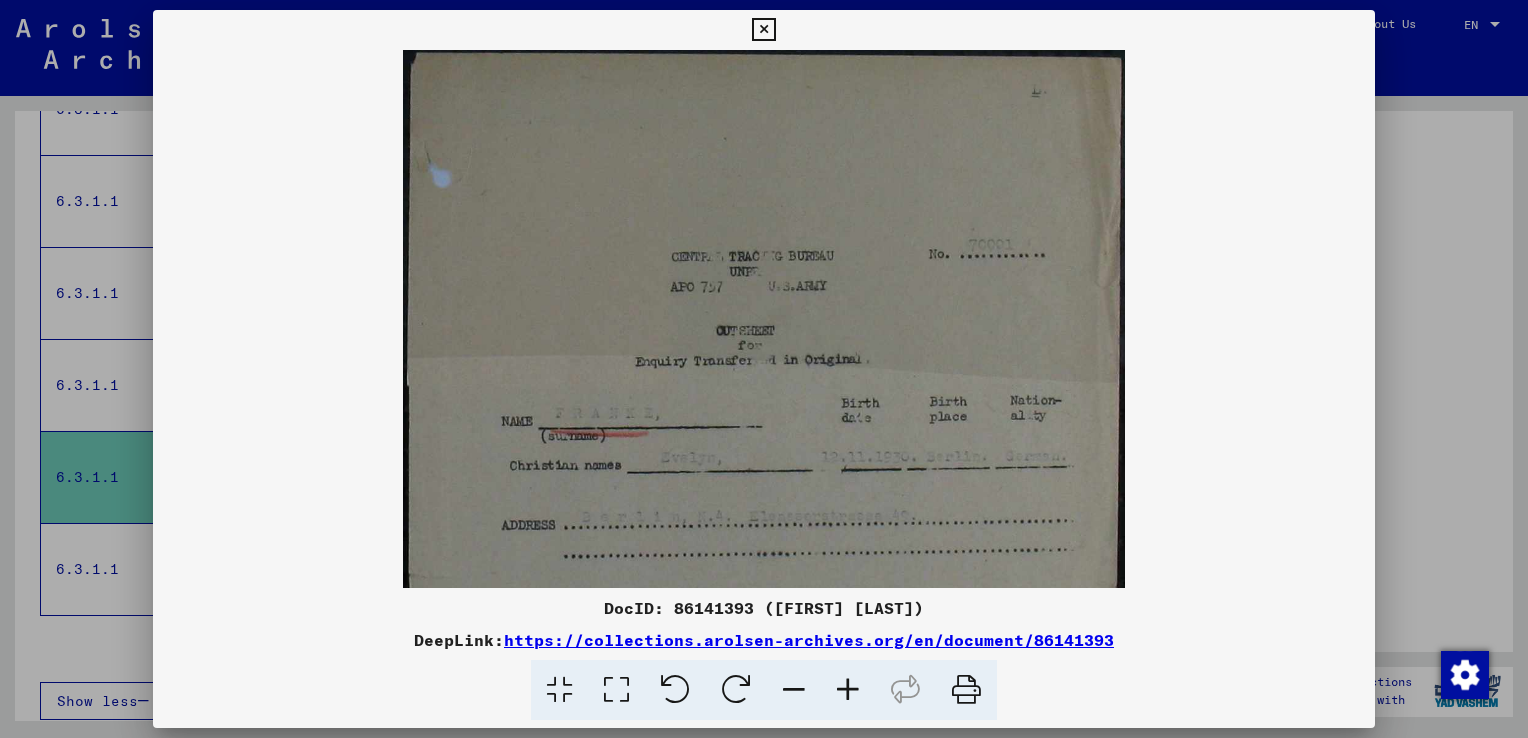 click at bounding box center [848, 690] 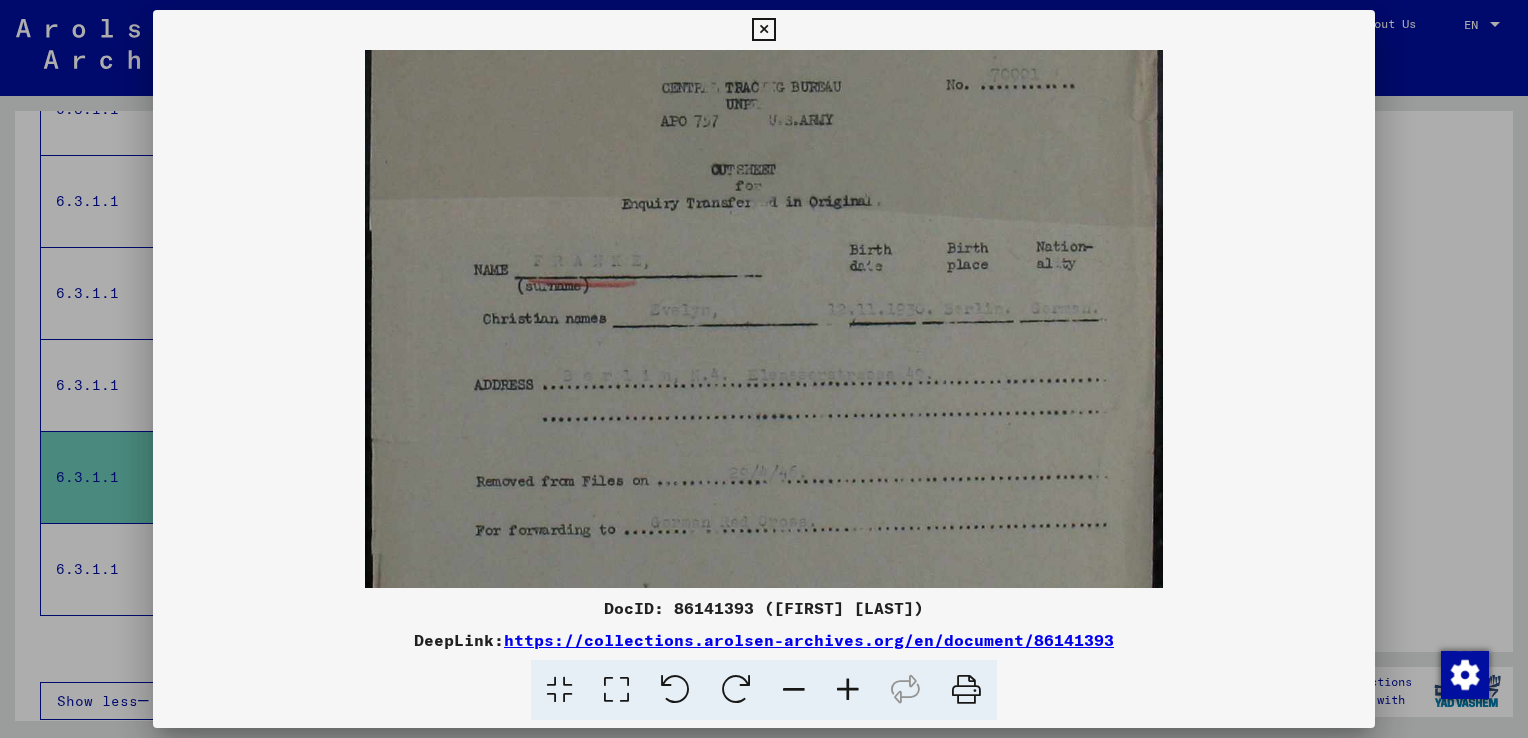 scroll, scrollTop: 192, scrollLeft: 0, axis: vertical 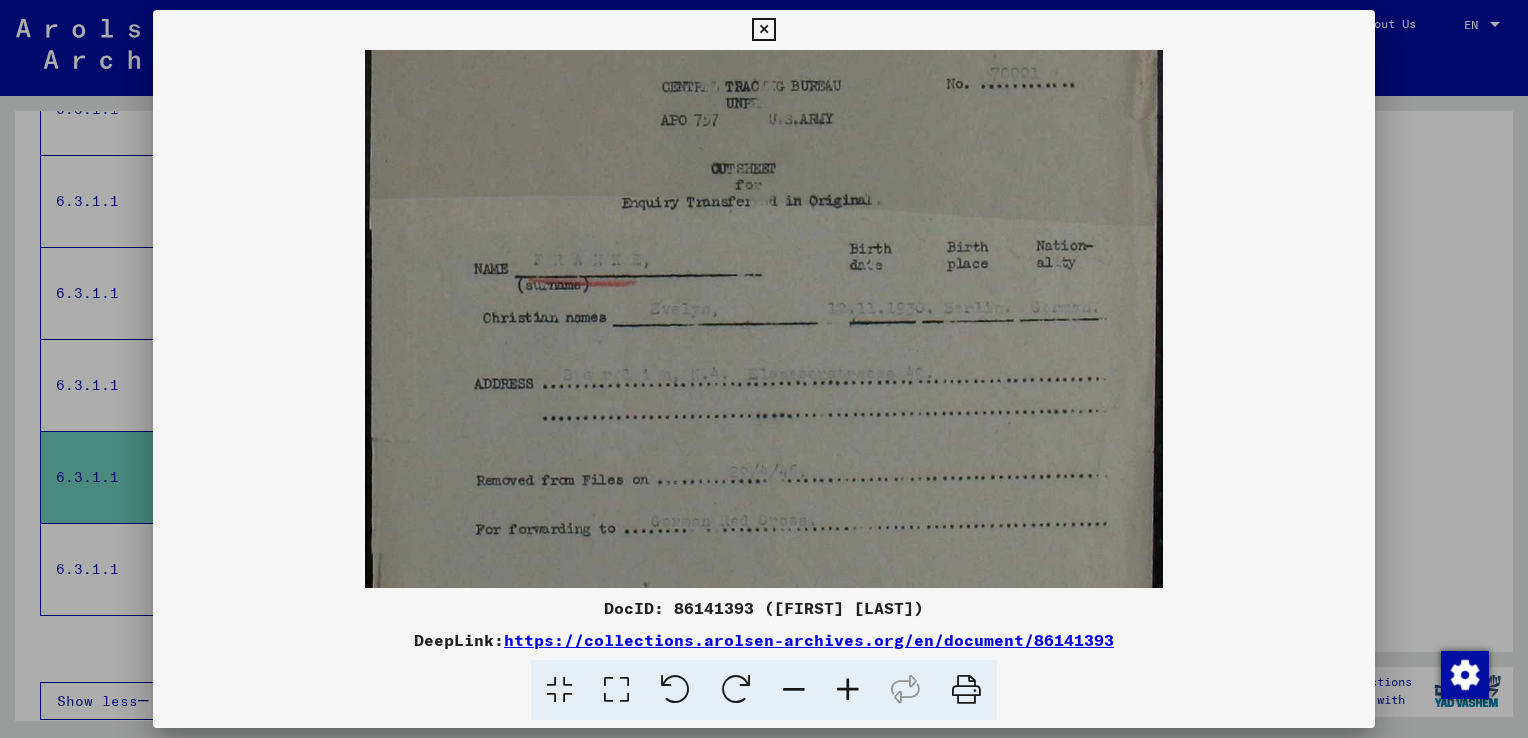 drag, startPoint x: 869, startPoint y: 494, endPoint x: 860, endPoint y: 306, distance: 188.2153 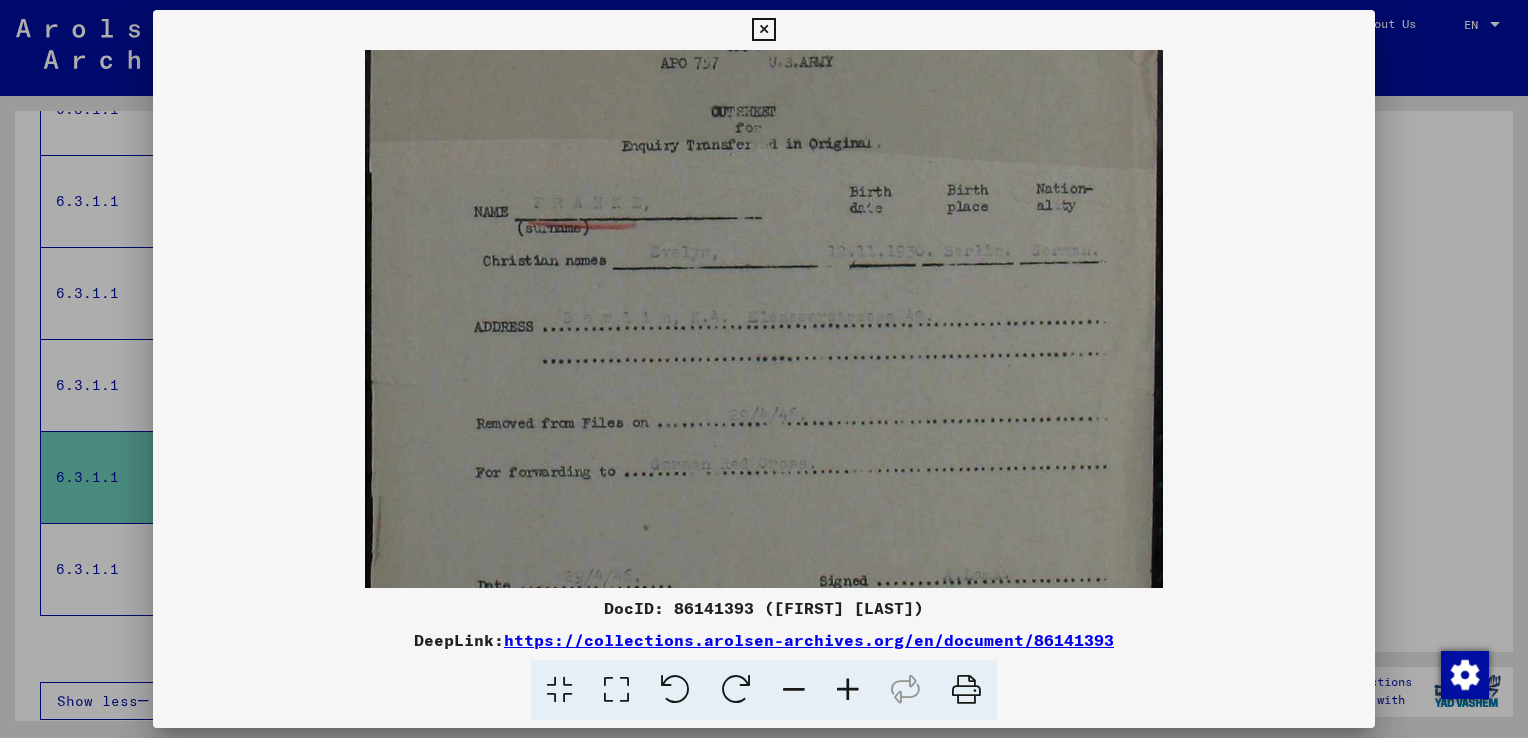 scroll, scrollTop: 250, scrollLeft: 0, axis: vertical 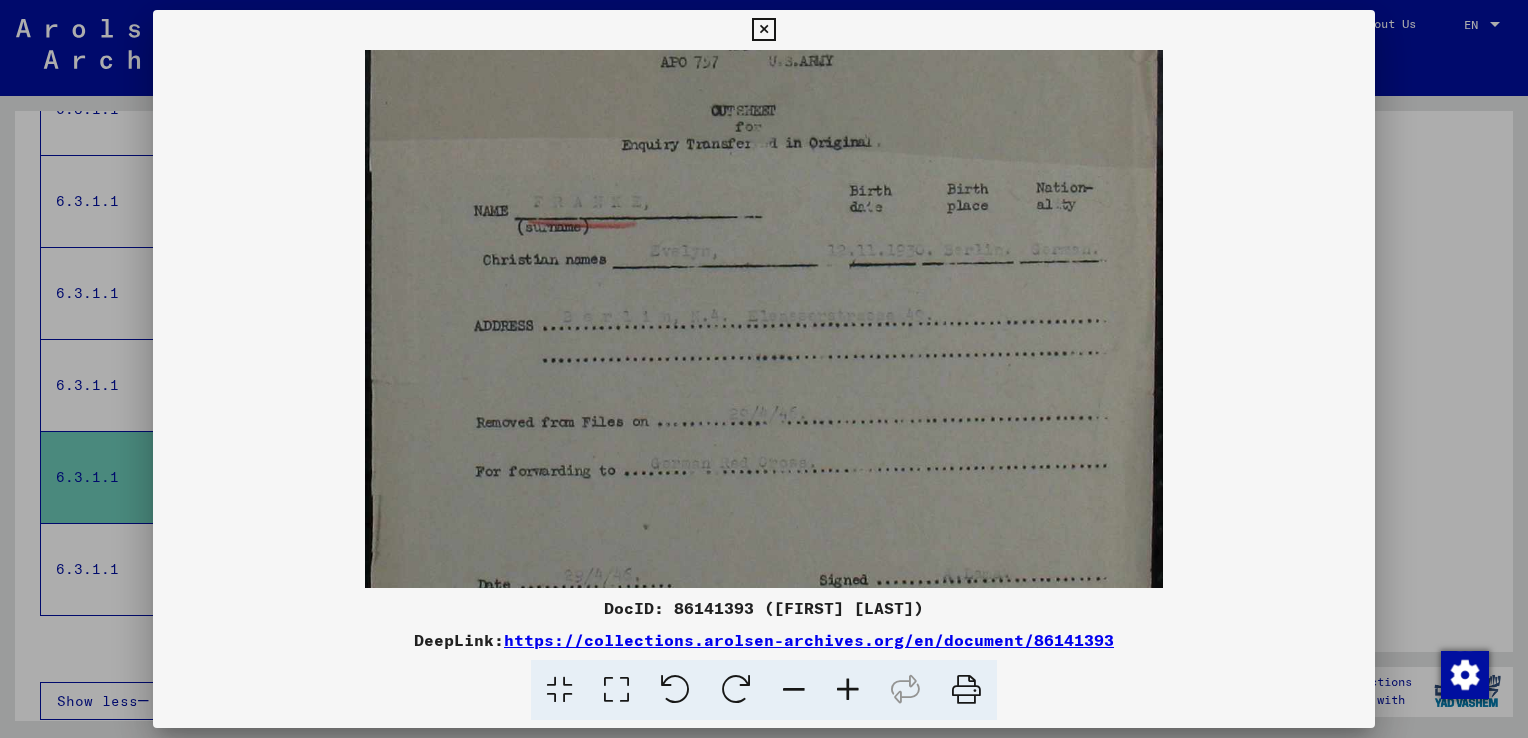 drag, startPoint x: 882, startPoint y: 411, endPoint x: 879, endPoint y: 354, distance: 57.07889 